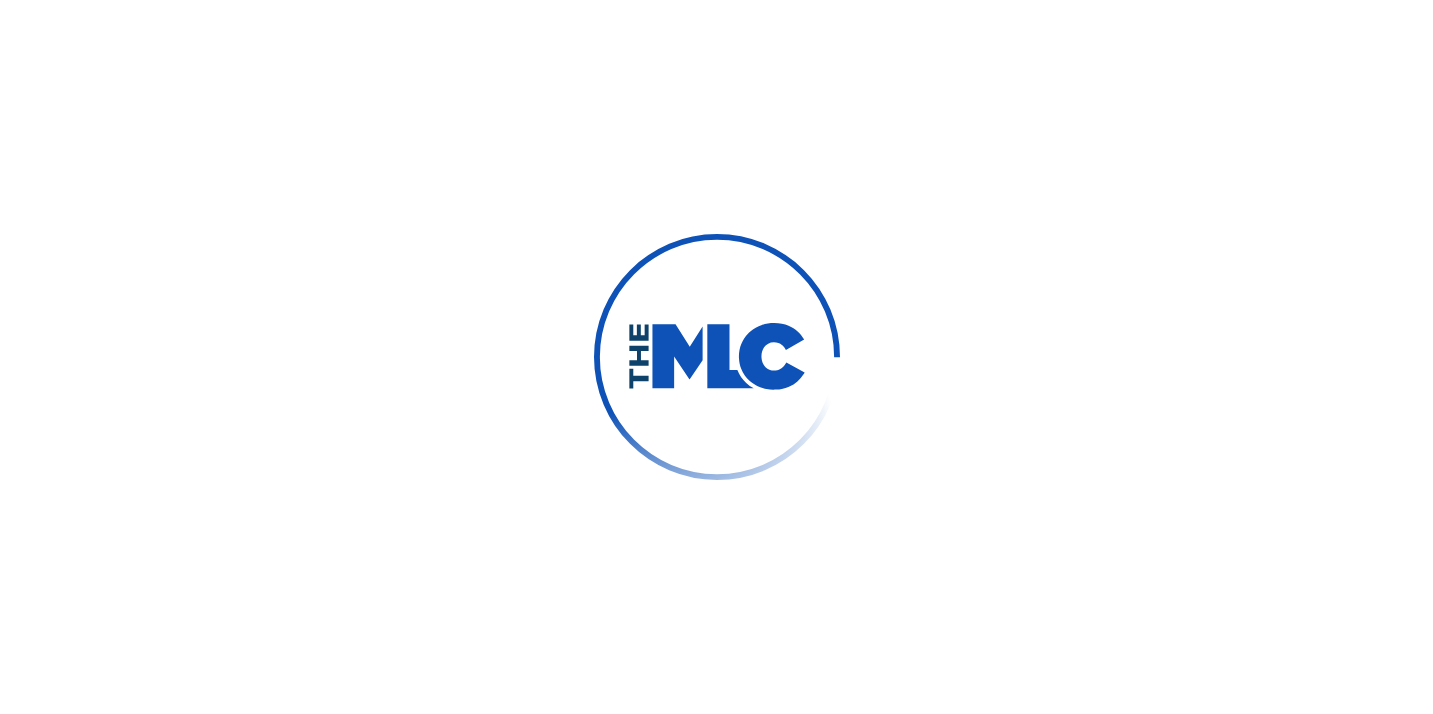 scroll, scrollTop: 0, scrollLeft: 0, axis: both 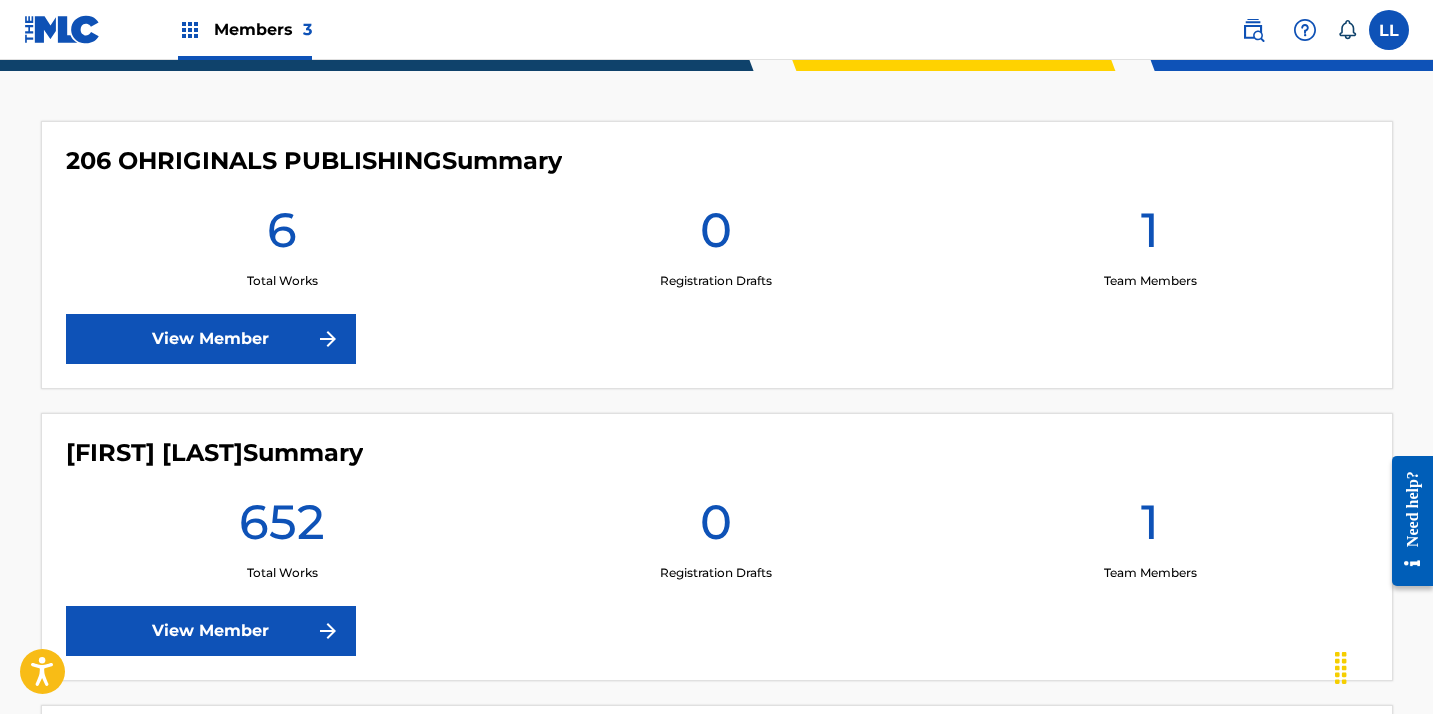 click on "View Member" at bounding box center (211, 631) 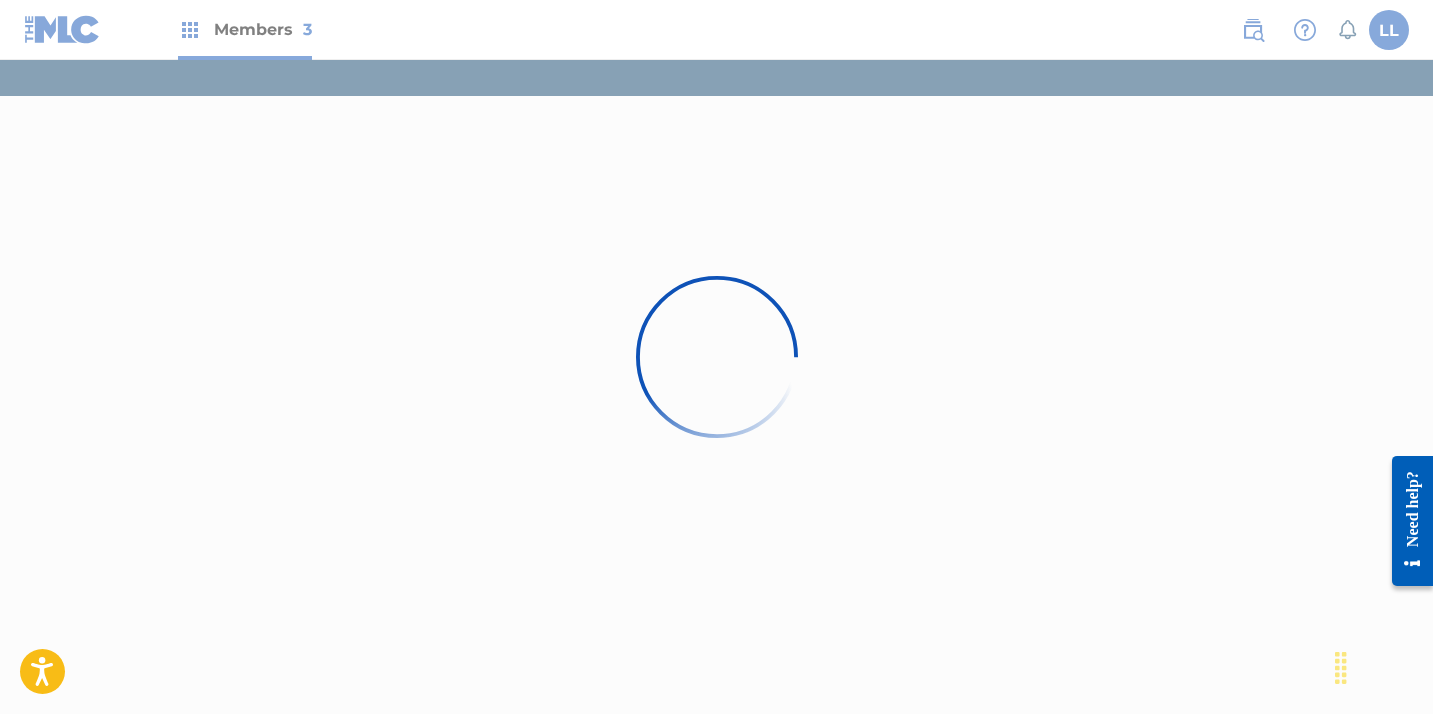 scroll, scrollTop: 0, scrollLeft: 0, axis: both 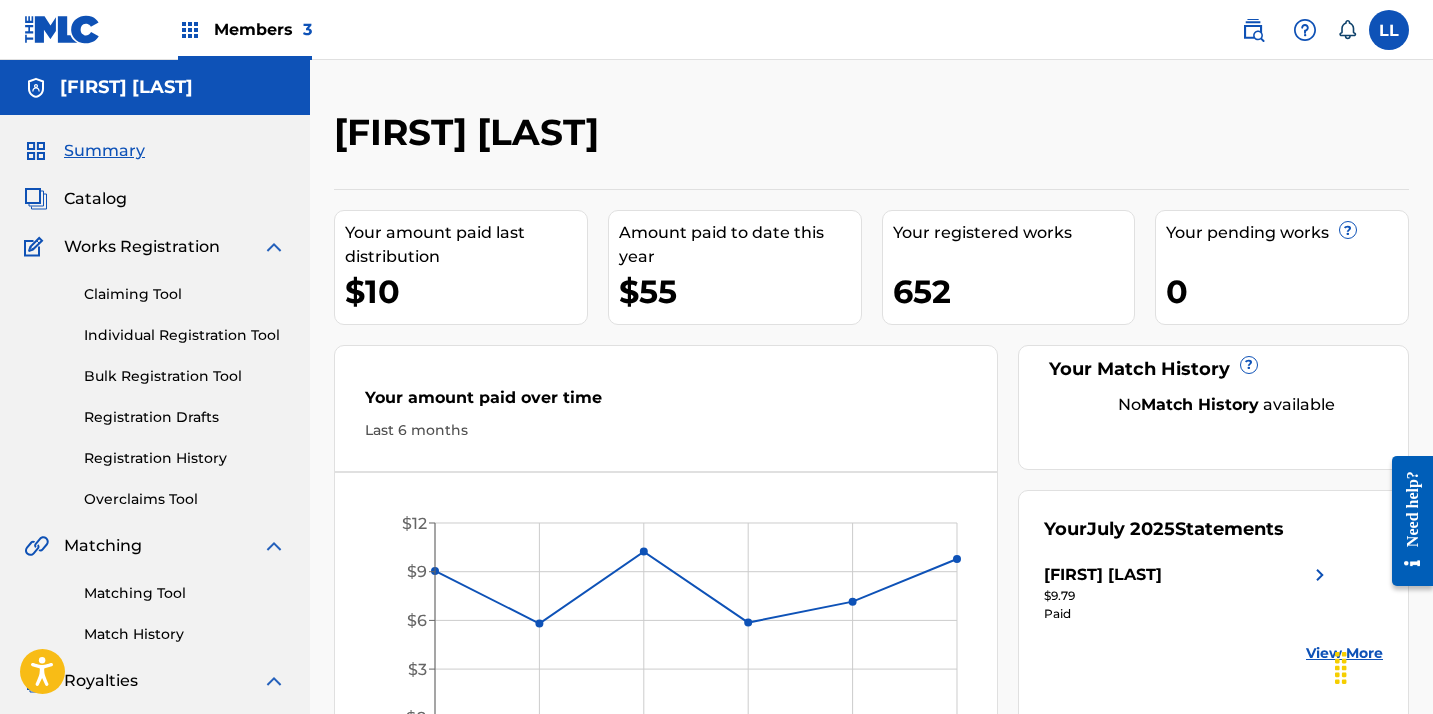 click on "Catalog" at bounding box center [95, 199] 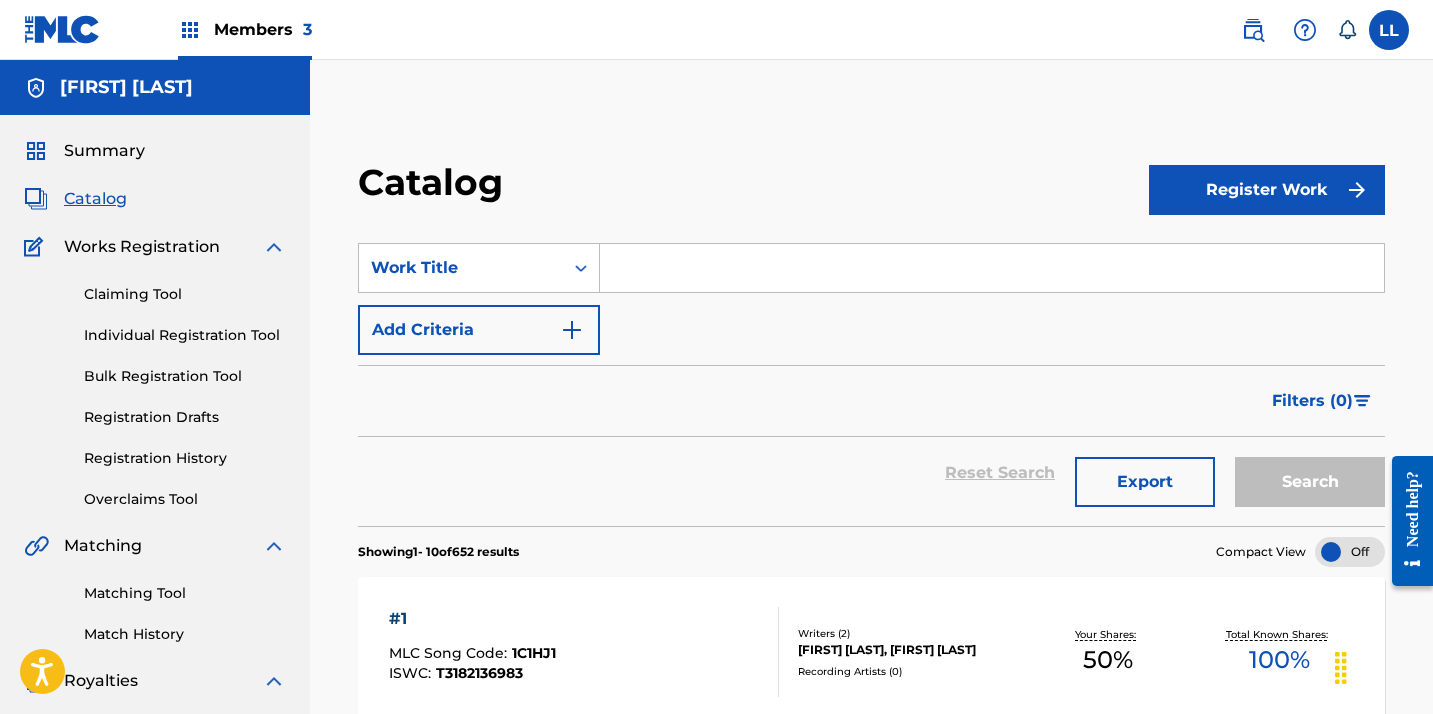 click at bounding box center (992, 268) 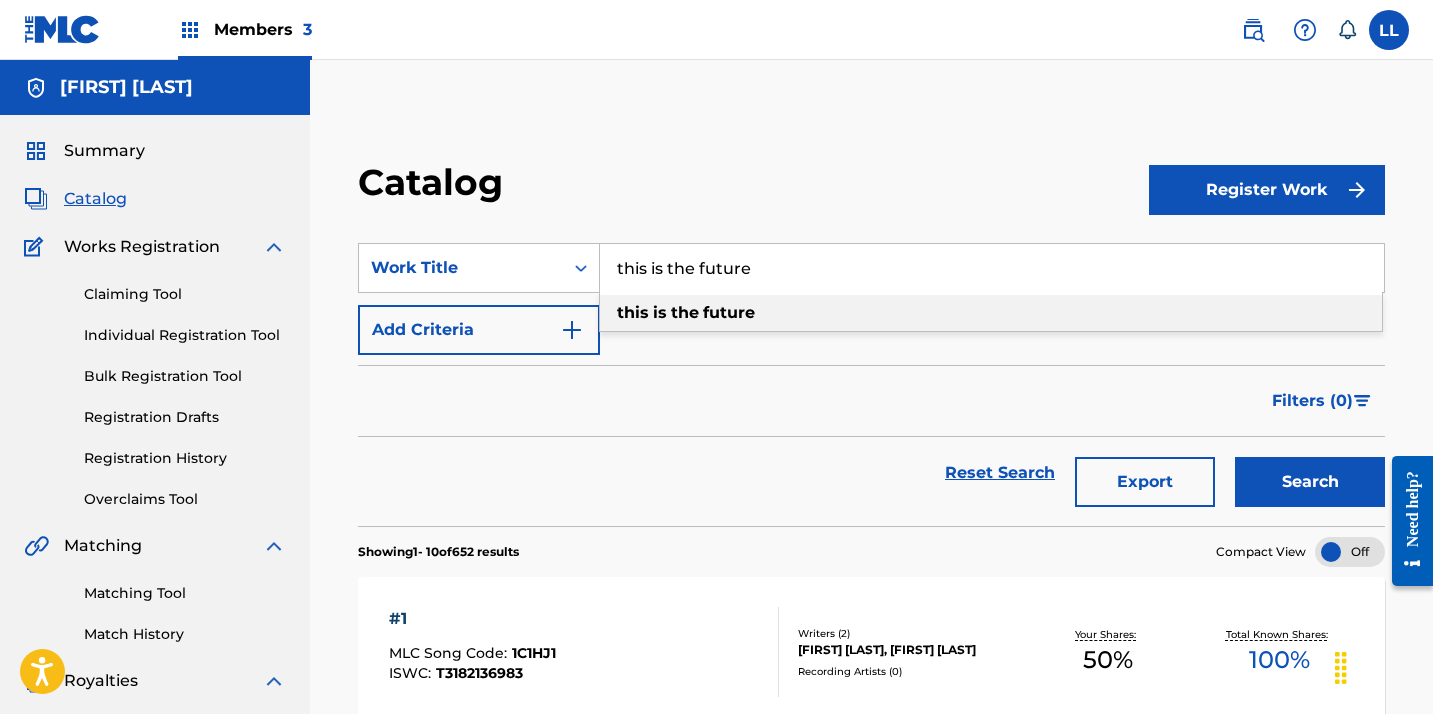 type on "this is the future" 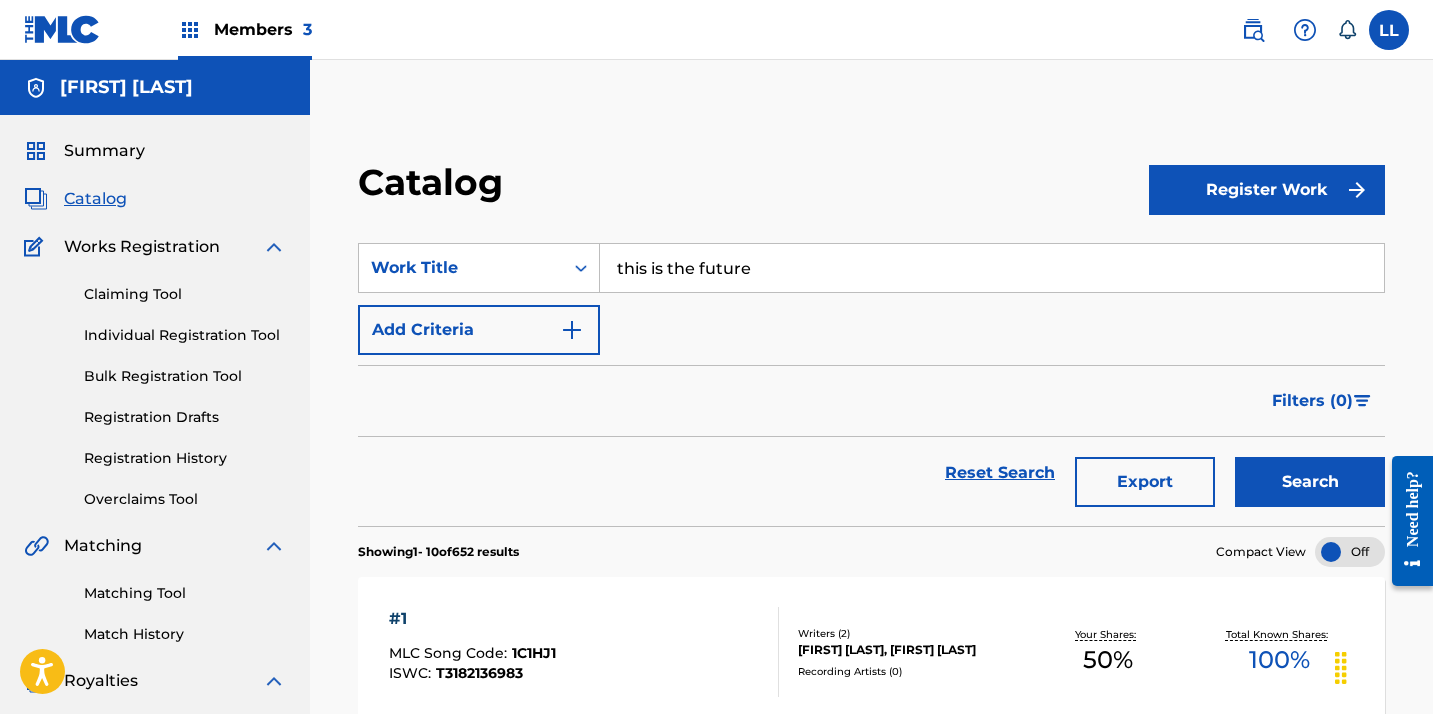 click on "Search" at bounding box center (1310, 482) 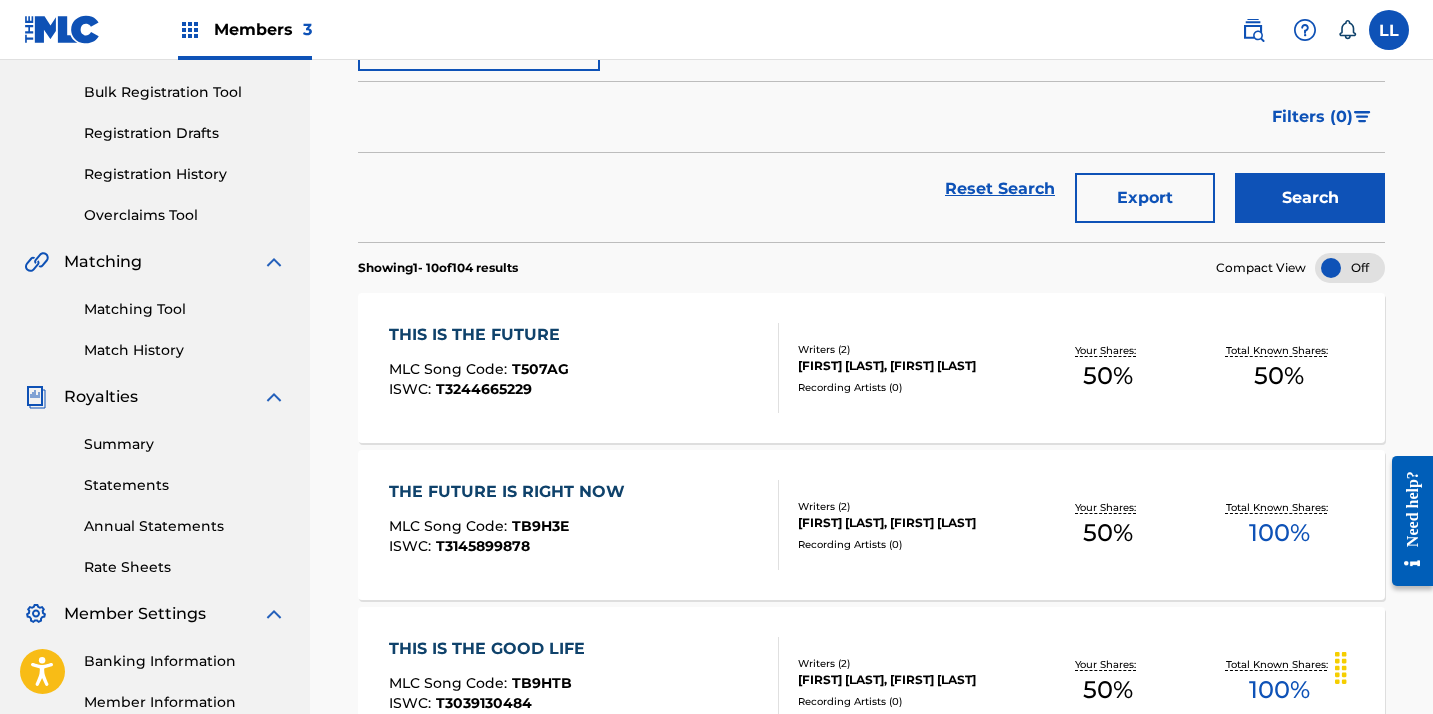 scroll, scrollTop: 390, scrollLeft: 0, axis: vertical 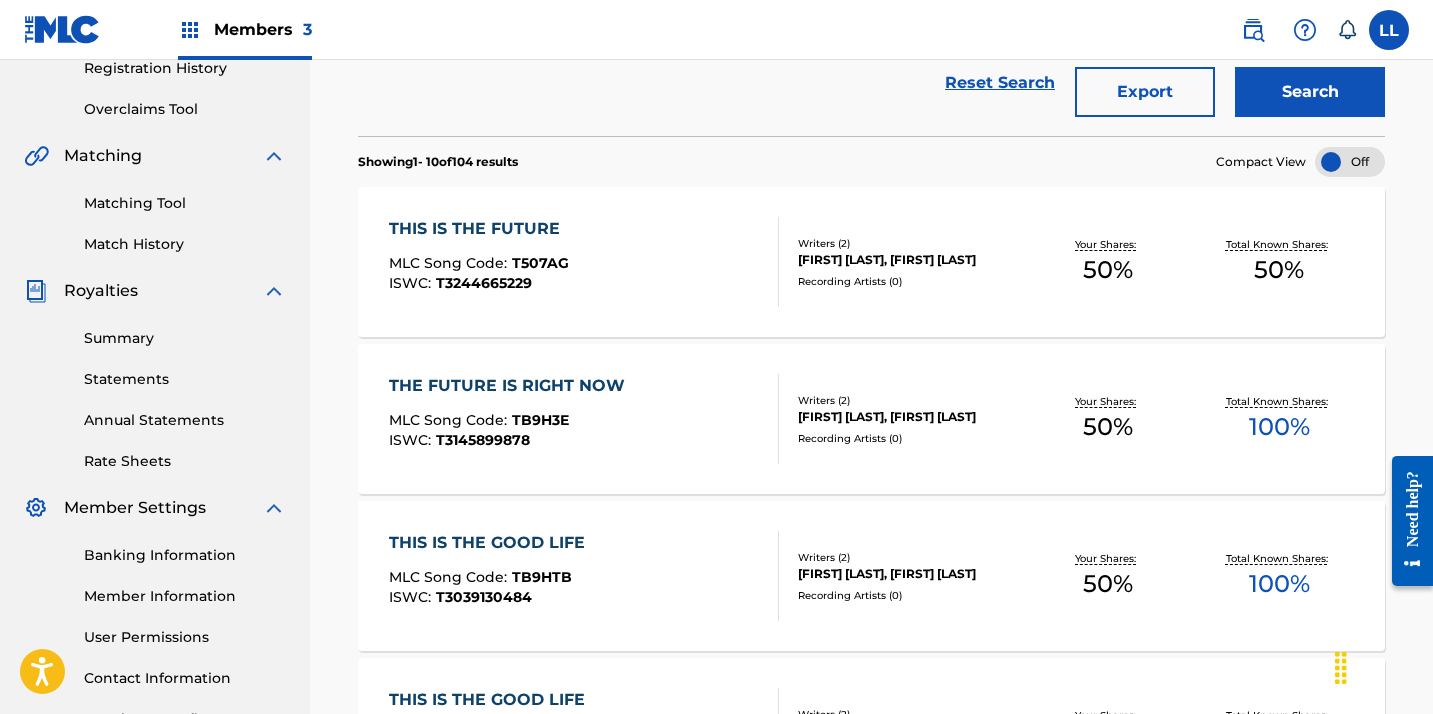 click on "THIS IS THE FUTURE MLC Song Code : T507AG ISWC : T3244665229" at bounding box center (584, 262) 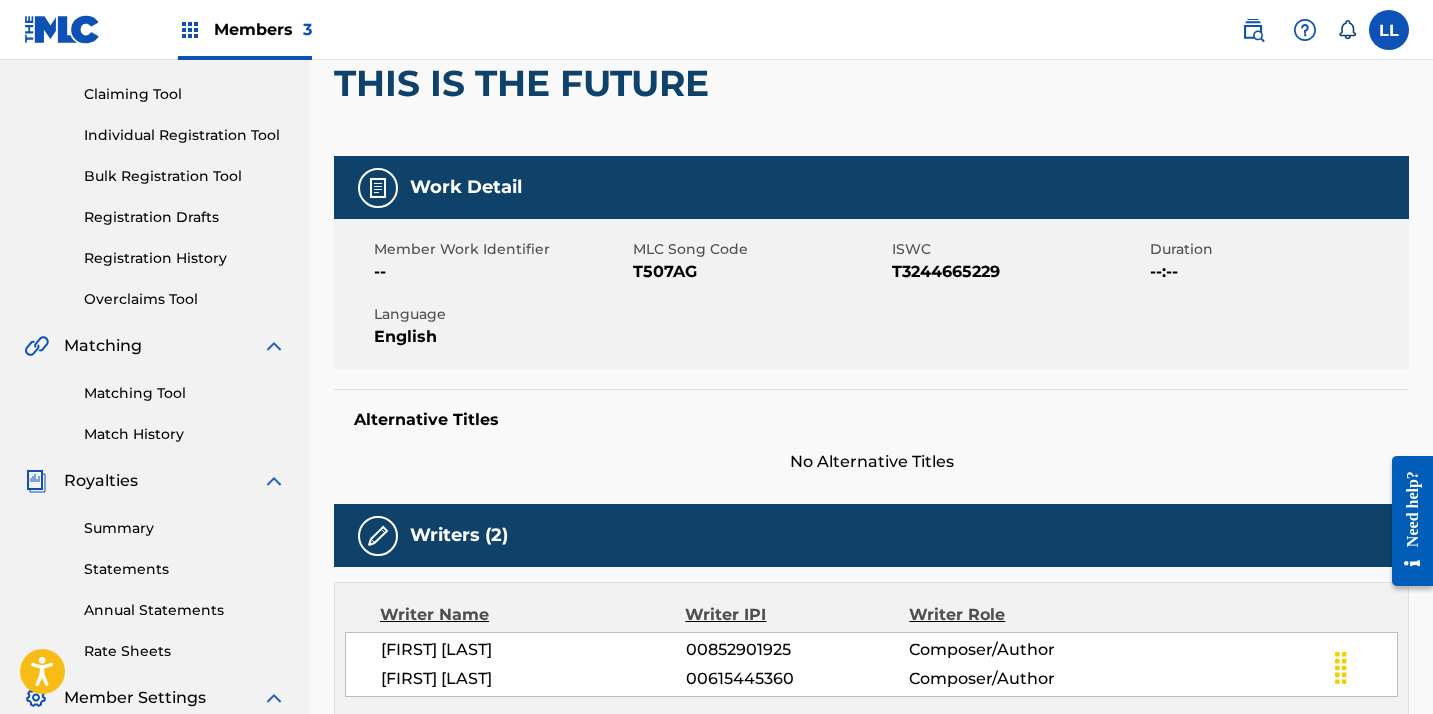 scroll, scrollTop: 0, scrollLeft: 0, axis: both 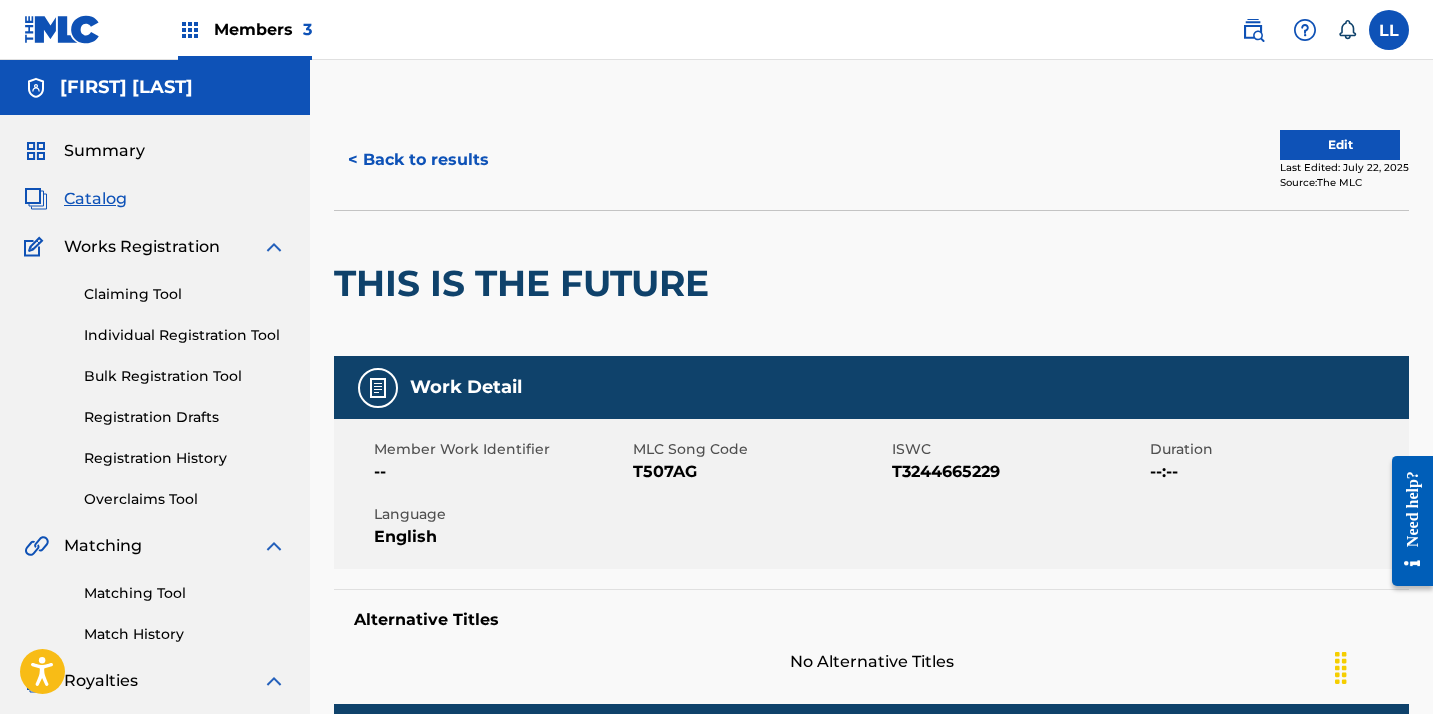 click on "Edit" at bounding box center [1340, 145] 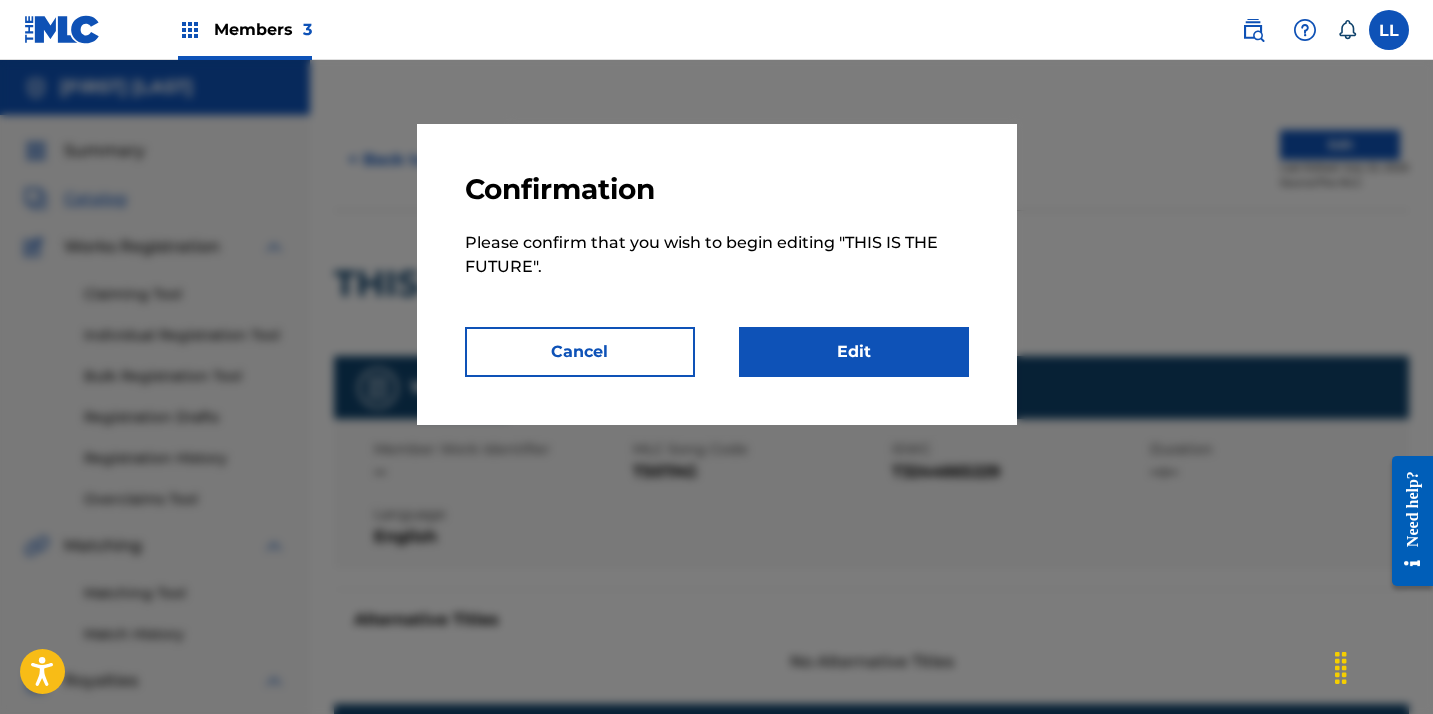 click on "Edit" at bounding box center (854, 352) 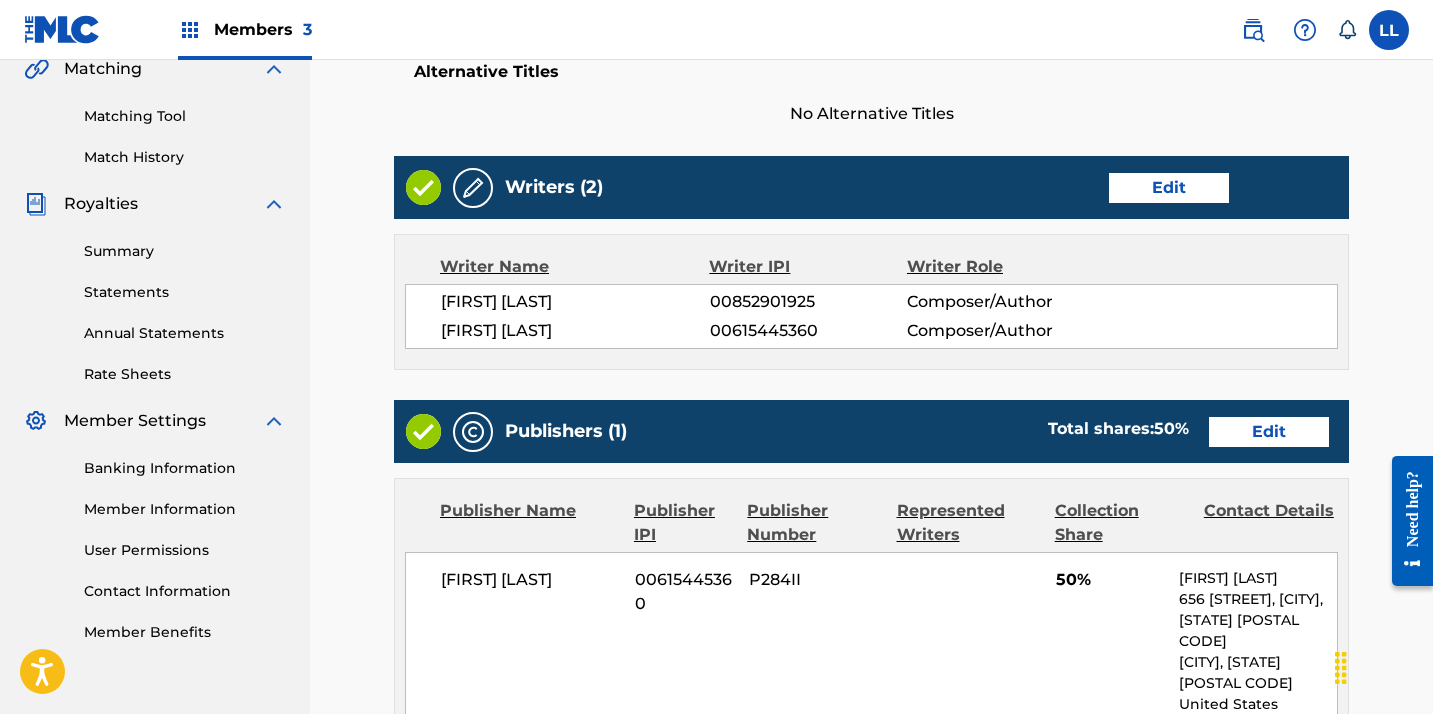 scroll, scrollTop: 490, scrollLeft: 0, axis: vertical 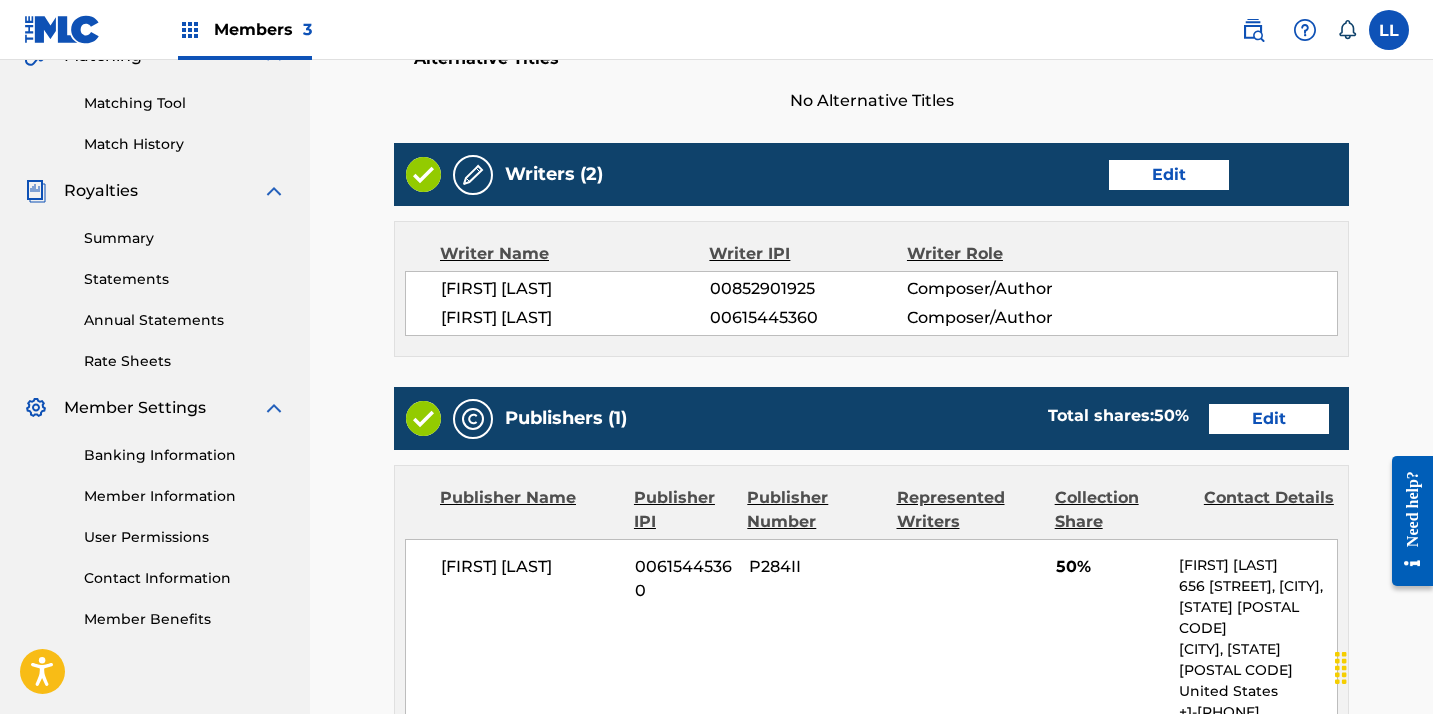 click on "Edit" at bounding box center [1169, 175] 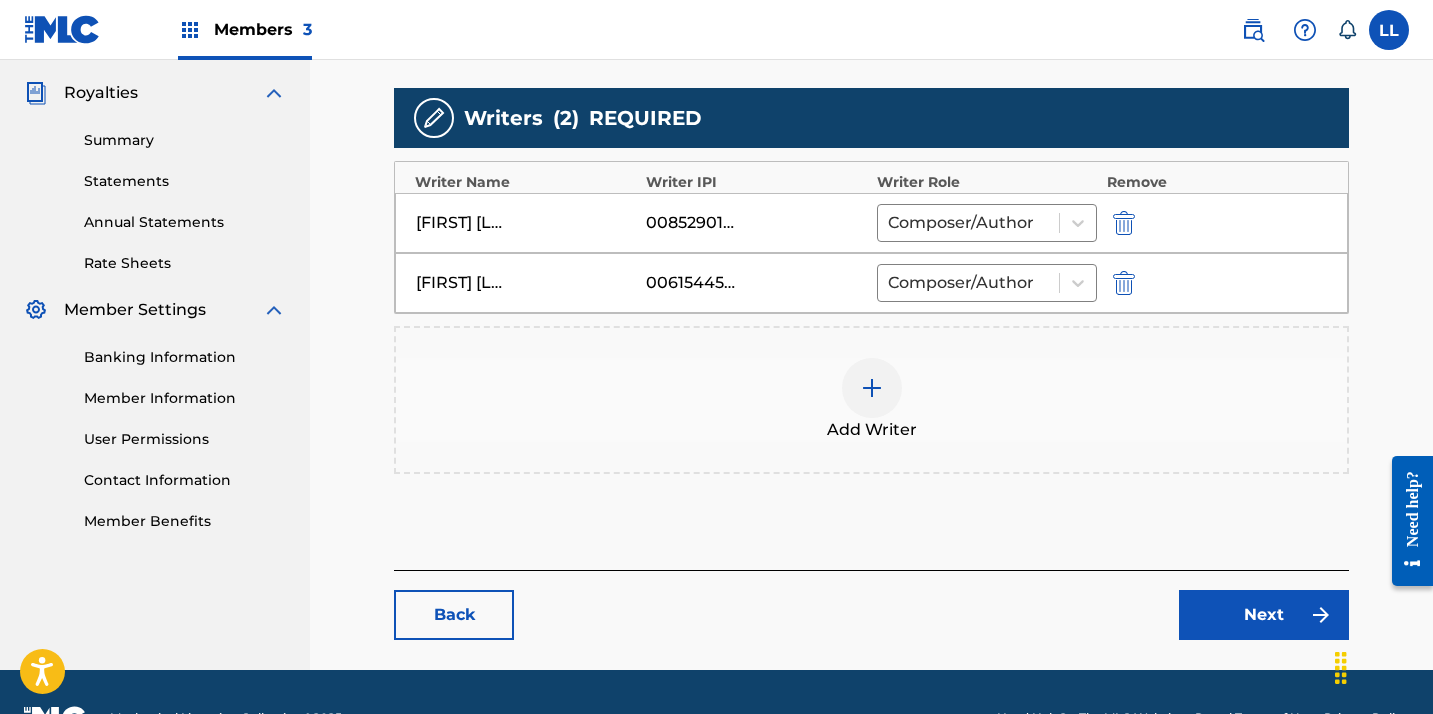 scroll, scrollTop: 489, scrollLeft: 0, axis: vertical 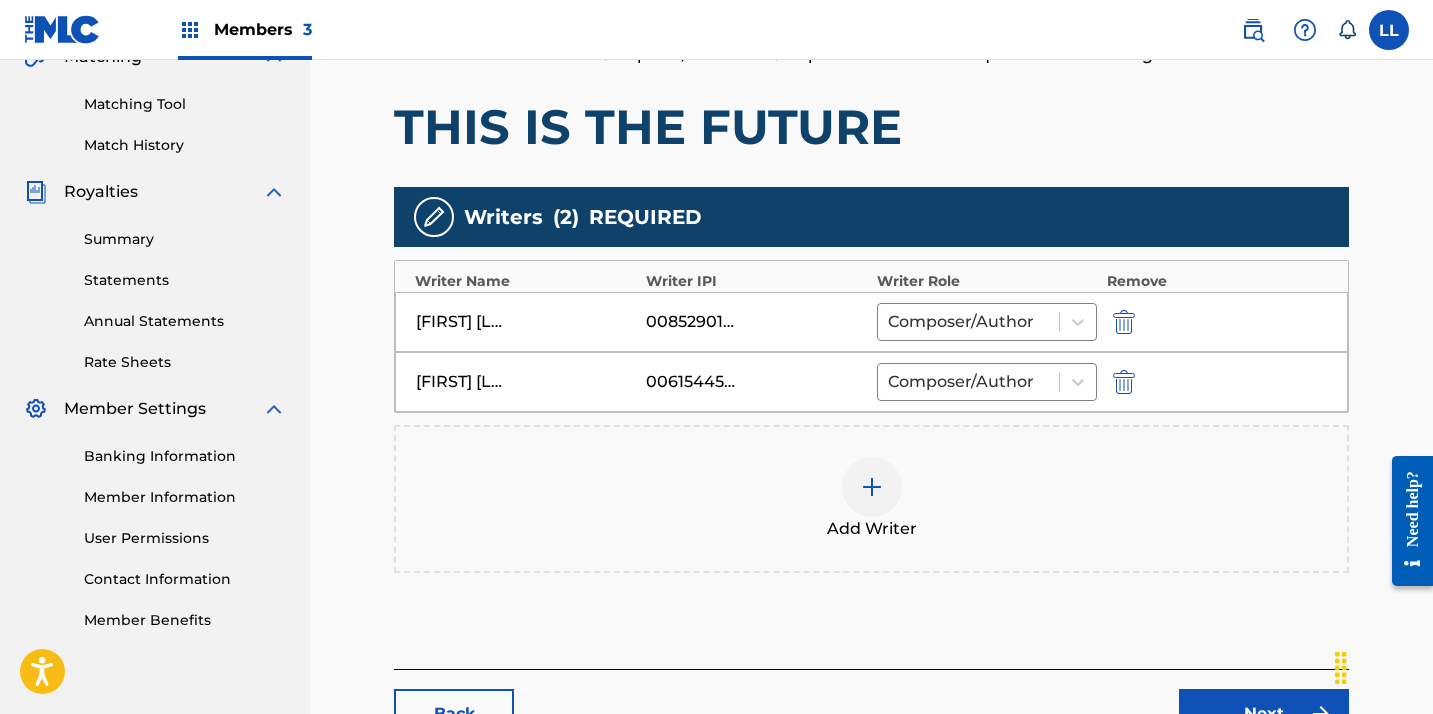 click at bounding box center [1124, 322] 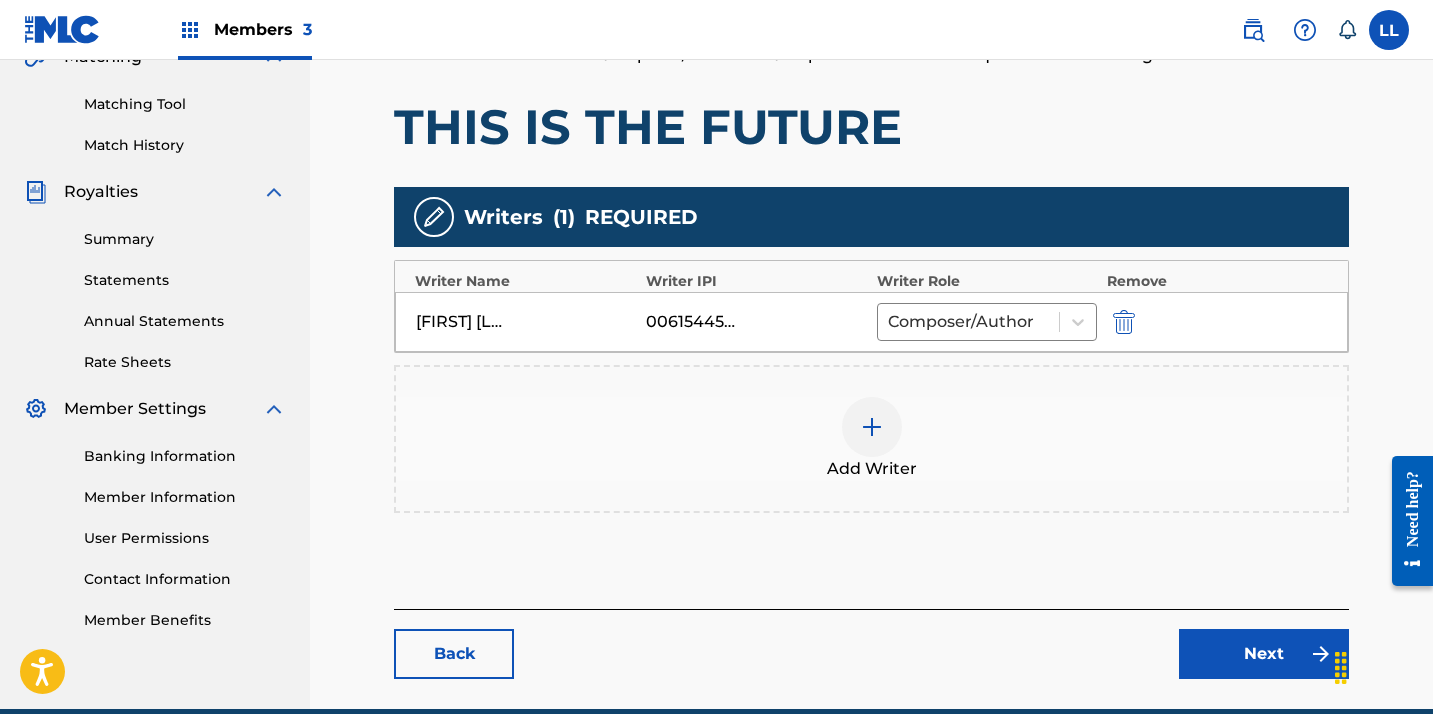 click at bounding box center [872, 427] 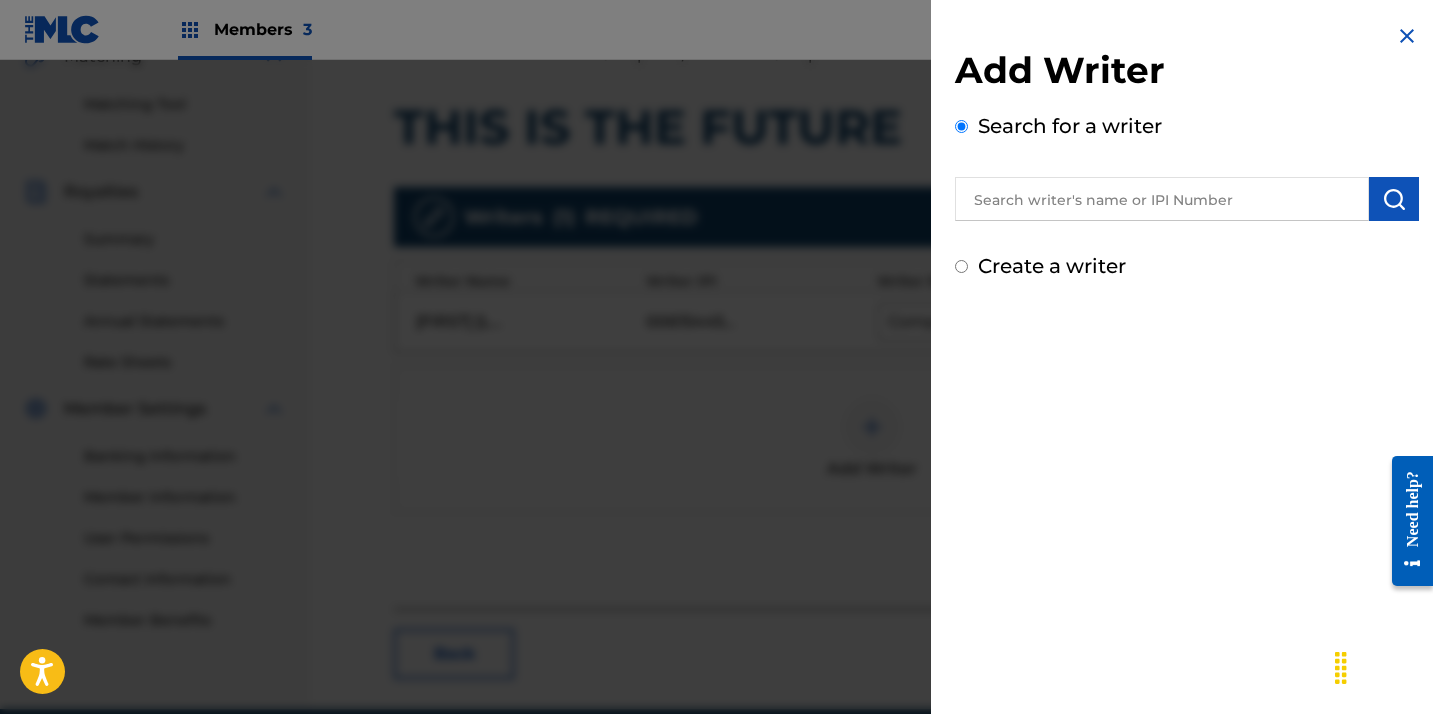 click at bounding box center (1162, 199) 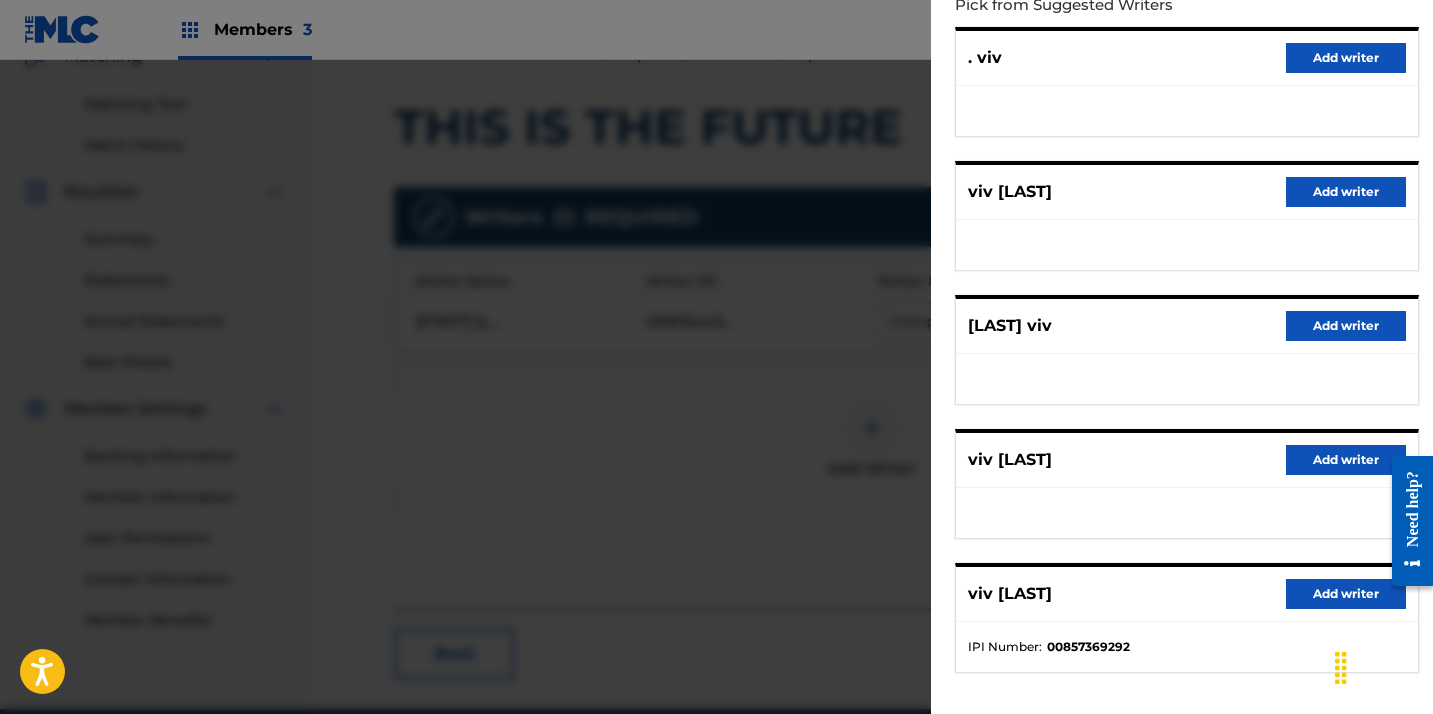 scroll, scrollTop: 327, scrollLeft: 0, axis: vertical 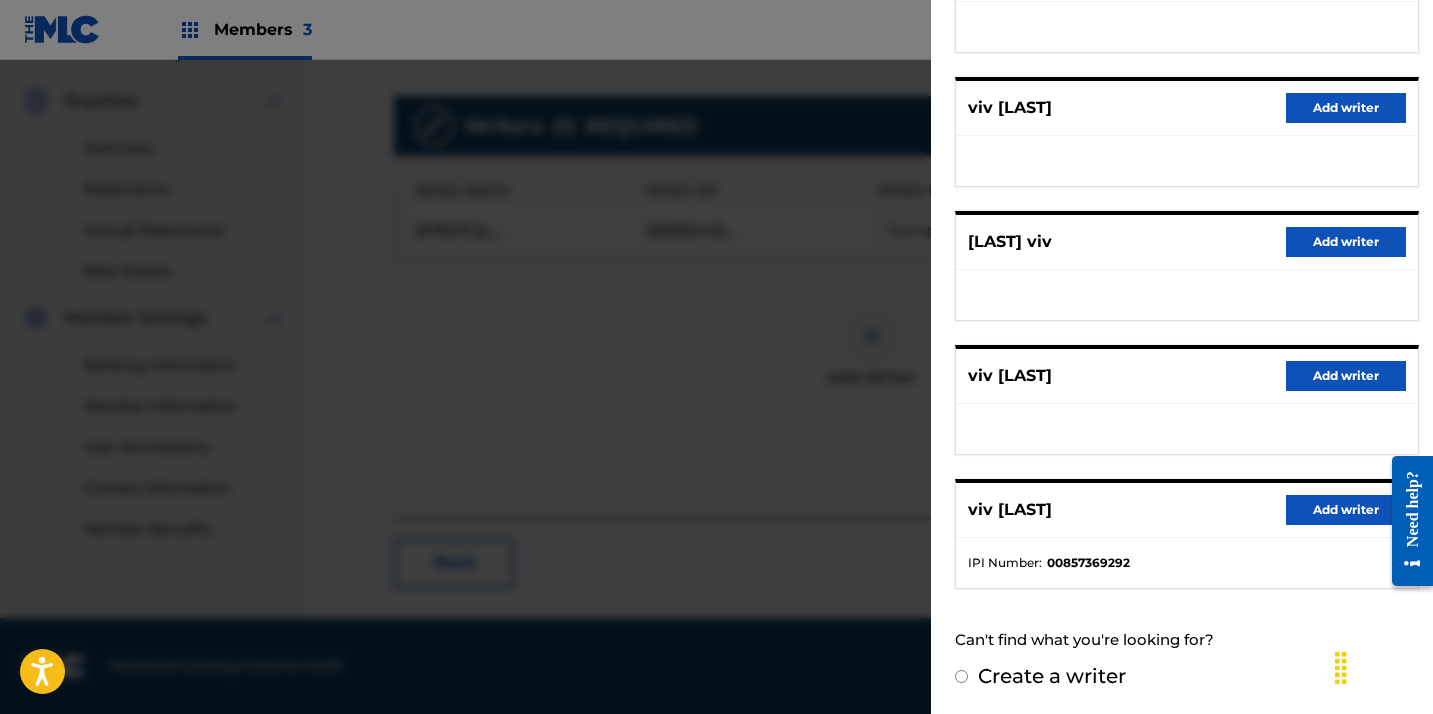 type on "viv Parker" 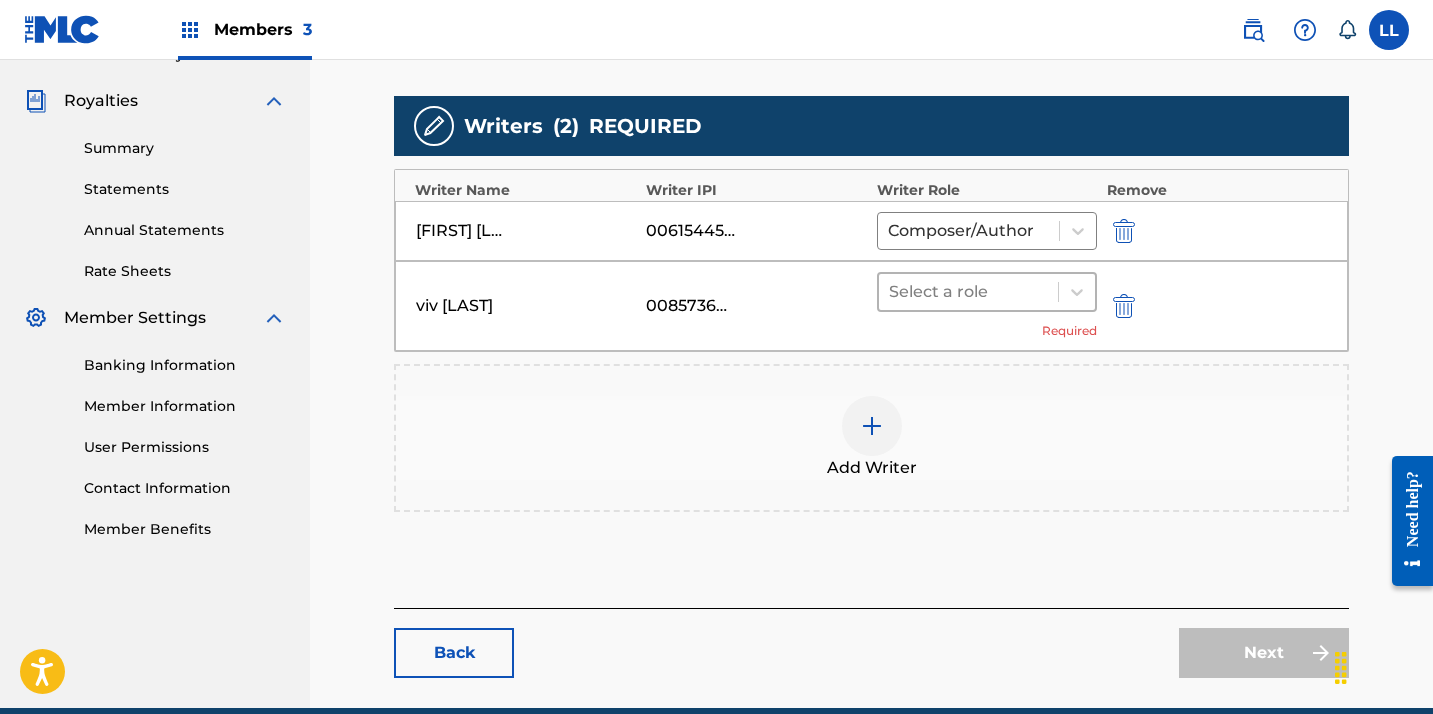 click at bounding box center (968, 292) 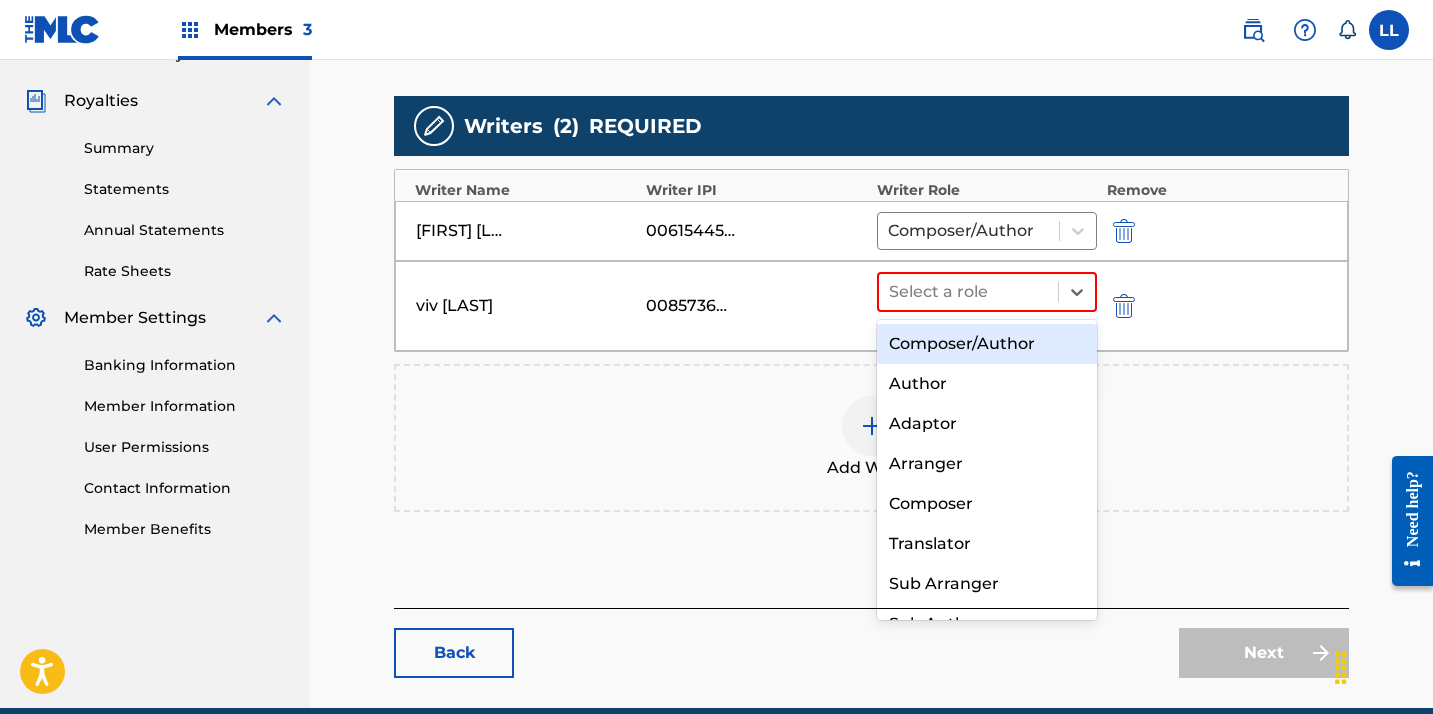 click on "Composer/Author" at bounding box center [987, 344] 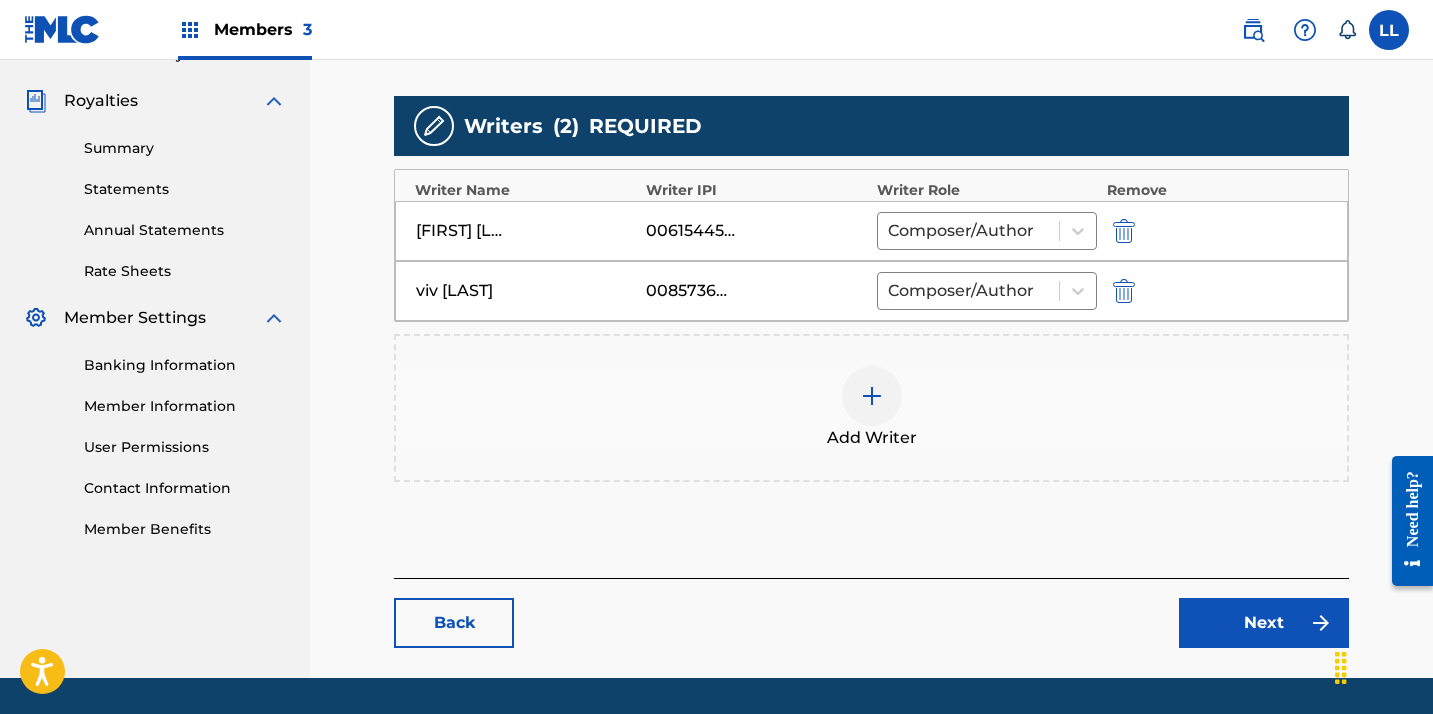 click on "Next" at bounding box center [1264, 623] 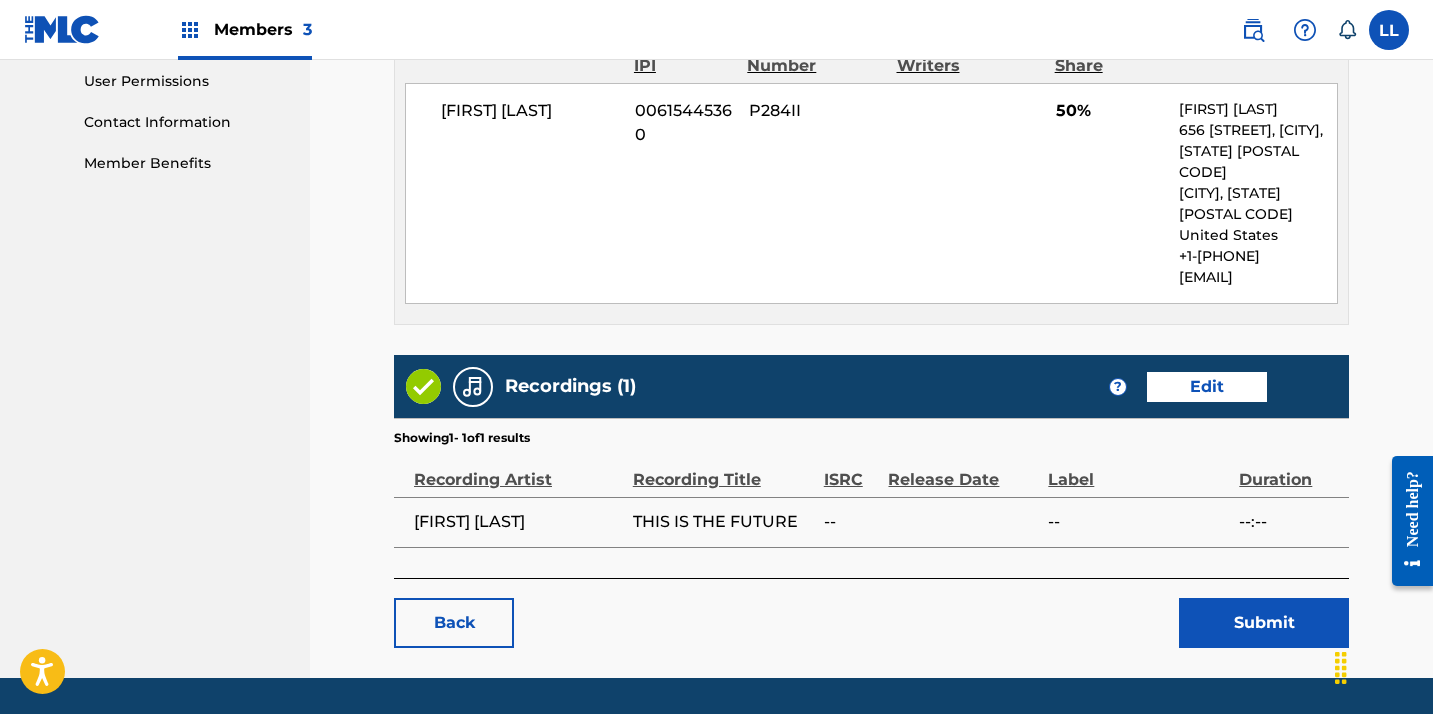 scroll, scrollTop: 983, scrollLeft: 0, axis: vertical 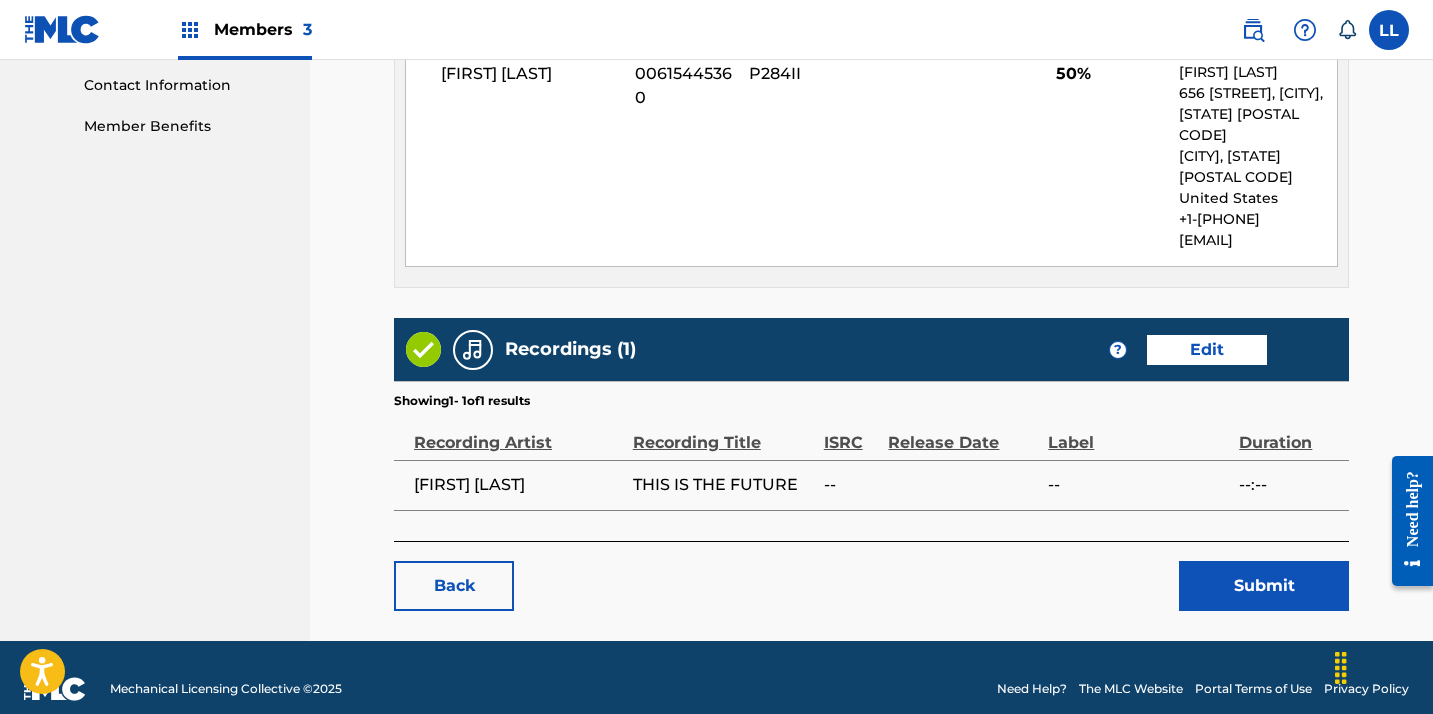 click on "Submit" at bounding box center [1264, 586] 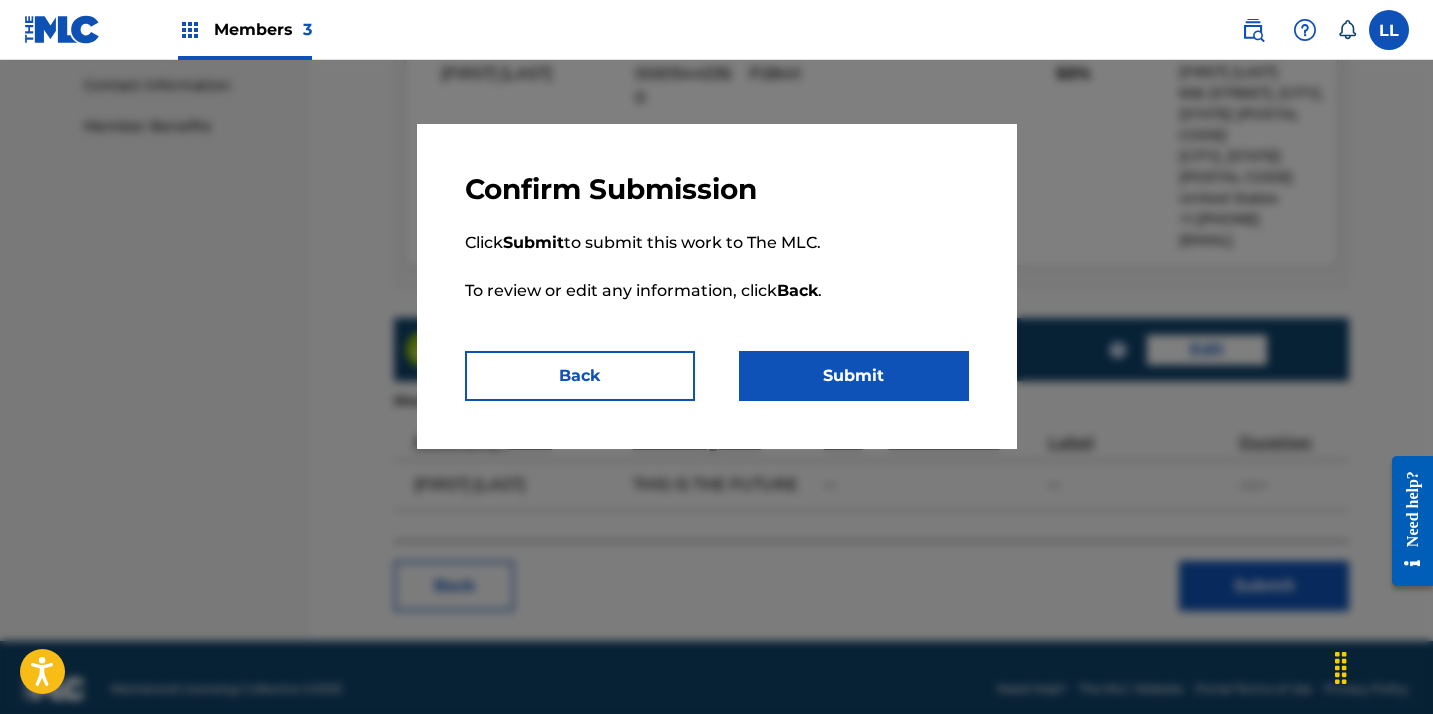 click on "Submit" at bounding box center (854, 376) 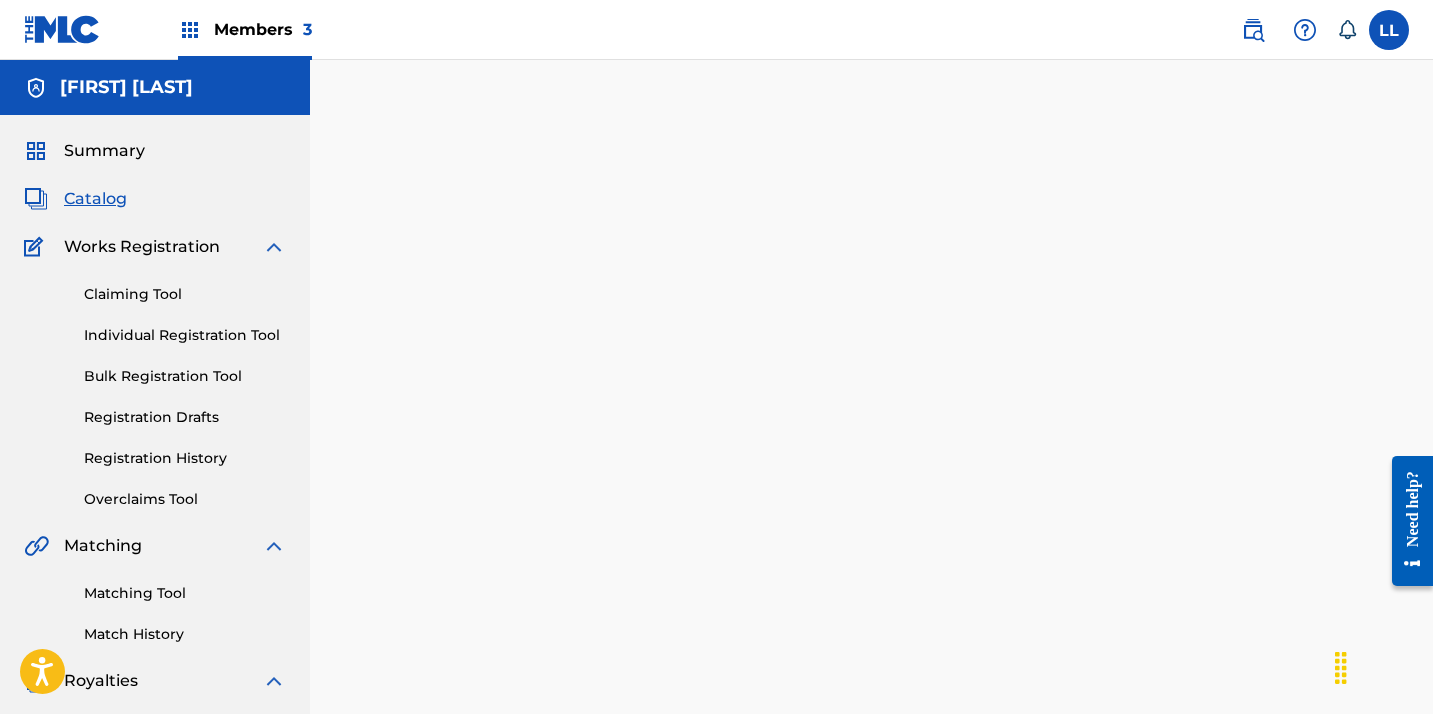 scroll, scrollTop: 526, scrollLeft: 0, axis: vertical 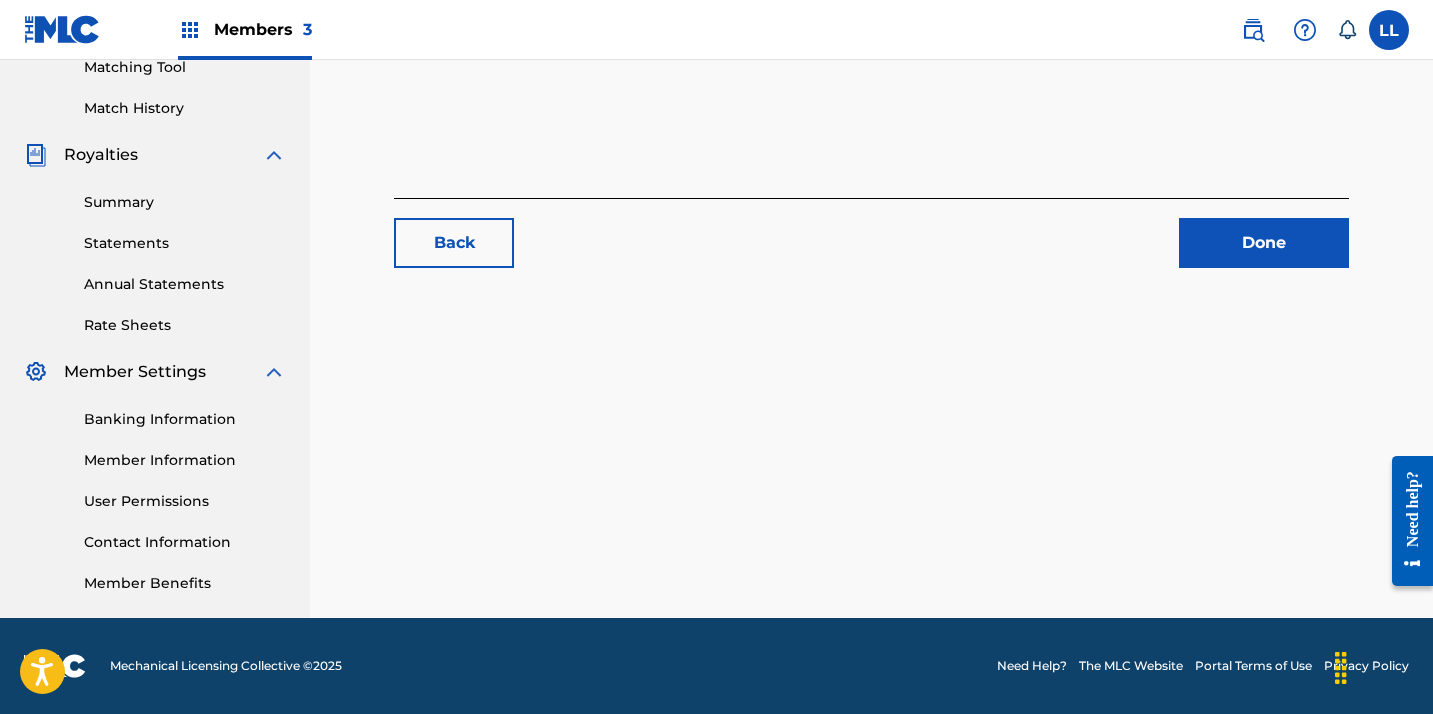 click on "Done" at bounding box center (1264, 243) 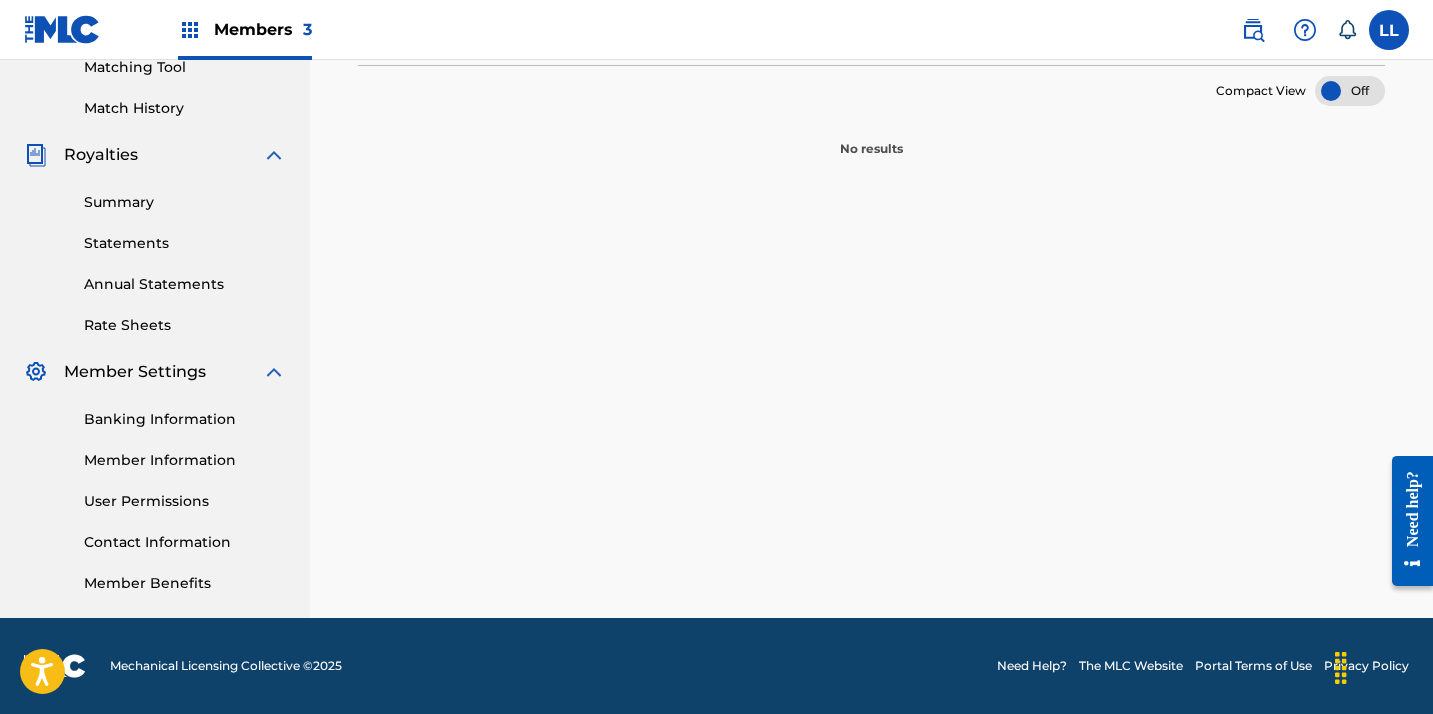 scroll, scrollTop: 0, scrollLeft: 0, axis: both 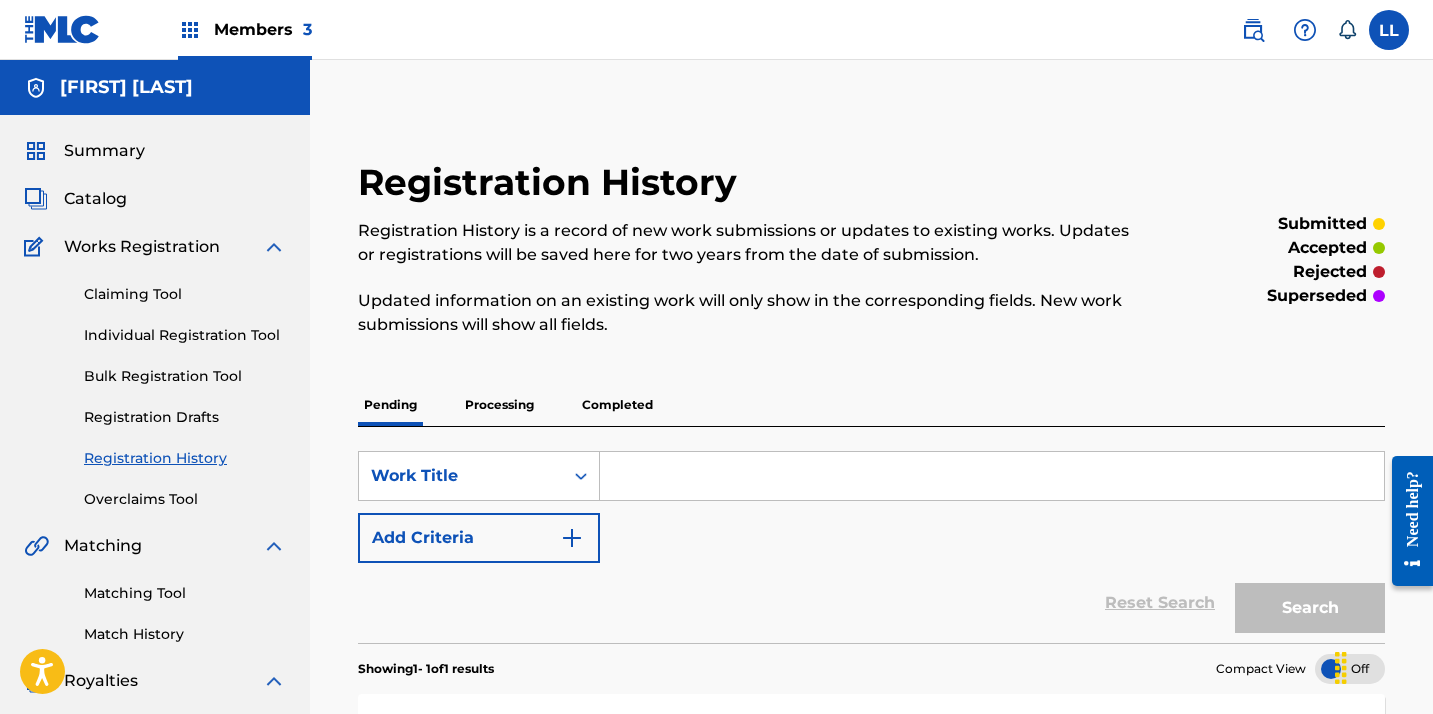 click on "Claiming Tool" at bounding box center [185, 294] 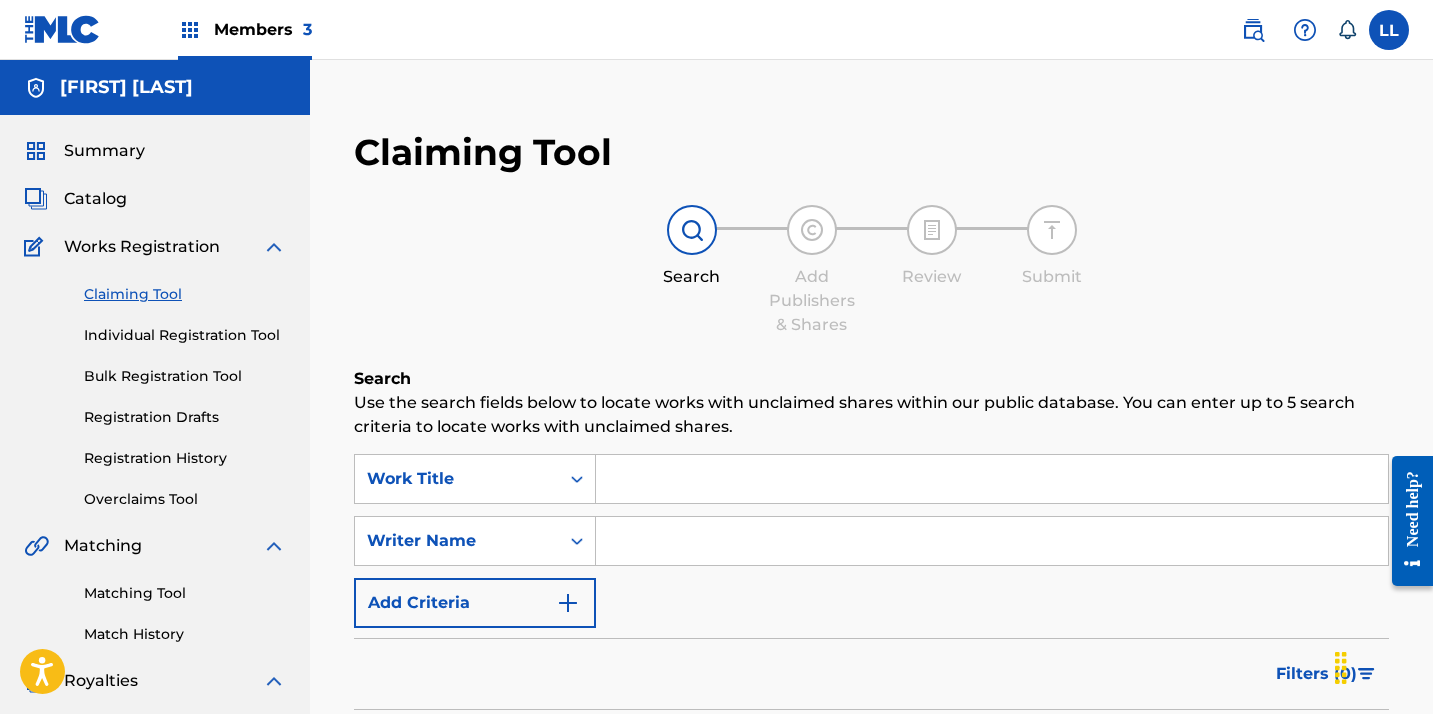 click at bounding box center [992, 479] 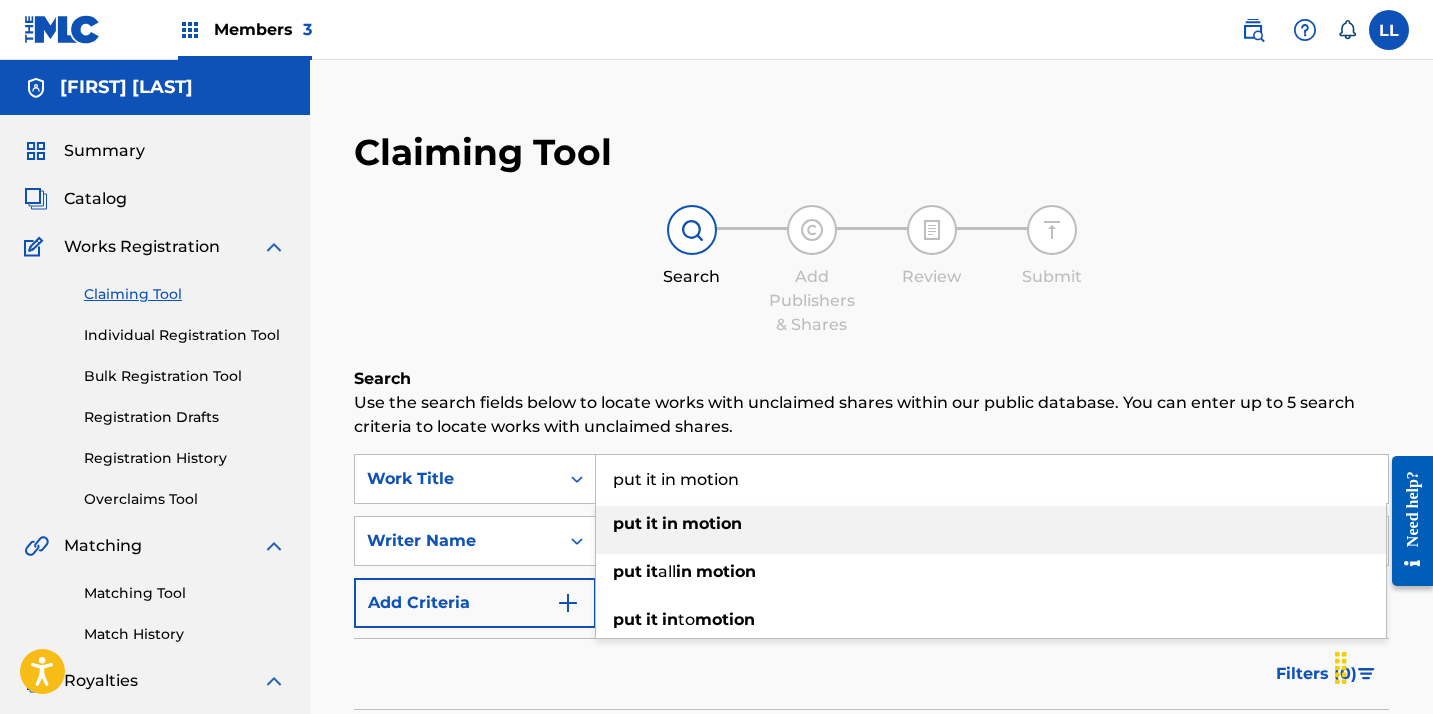 type on "put it in motion" 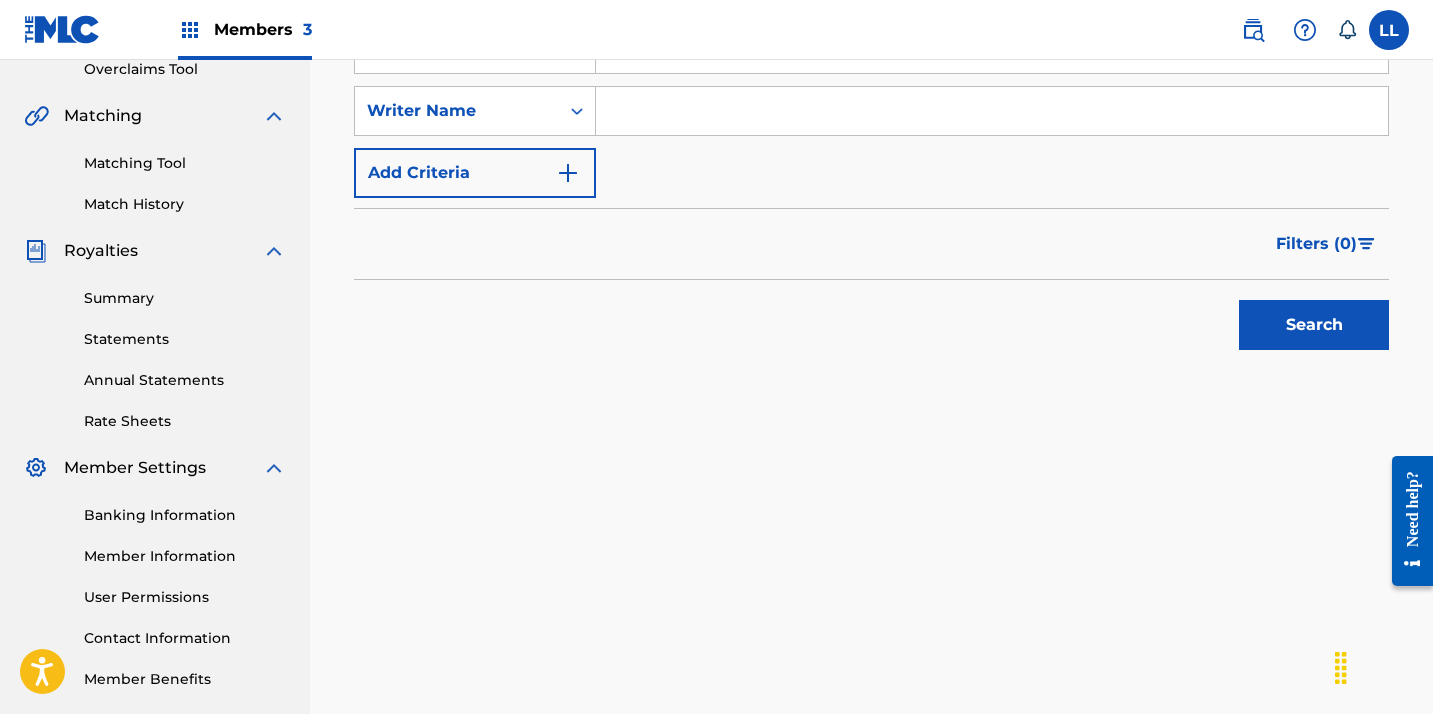 scroll, scrollTop: 526, scrollLeft: 0, axis: vertical 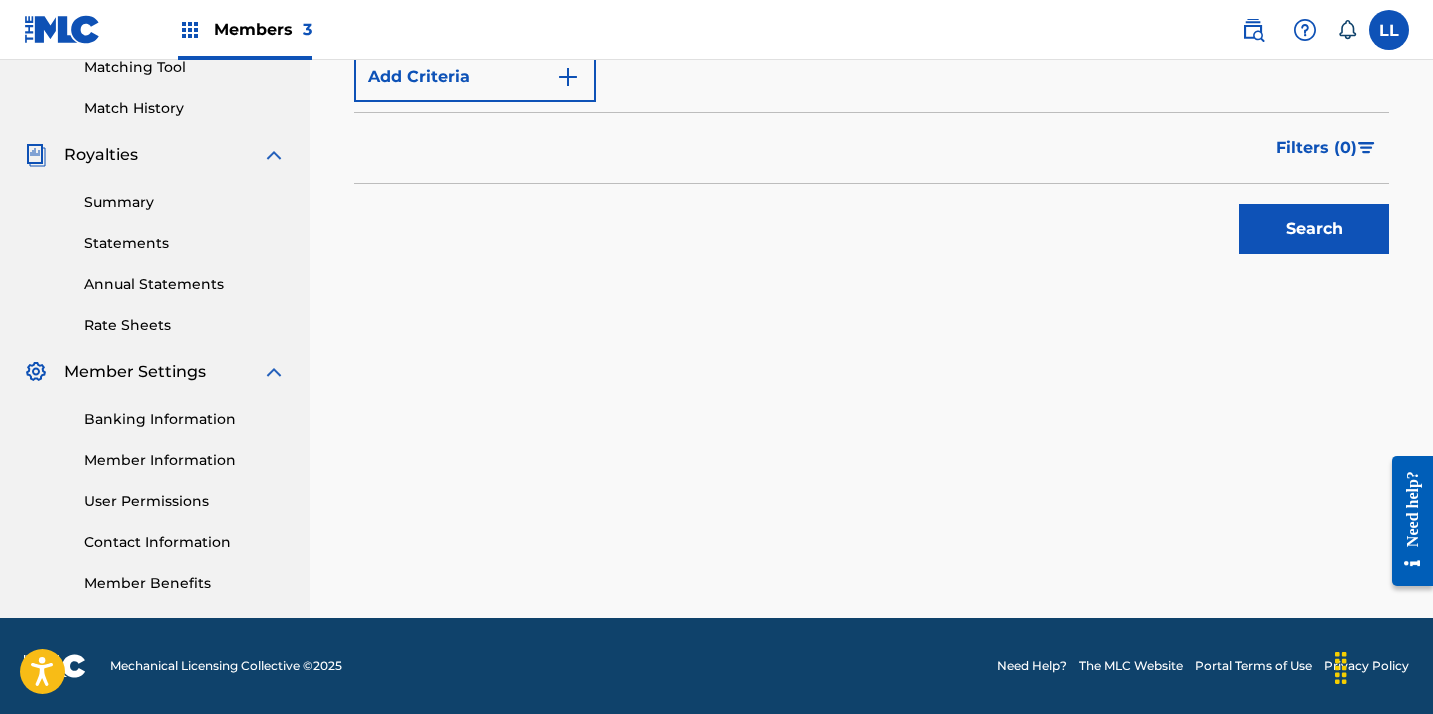 click on "Search" at bounding box center [1314, 229] 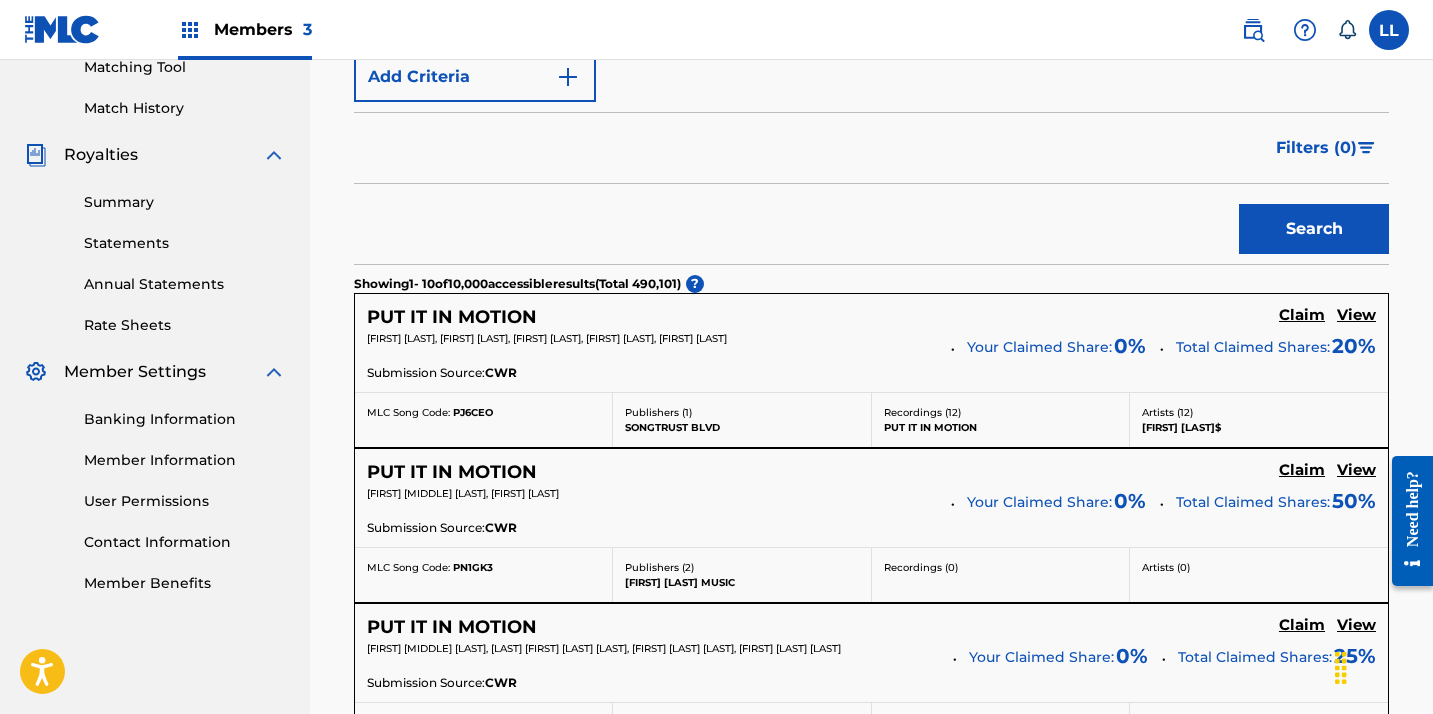 scroll, scrollTop: 0, scrollLeft: 0, axis: both 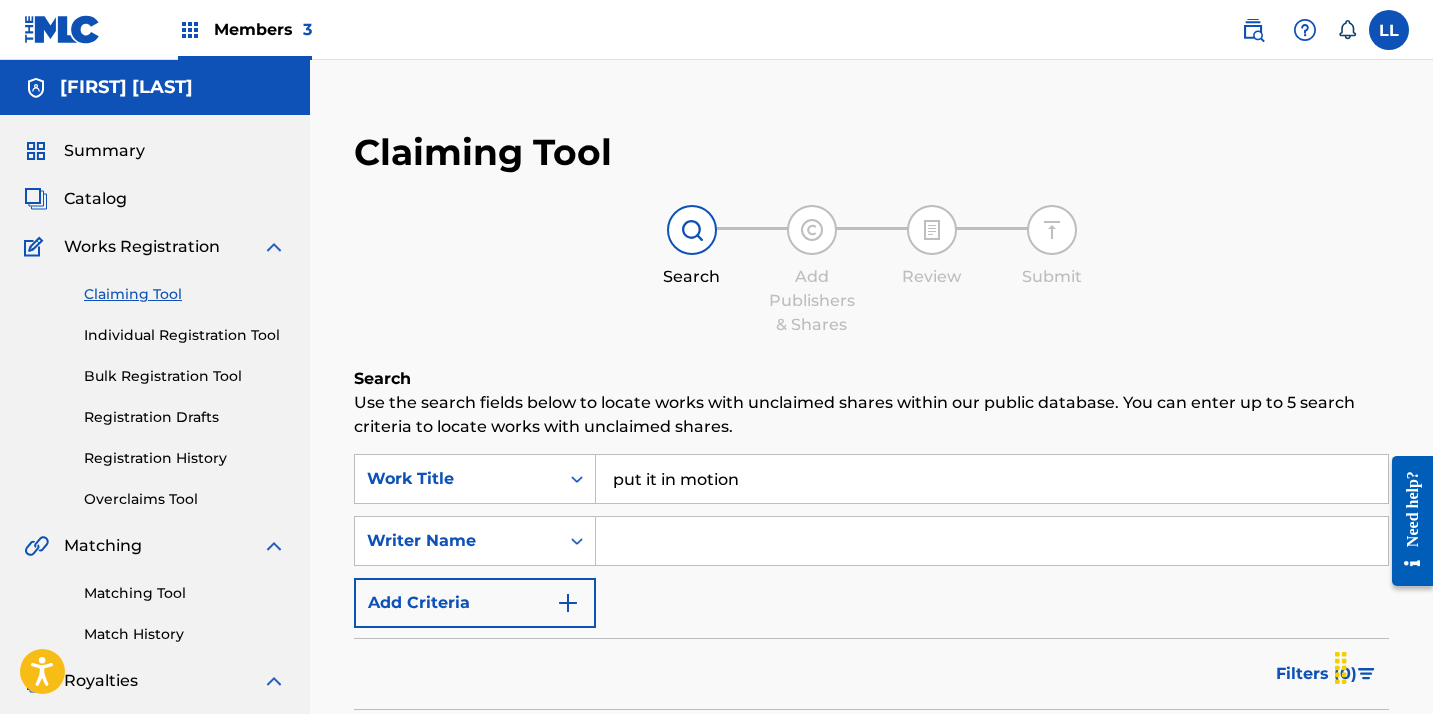 click on "Catalog" at bounding box center (95, 199) 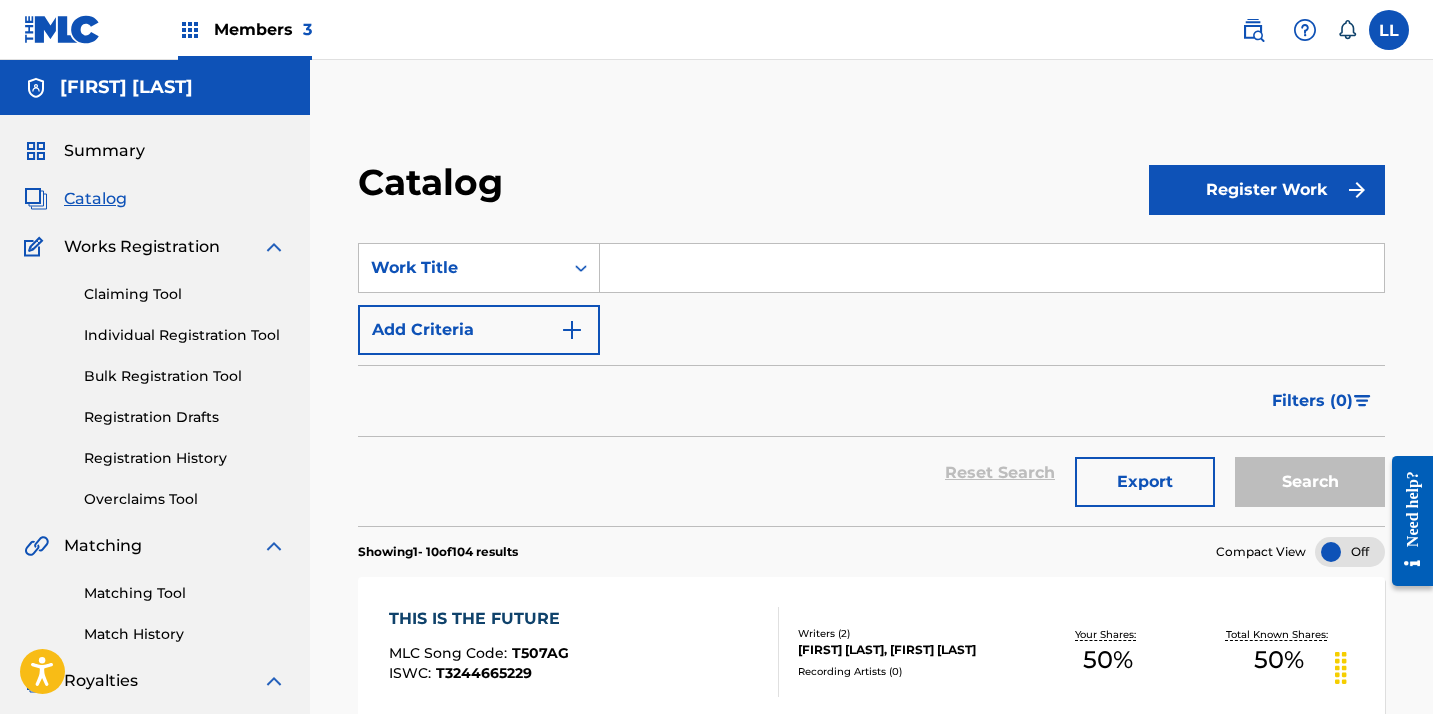click at bounding box center (992, 268) 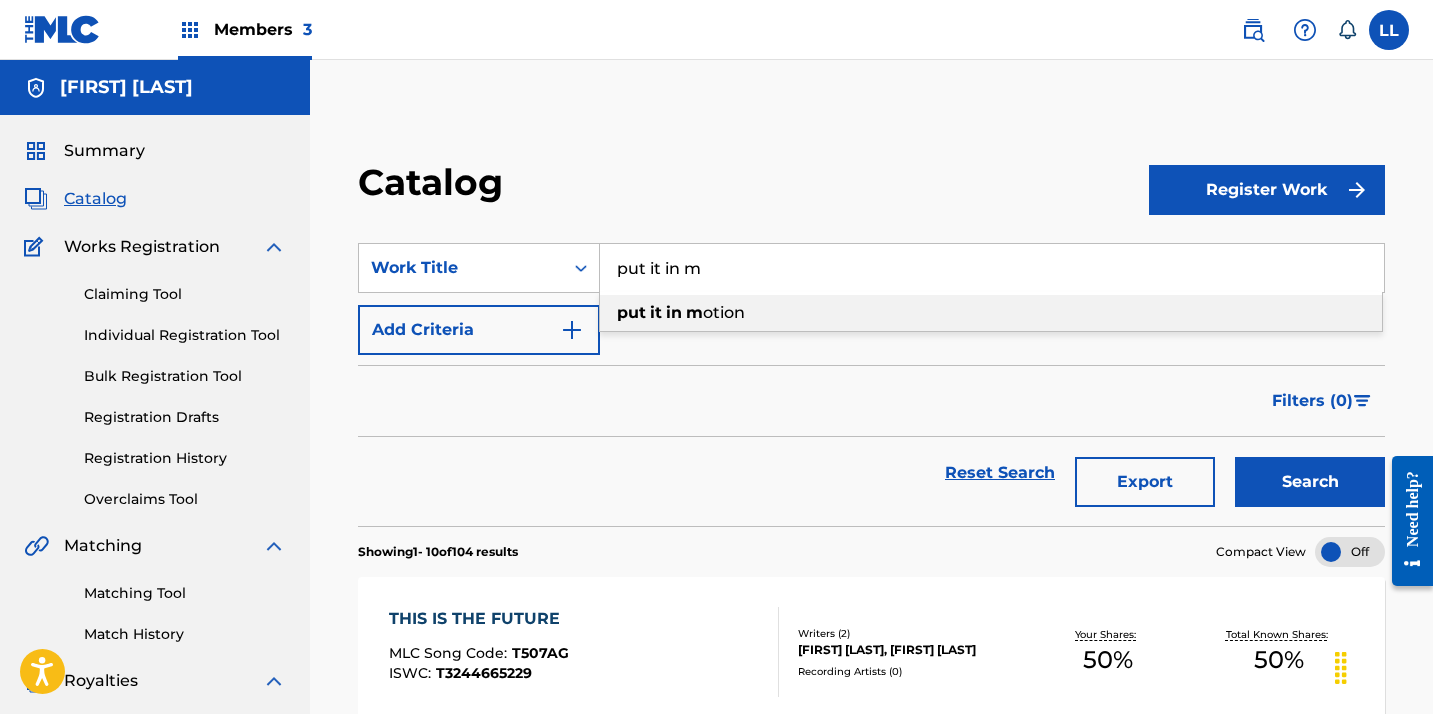 click on "otion" at bounding box center (724, 312) 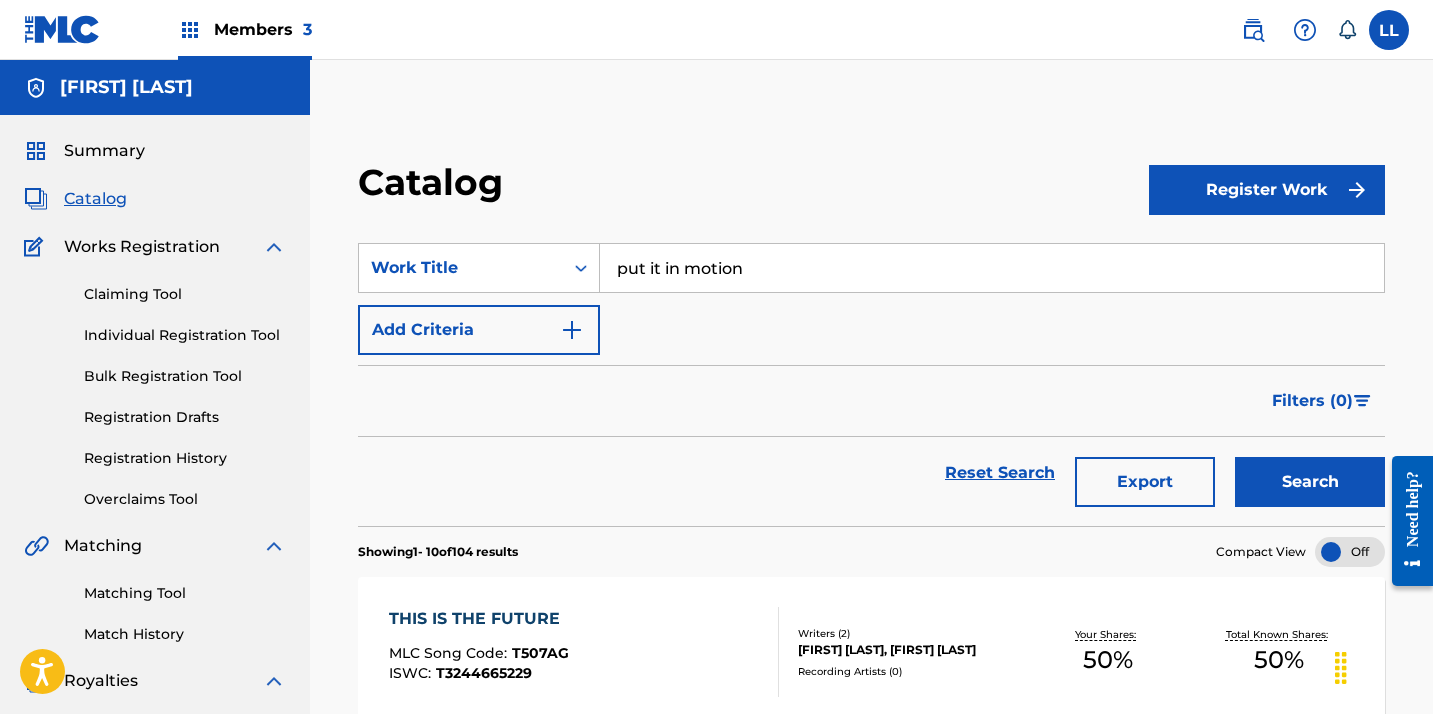 click on "Search" at bounding box center (1310, 482) 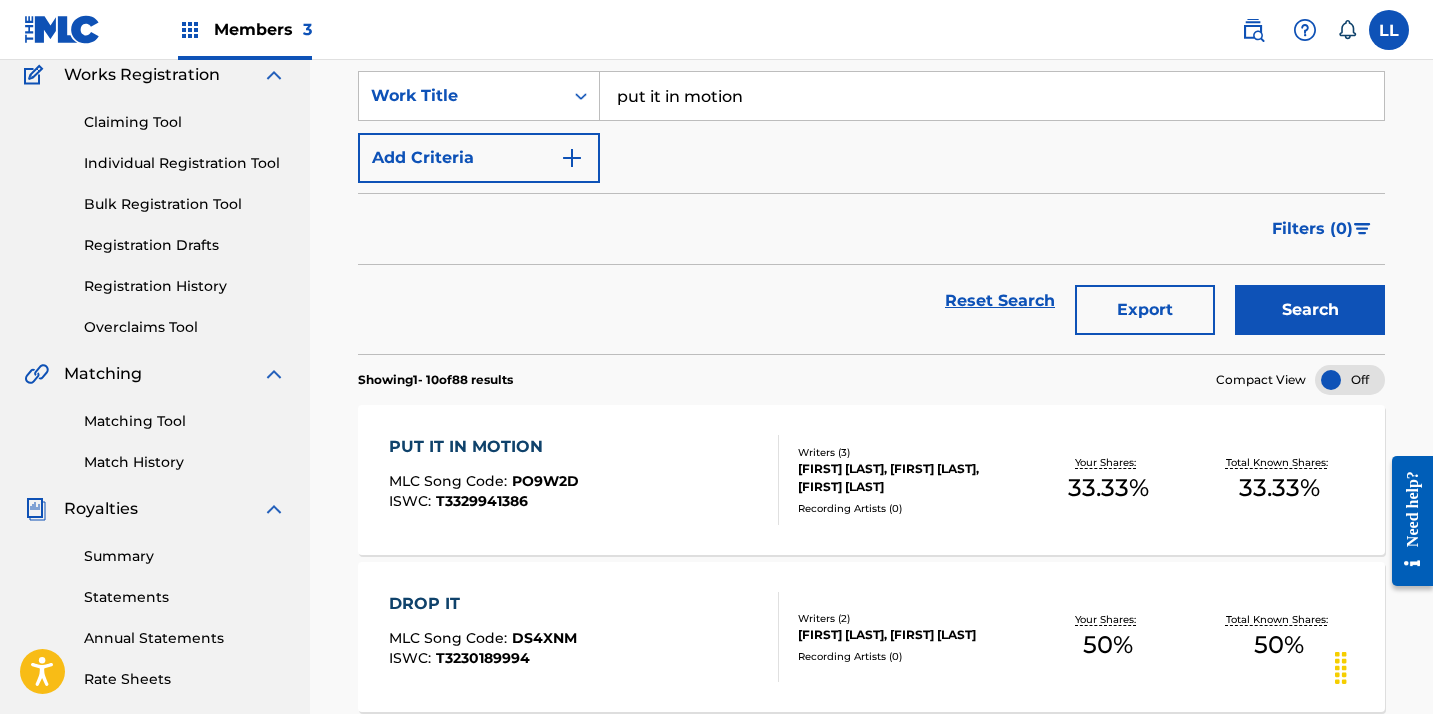 scroll, scrollTop: 204, scrollLeft: 0, axis: vertical 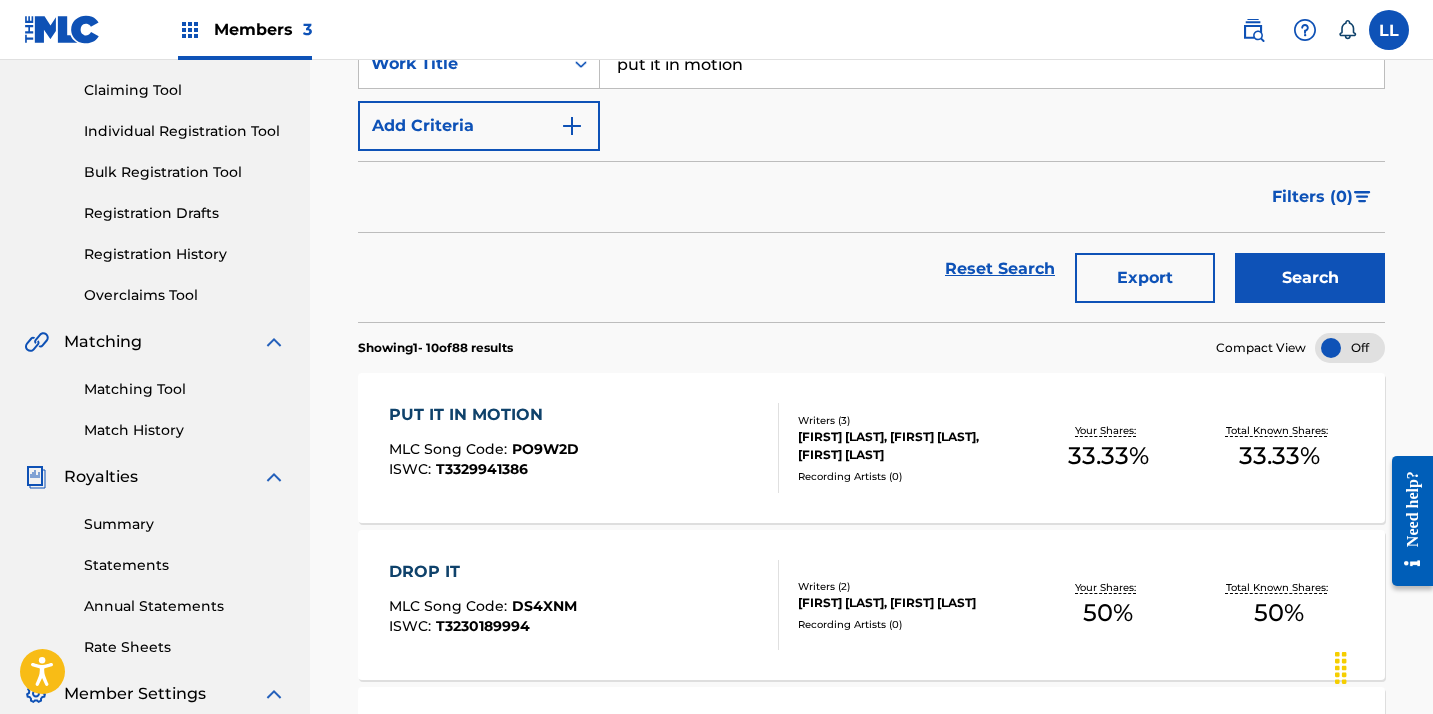 click on "PUT IT IN MOTION MLC Song Code : PO9W2D ISWC : T3329941386" at bounding box center (584, 448) 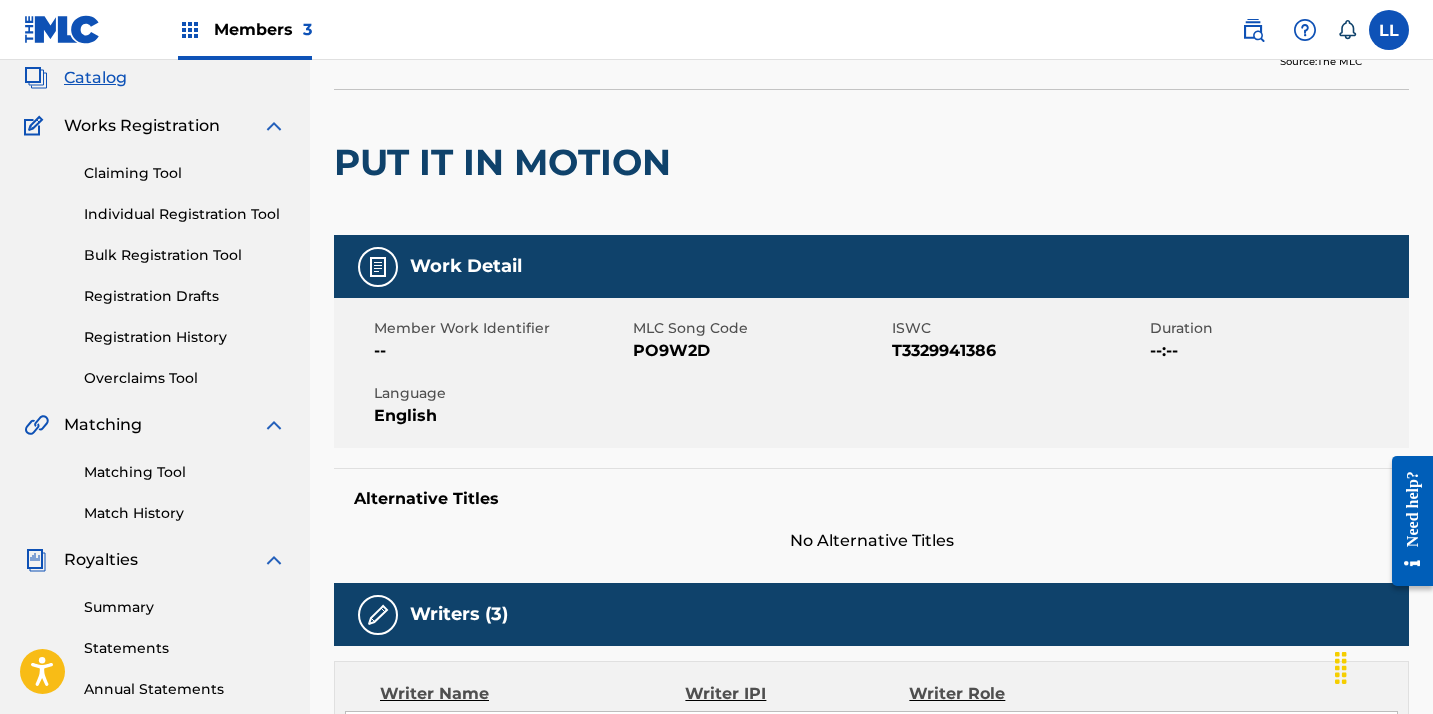 scroll, scrollTop: 0, scrollLeft: 0, axis: both 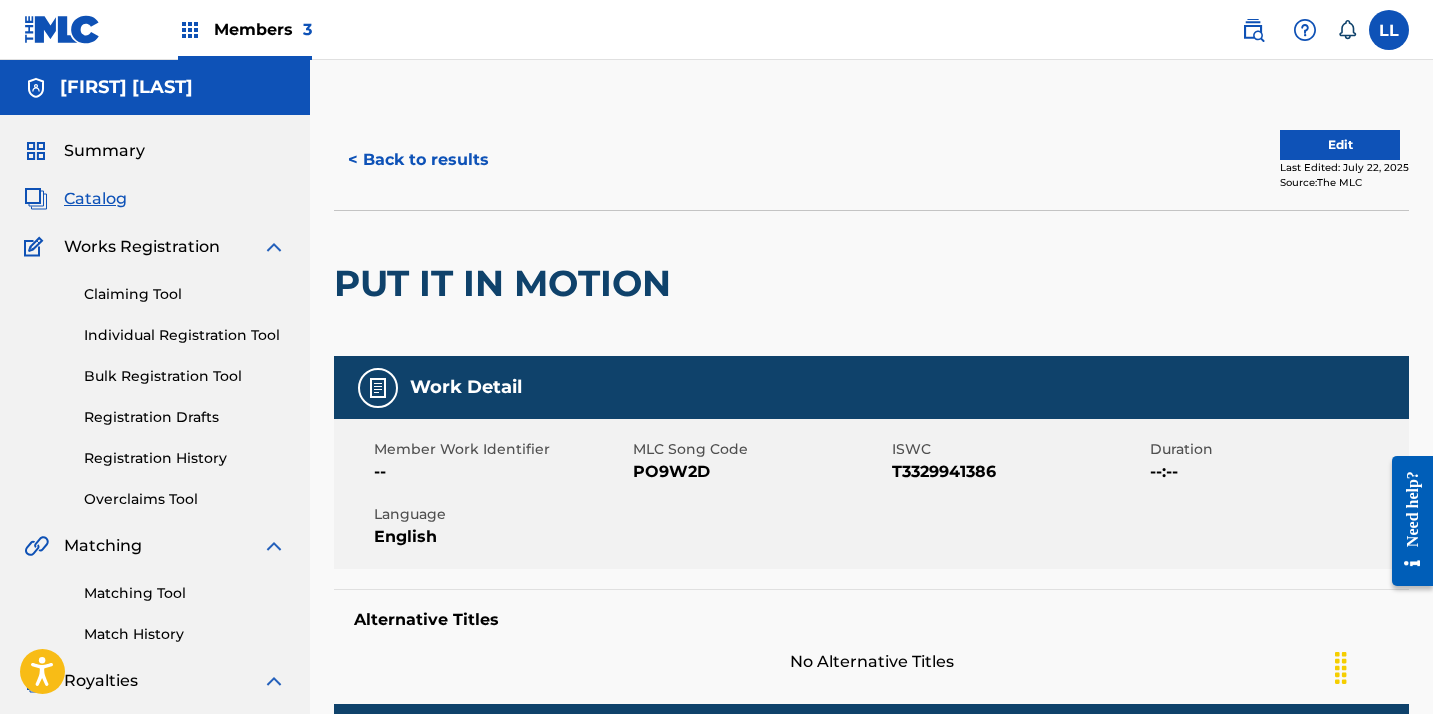 click on "Edit" at bounding box center (1340, 145) 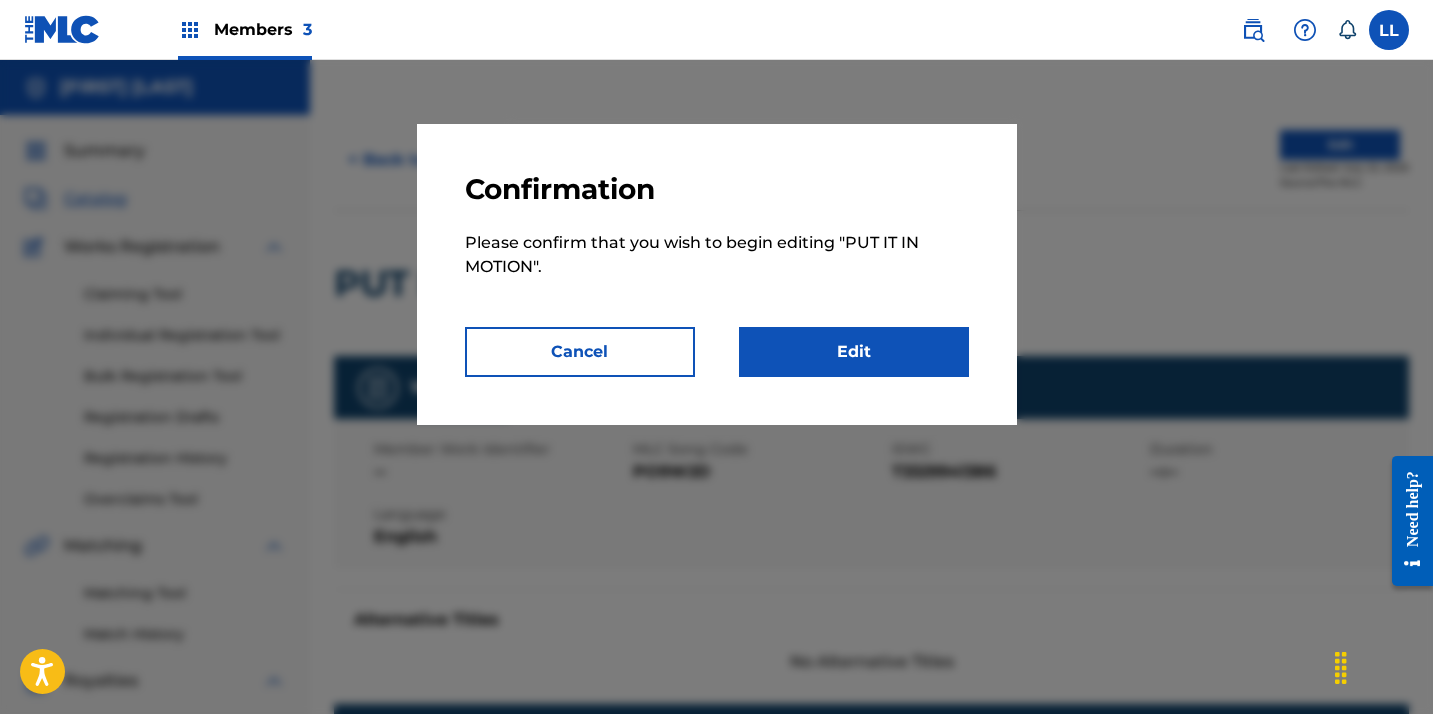 click on "Edit" at bounding box center [854, 352] 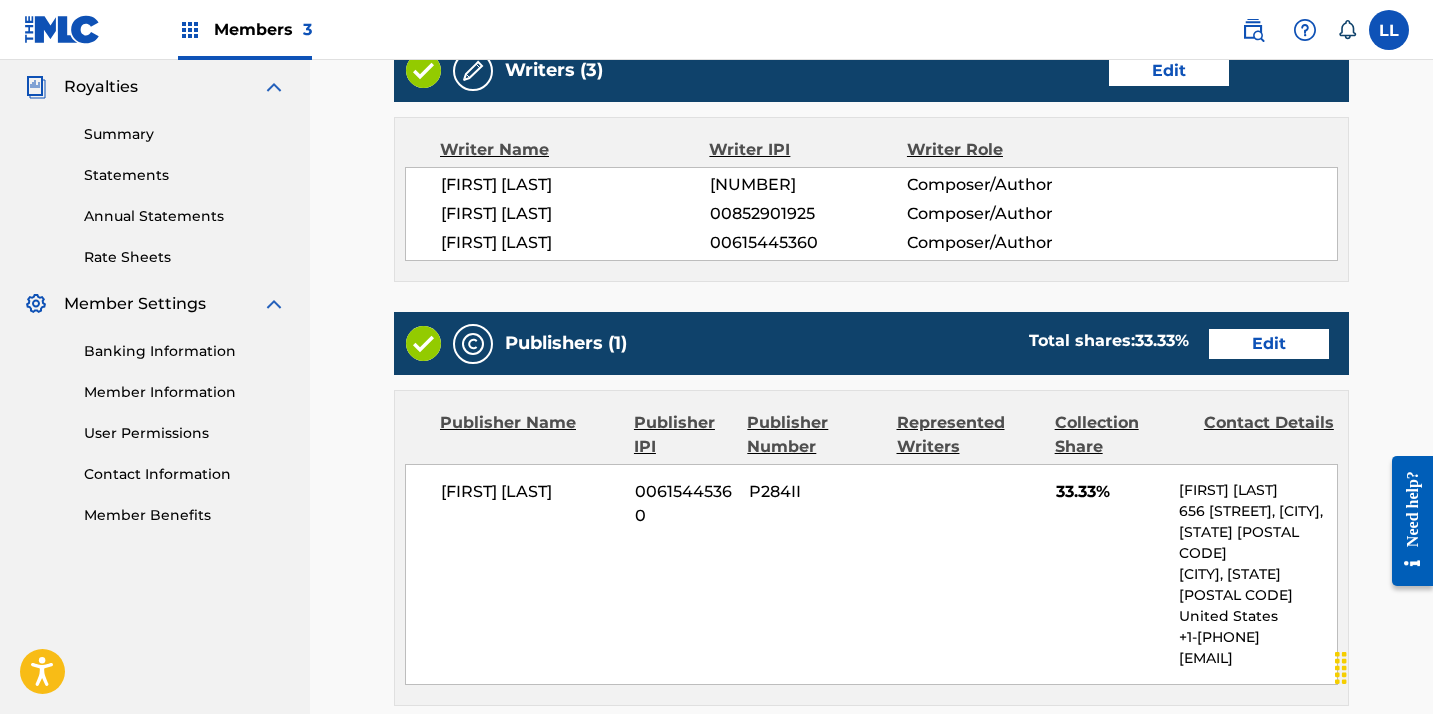 scroll, scrollTop: 424, scrollLeft: 0, axis: vertical 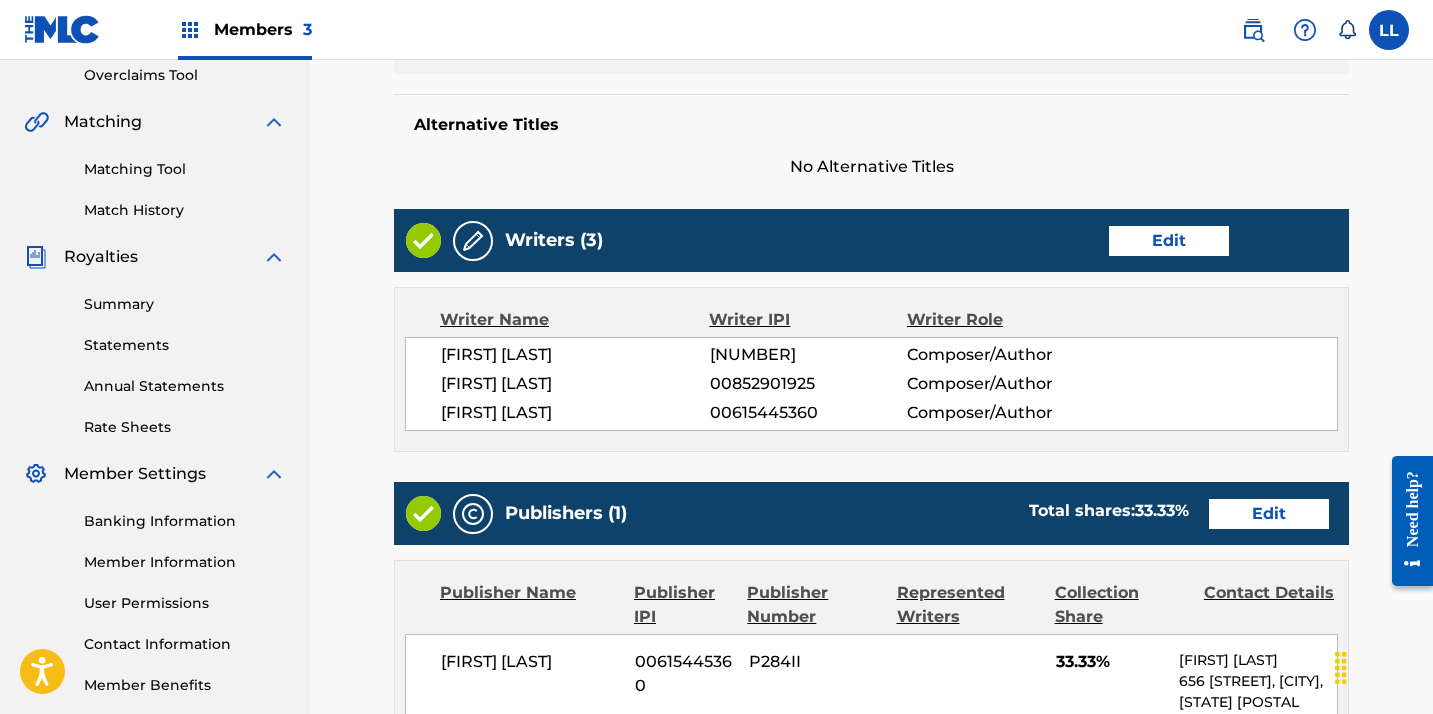 click on "Edit" at bounding box center [1169, 241] 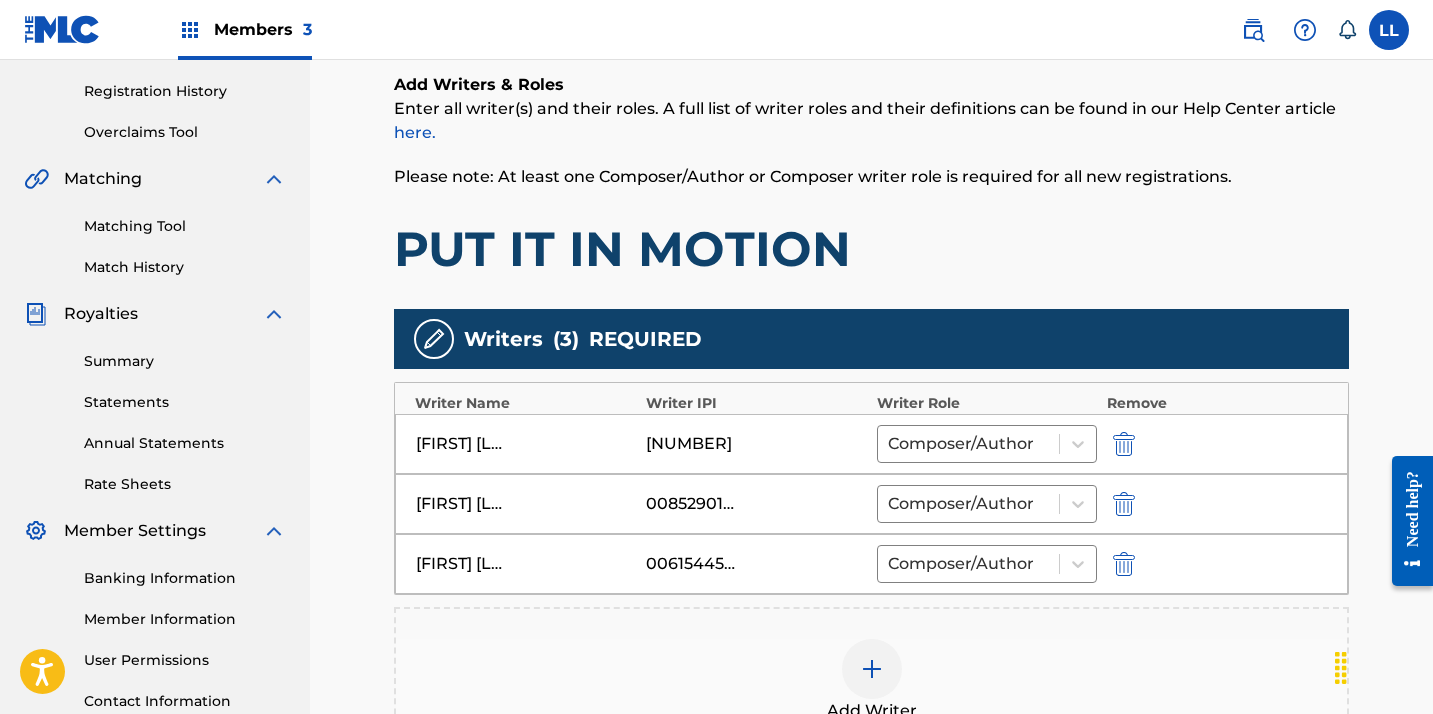 scroll, scrollTop: 479, scrollLeft: 0, axis: vertical 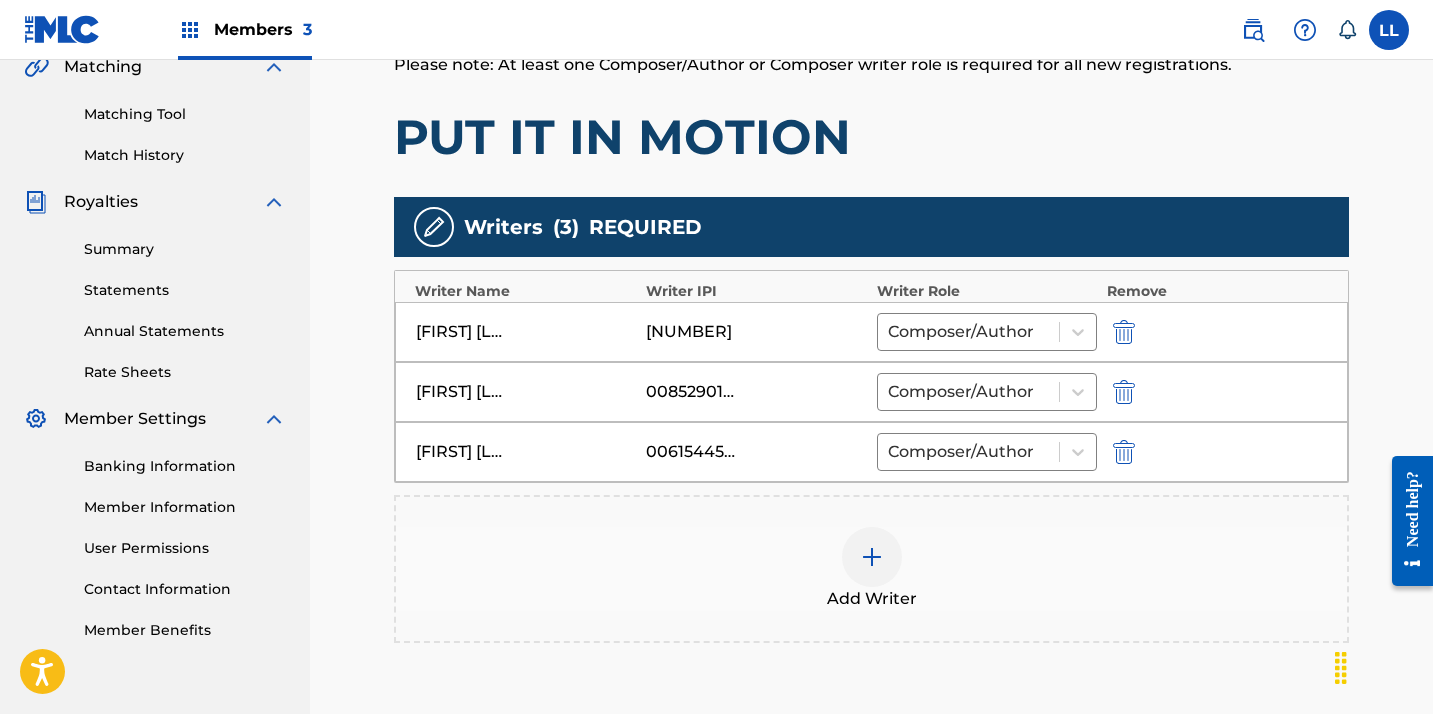 click at bounding box center (1124, 392) 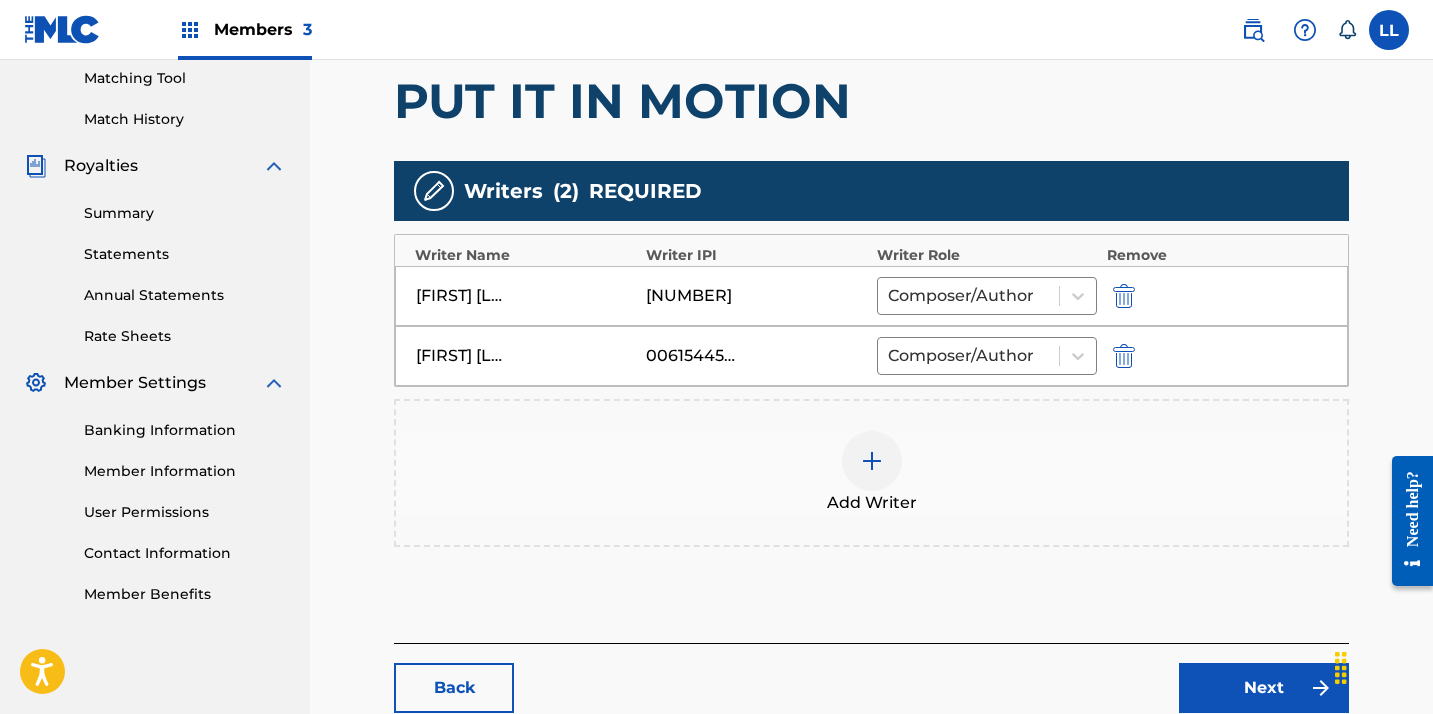 scroll, scrollTop: 625, scrollLeft: 0, axis: vertical 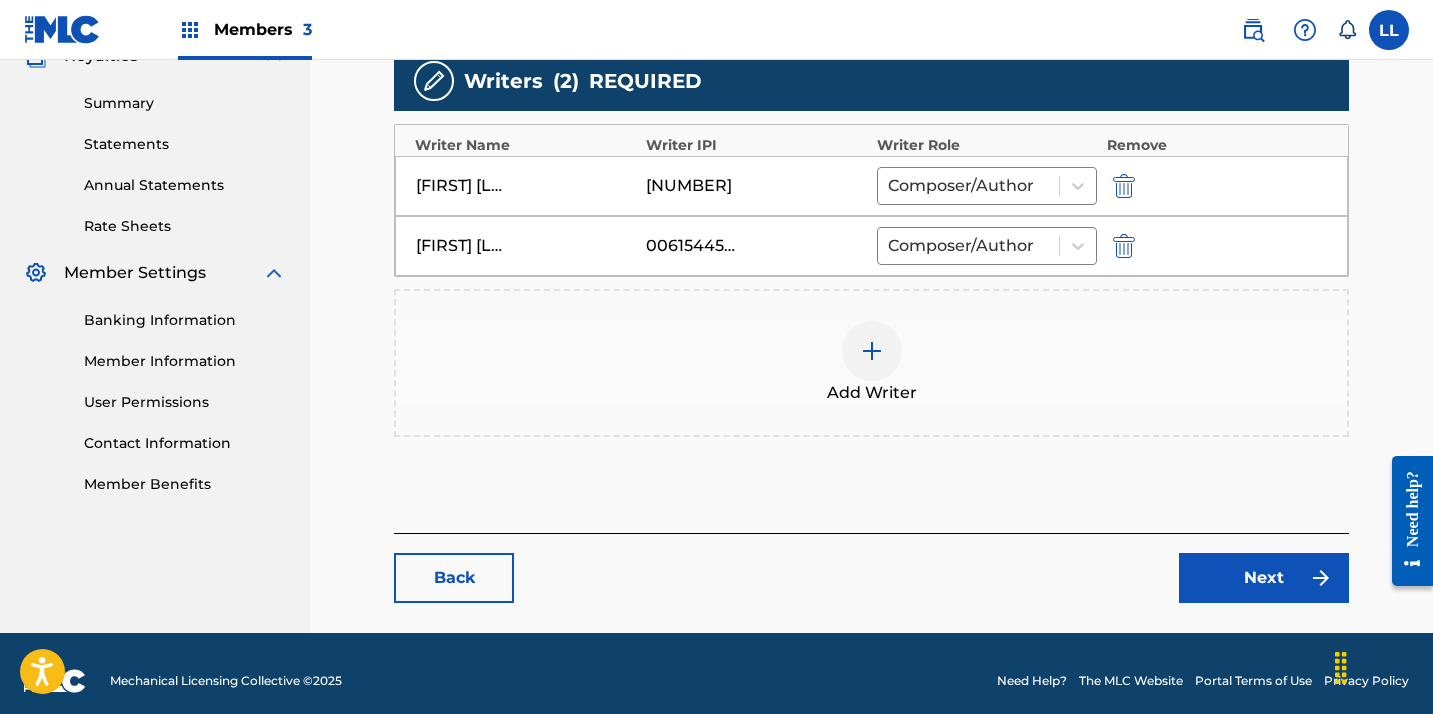 click at bounding box center (872, 351) 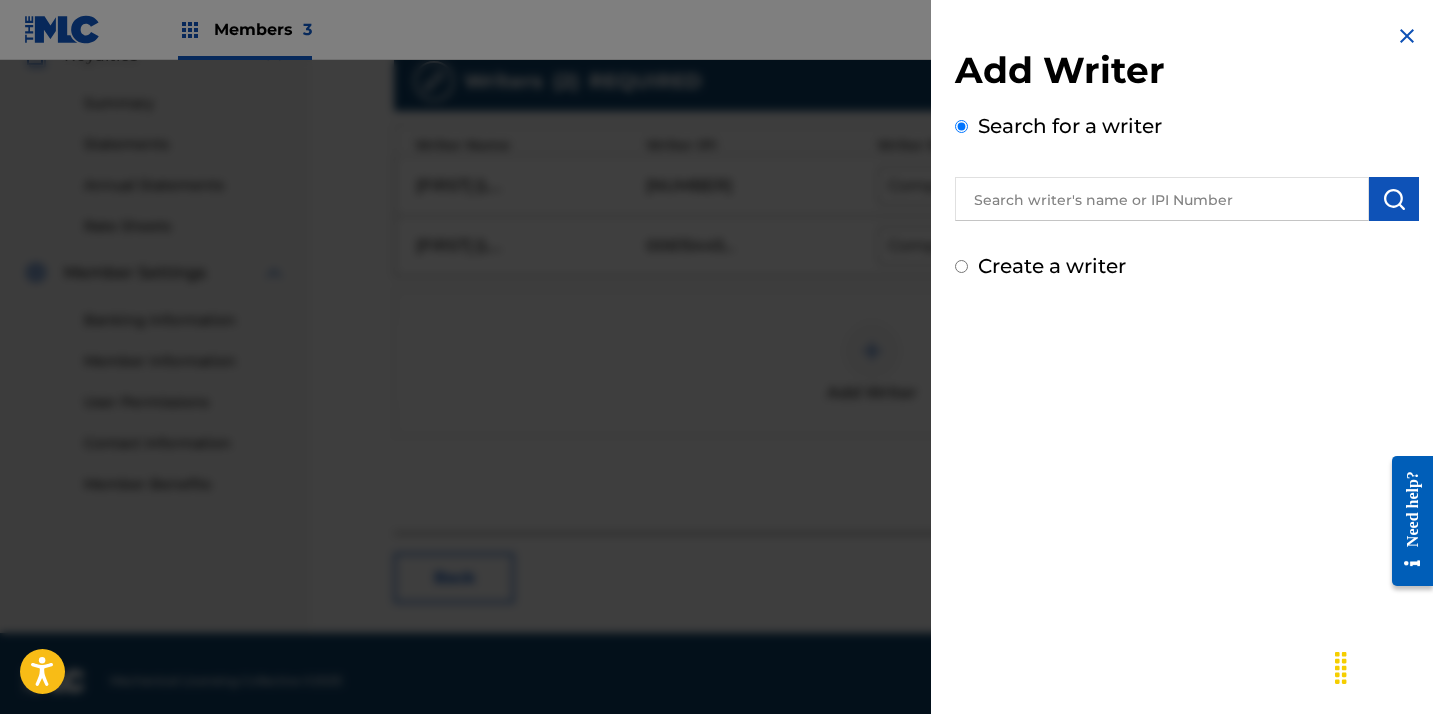 click at bounding box center [1162, 199] 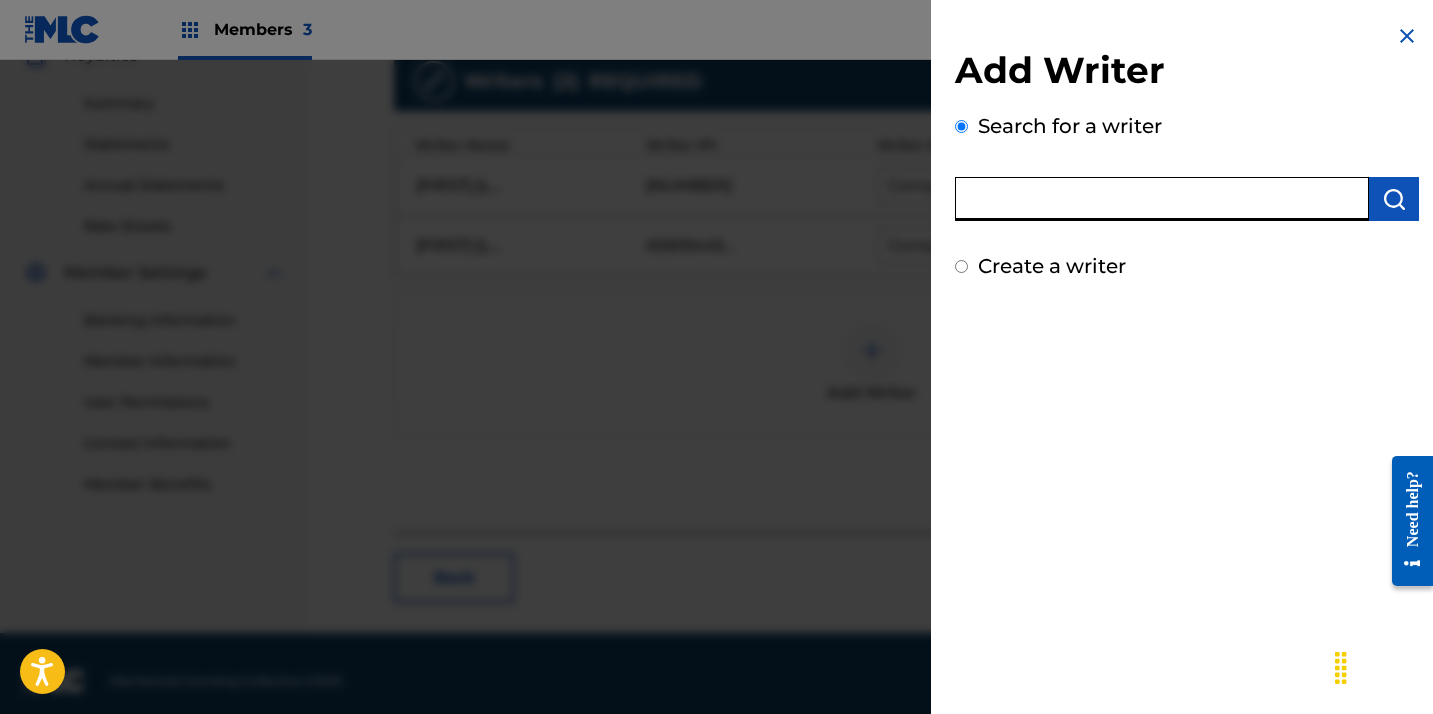 paste on "Michael Randolph Schlosser" 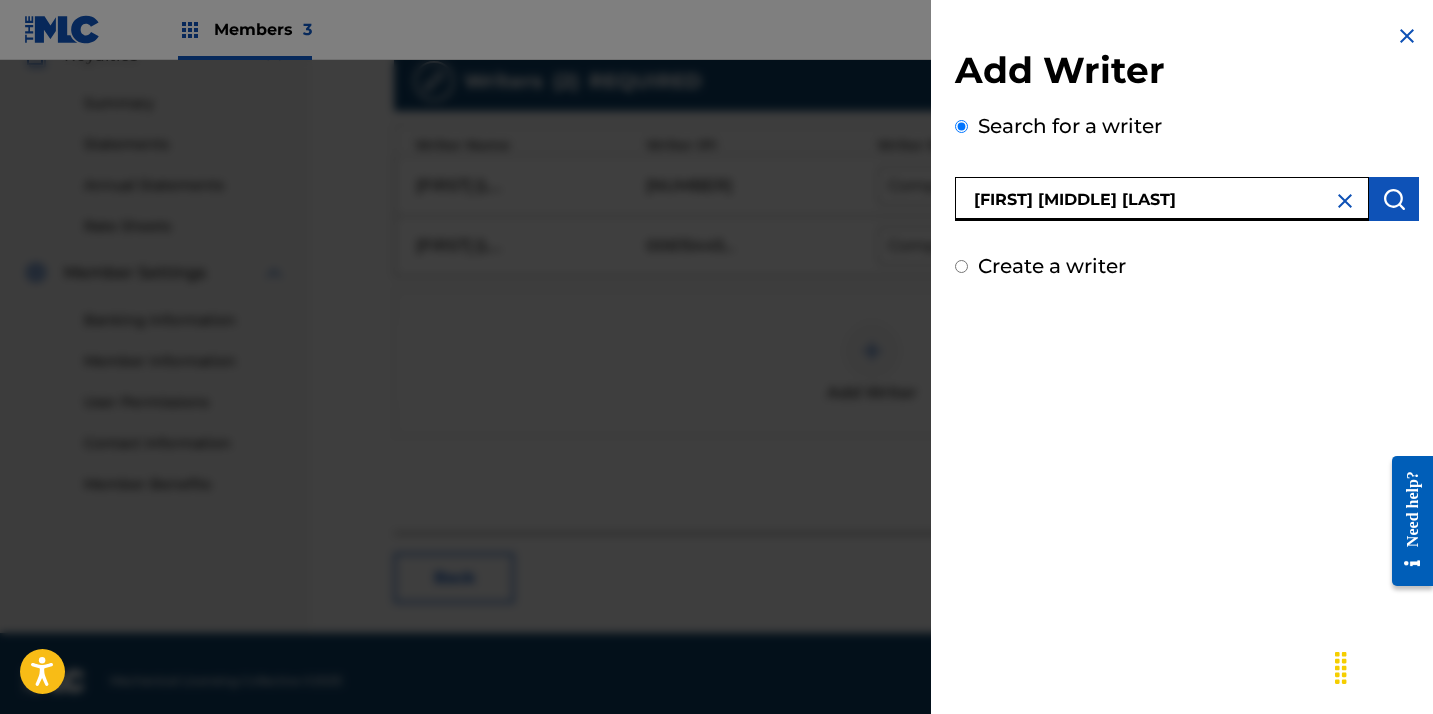 type on "Michael Randolph Schlosser" 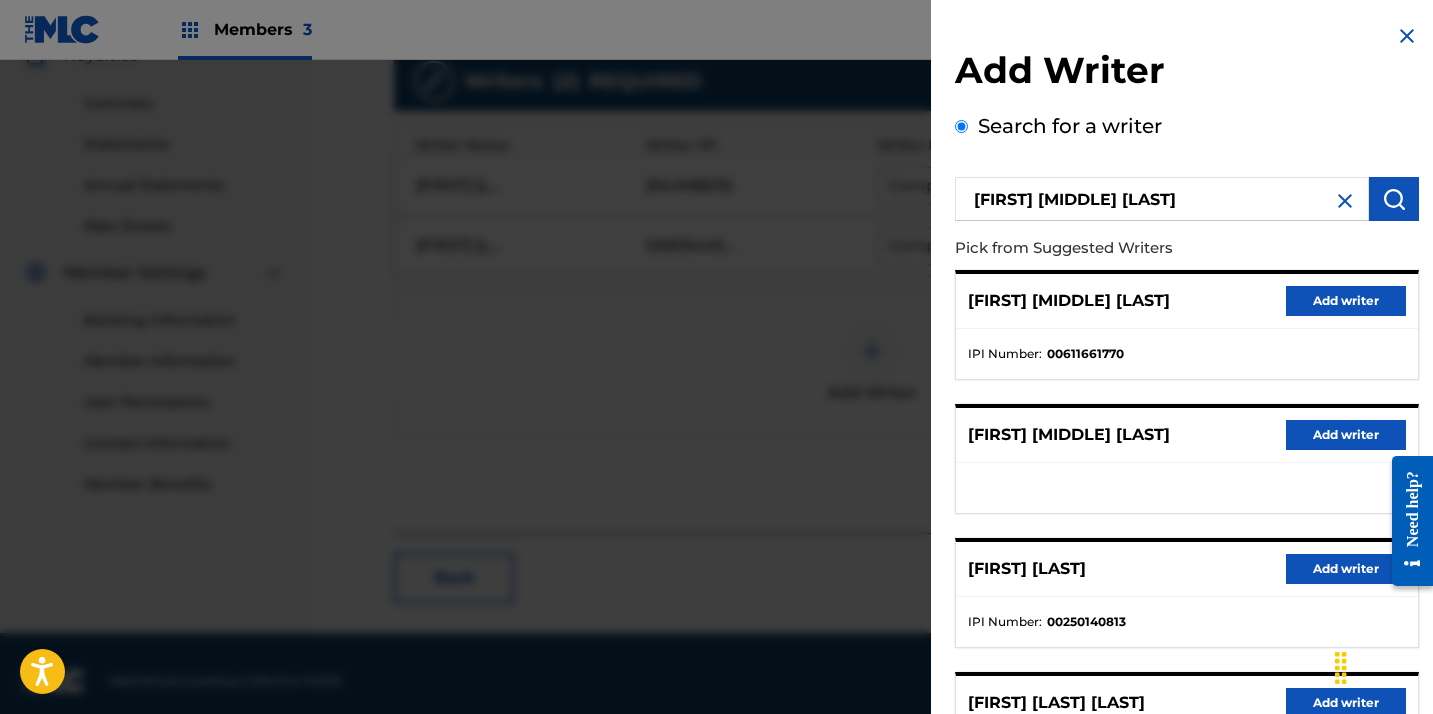 click on "Add writer" at bounding box center [1346, 301] 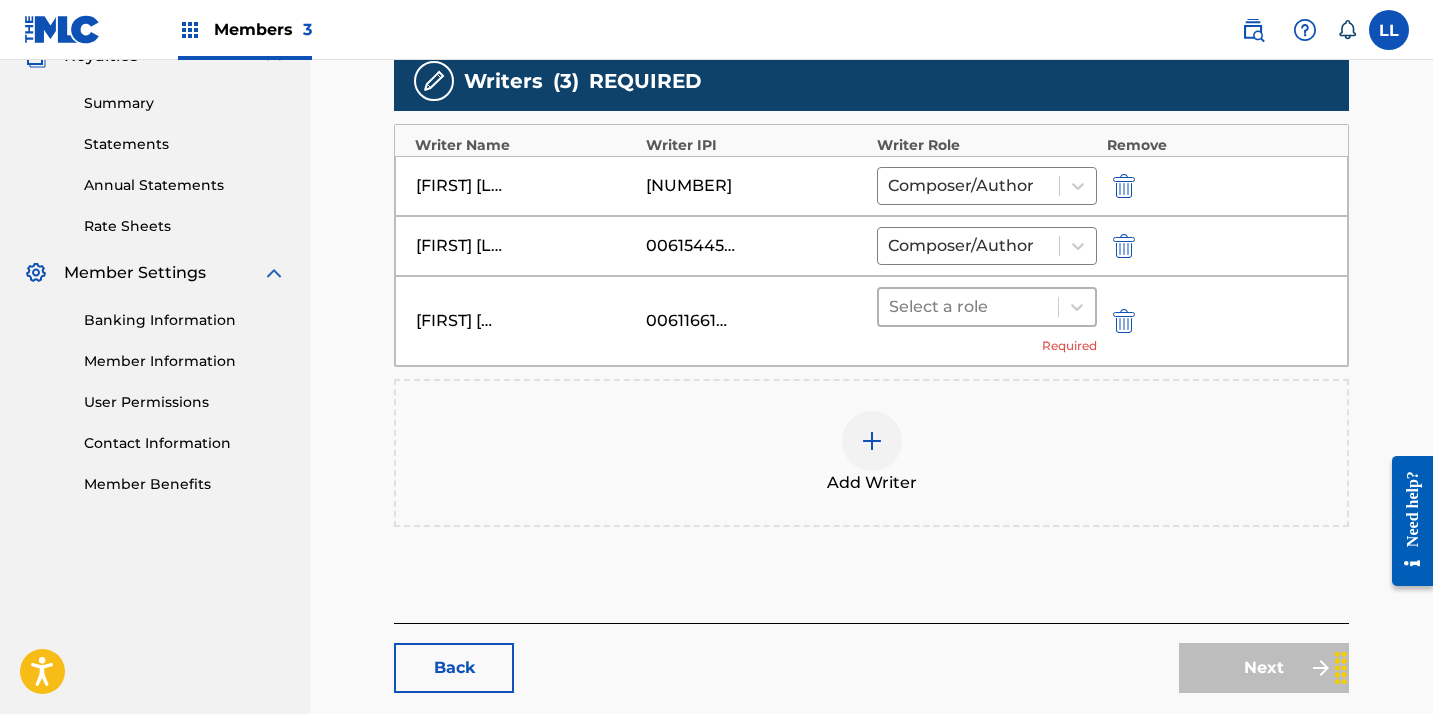 click at bounding box center [968, 307] 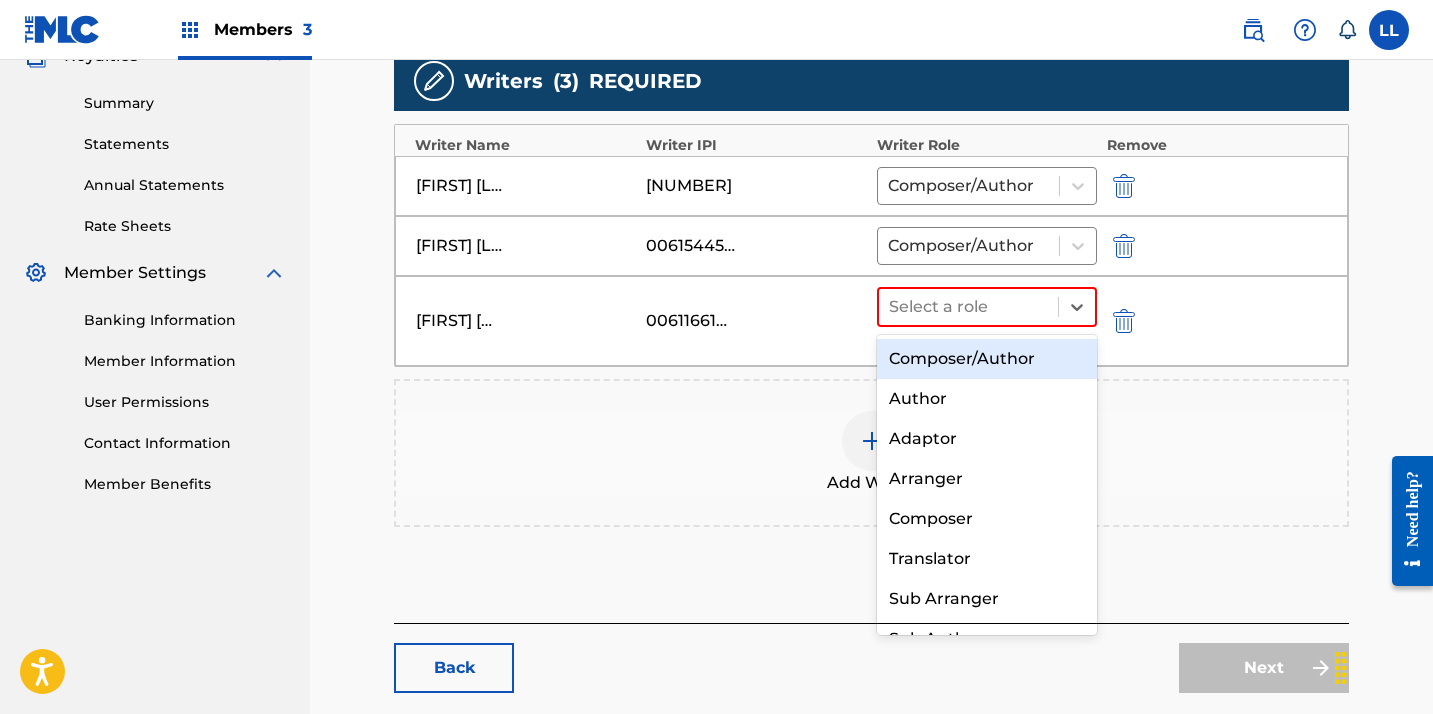 click on "Composer/Author" at bounding box center [987, 359] 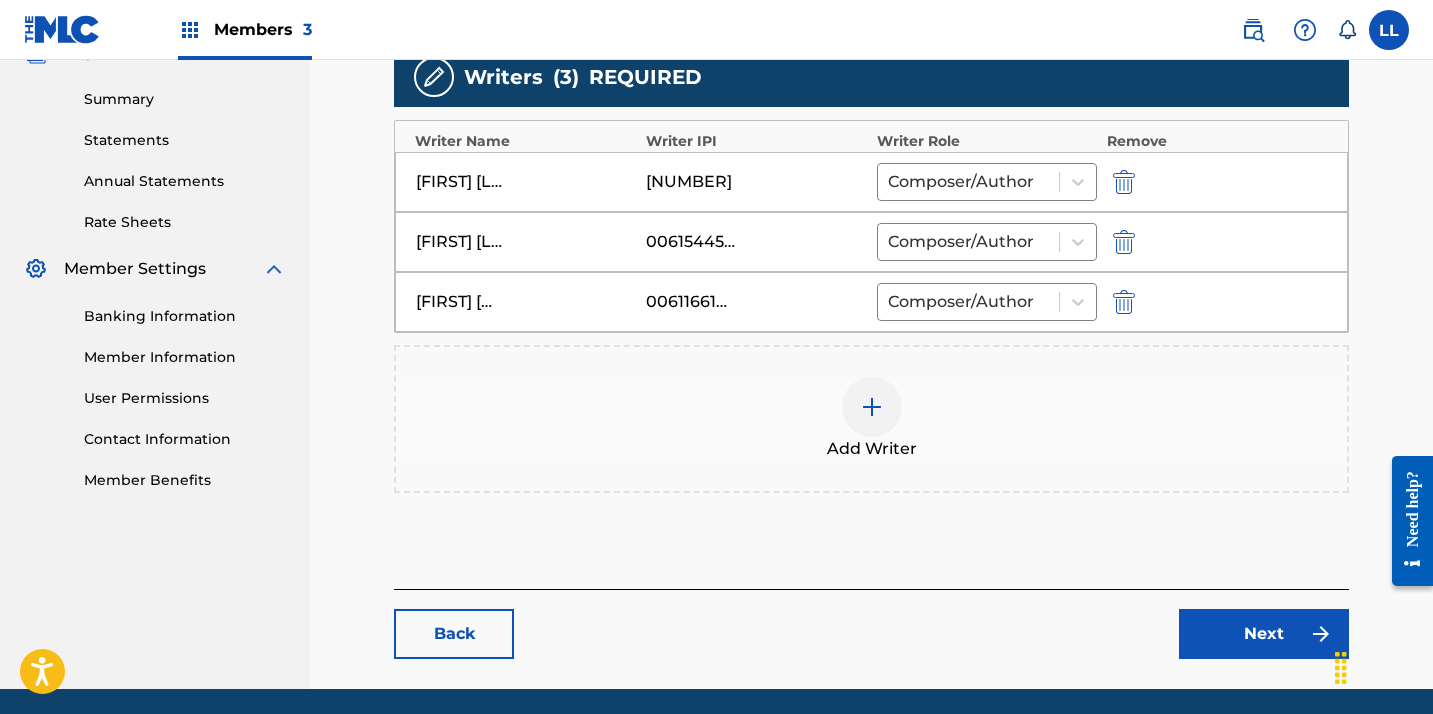 scroll, scrollTop: 700, scrollLeft: 0, axis: vertical 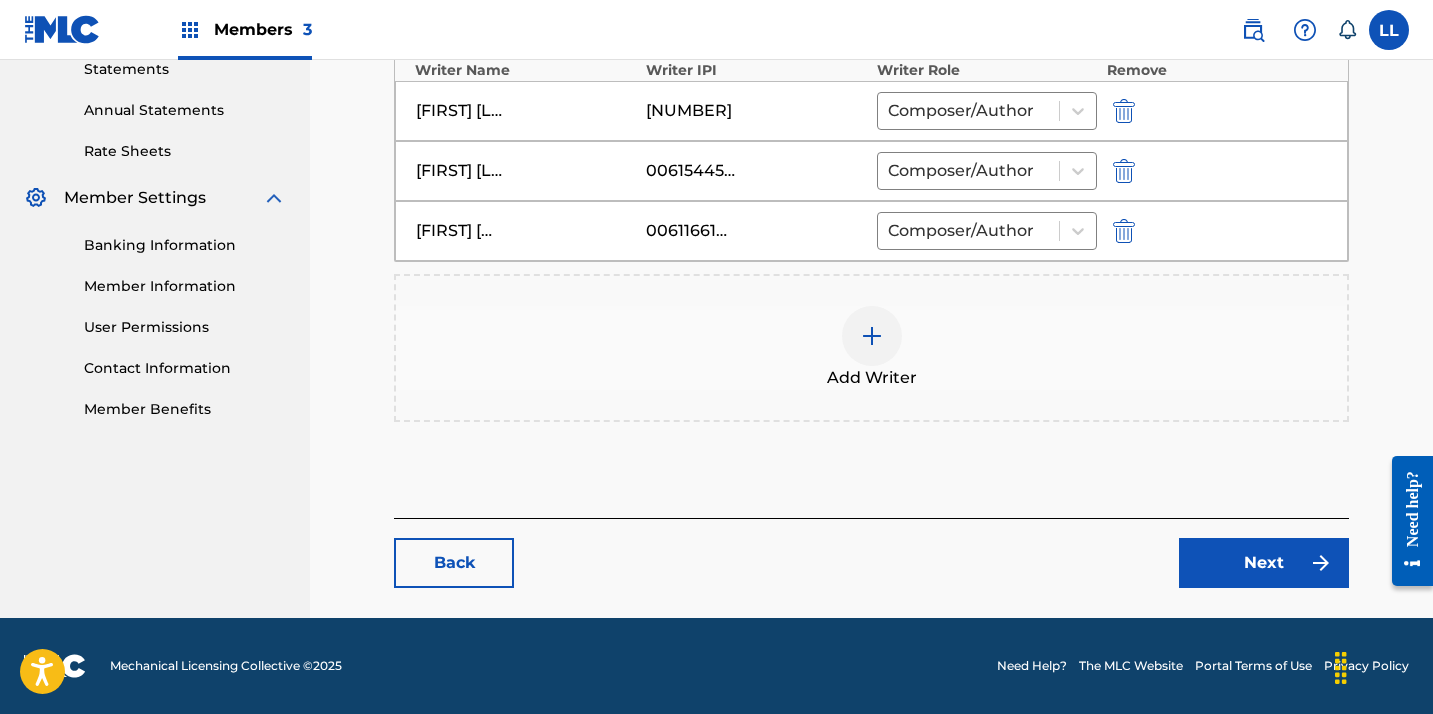 click on "Next" at bounding box center (1264, 563) 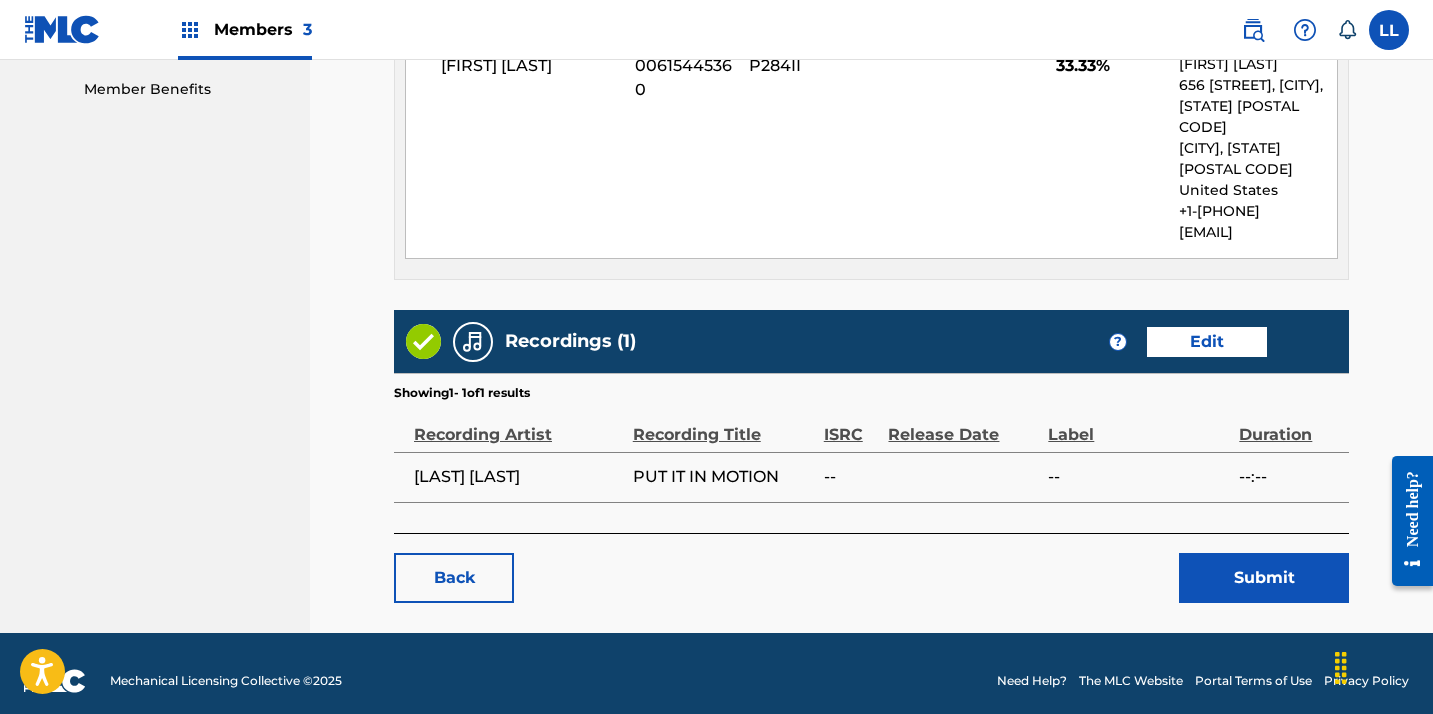 scroll, scrollTop: 1036, scrollLeft: 0, axis: vertical 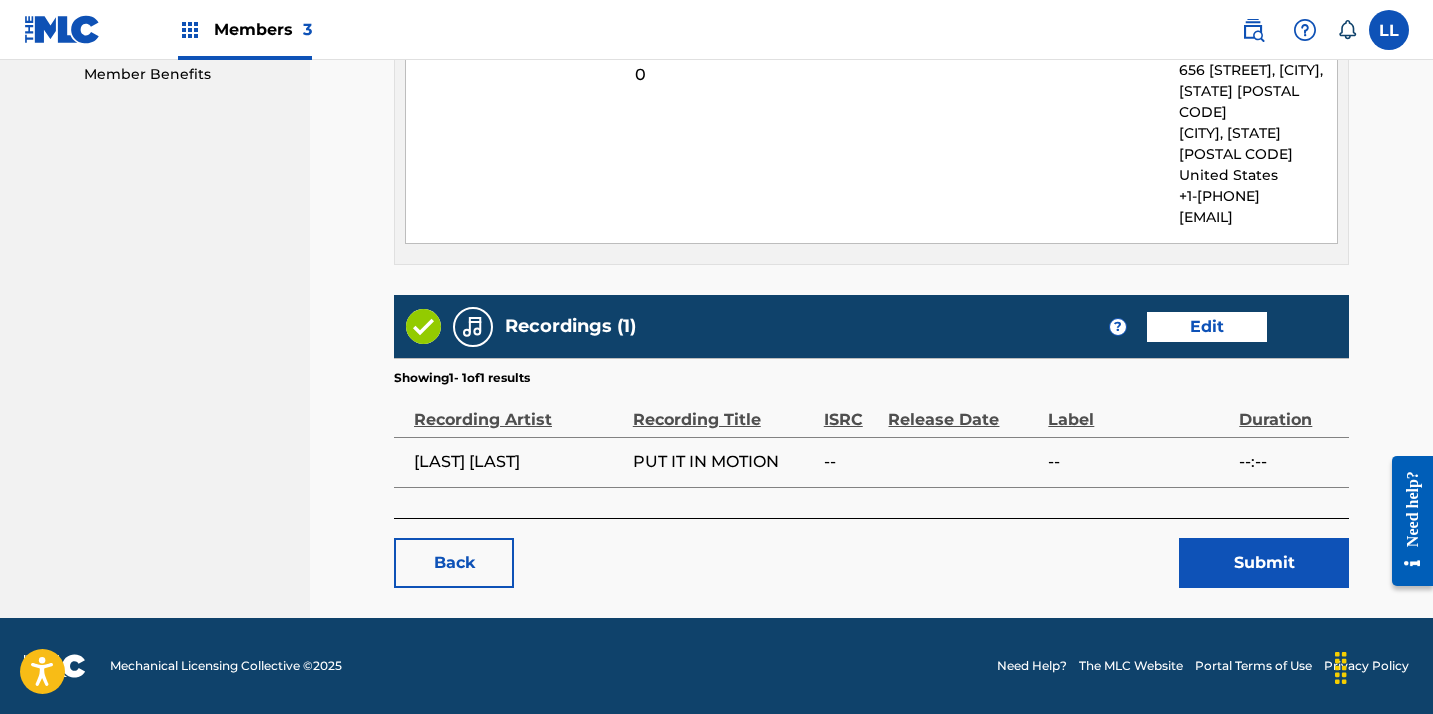 click on "Submit" at bounding box center (1264, 563) 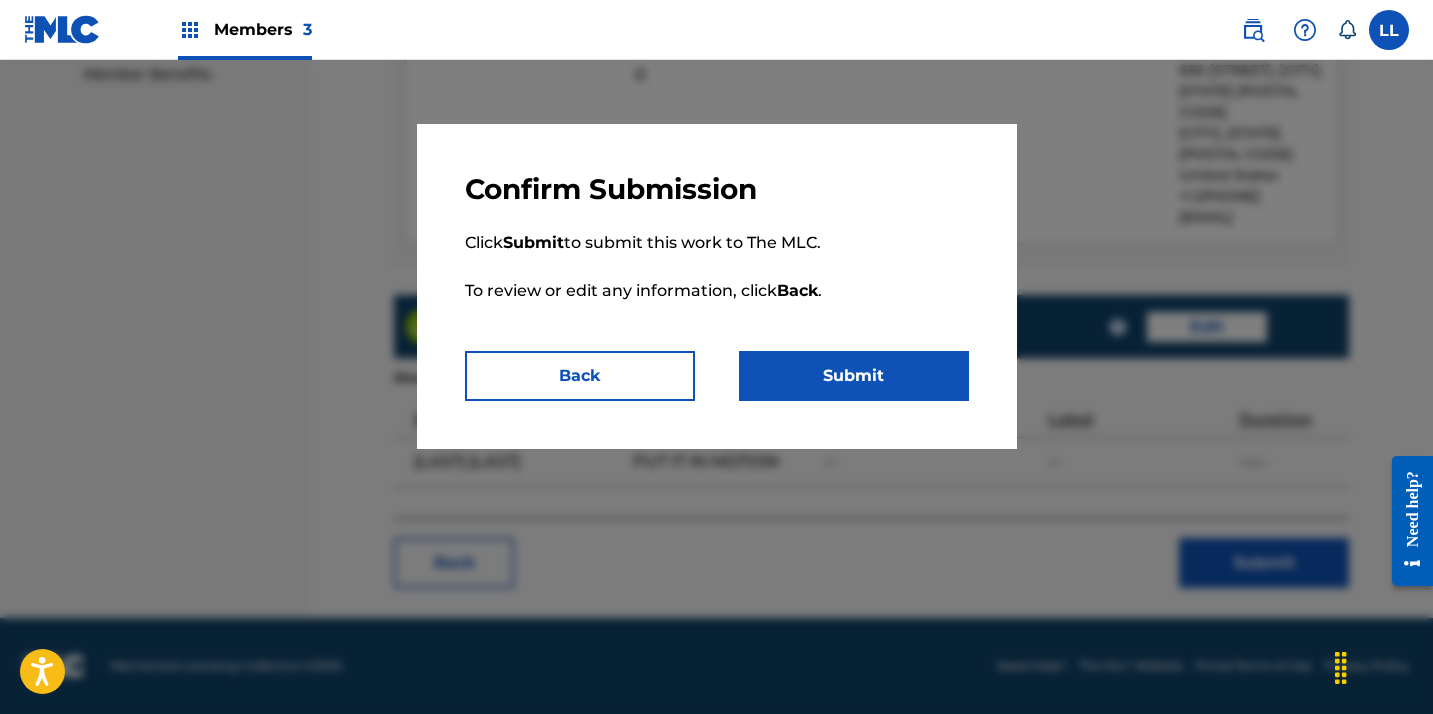 click on "Submit" at bounding box center [854, 376] 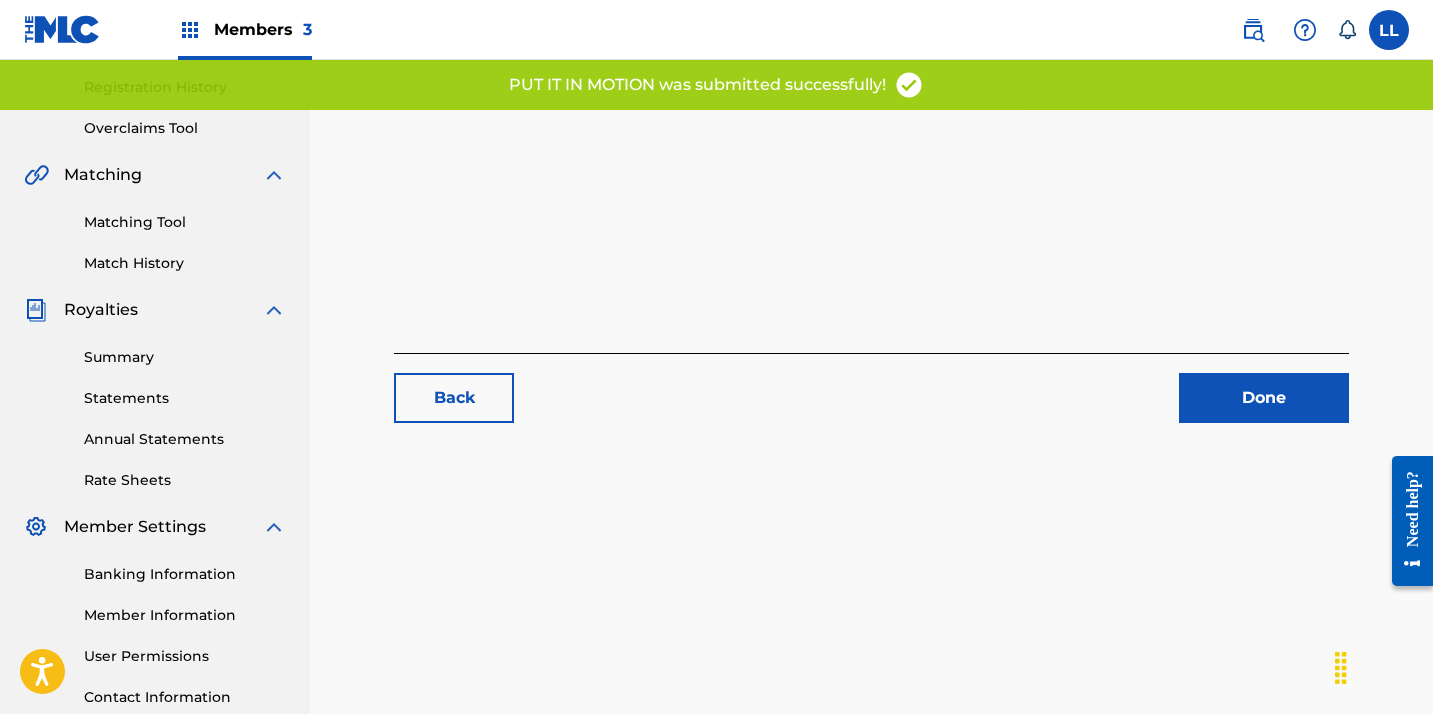 scroll, scrollTop: 526, scrollLeft: 0, axis: vertical 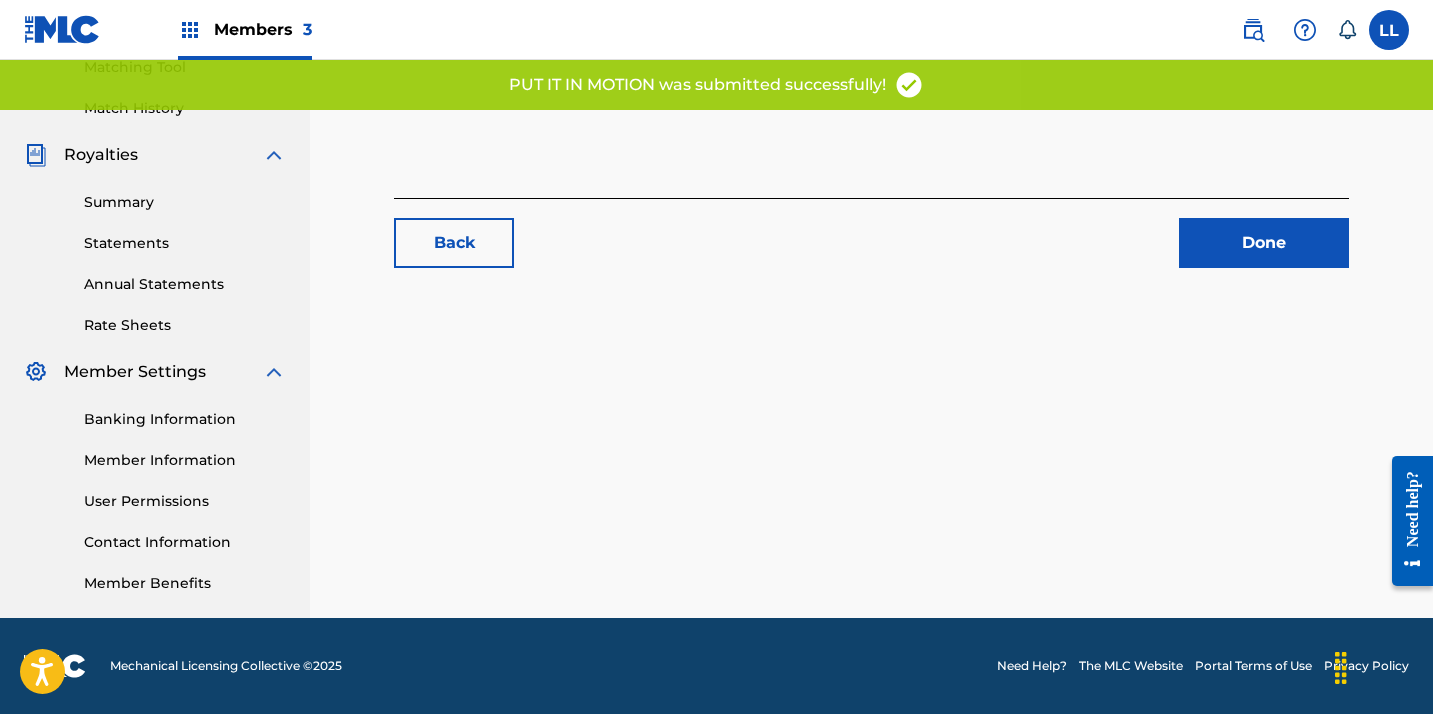 click on "Done" at bounding box center (1264, 243) 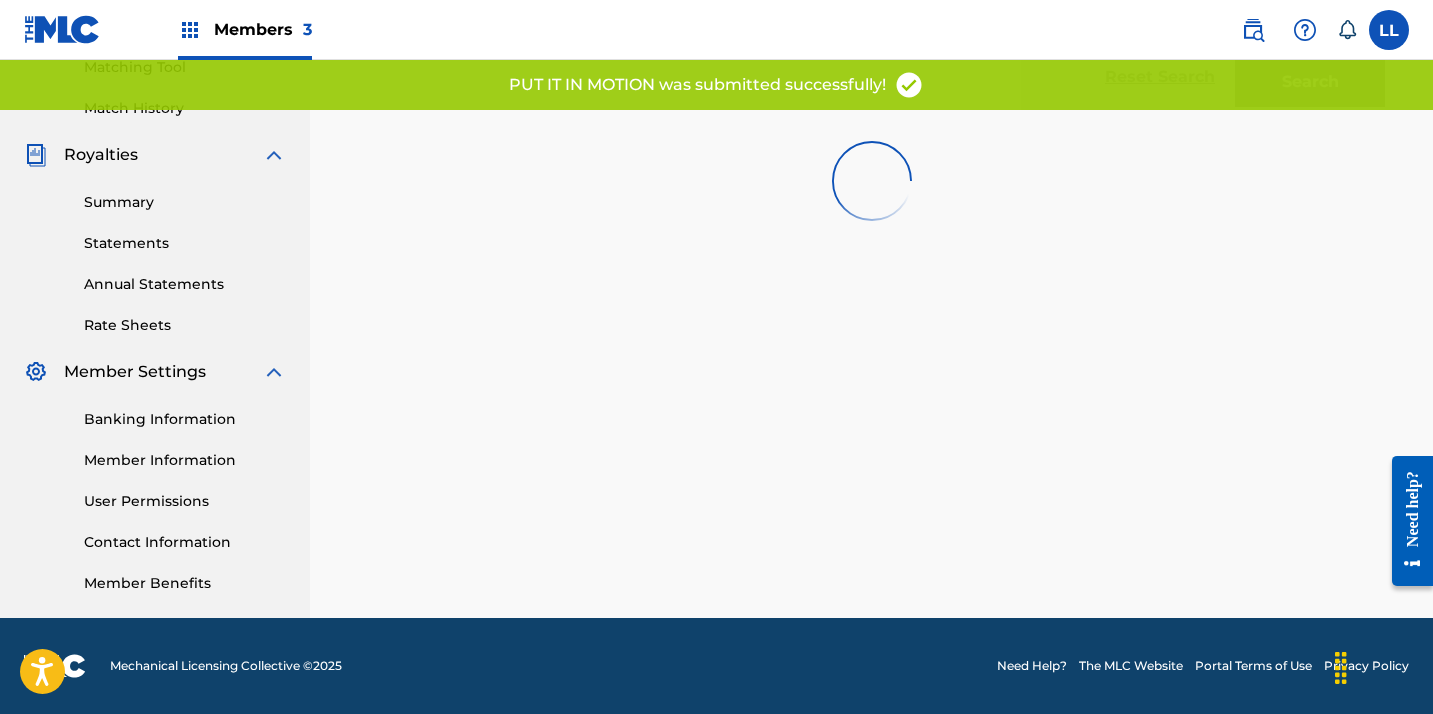 scroll, scrollTop: 0, scrollLeft: 0, axis: both 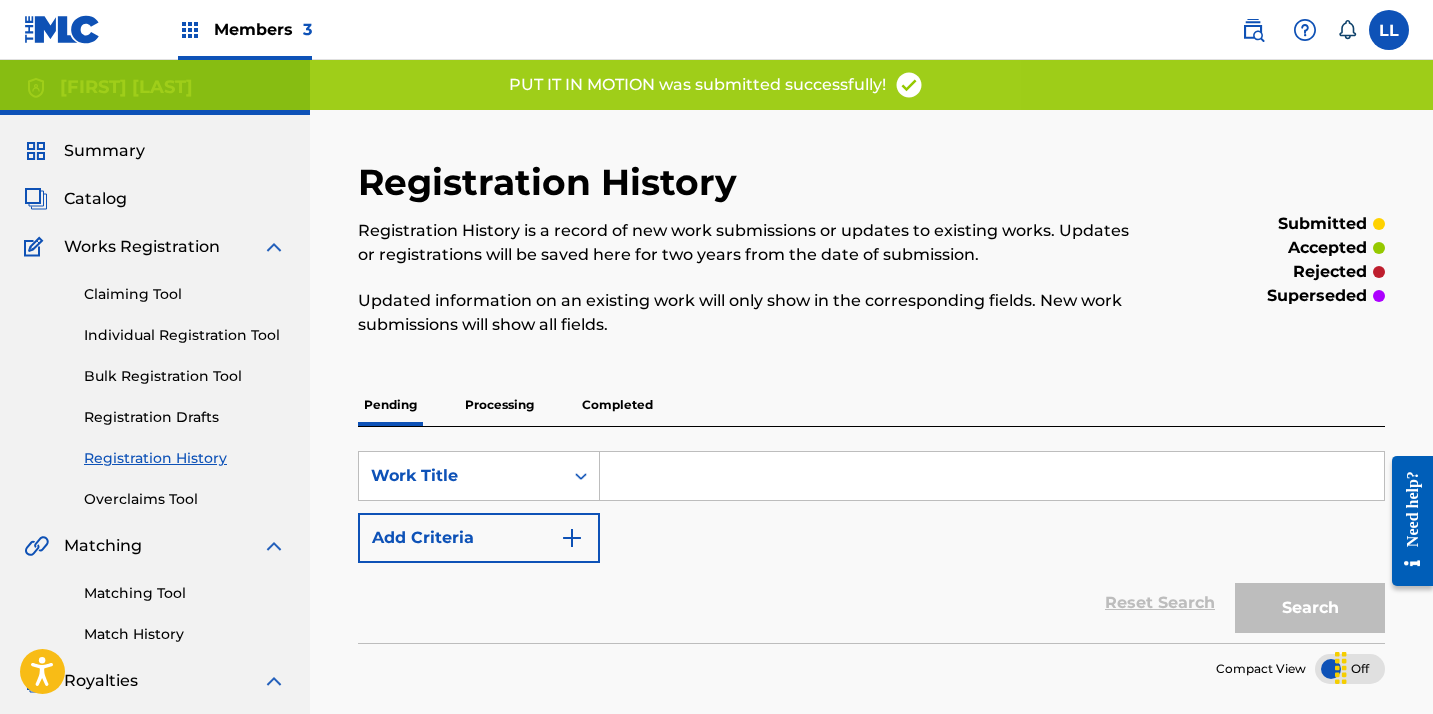click on "Catalog" at bounding box center [95, 199] 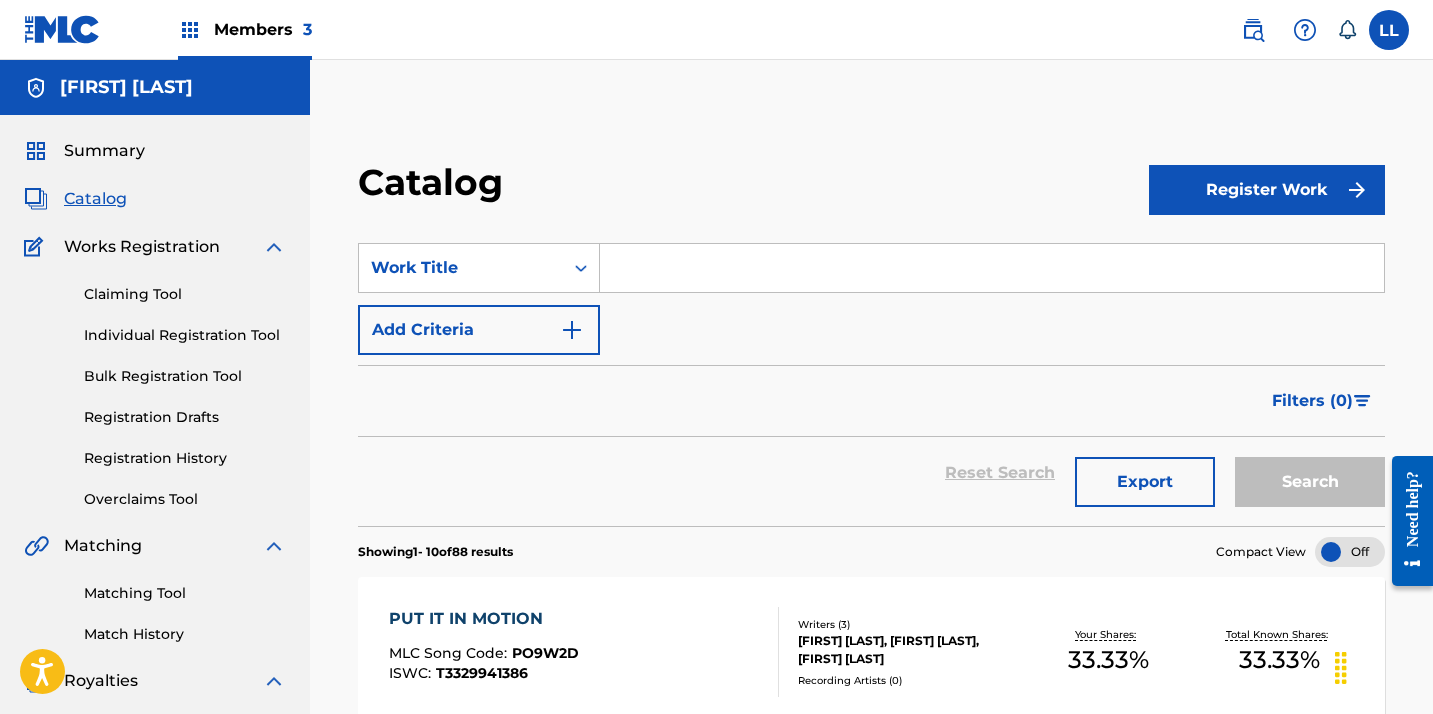 click at bounding box center (992, 268) 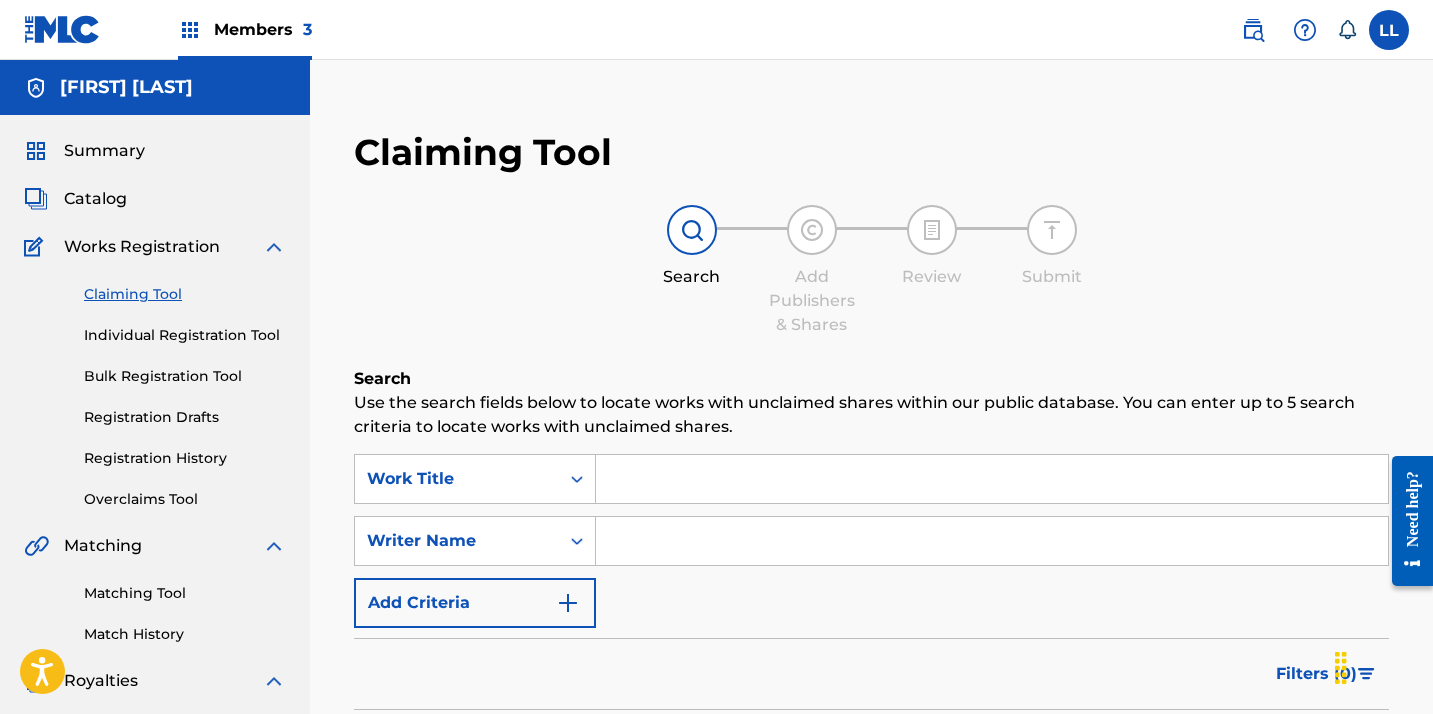 click at bounding box center (992, 479) 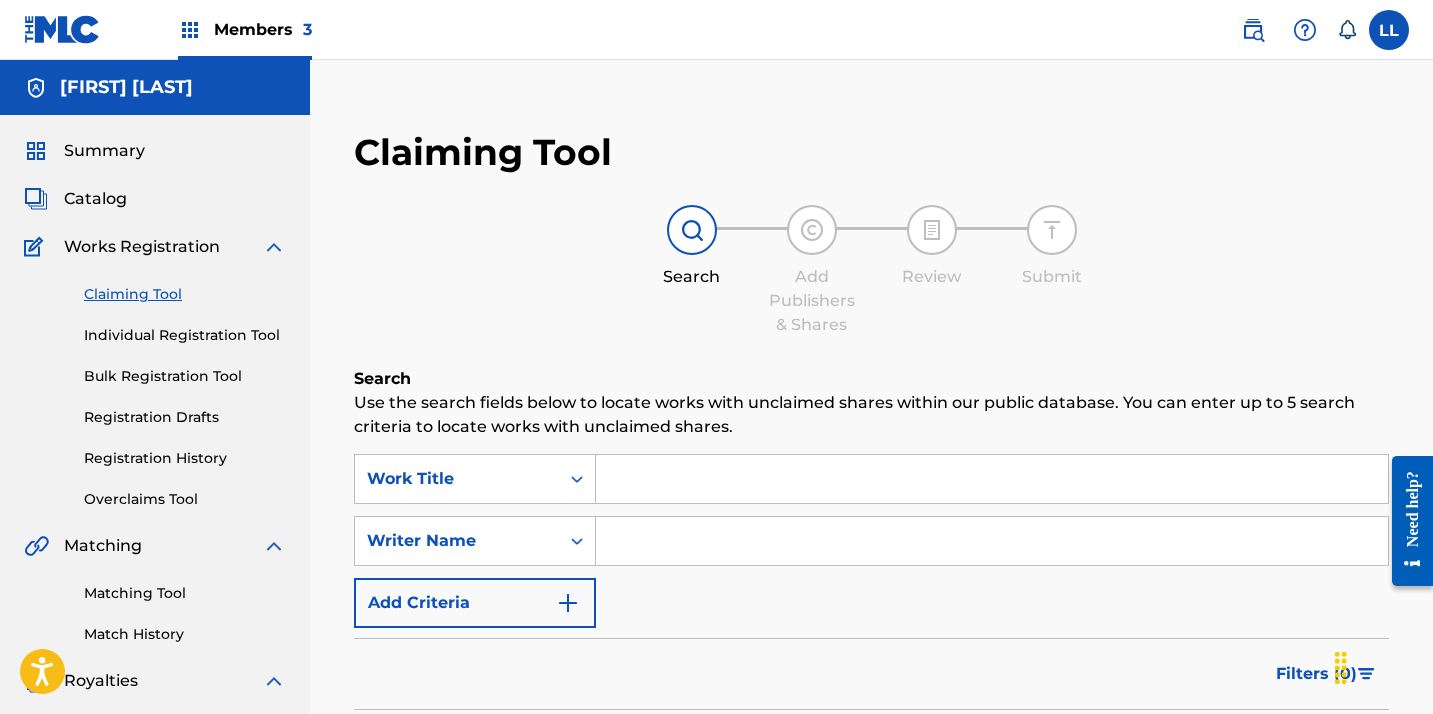 click at bounding box center (992, 541) 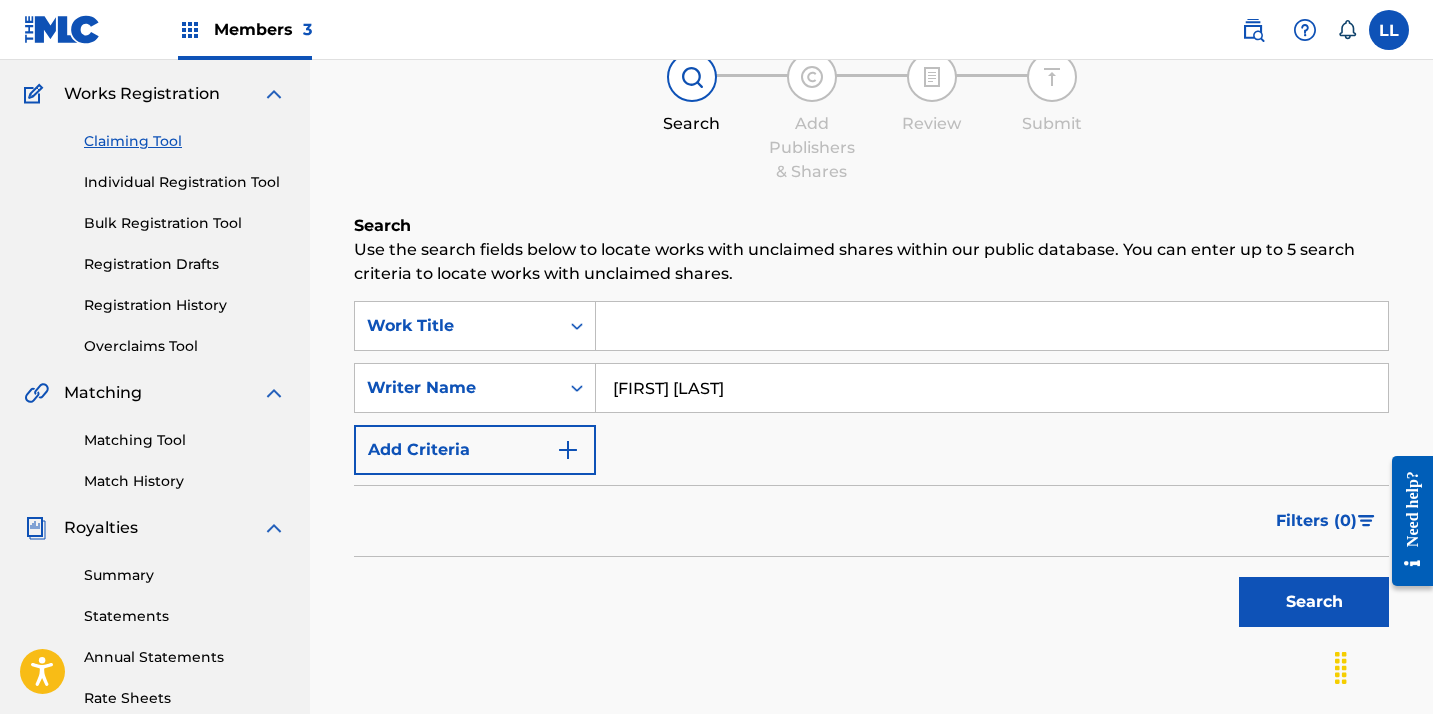 scroll, scrollTop: 268, scrollLeft: 0, axis: vertical 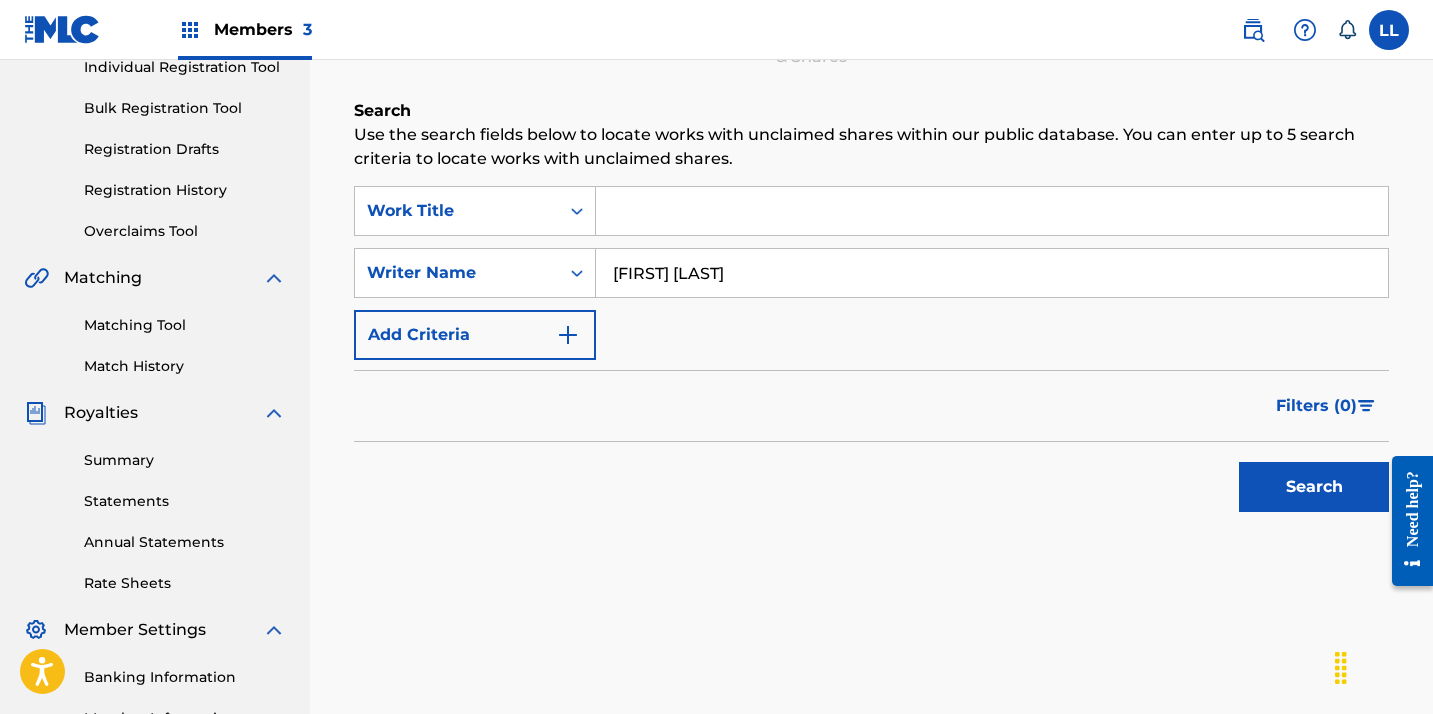 type on "Lauren Light" 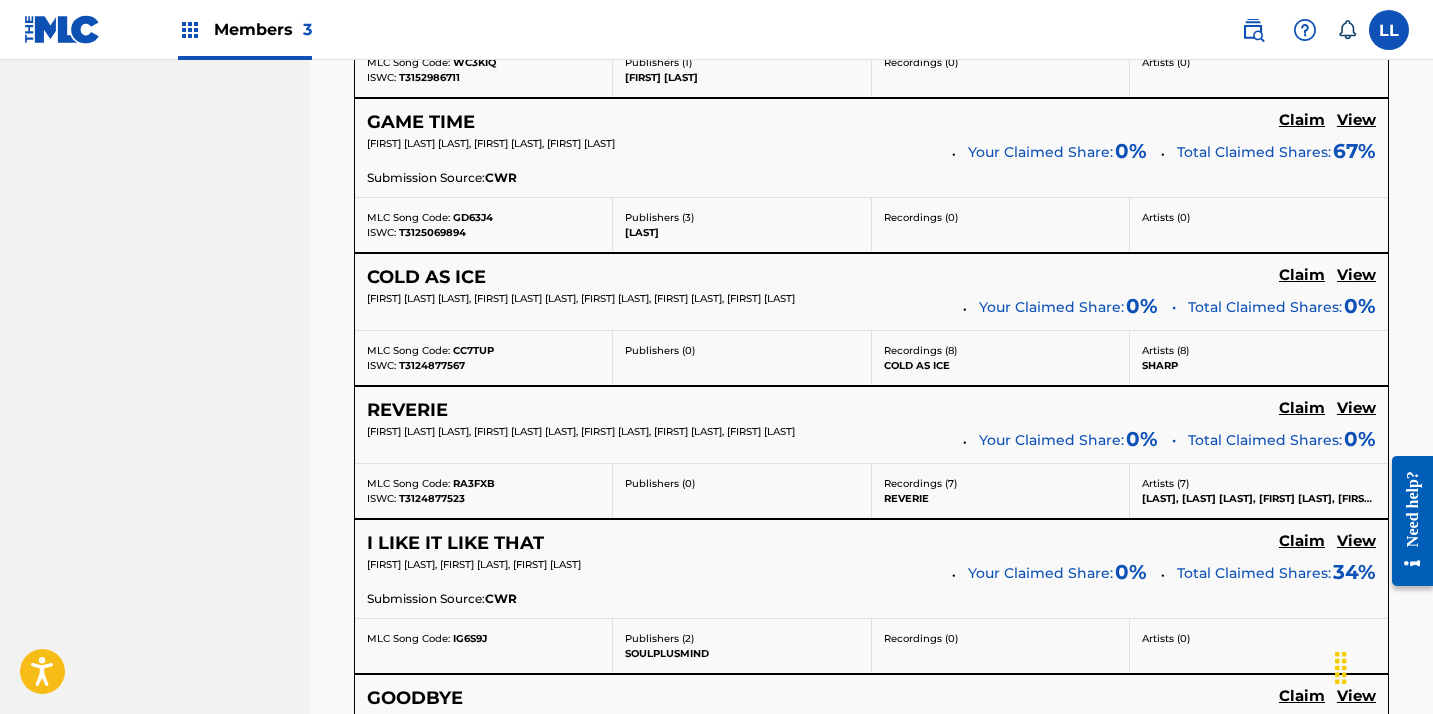 scroll, scrollTop: 1925, scrollLeft: 0, axis: vertical 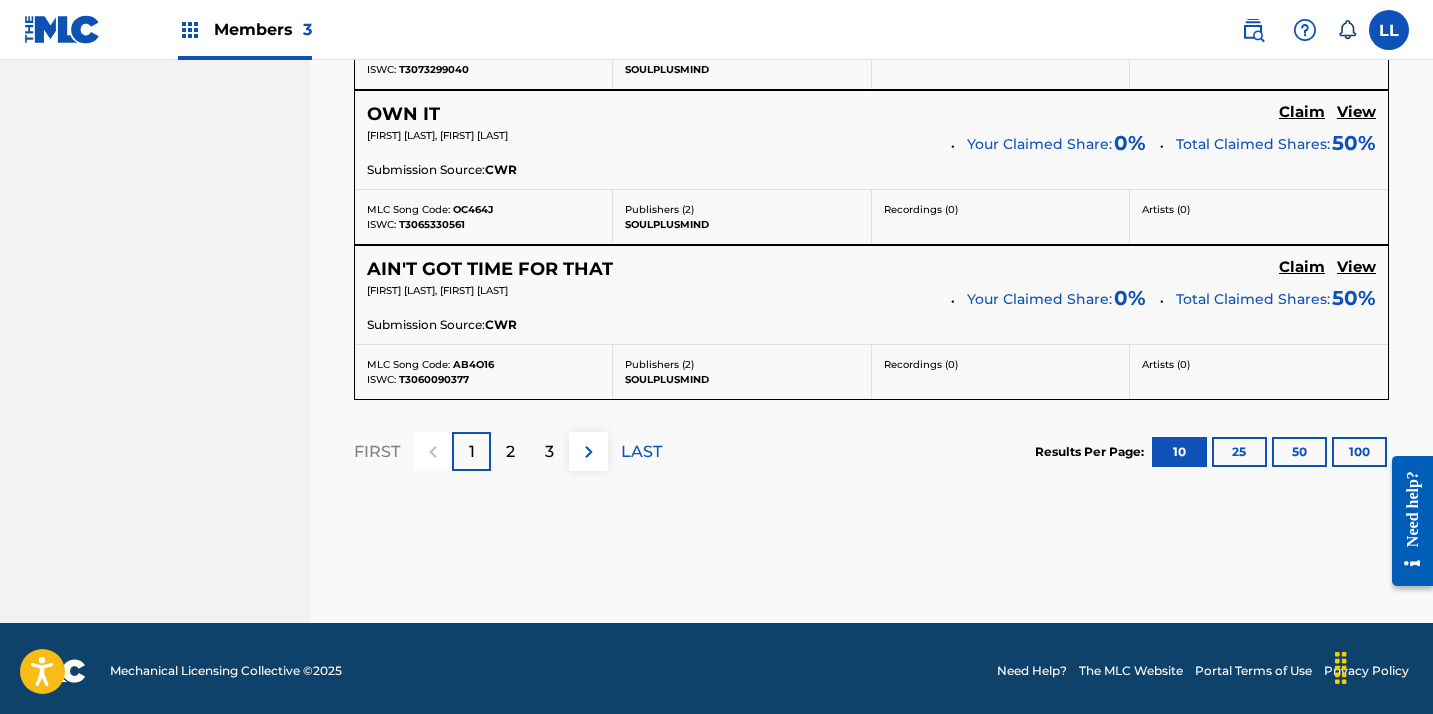 click on "100" at bounding box center [1359, 452] 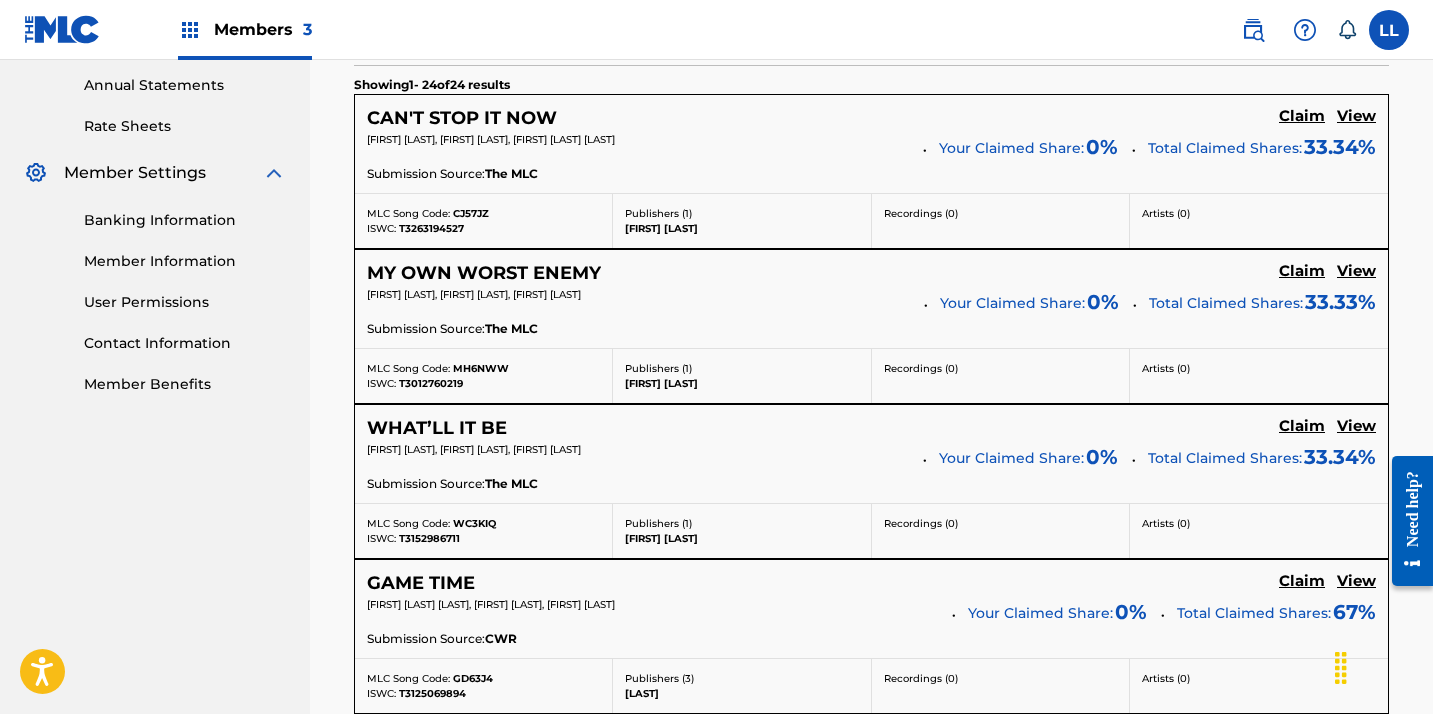 scroll, scrollTop: 555, scrollLeft: 0, axis: vertical 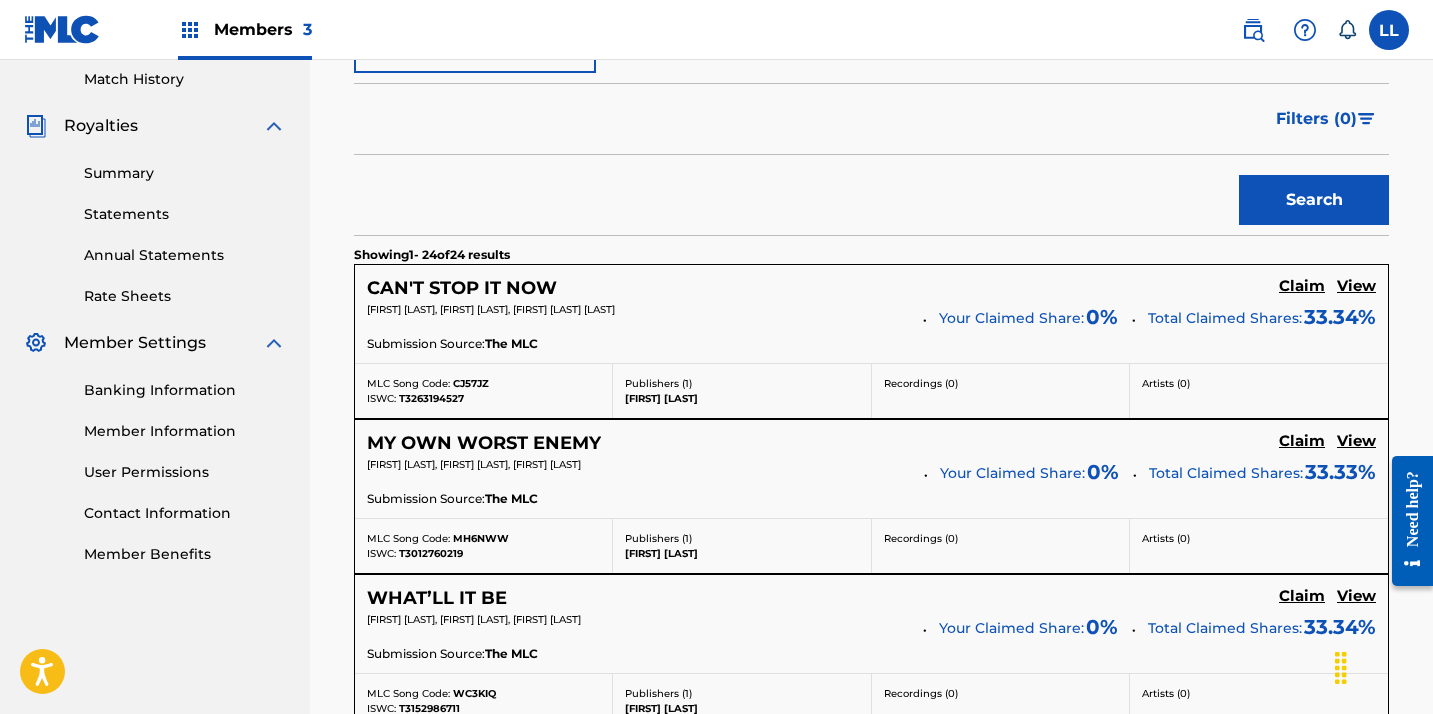click on "CAN'T STOP IT NOW Claim View RICCARDO BARLETTA, LAUREN LIGHT, MARK ROGERS MCKEE Your Claimed Share:  0 % Total Claimed Shares:  33.34 % Submission Source:  The MLC" at bounding box center (871, 314) 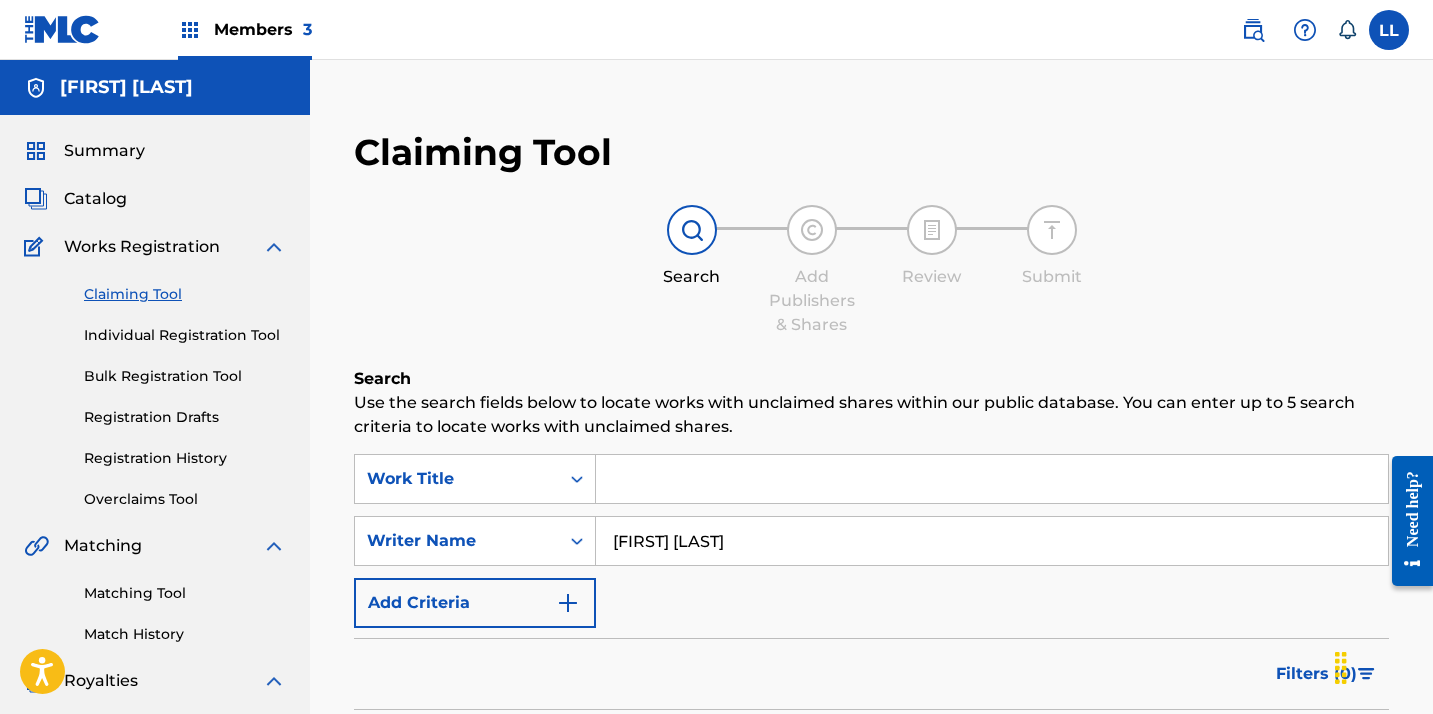 click on "Claiming Tool Individual Registration Tool Bulk Registration Tool Registration Drafts Registration History Overclaims Tool" at bounding box center (155, 384) 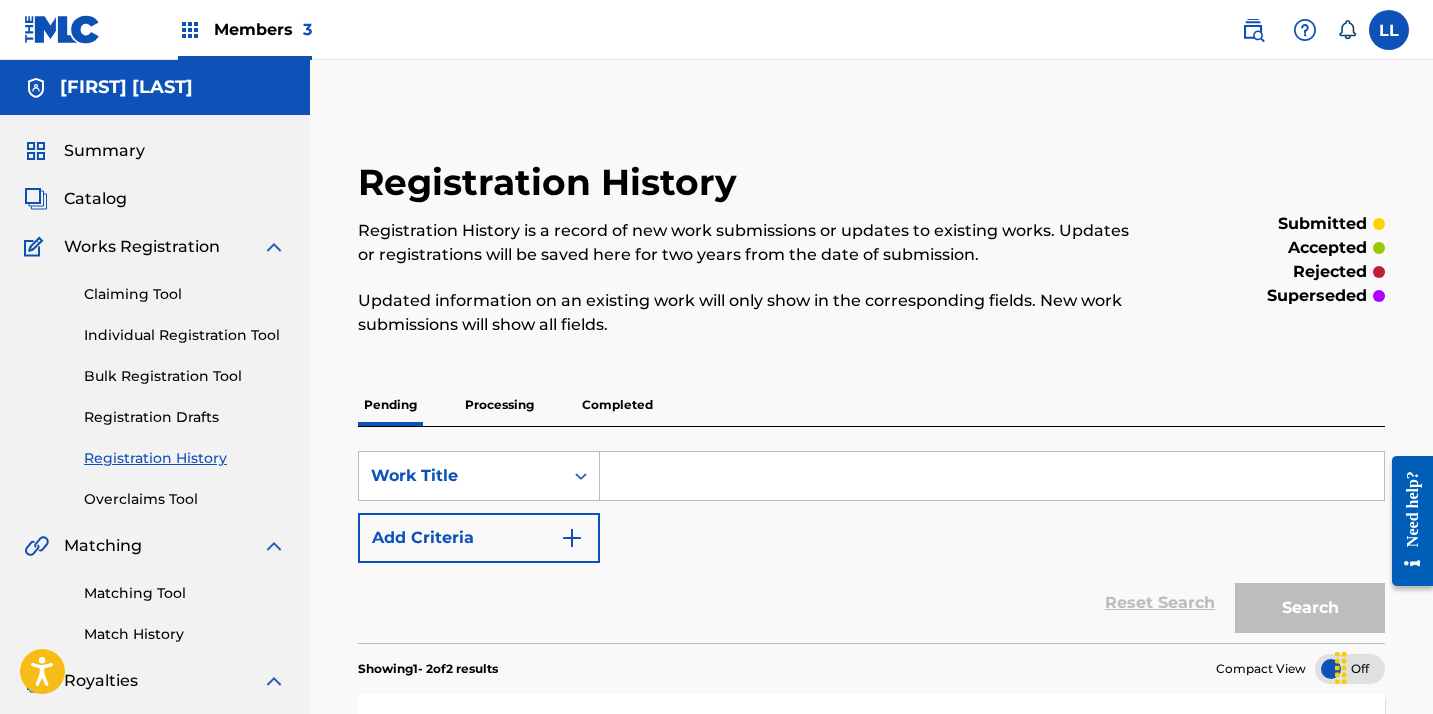 click on "Catalog" at bounding box center [95, 199] 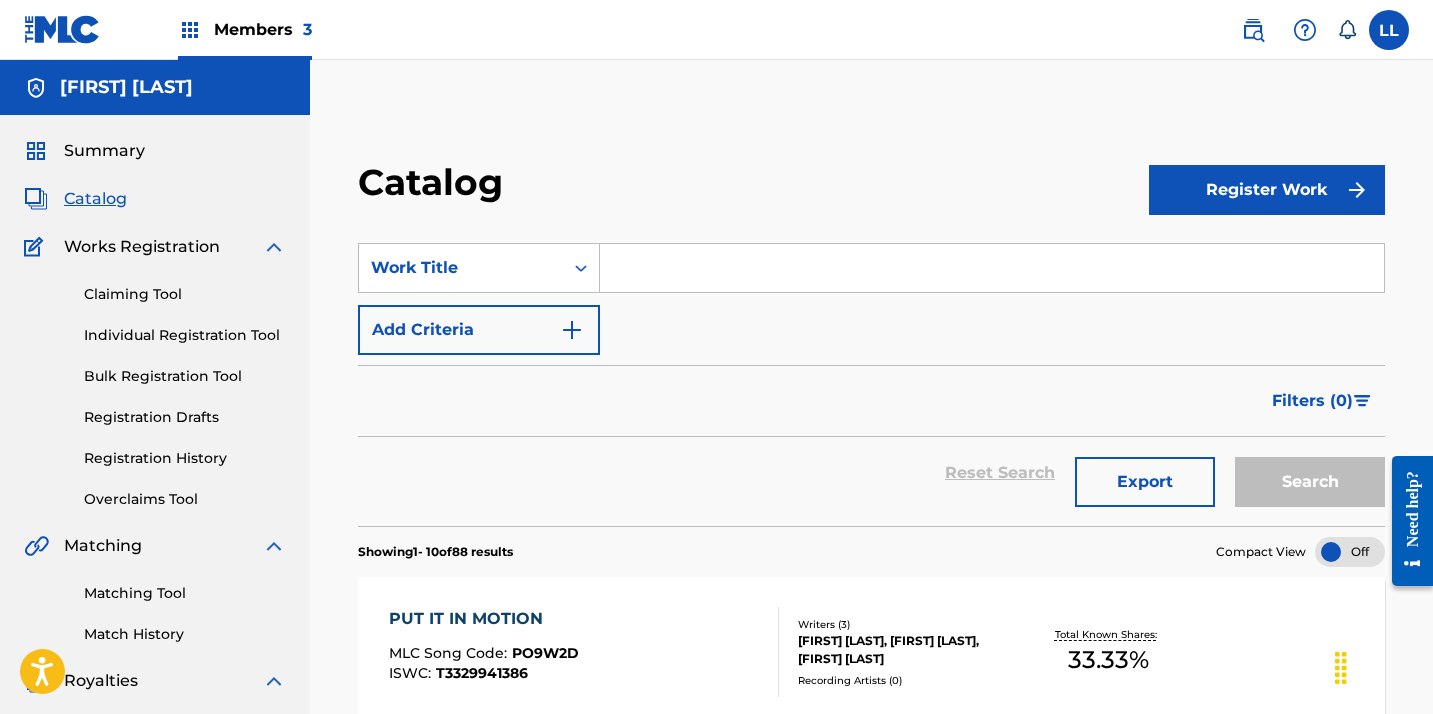 click at bounding box center [992, 268] 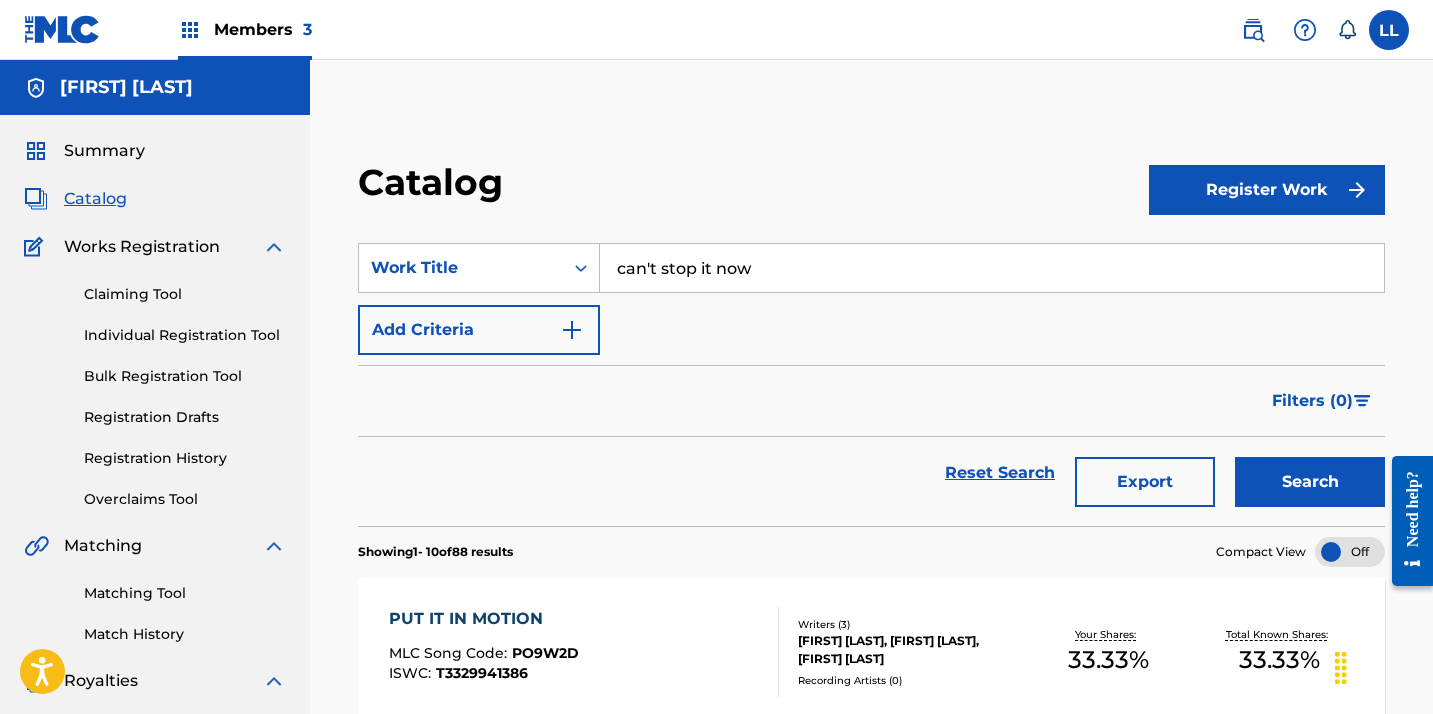 type on "can't stop it now" 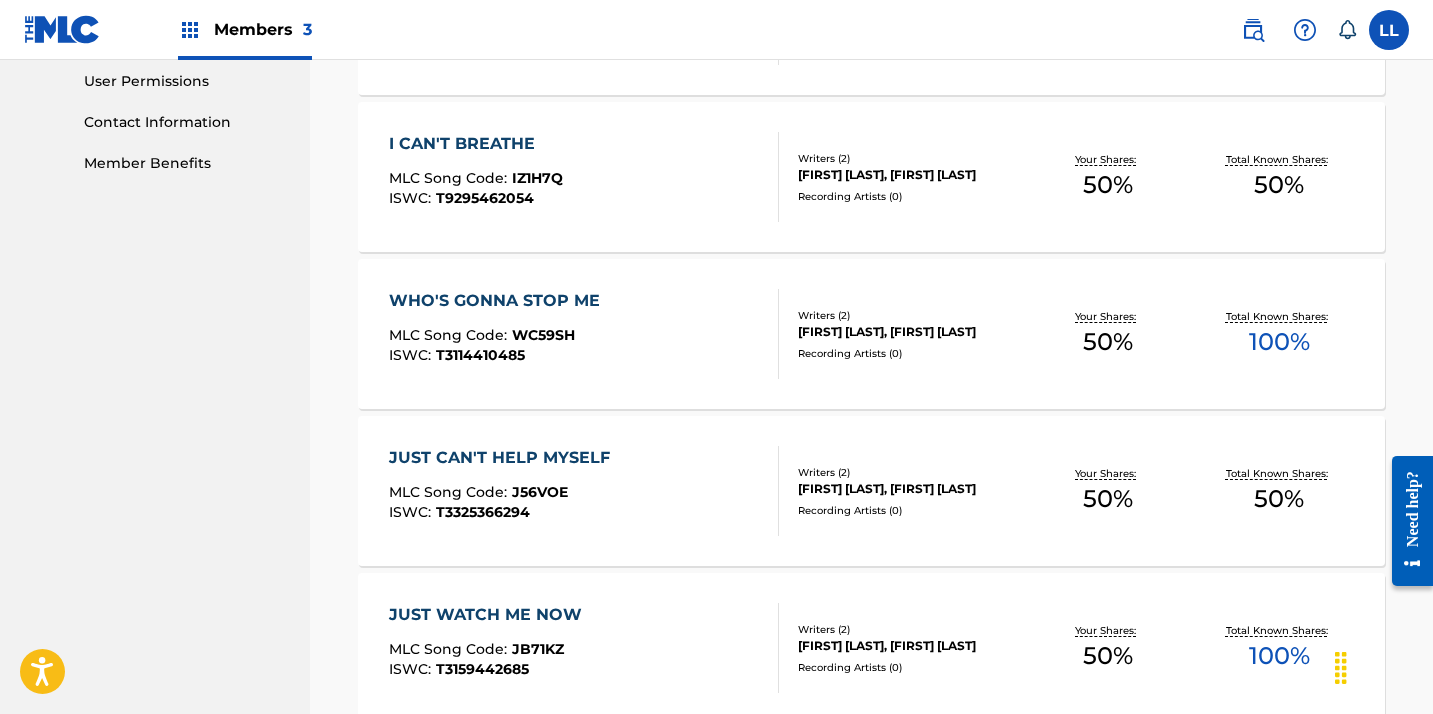 scroll, scrollTop: 0, scrollLeft: 0, axis: both 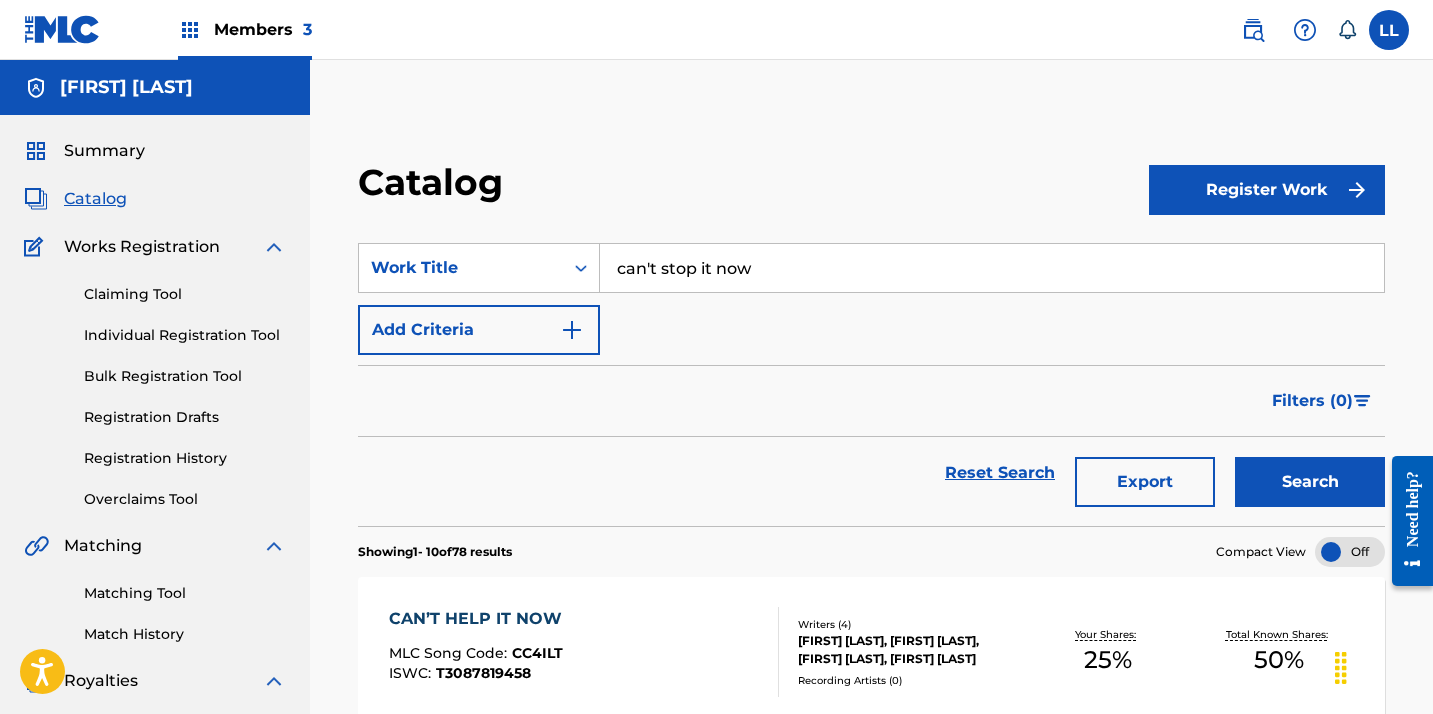 click on "Summary" at bounding box center (104, 151) 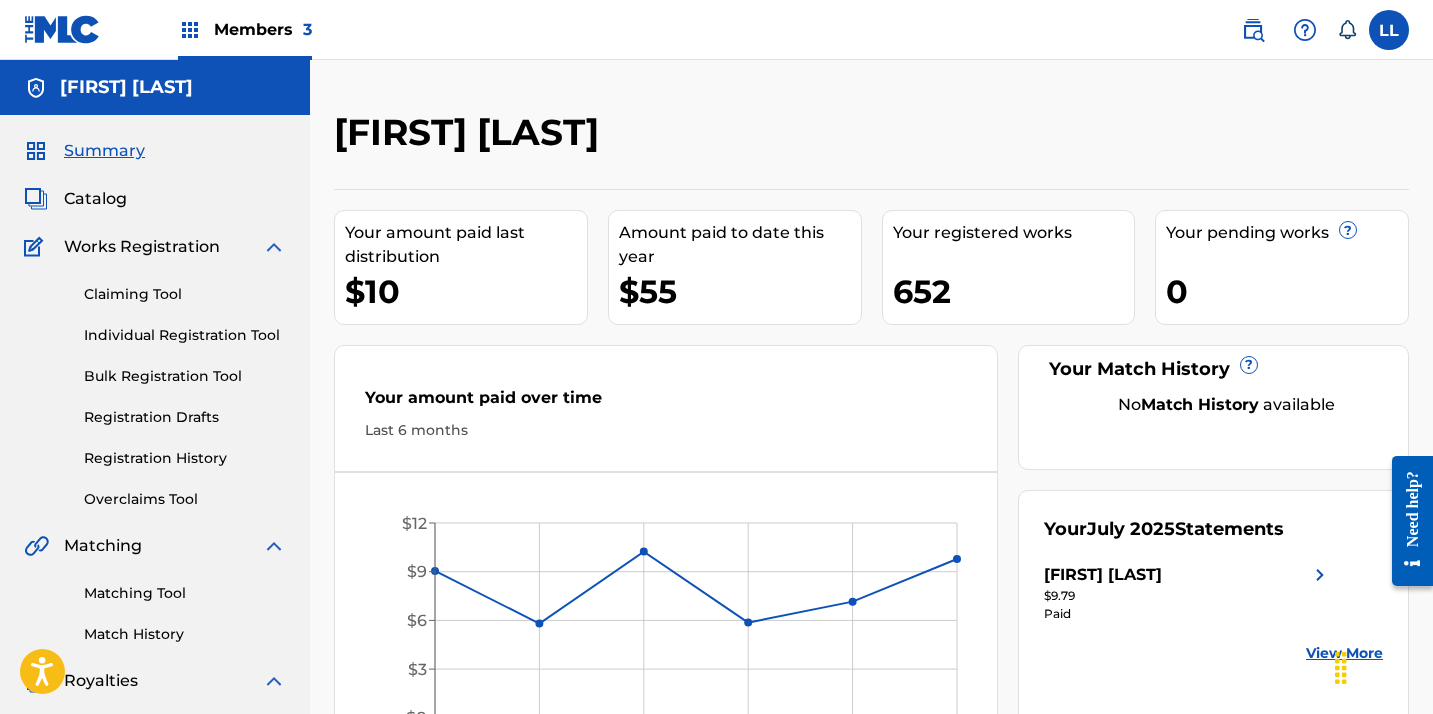 click on "Claiming Tool" at bounding box center [185, 294] 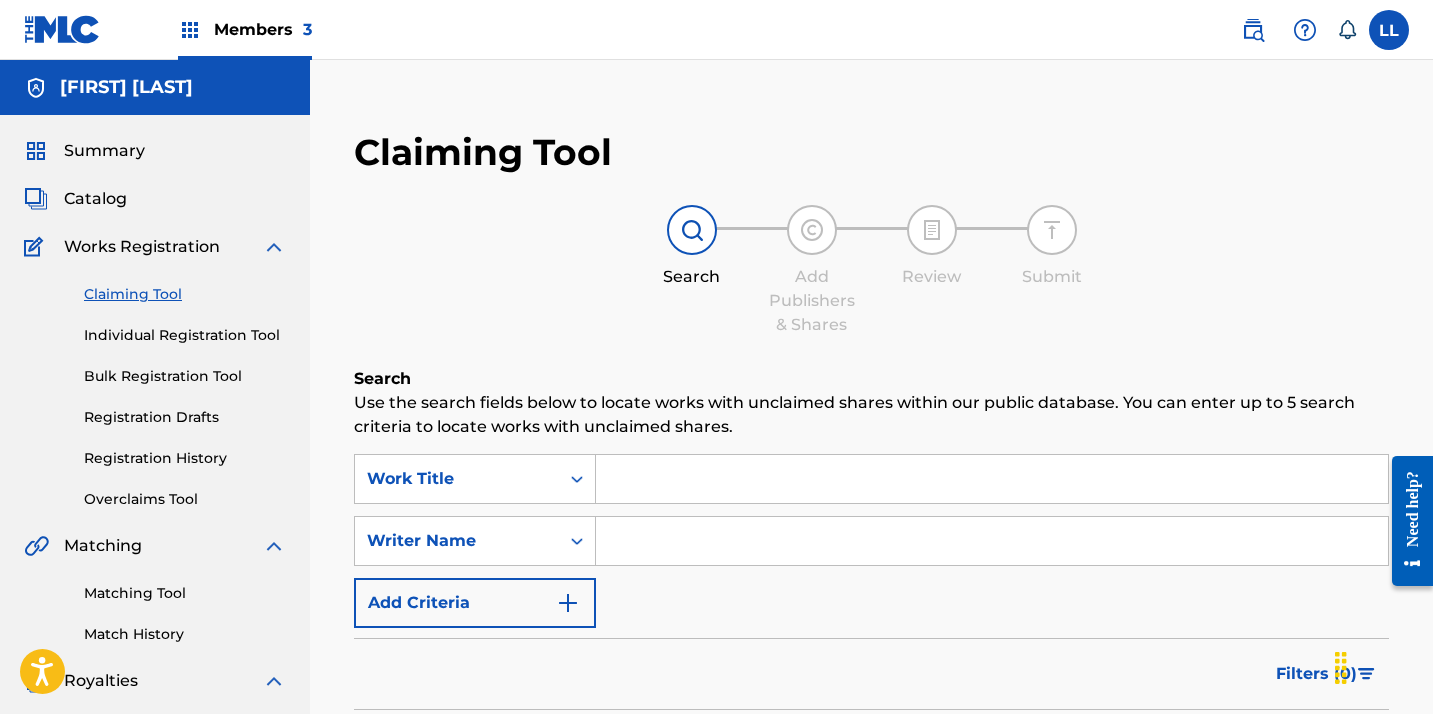 click on "Individual Registration Tool" at bounding box center (185, 335) 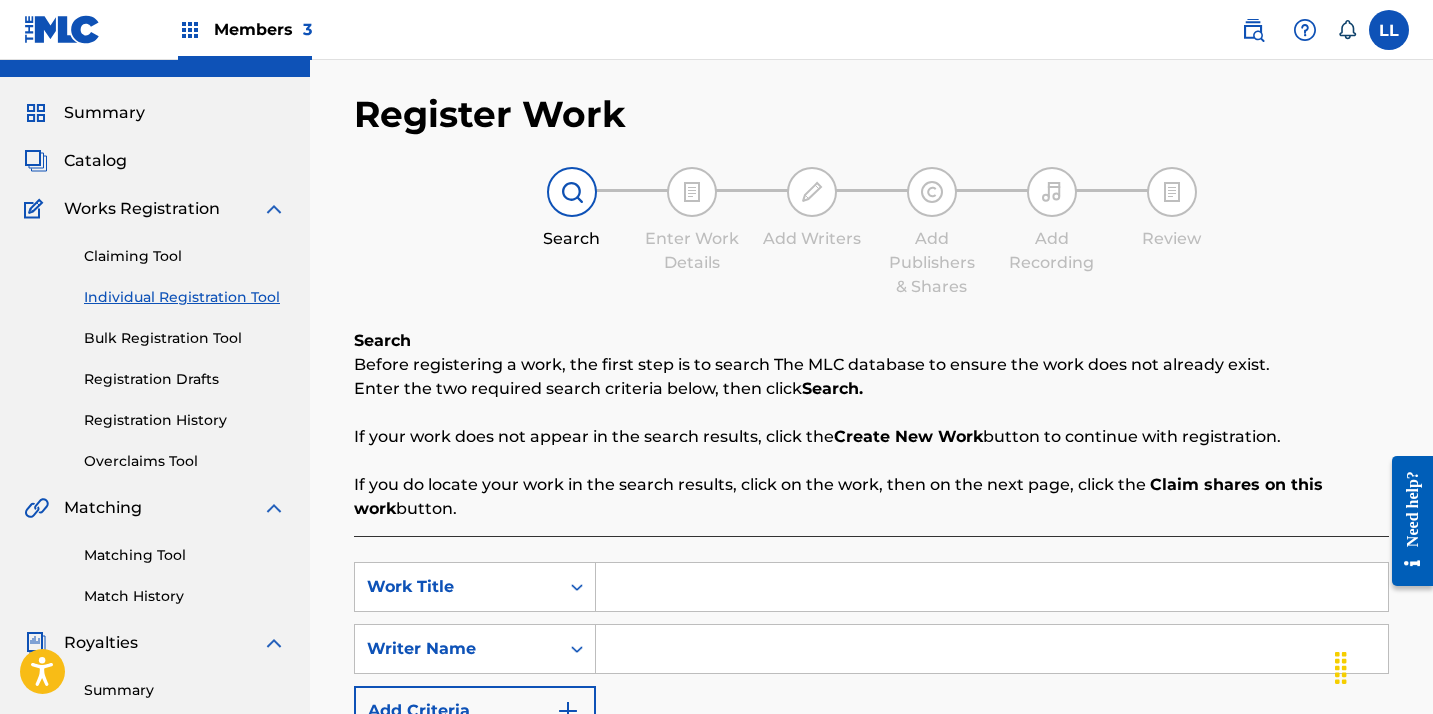 scroll, scrollTop: 141, scrollLeft: 0, axis: vertical 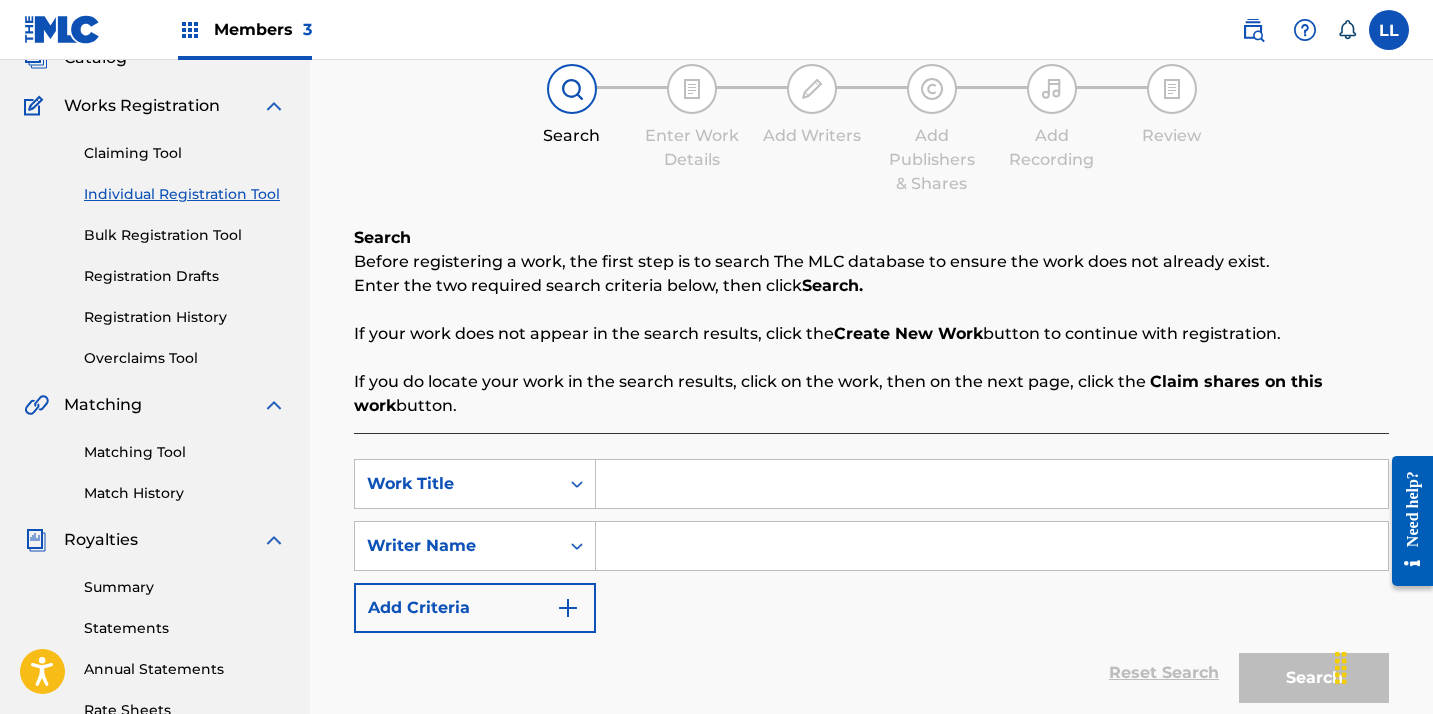 click at bounding box center (992, 546) 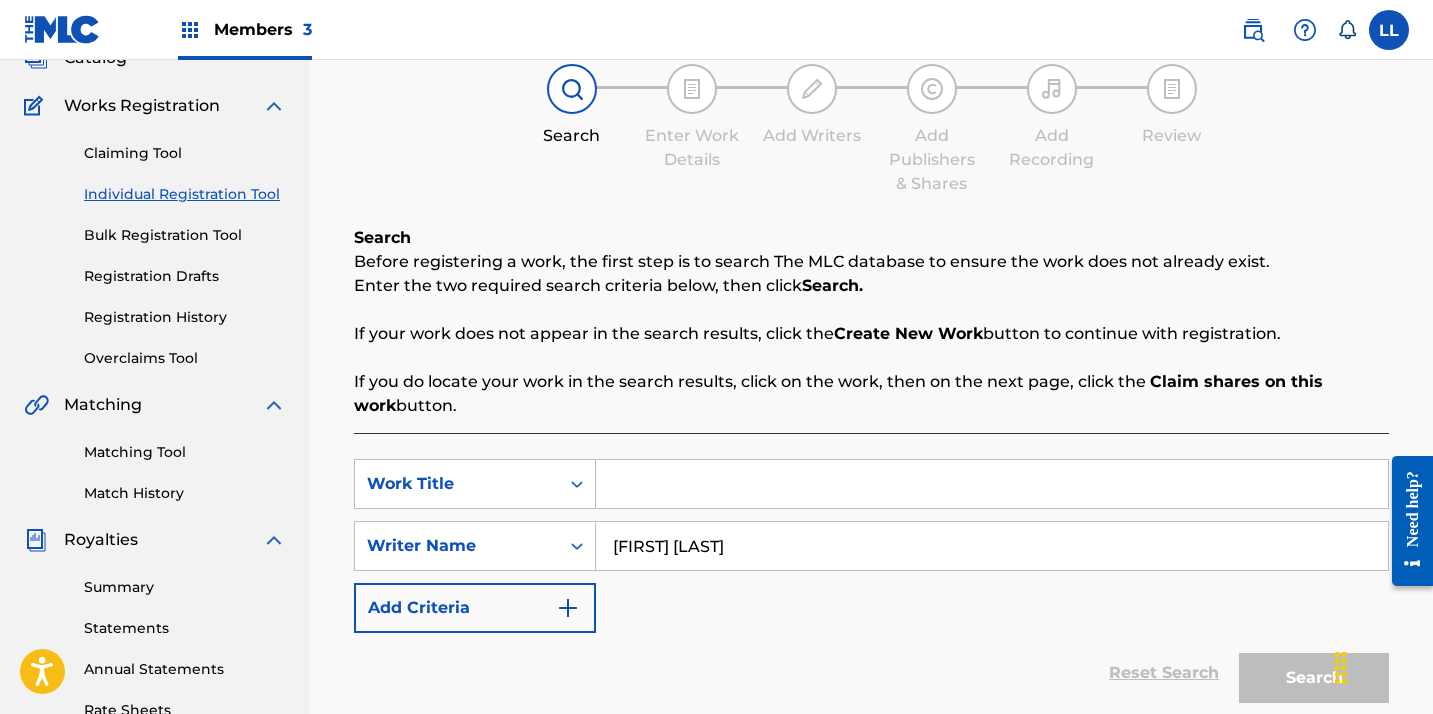 scroll, scrollTop: 526, scrollLeft: 0, axis: vertical 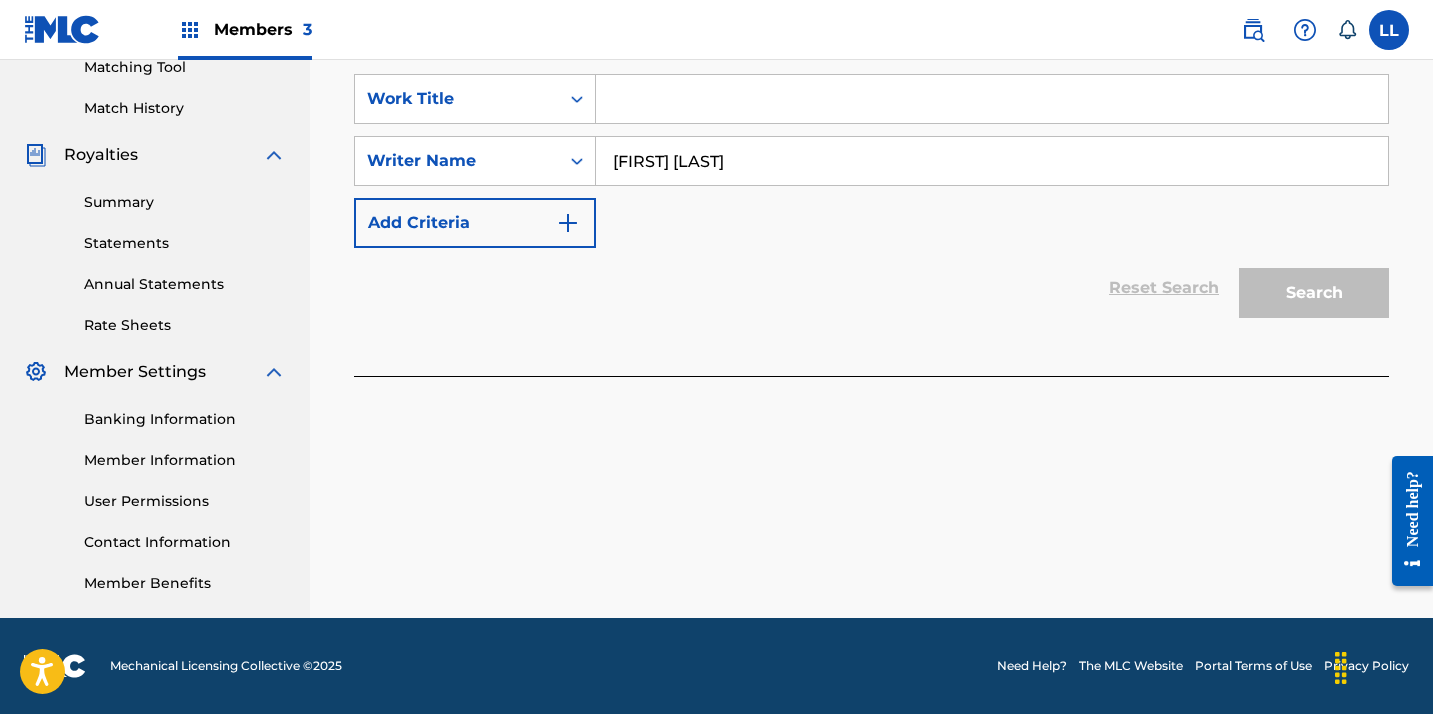 click on "Lauren Light" at bounding box center [992, 161] 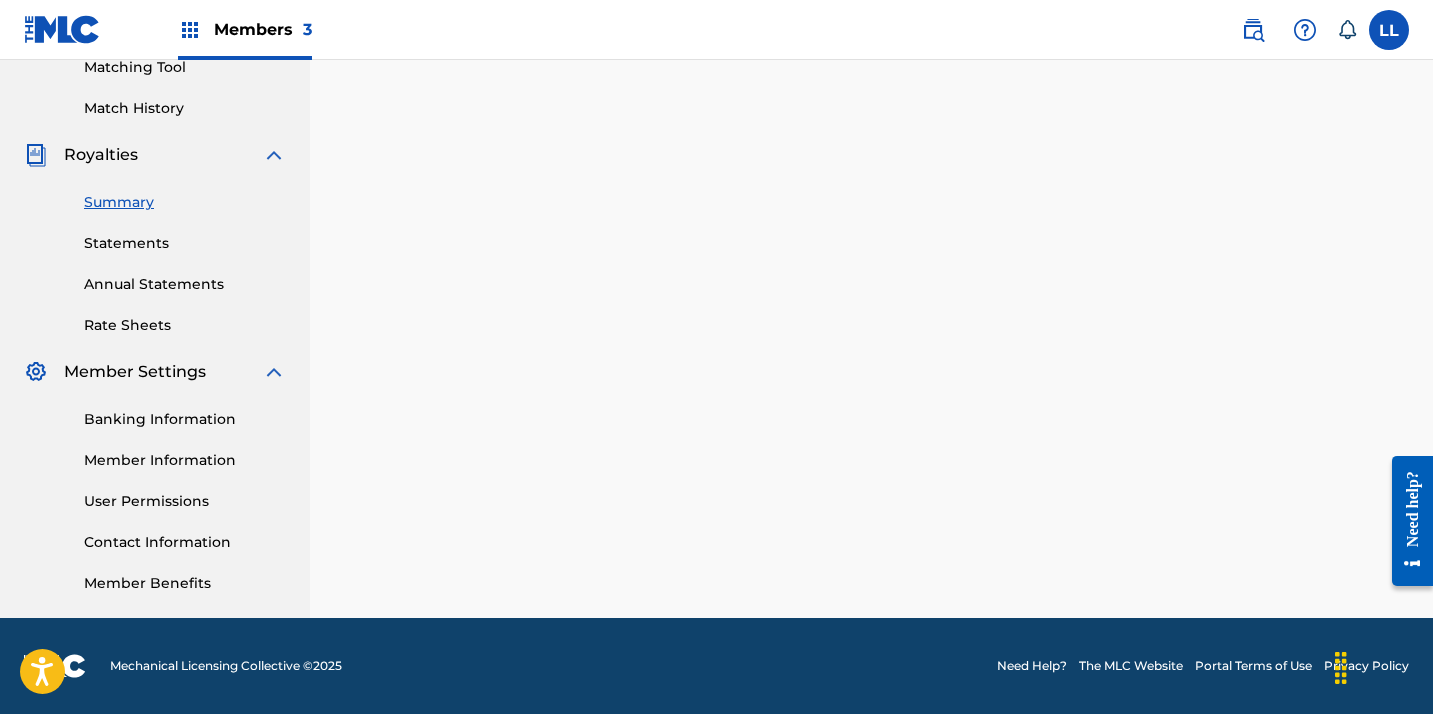 scroll, scrollTop: 0, scrollLeft: 0, axis: both 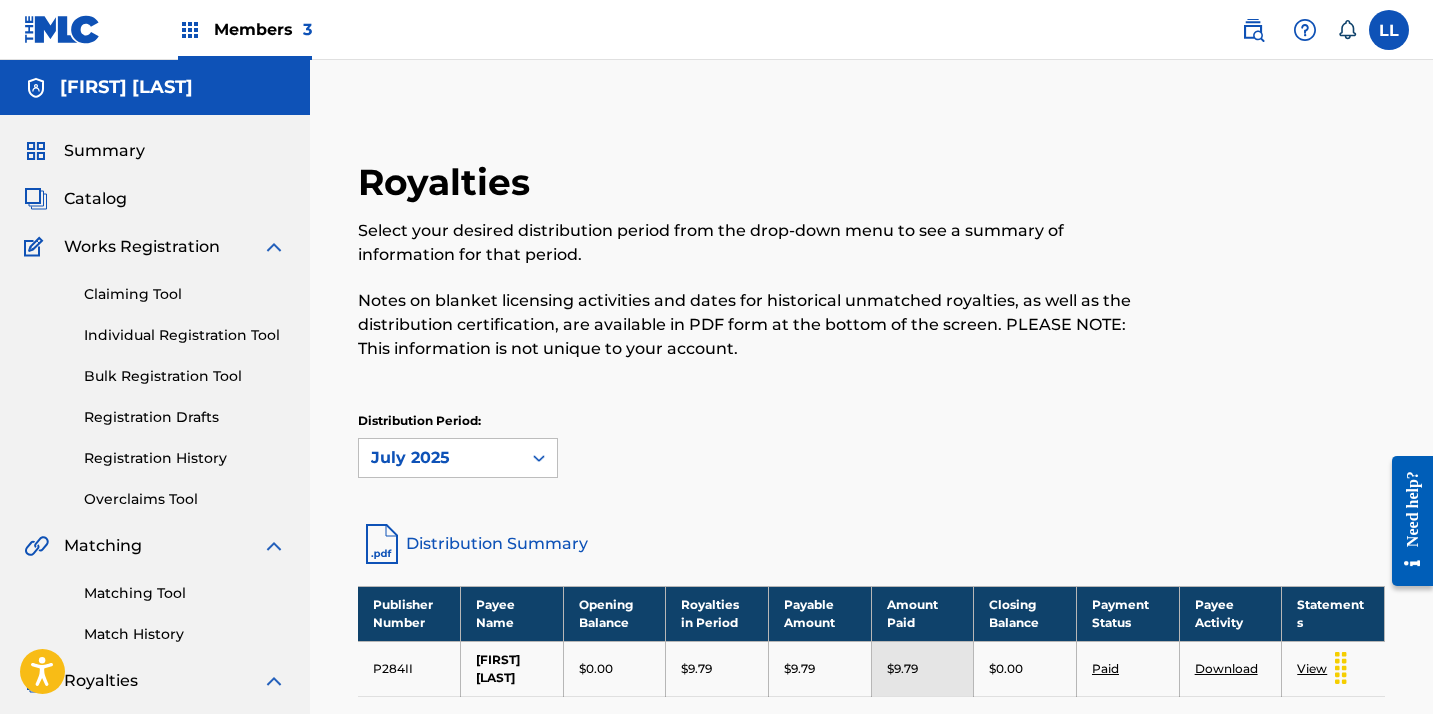 click on "Claiming Tool" at bounding box center [185, 294] 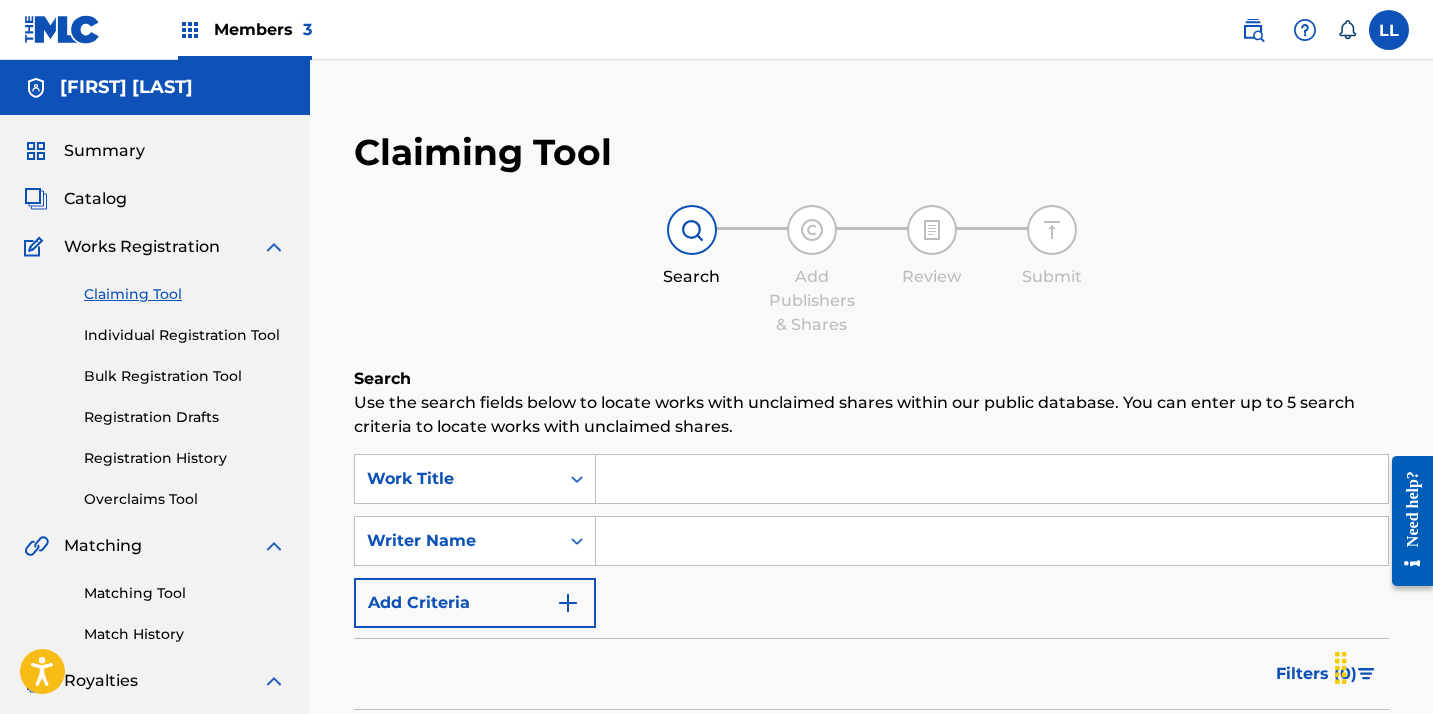 click at bounding box center (992, 541) 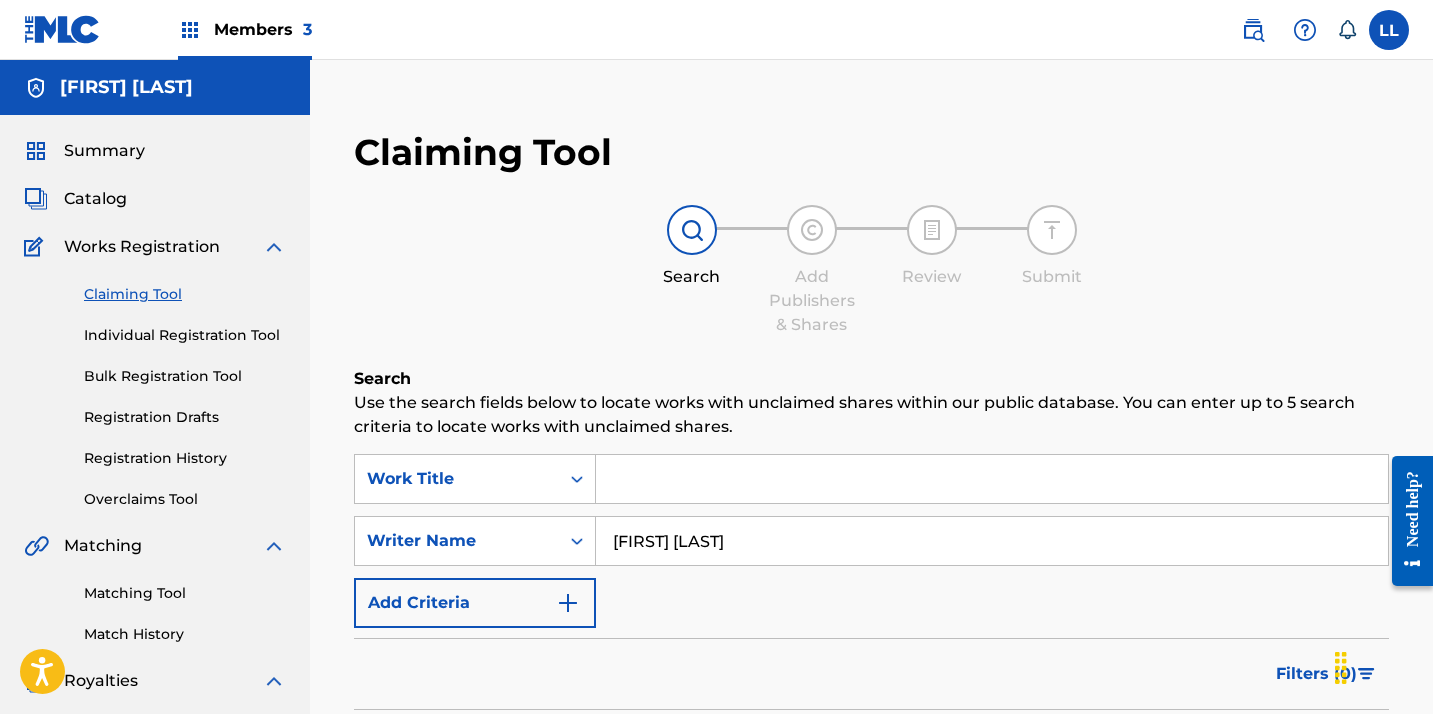 scroll, scrollTop: 267, scrollLeft: 0, axis: vertical 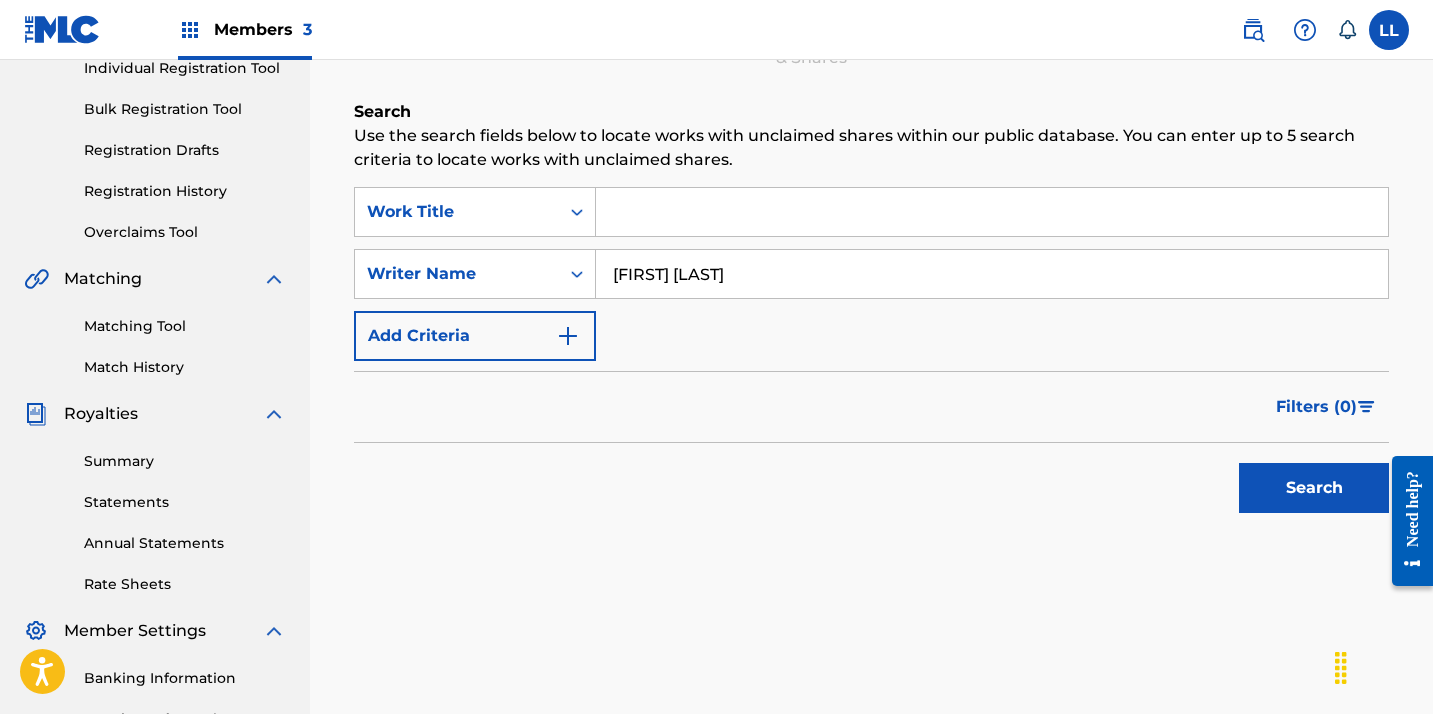 type on "Lauren Light" 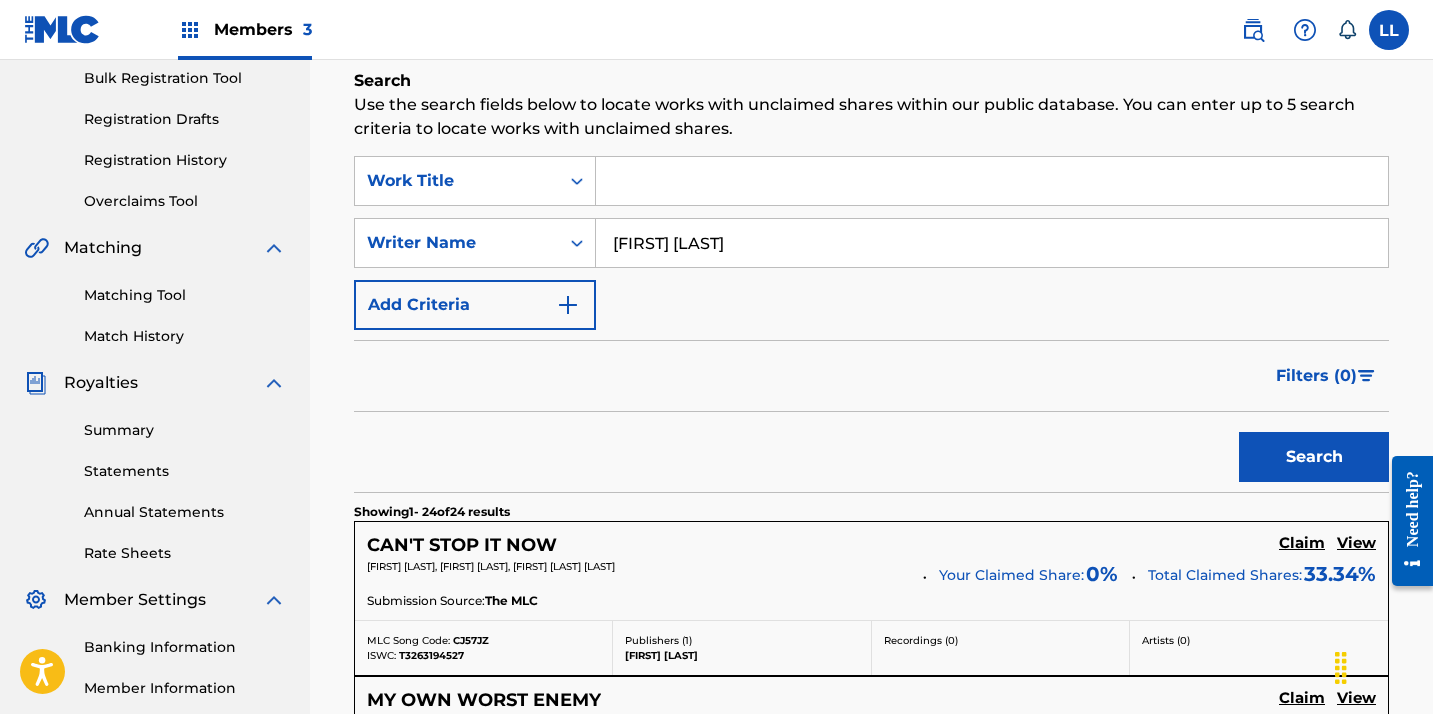 scroll, scrollTop: 609, scrollLeft: 0, axis: vertical 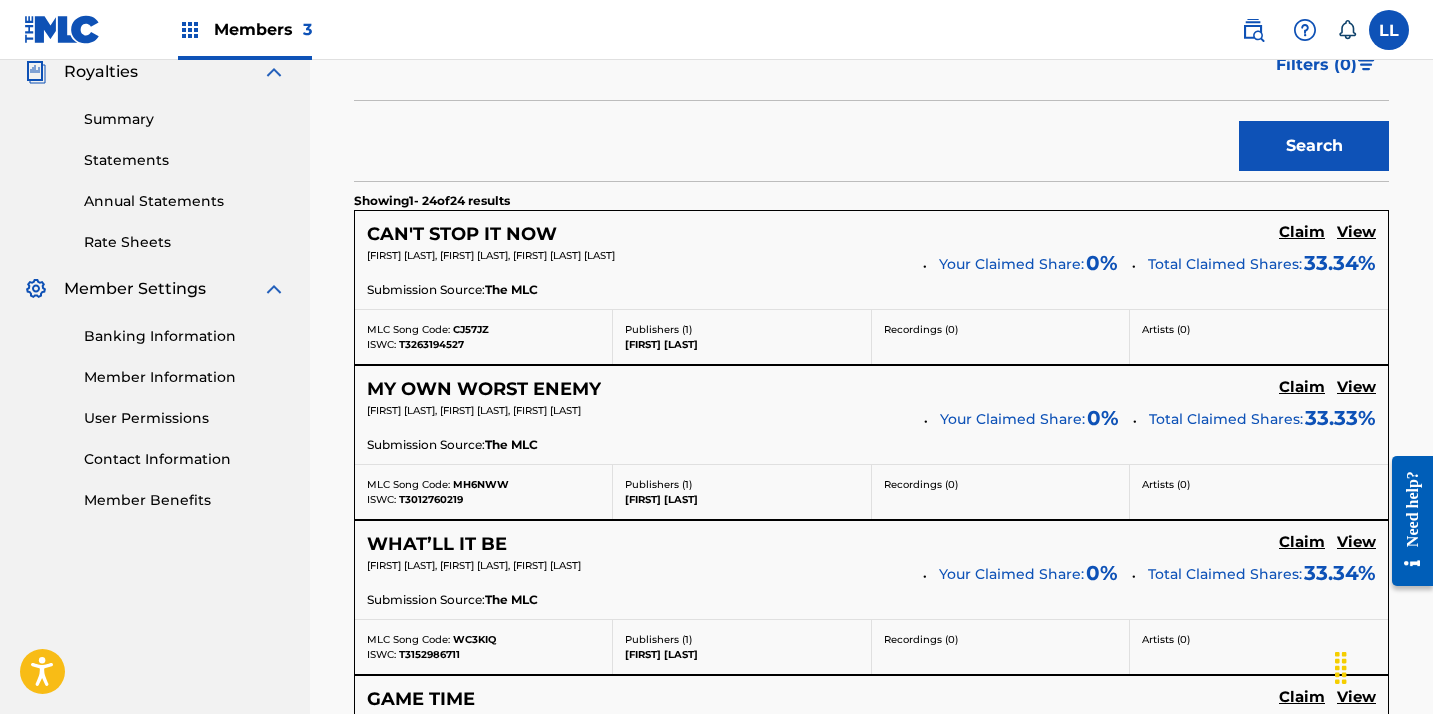 click on "Claim" at bounding box center [1302, 232] 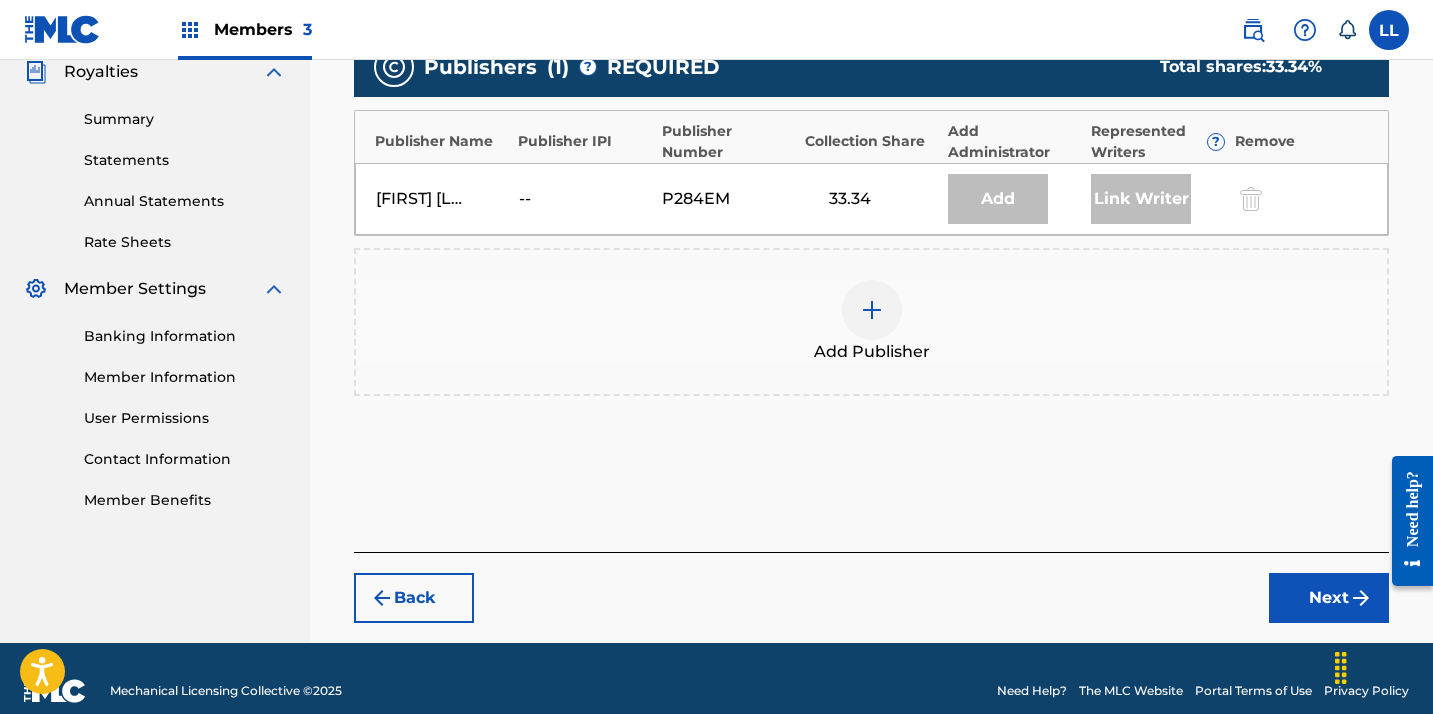 click at bounding box center (872, 310) 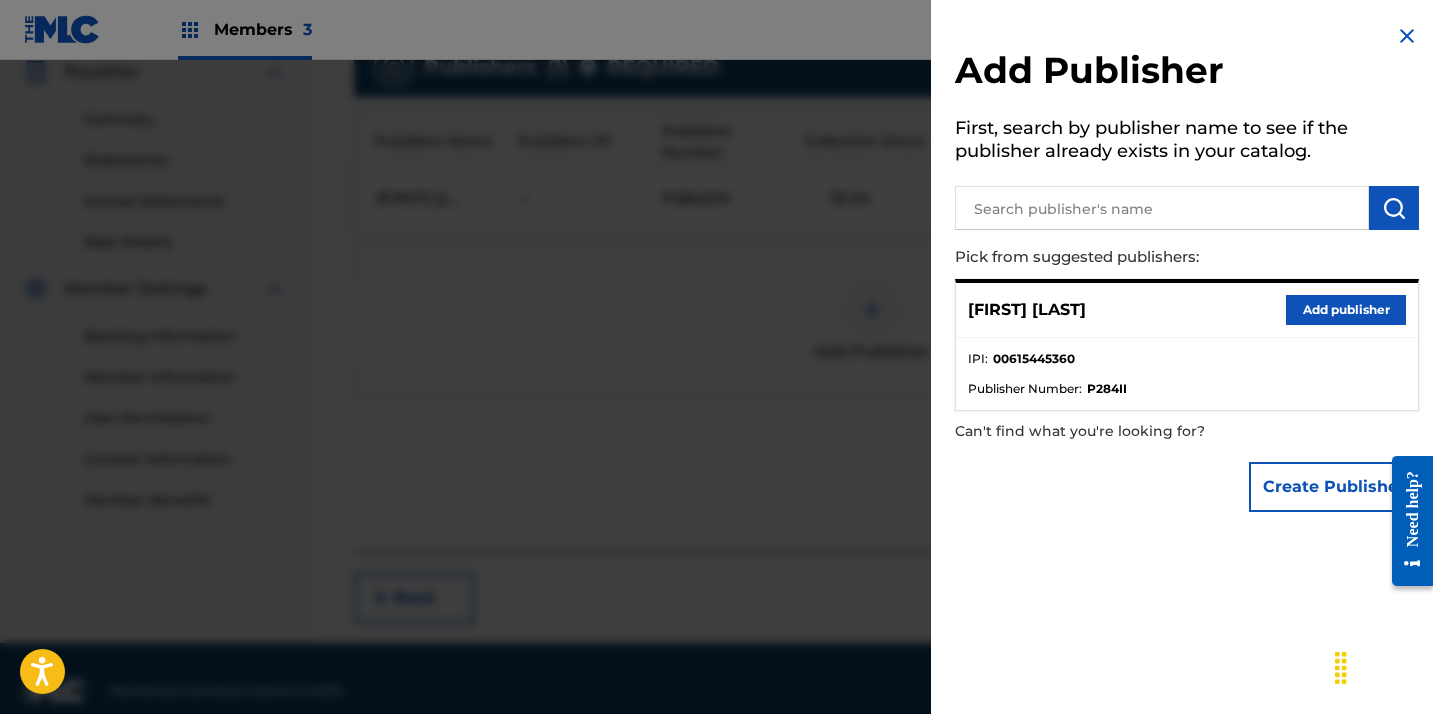 click on "Add publisher" at bounding box center (1346, 310) 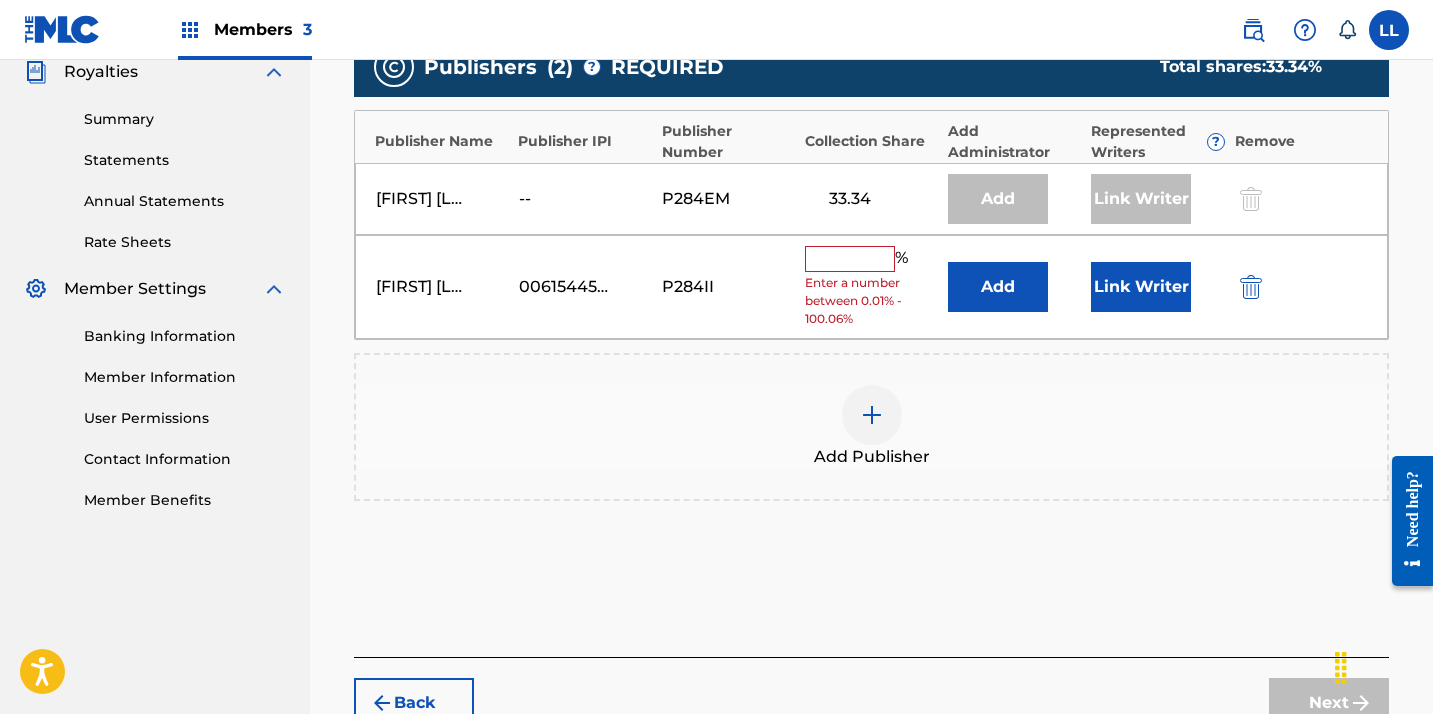 click at bounding box center (850, 259) 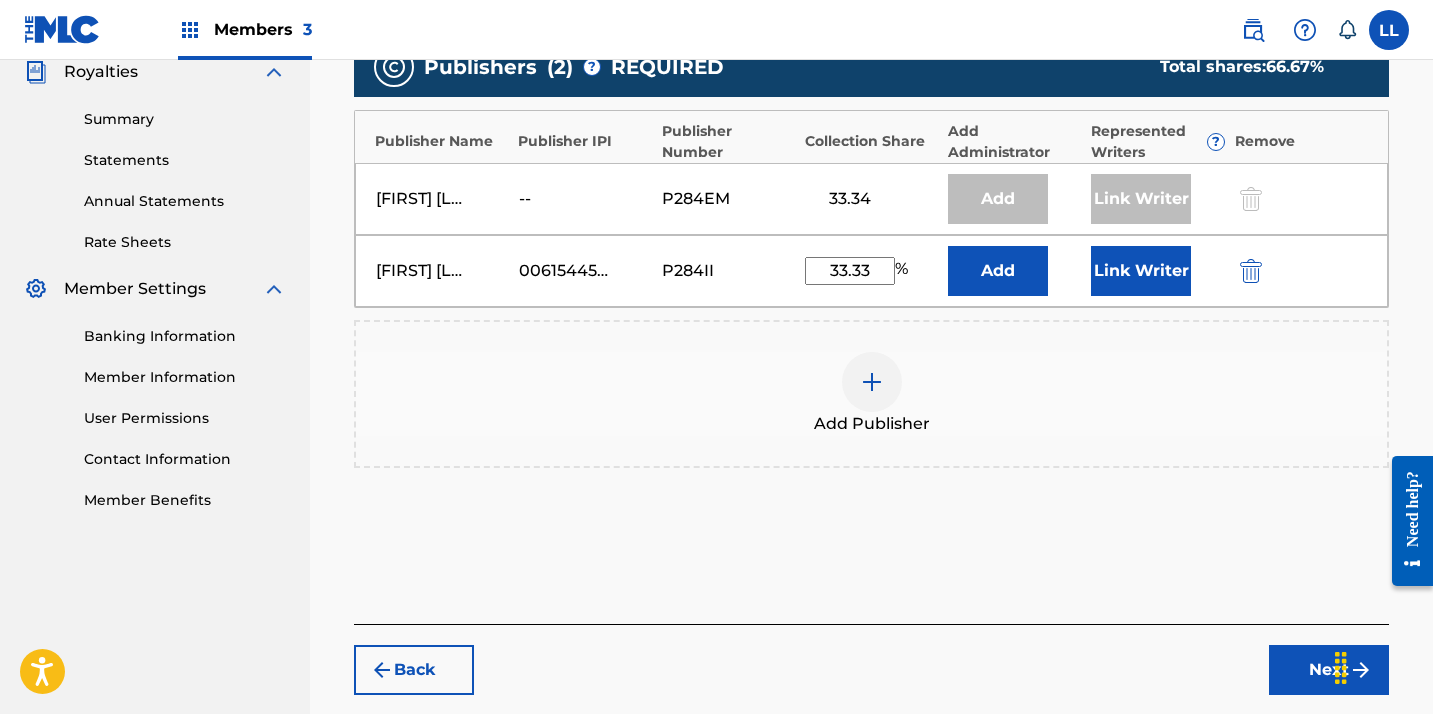 type on "33.33" 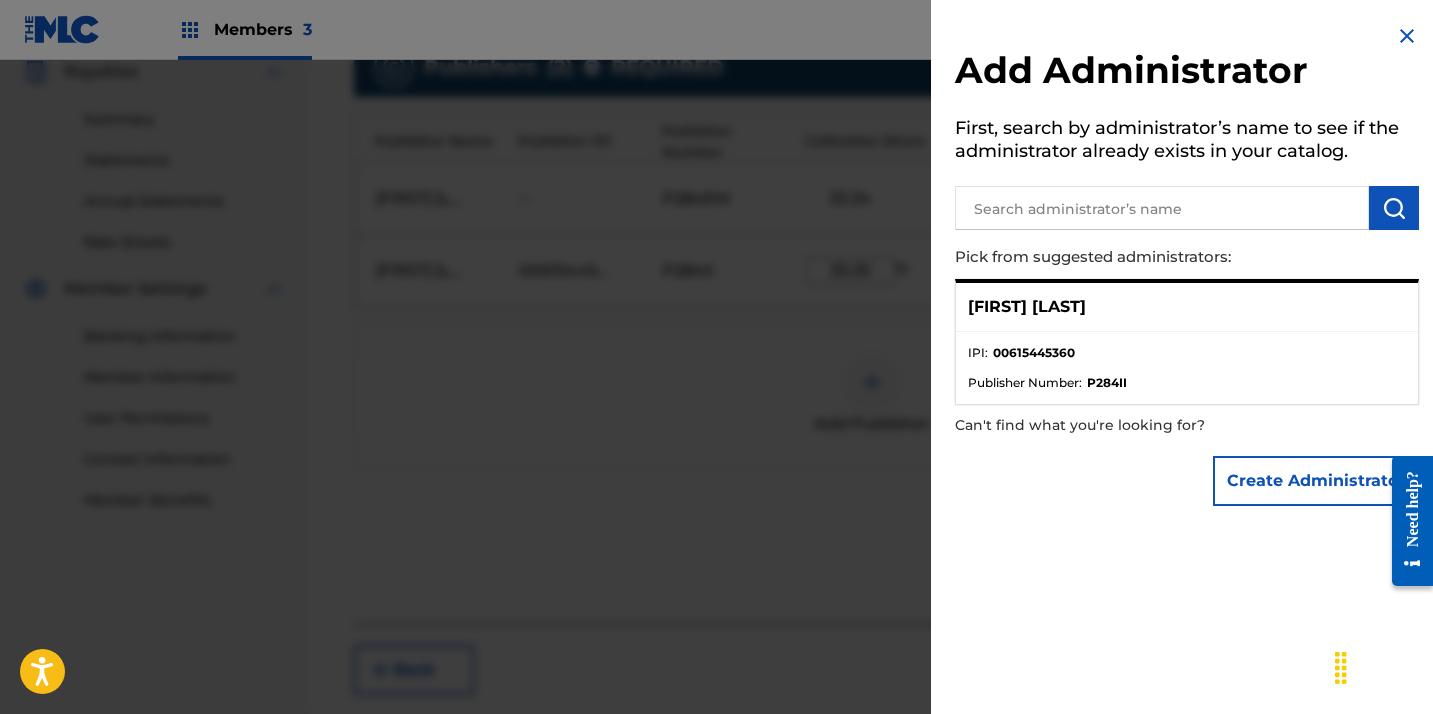 click on "IPI : 00615445360 Publisher Number : P284II" at bounding box center (1187, 368) 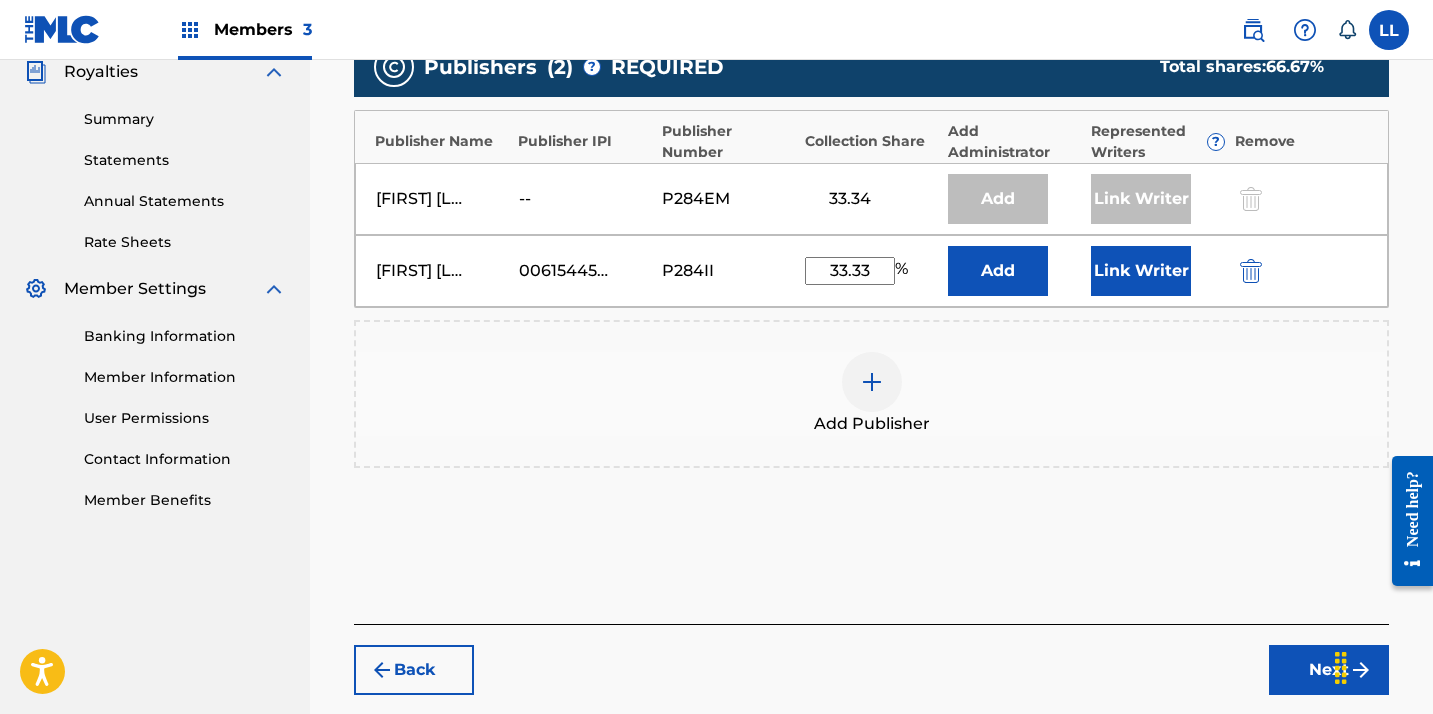 click on "Link Writer" at bounding box center [1141, 271] 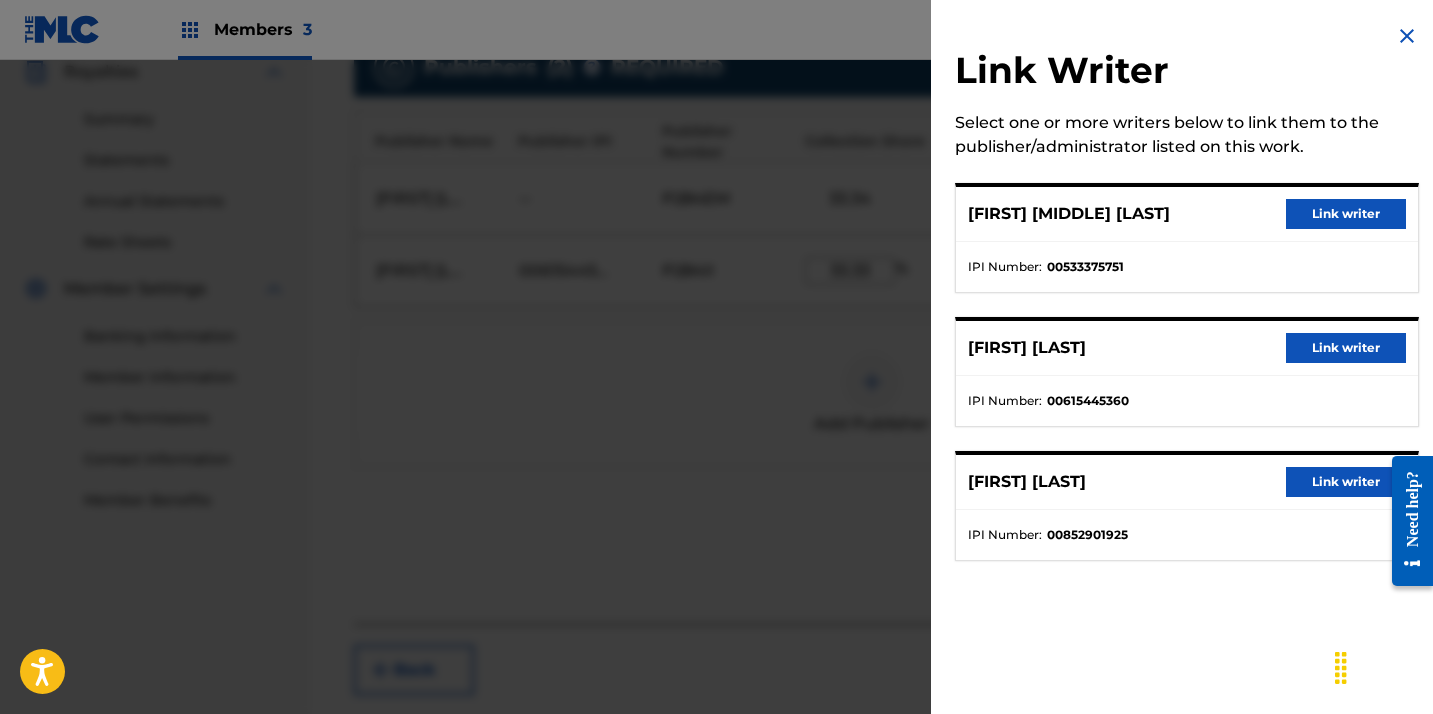 click on "Link writer" at bounding box center (1346, 348) 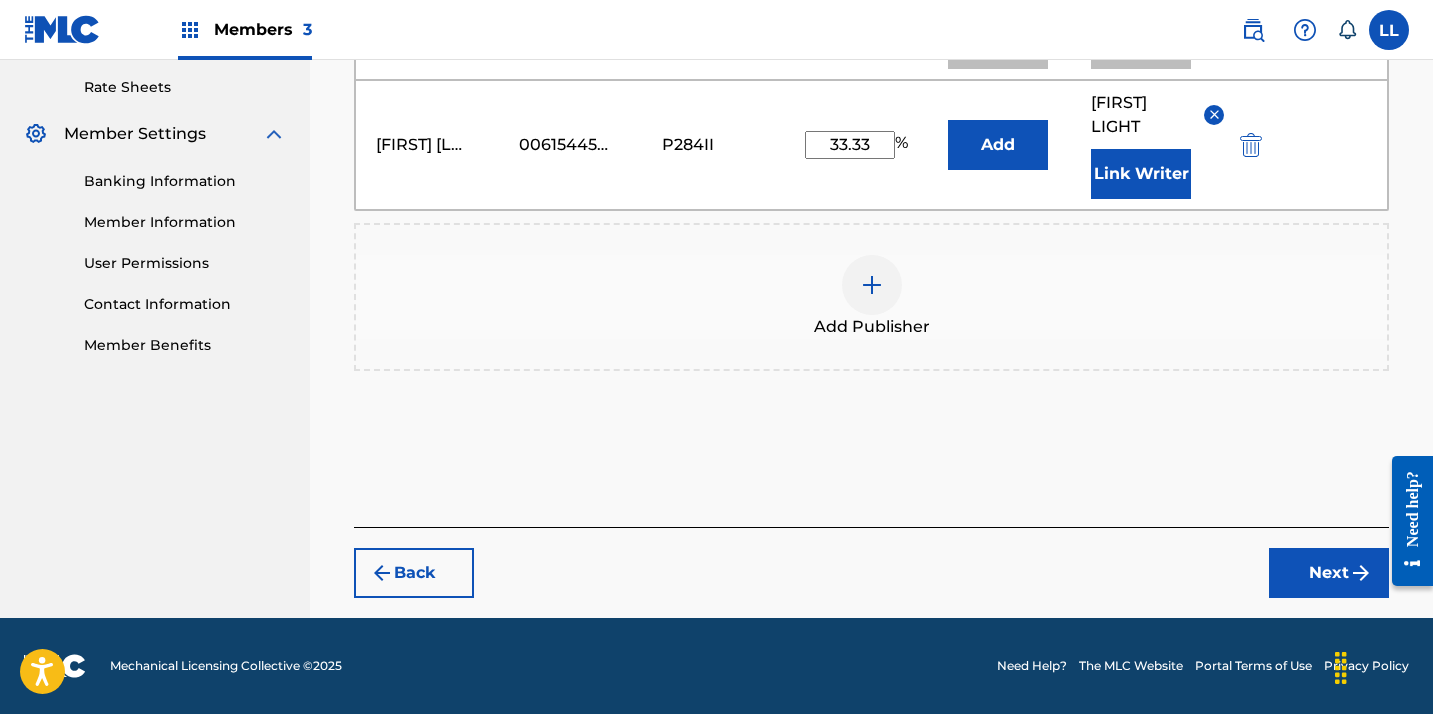 click on "Next" at bounding box center [1329, 573] 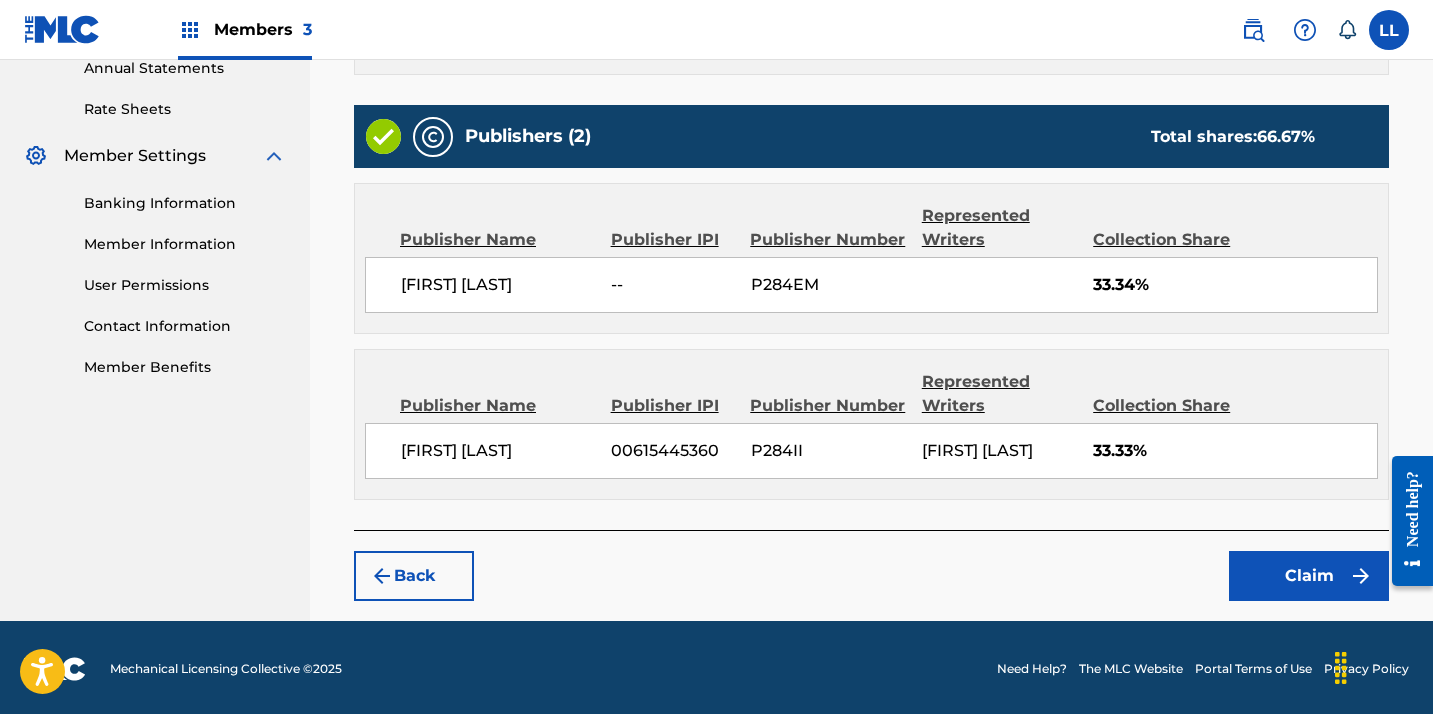 click on "Claim" at bounding box center (1309, 576) 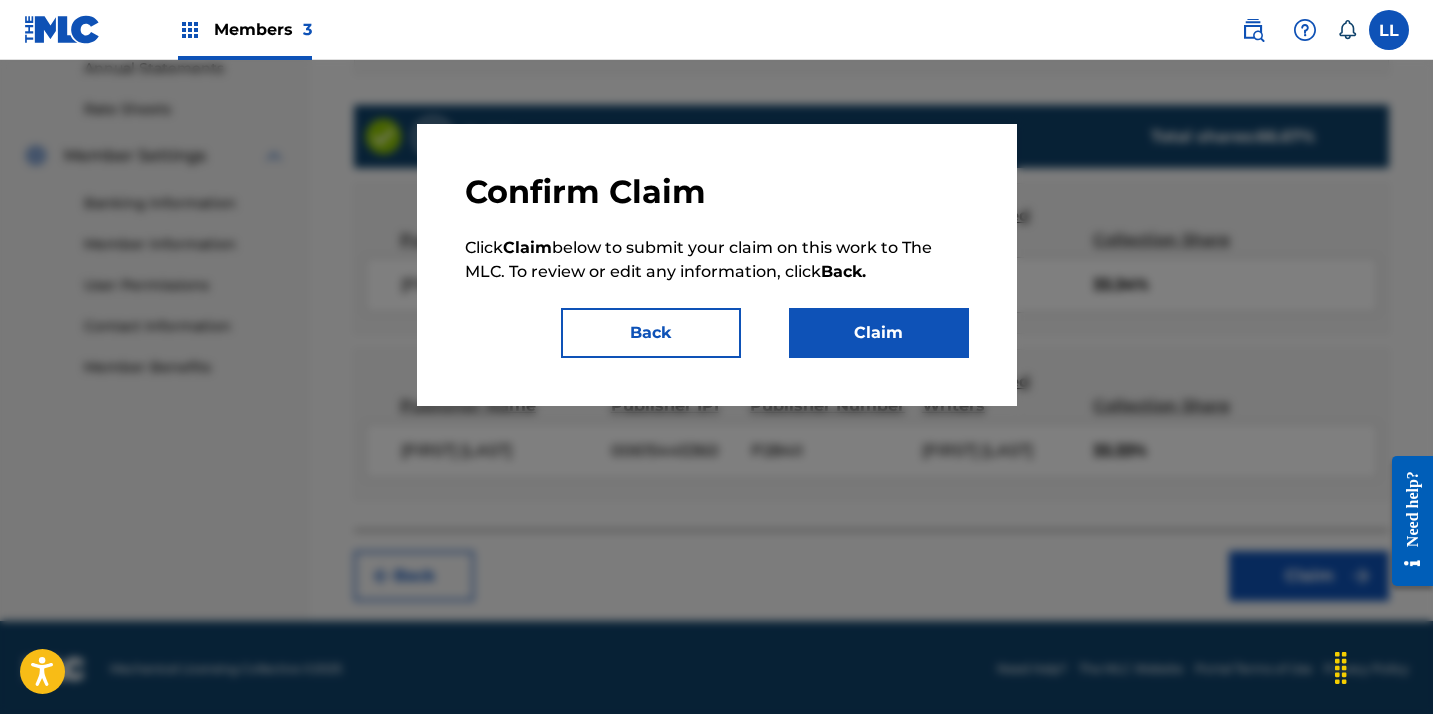 click on "Claim" at bounding box center [879, 333] 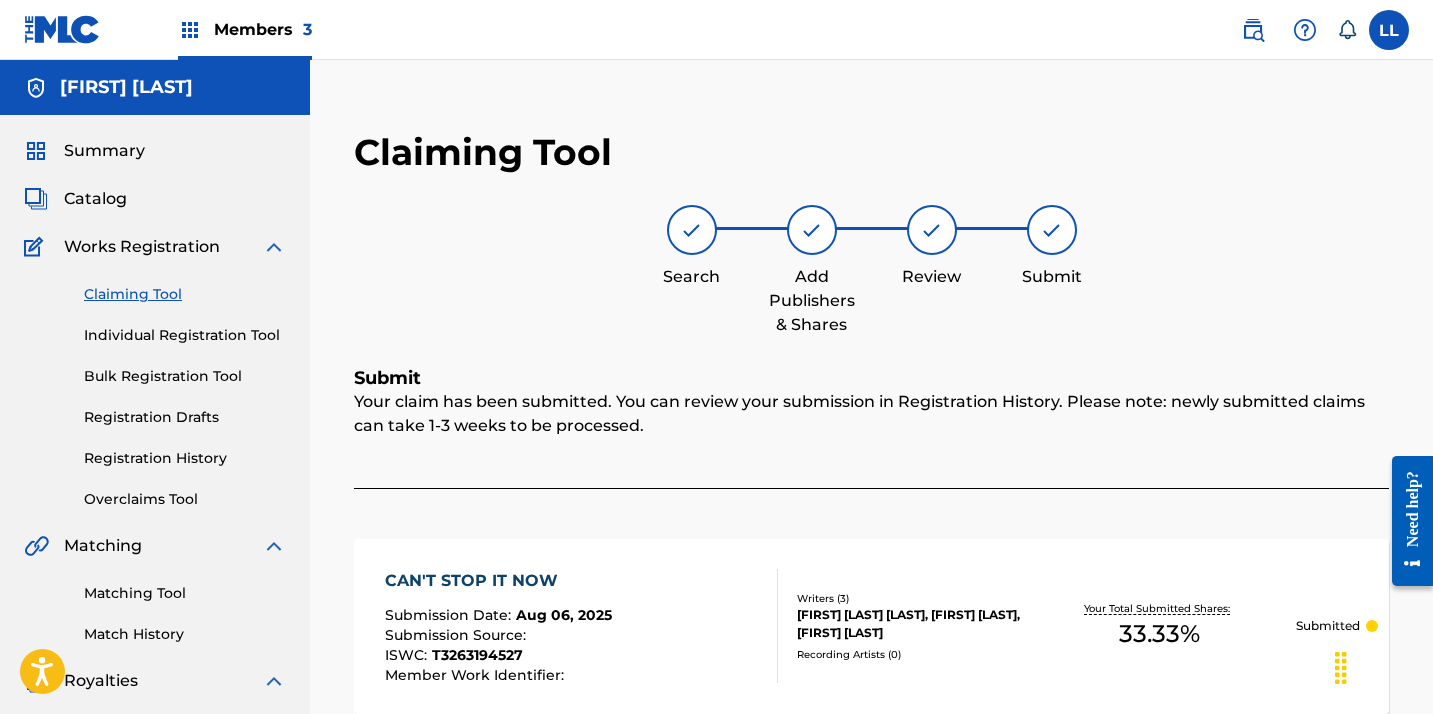 scroll, scrollTop: 35, scrollLeft: 0, axis: vertical 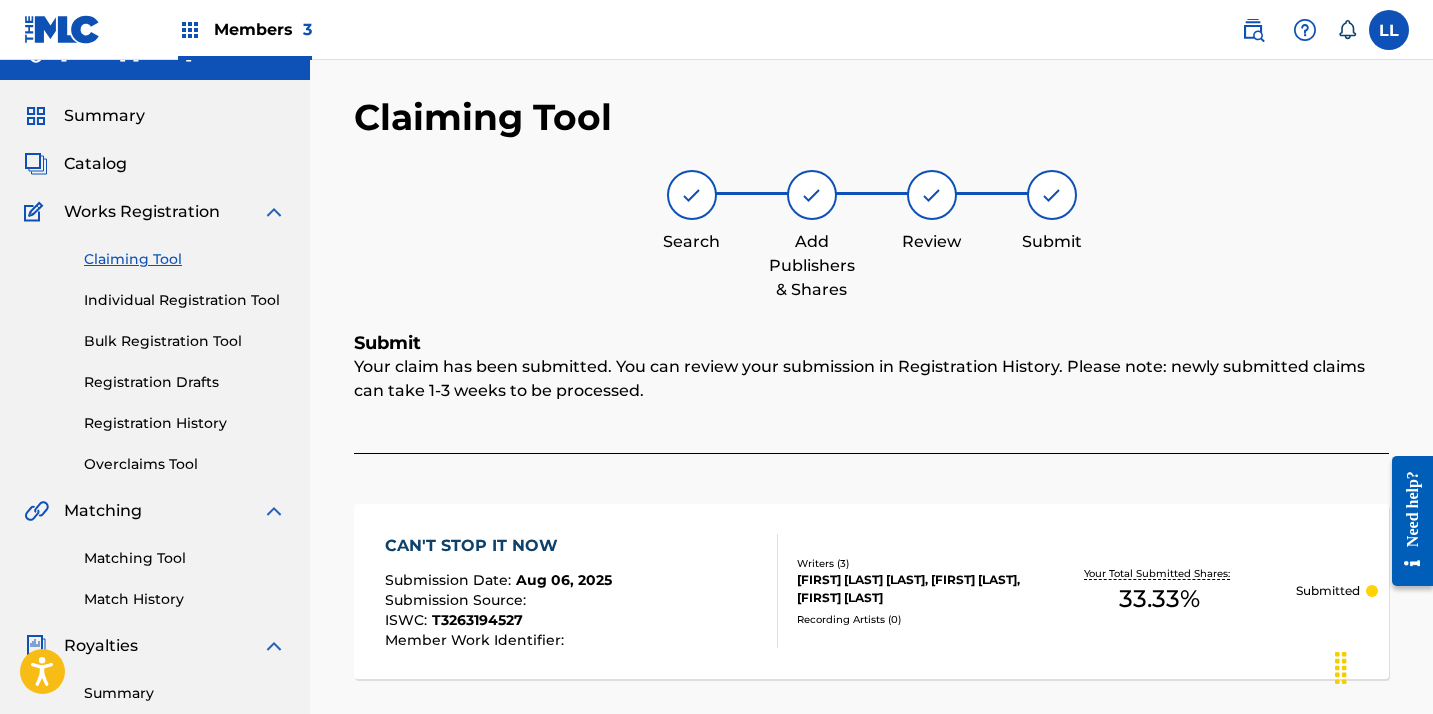 click at bounding box center [62, 29] 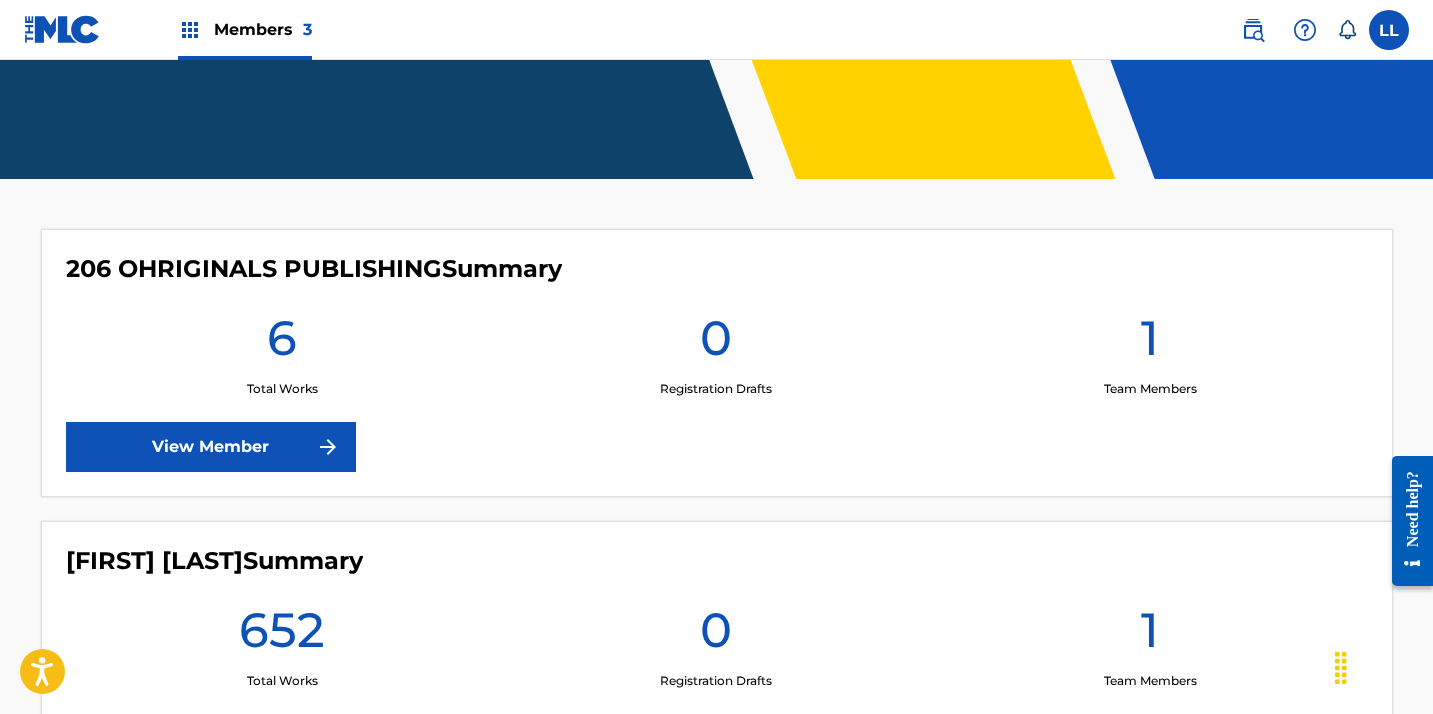 scroll, scrollTop: 641, scrollLeft: 0, axis: vertical 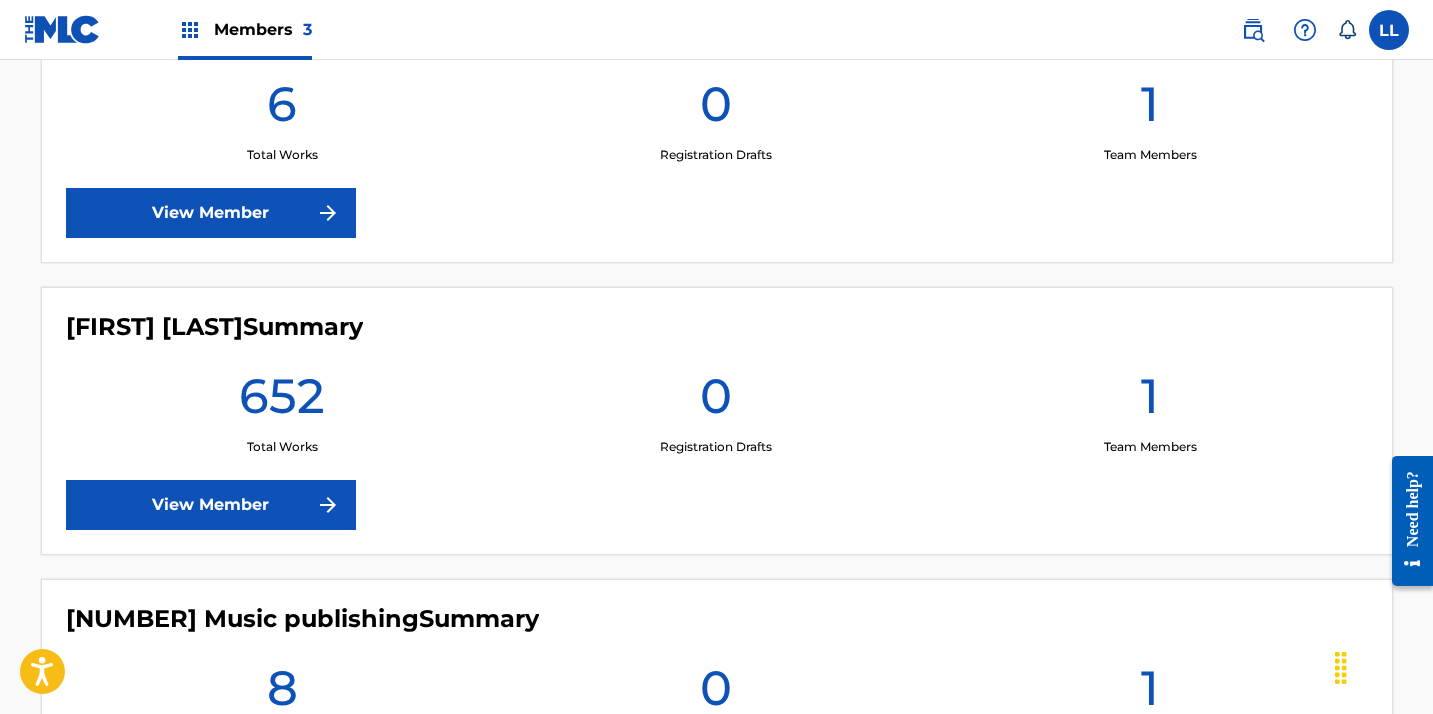 click on "View Member" at bounding box center (211, 505) 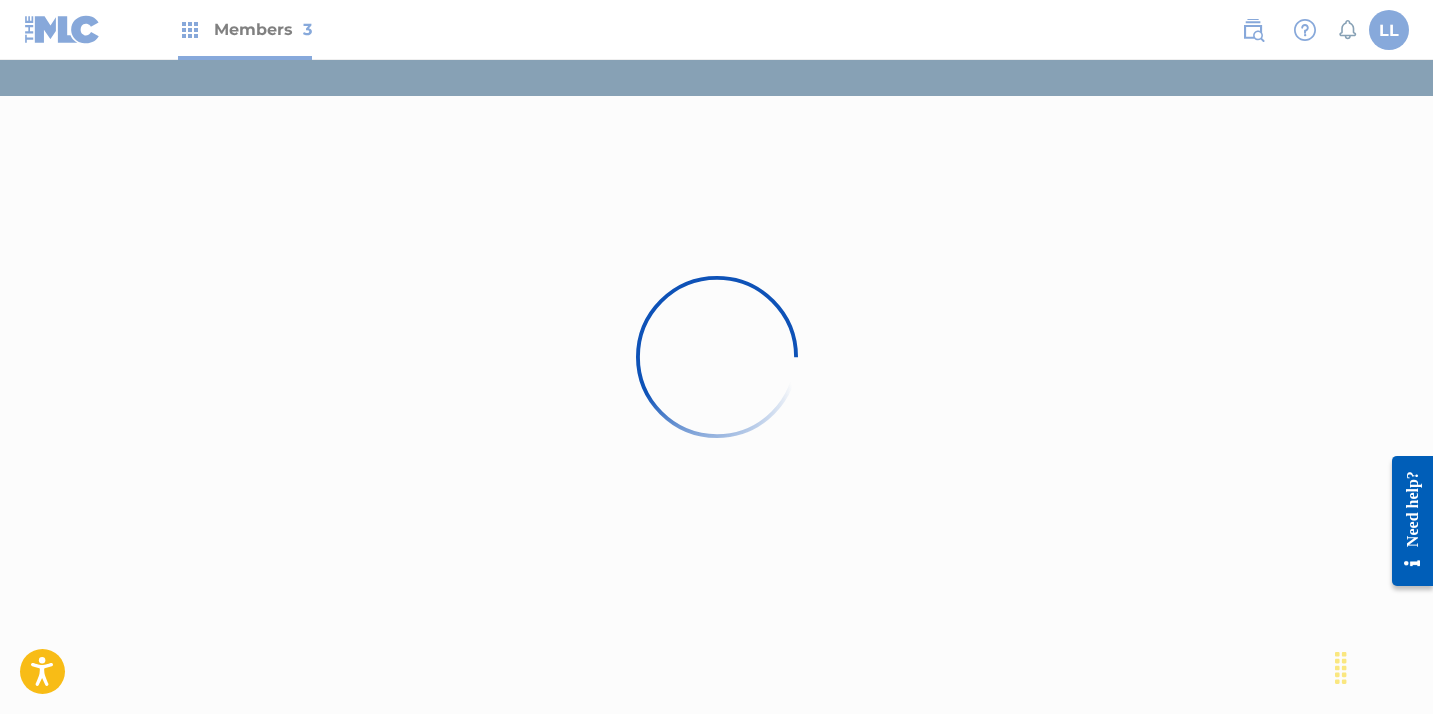 scroll, scrollTop: 0, scrollLeft: 0, axis: both 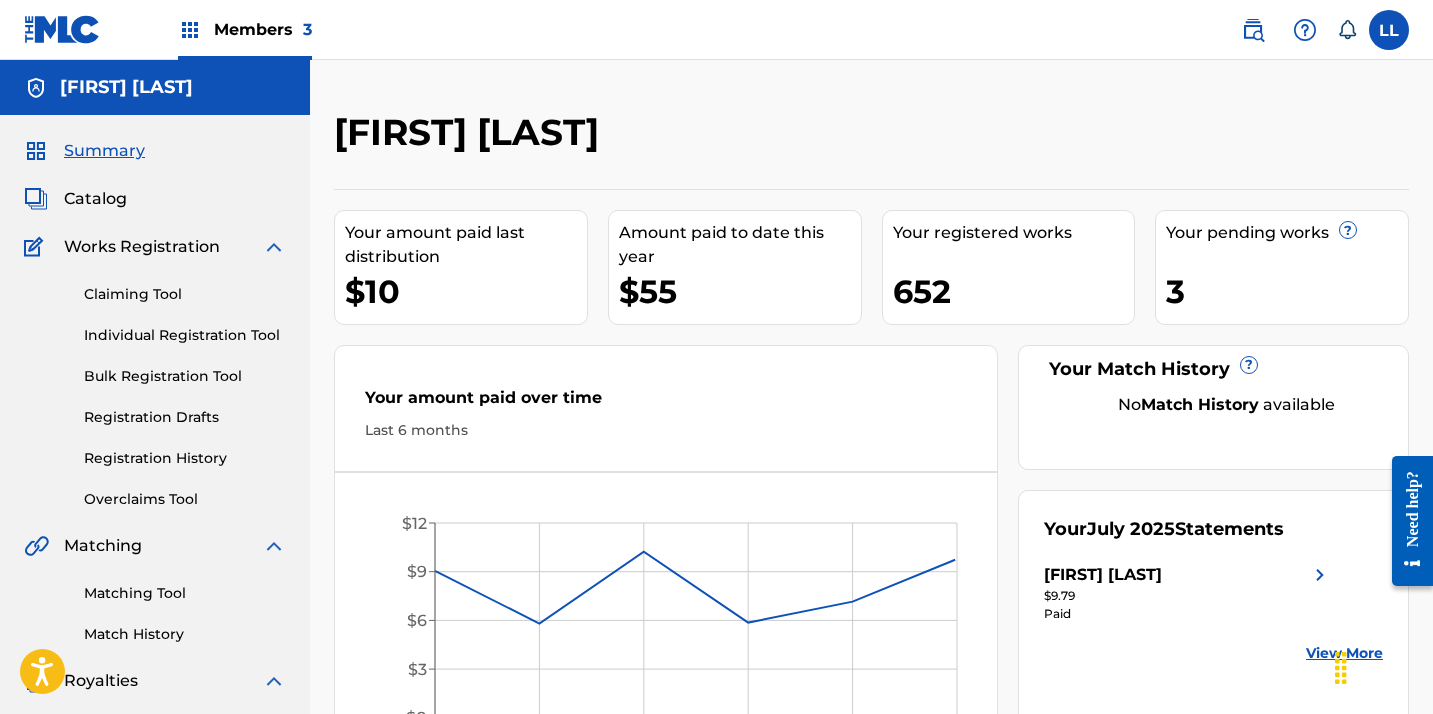 click on "Claiming Tool Individual Registration Tool Bulk Registration Tool Registration Drafts Registration History Overclaims Tool" at bounding box center (155, 384) 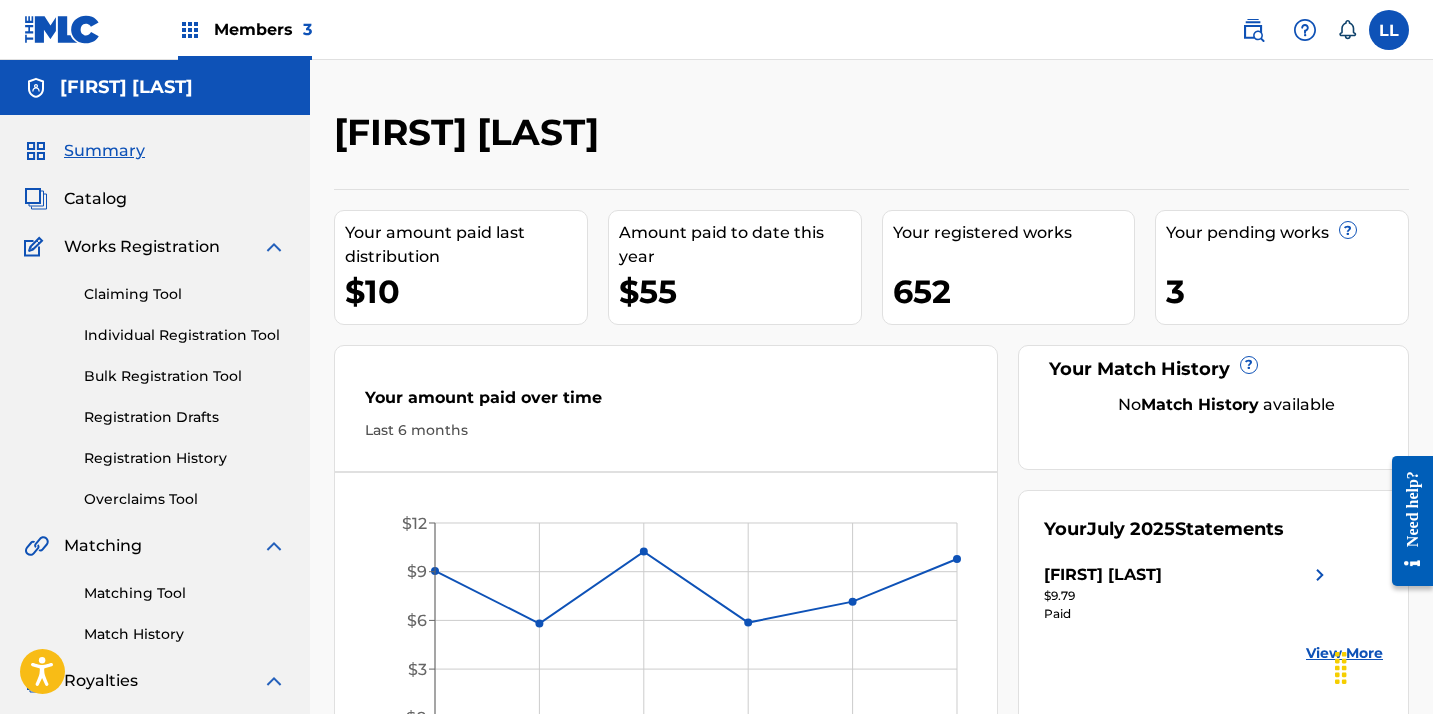 click on "Claiming Tool" at bounding box center [185, 294] 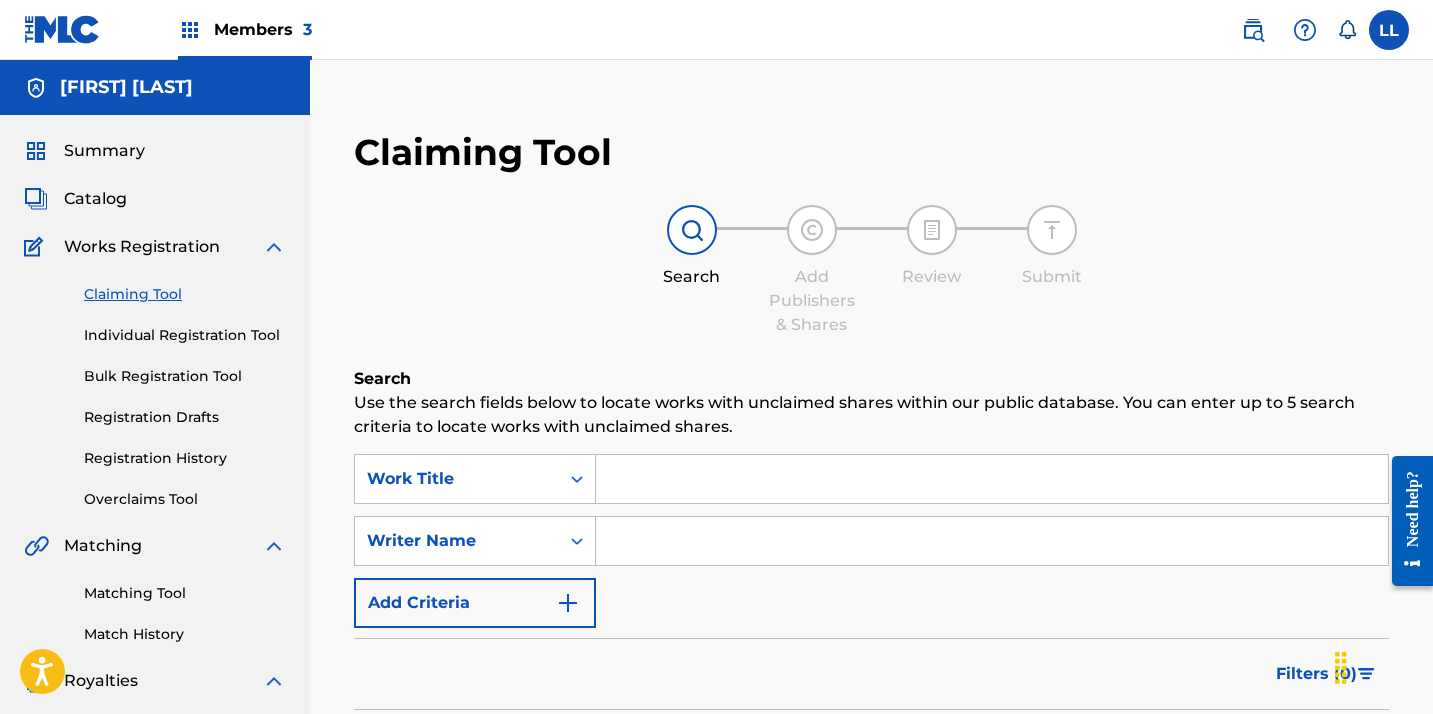 click at bounding box center (992, 541) 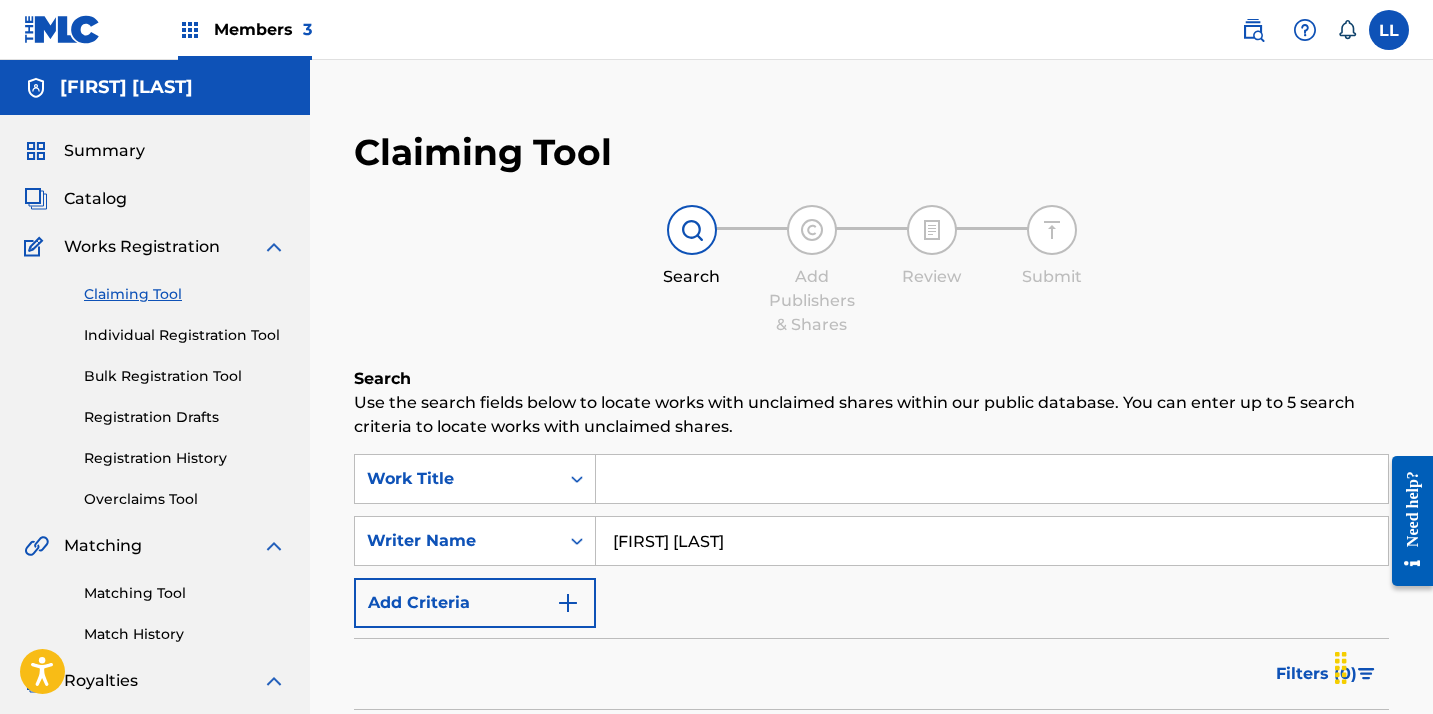 type on "lauren light" 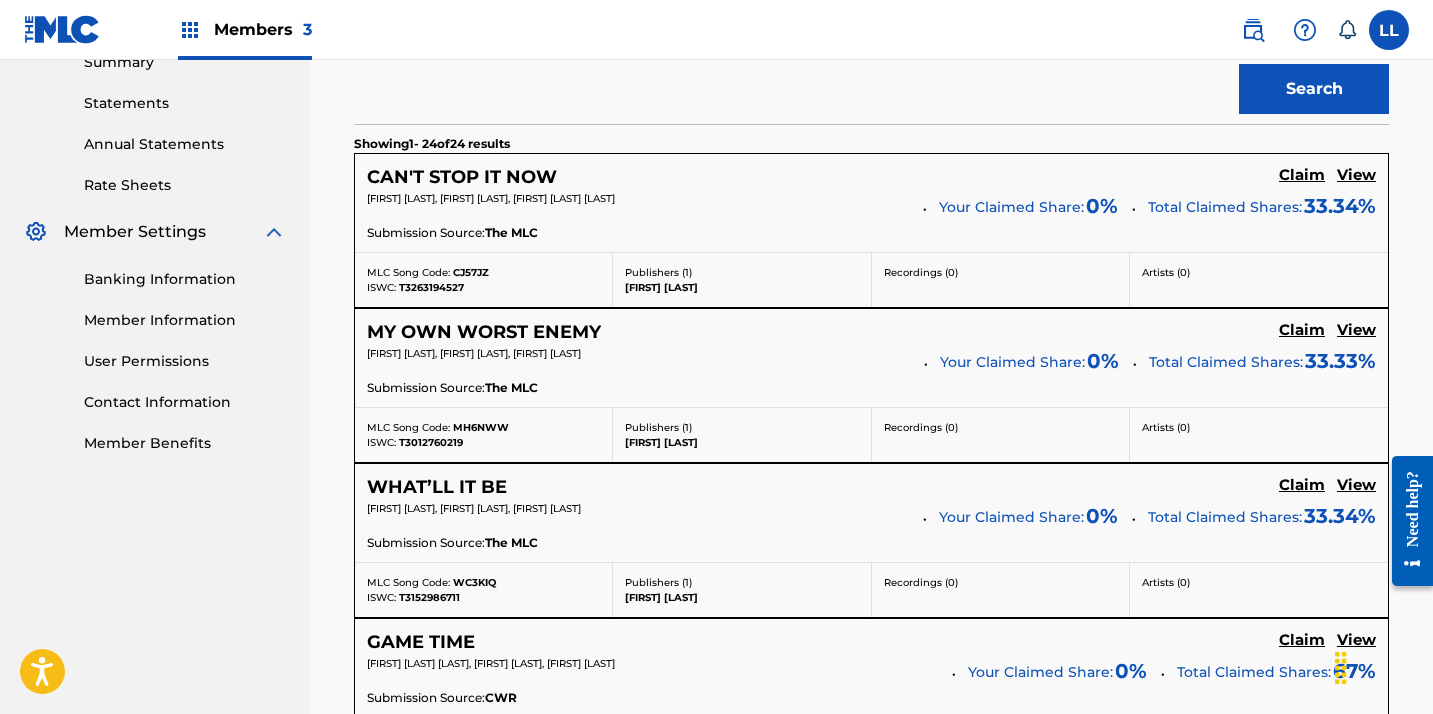 scroll, scrollTop: 693, scrollLeft: 0, axis: vertical 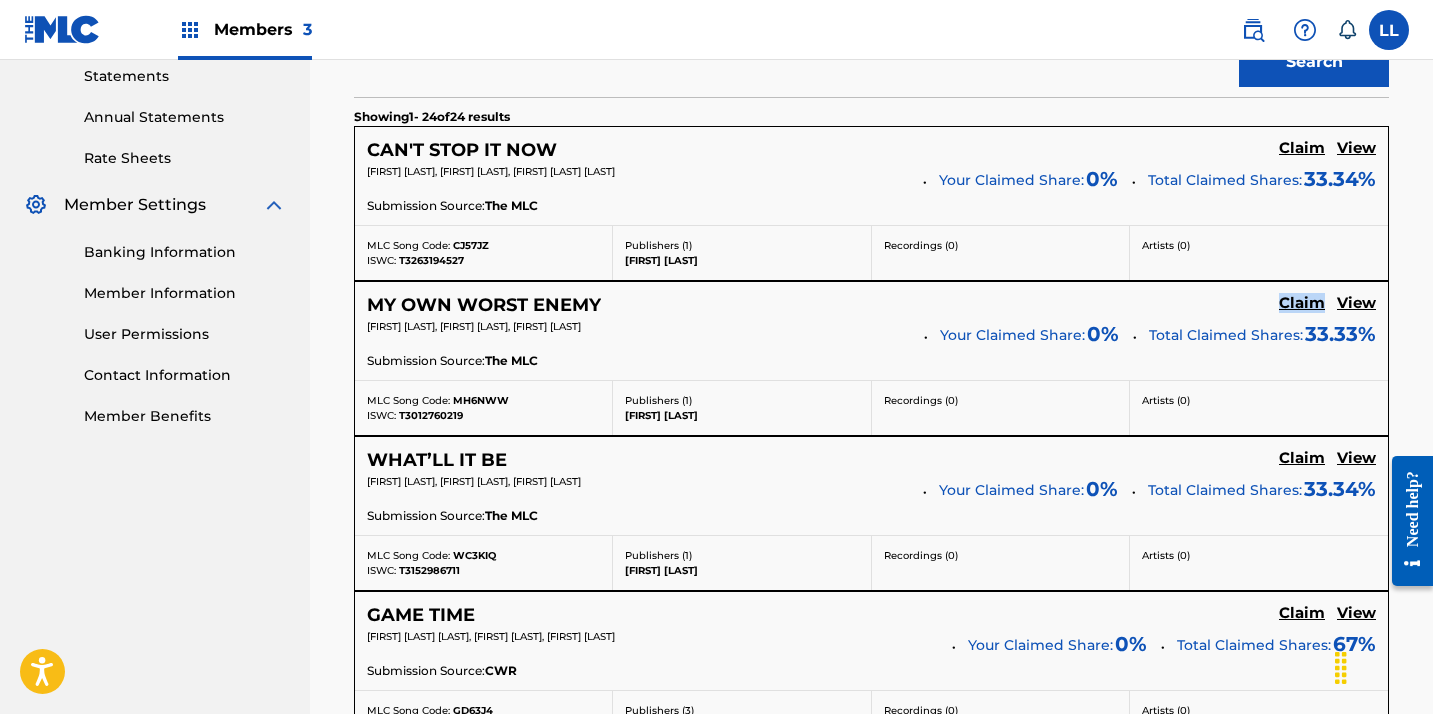 click on "View" at bounding box center [1356, 303] 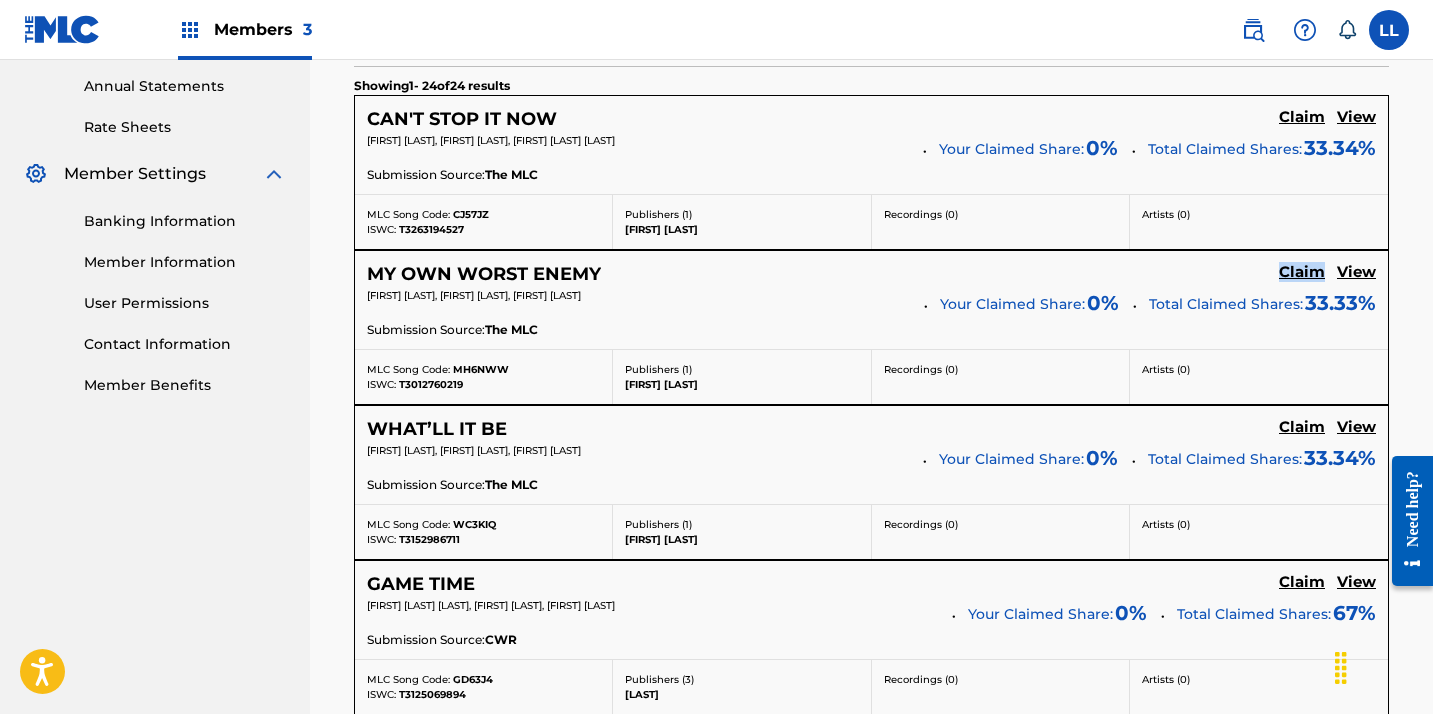 scroll, scrollTop: 831, scrollLeft: 0, axis: vertical 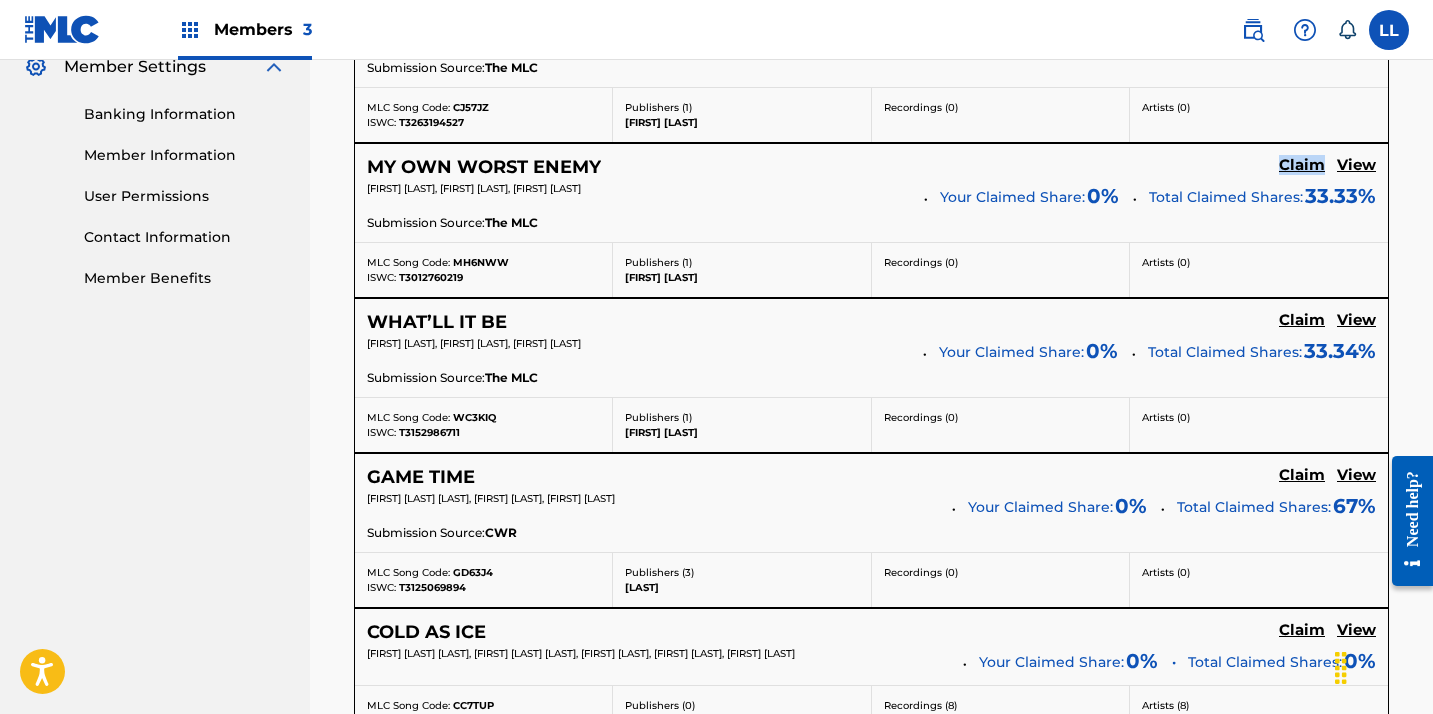 click on "View" at bounding box center (1356, 320) 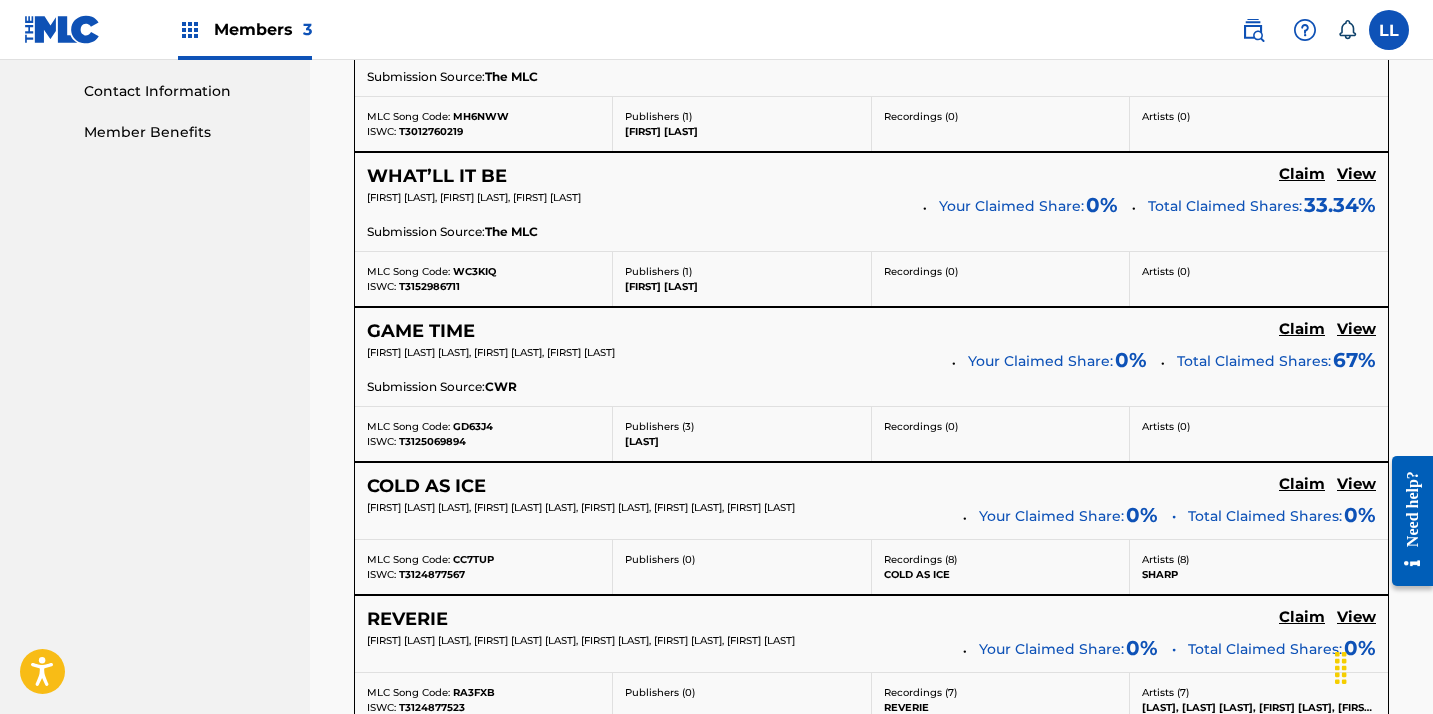 scroll, scrollTop: 997, scrollLeft: 0, axis: vertical 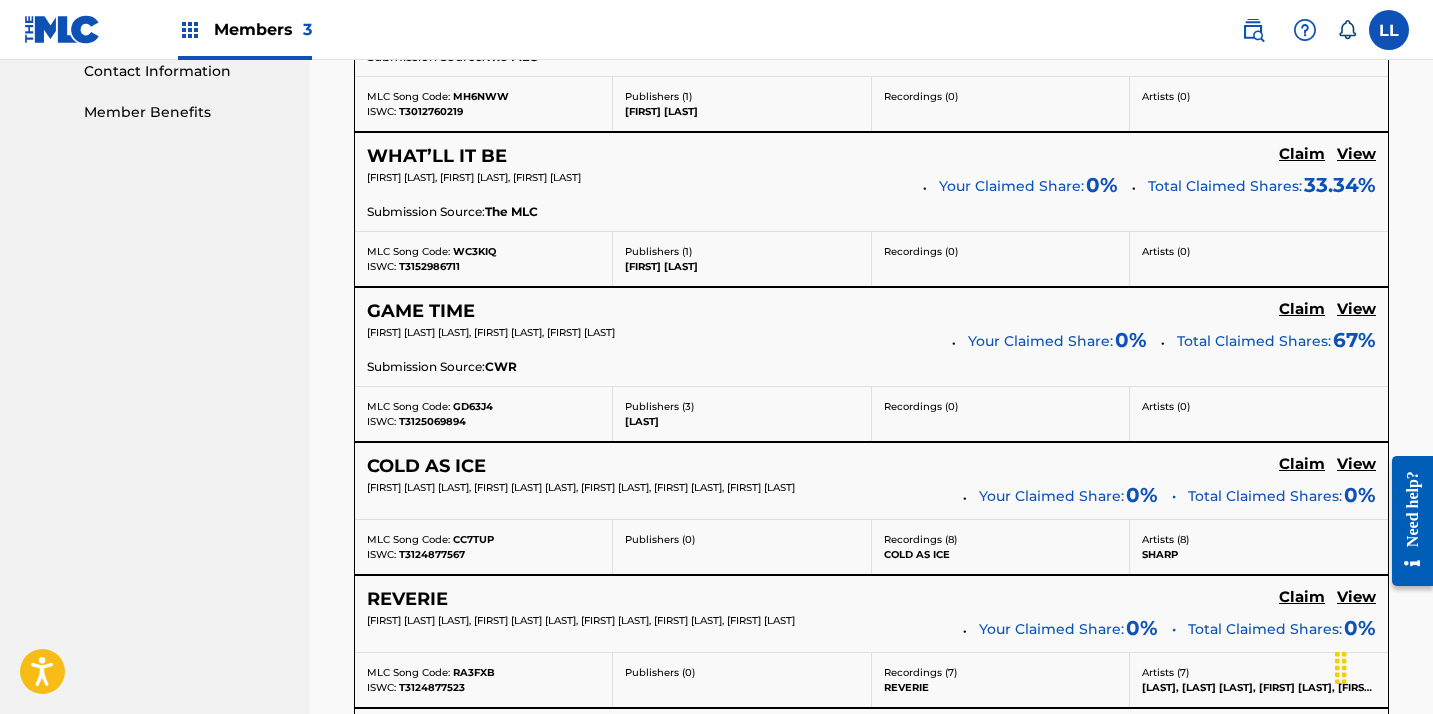 click on "View" at bounding box center (1356, 309) 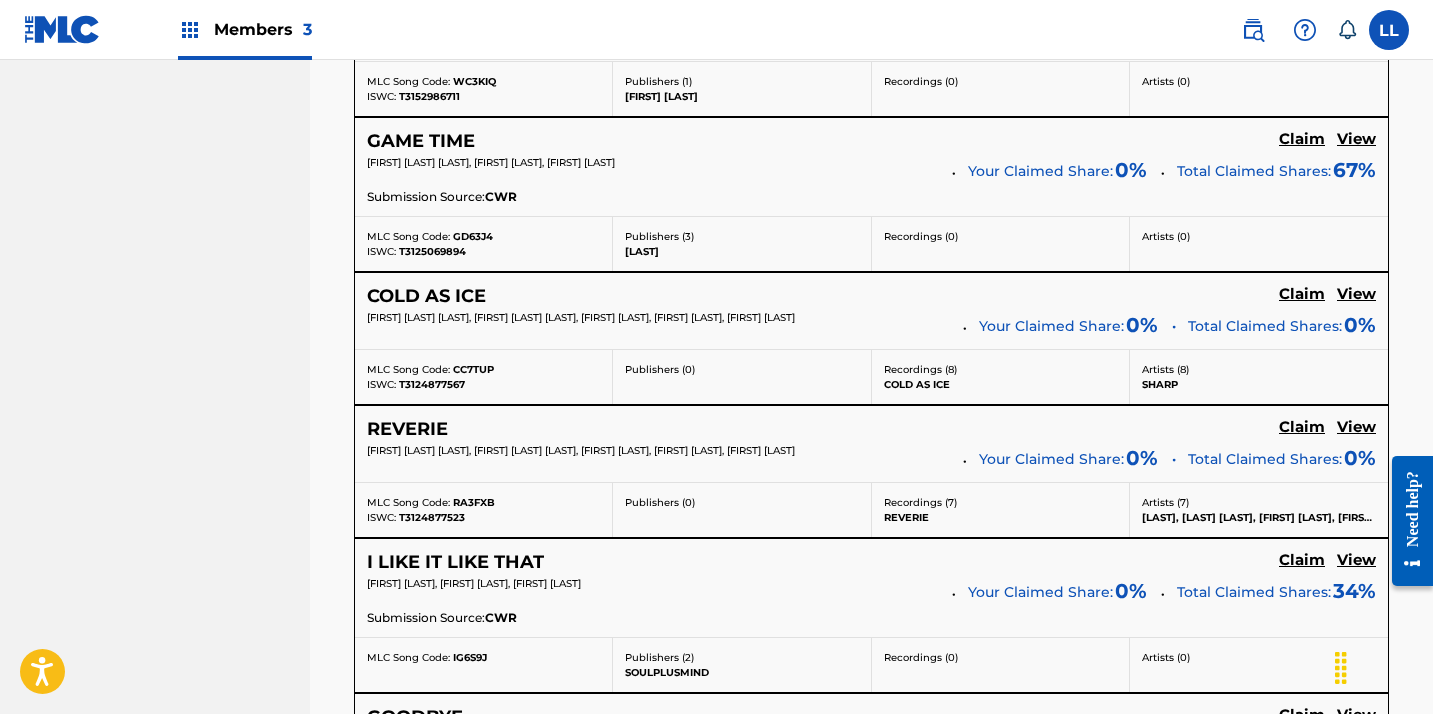 scroll, scrollTop: 1246, scrollLeft: 0, axis: vertical 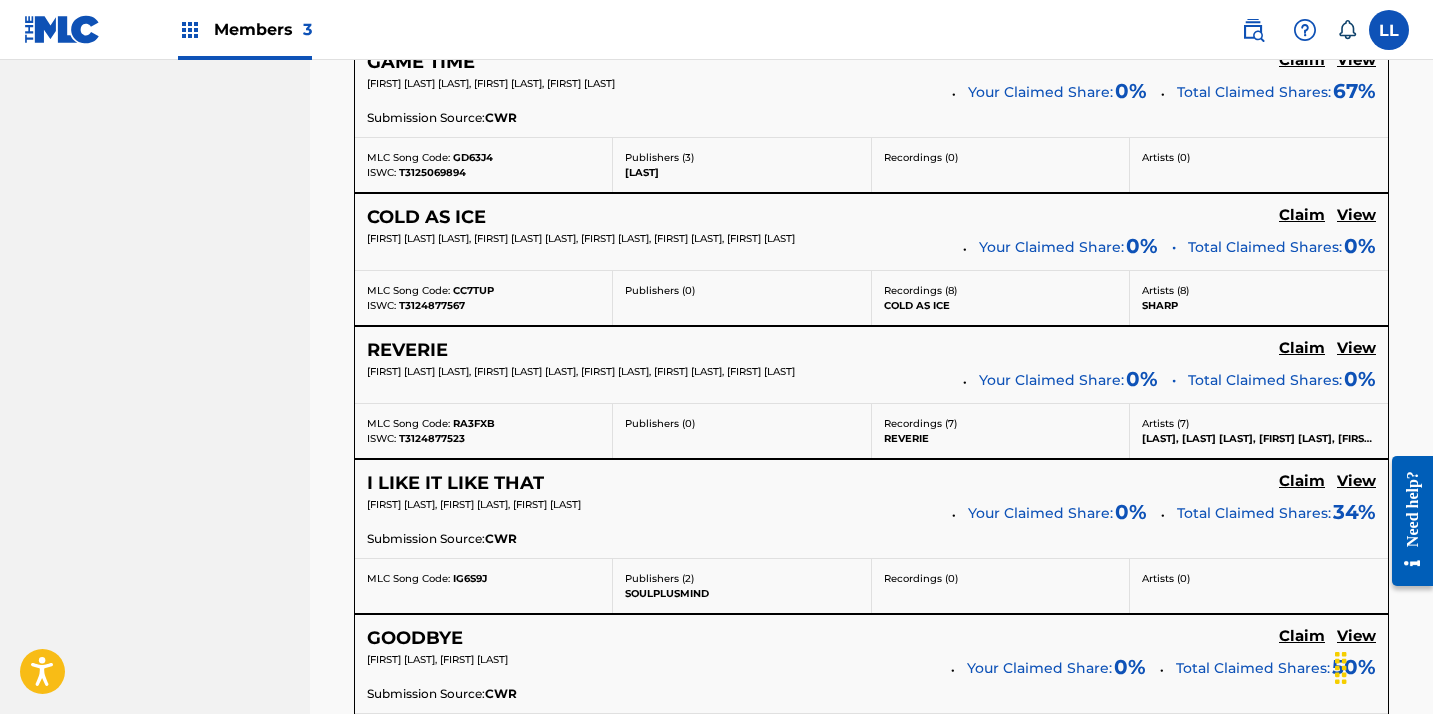 click on "View" at bounding box center [1356, 215] 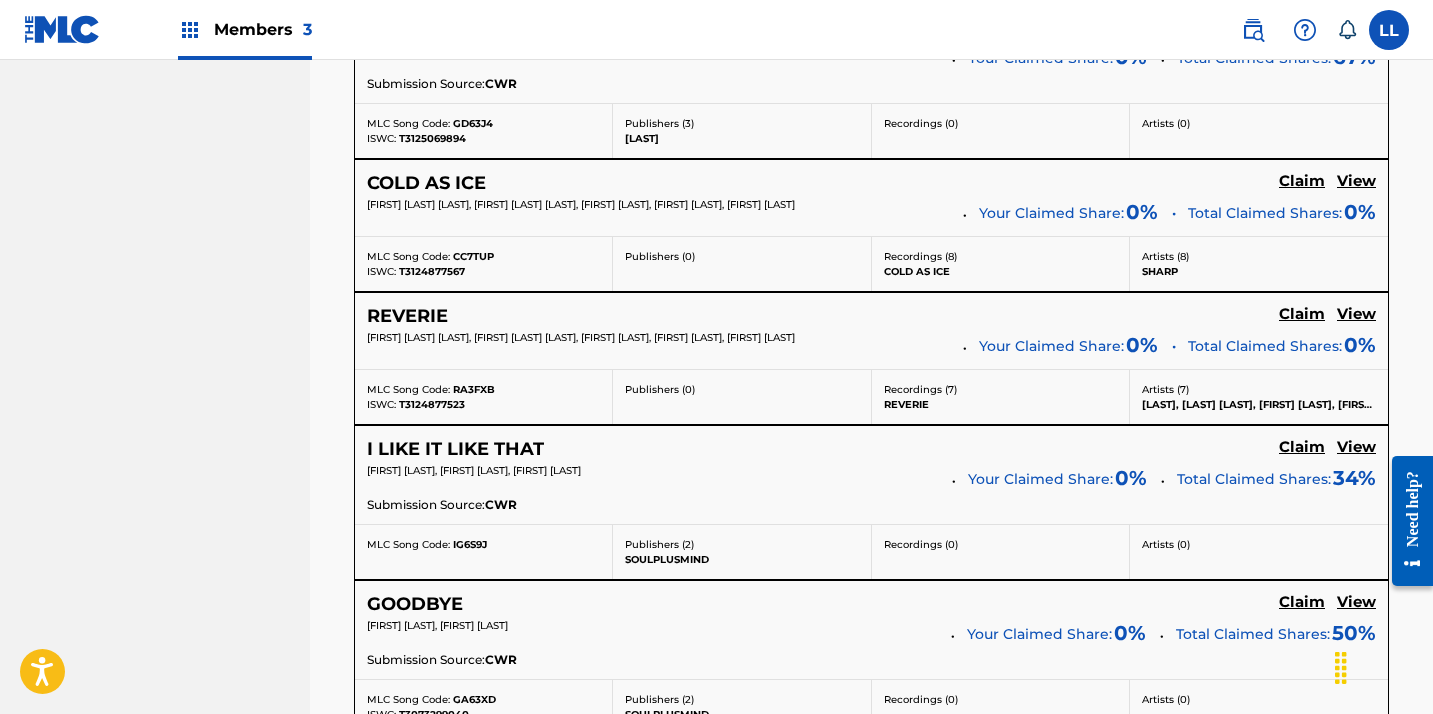 scroll, scrollTop: 1306, scrollLeft: 0, axis: vertical 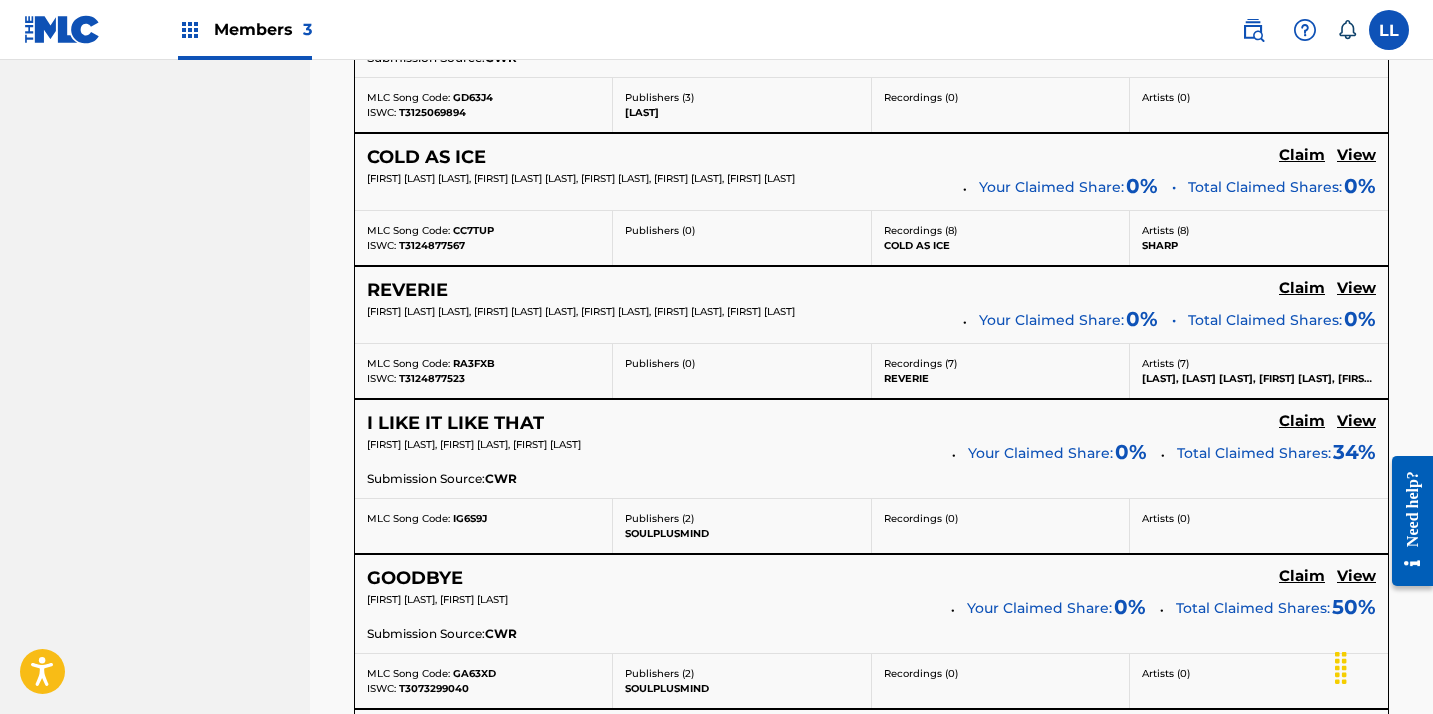 click on "View" at bounding box center [1356, 288] 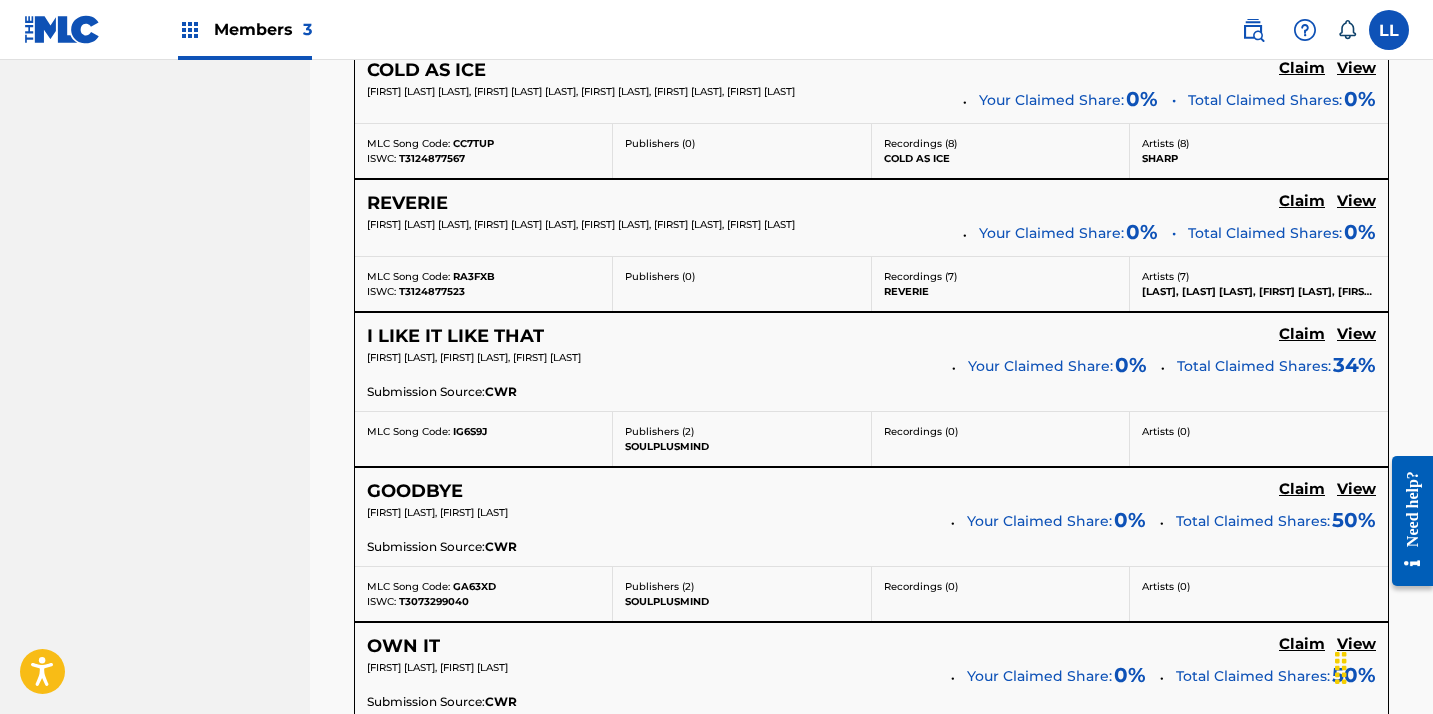 scroll, scrollTop: 1481, scrollLeft: 0, axis: vertical 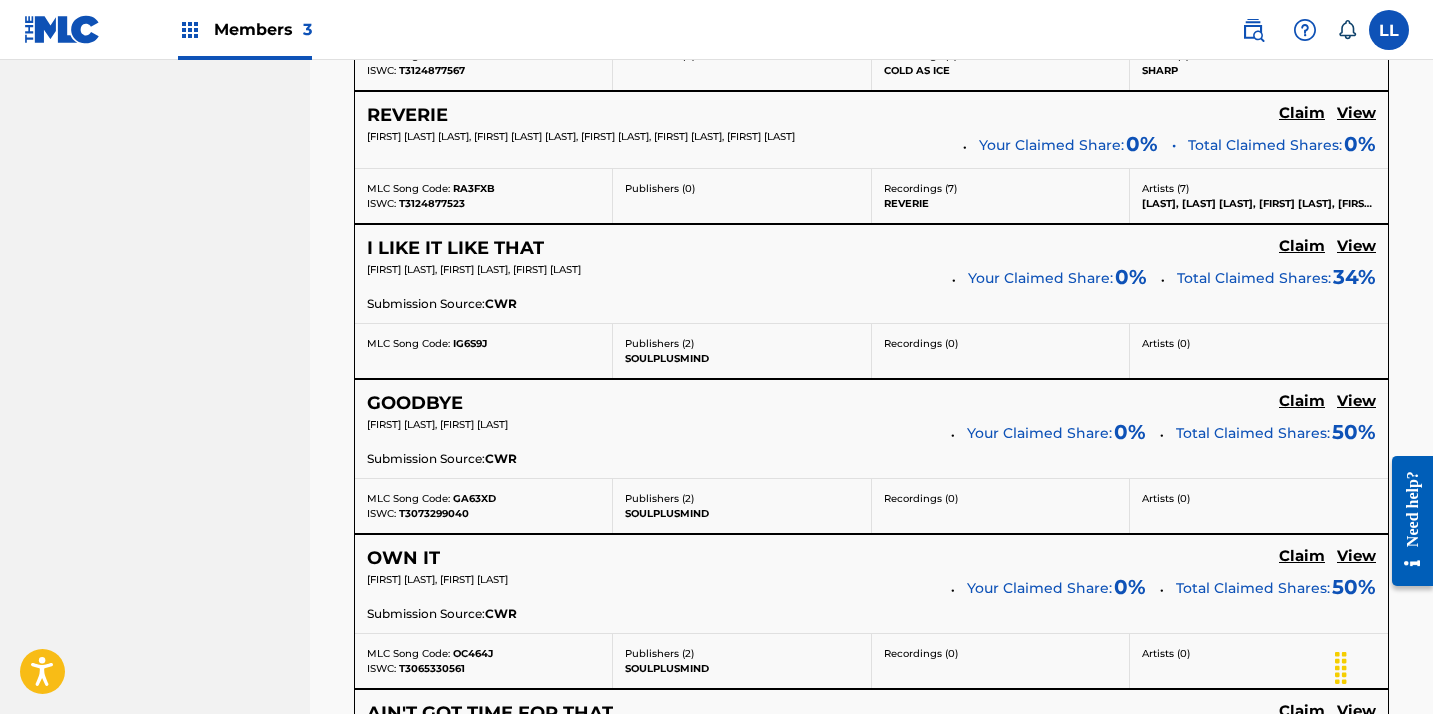 click on "View" at bounding box center [1356, 246] 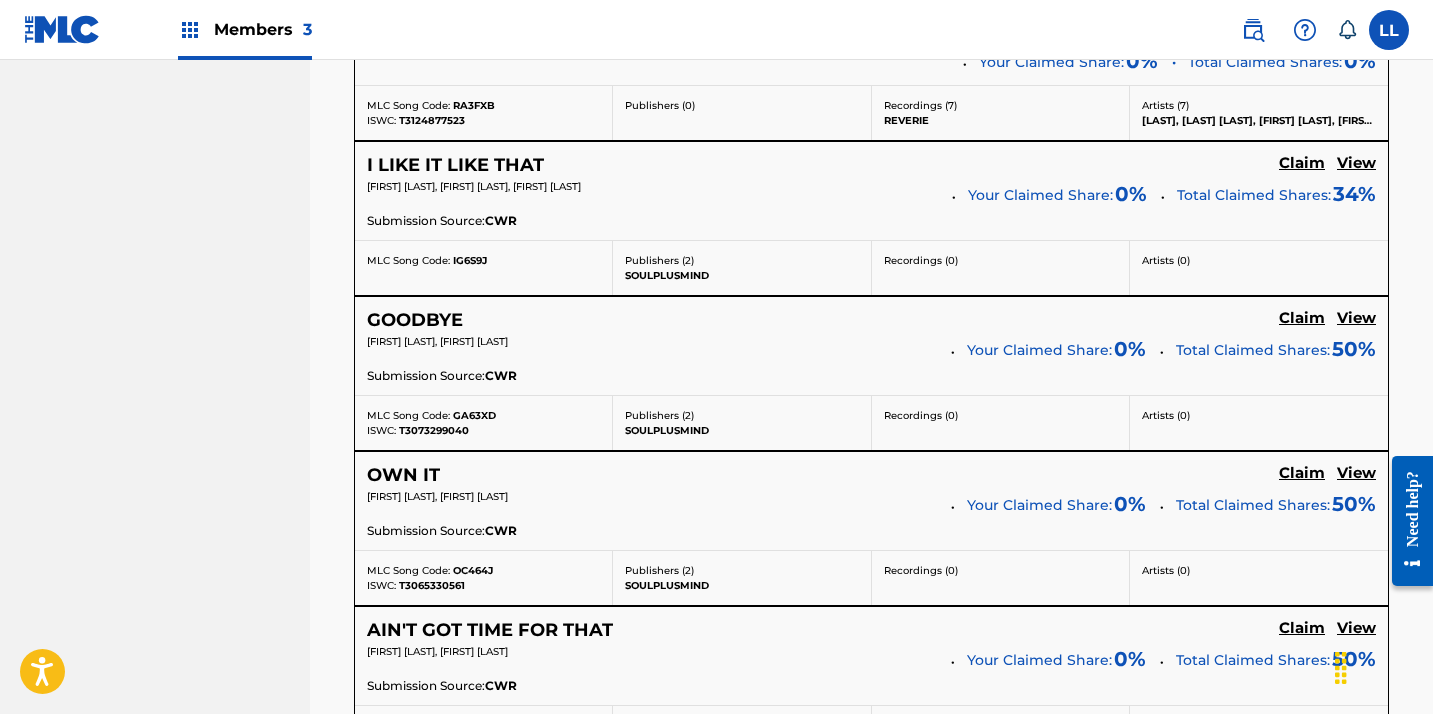 scroll, scrollTop: 1639, scrollLeft: 0, axis: vertical 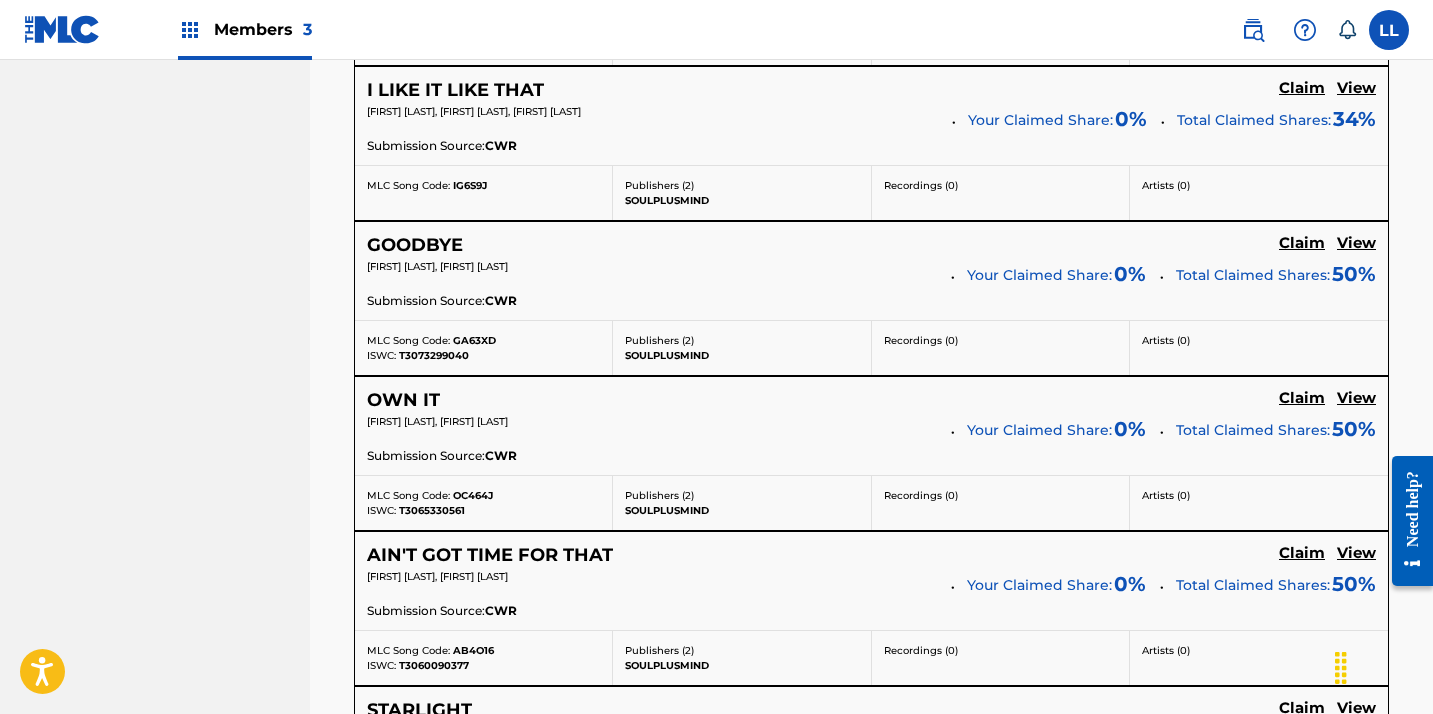 click on "View" at bounding box center [1356, 243] 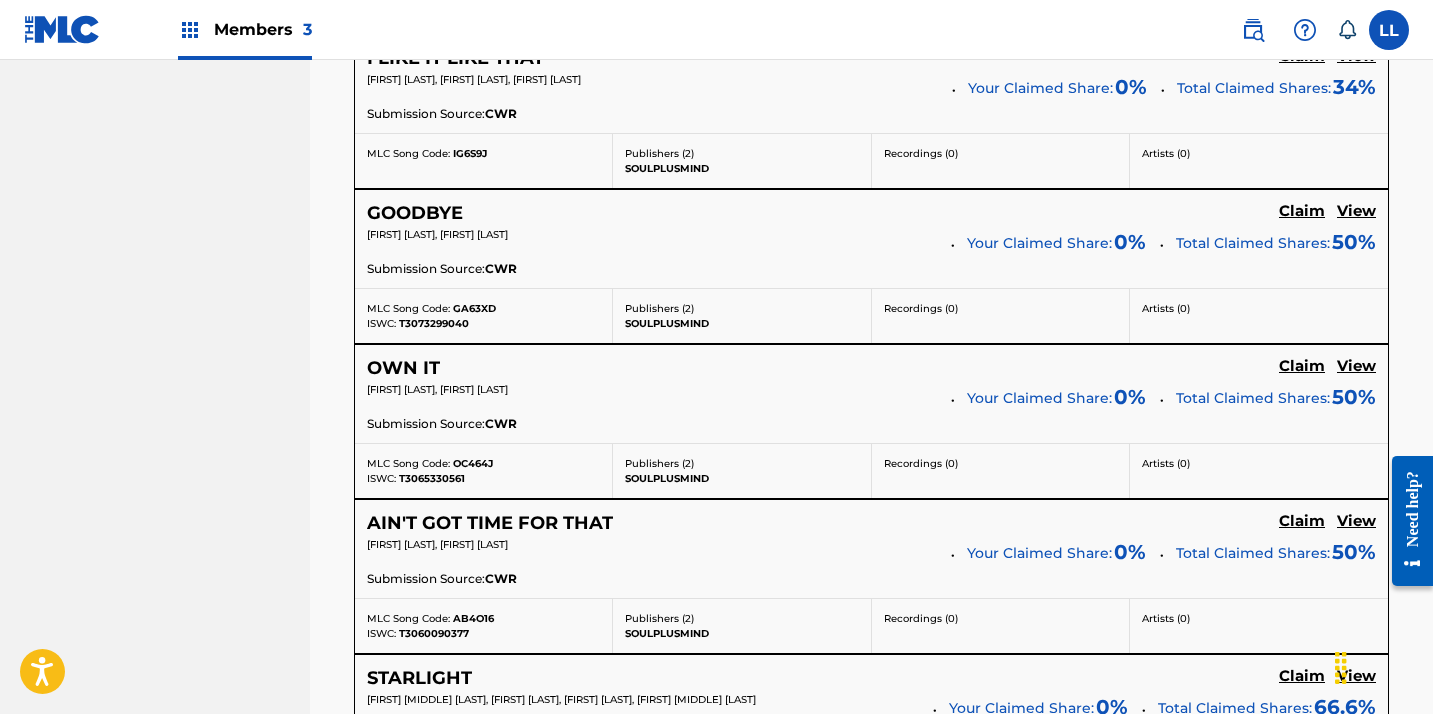 scroll, scrollTop: 1709, scrollLeft: 0, axis: vertical 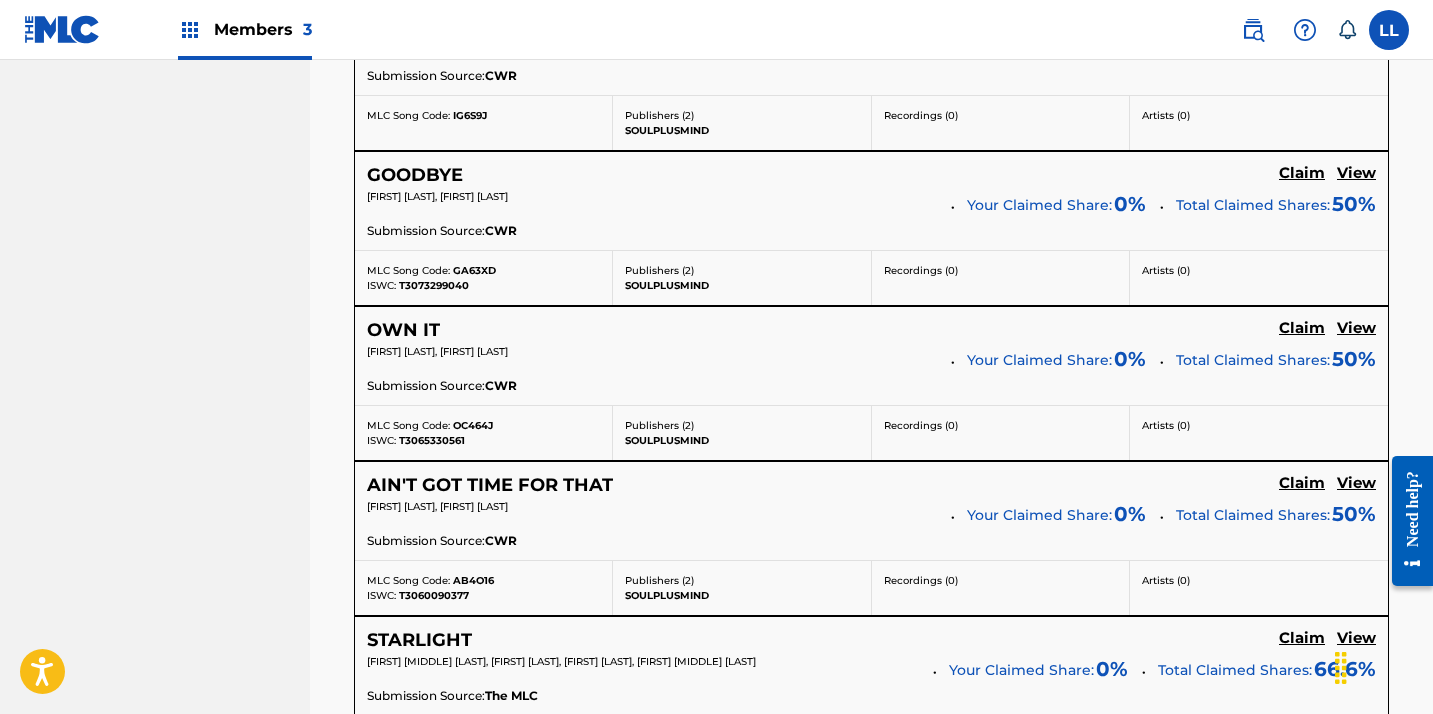 click on "View" at bounding box center (1356, 328) 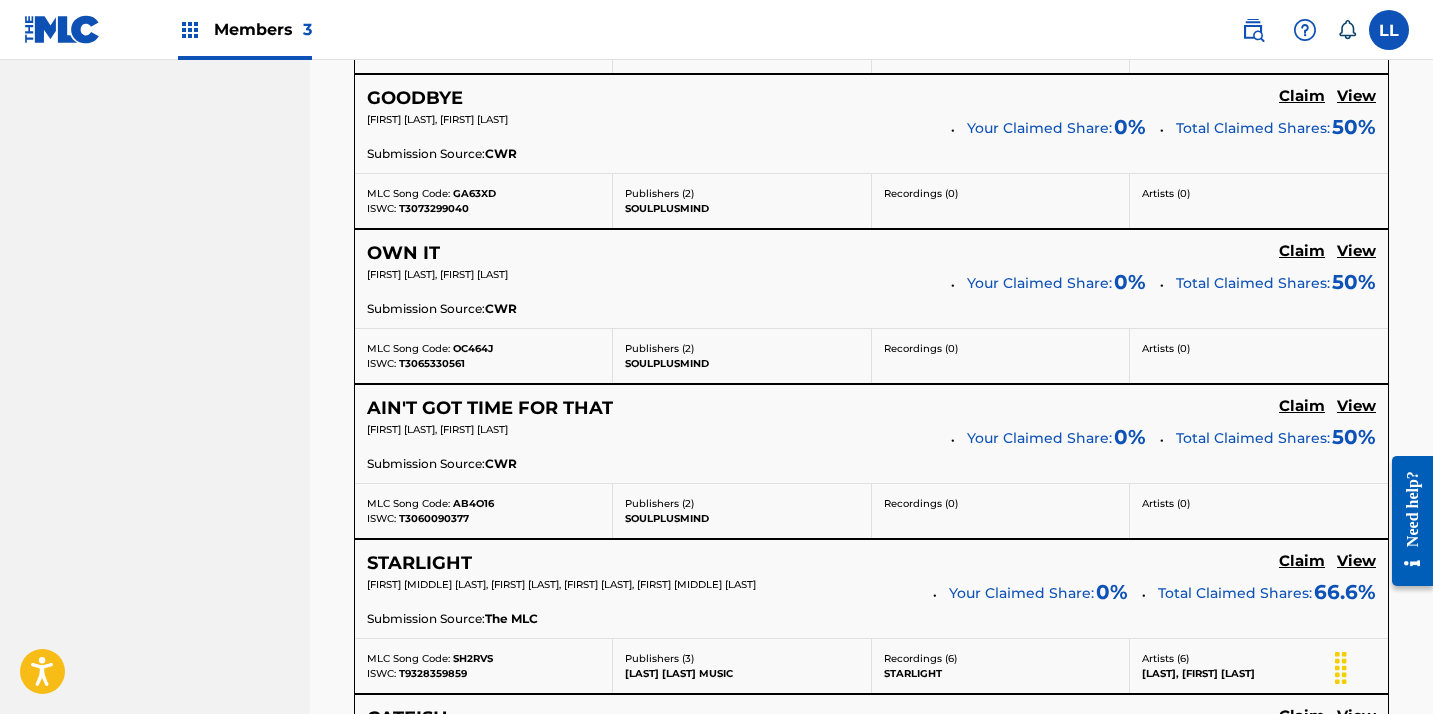 scroll, scrollTop: 1855, scrollLeft: 0, axis: vertical 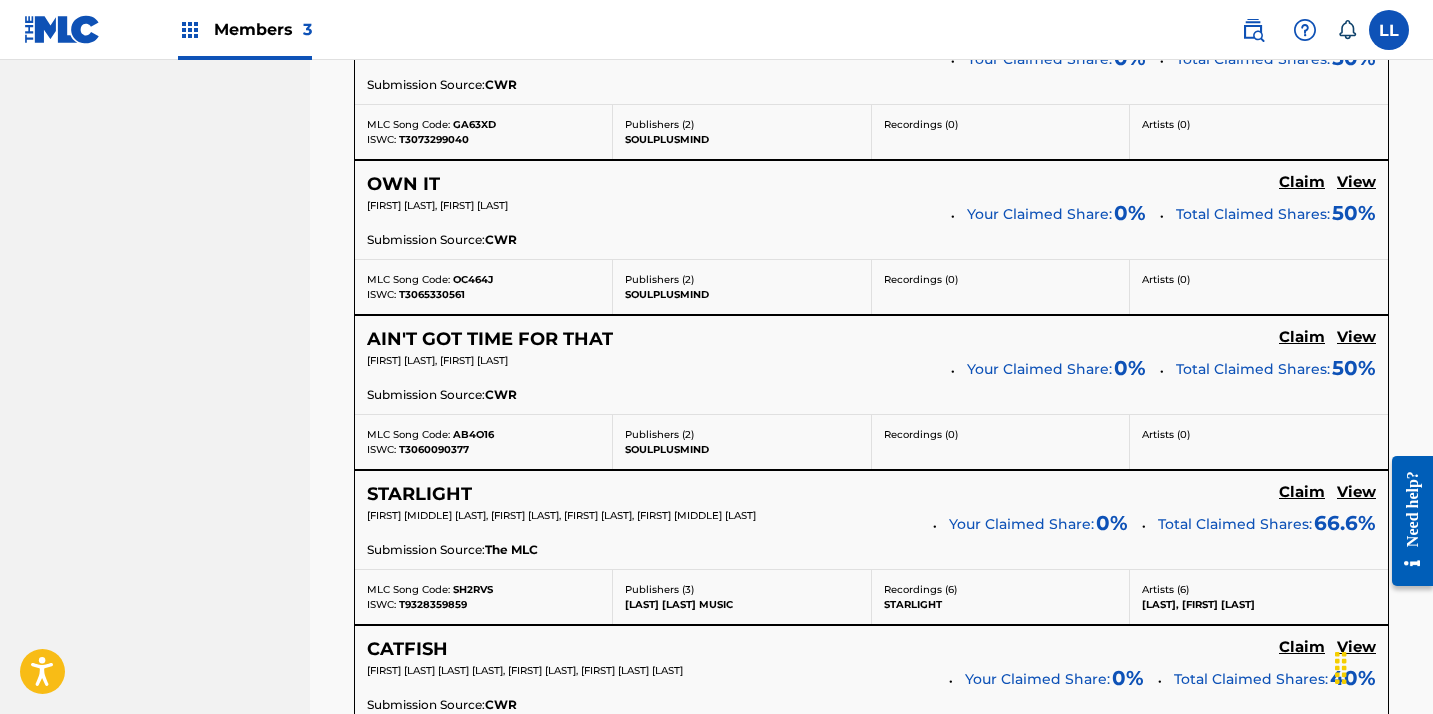 click on "View" at bounding box center [1356, 337] 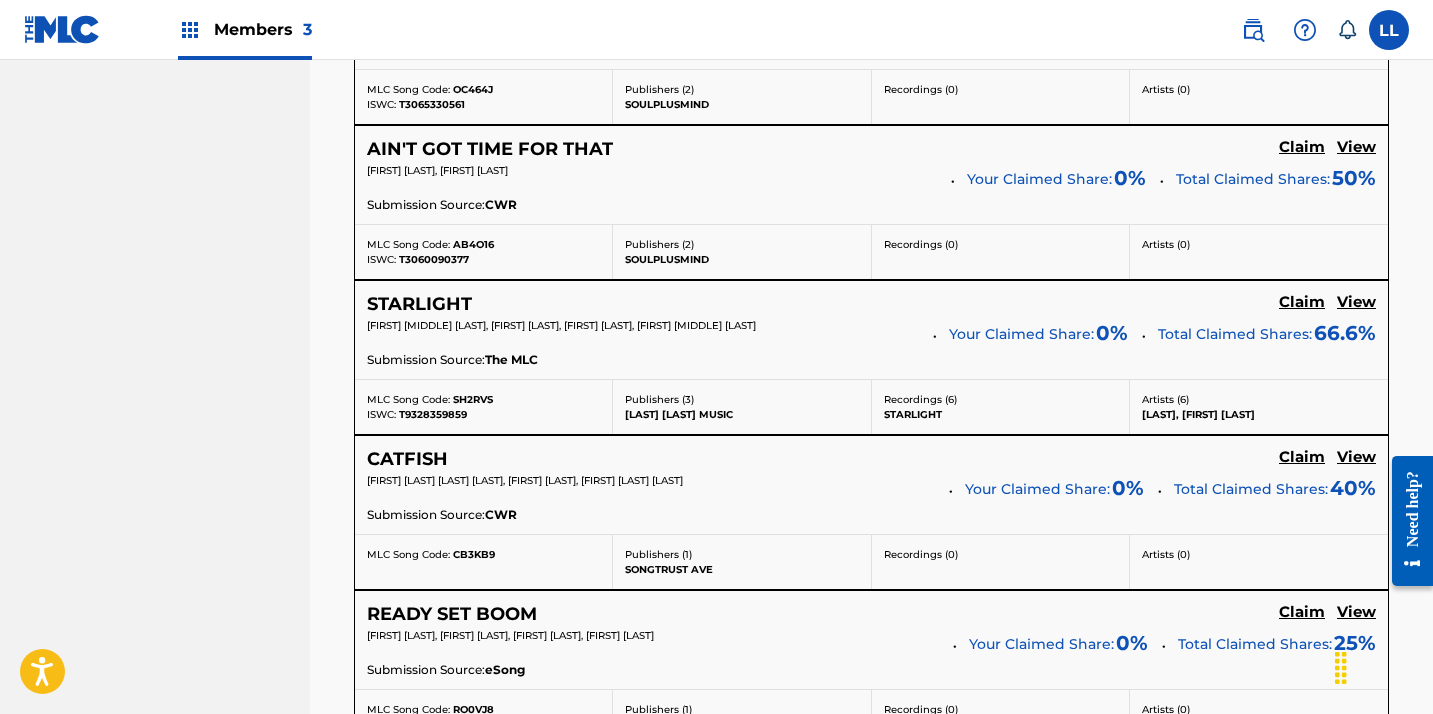 scroll, scrollTop: 2126, scrollLeft: 0, axis: vertical 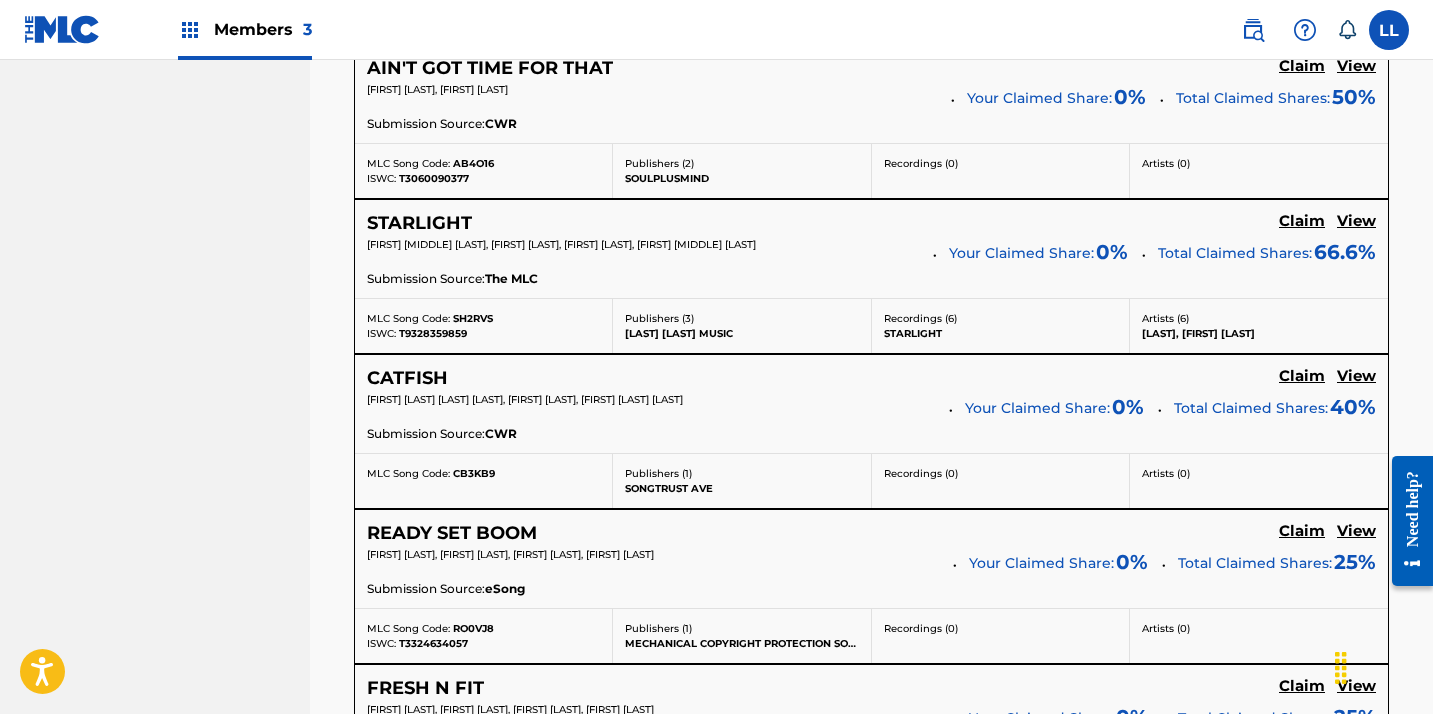 click on "View" at bounding box center (1356, 221) 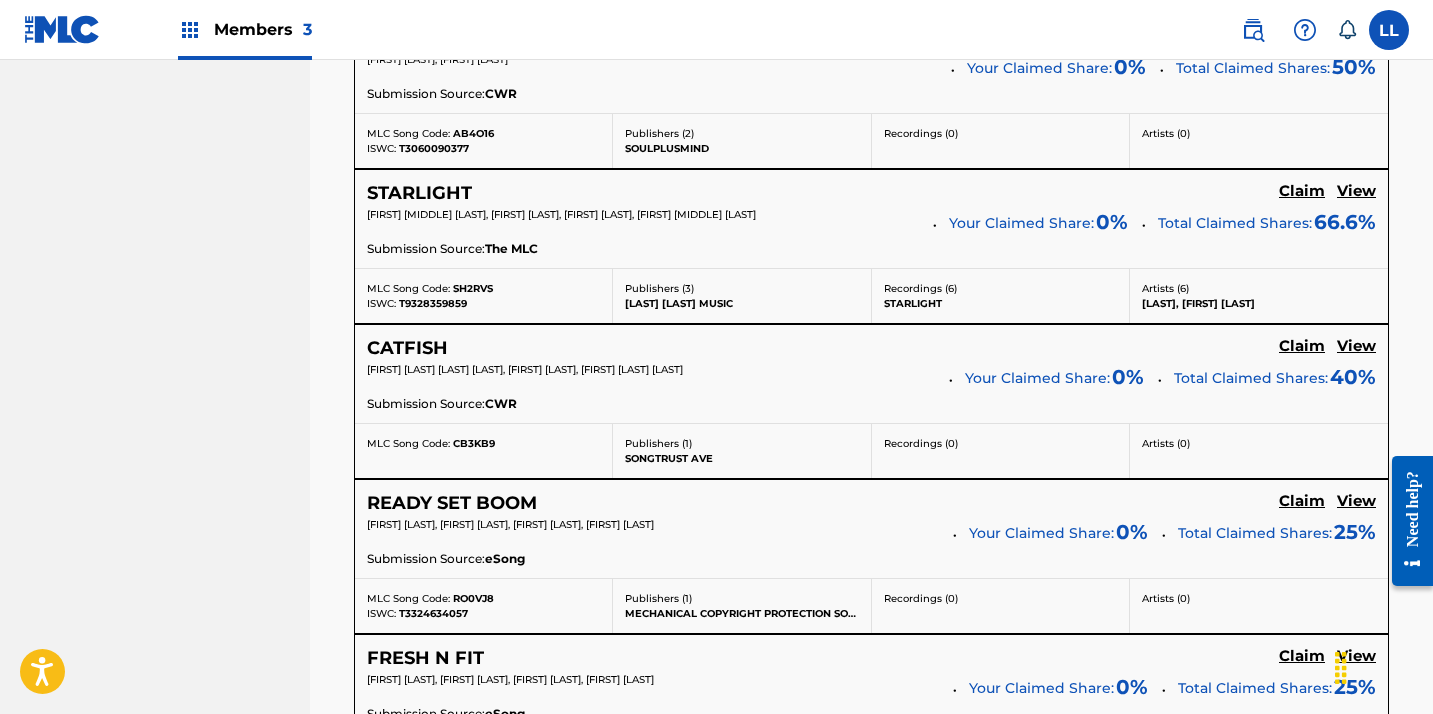 scroll, scrollTop: 2304, scrollLeft: 0, axis: vertical 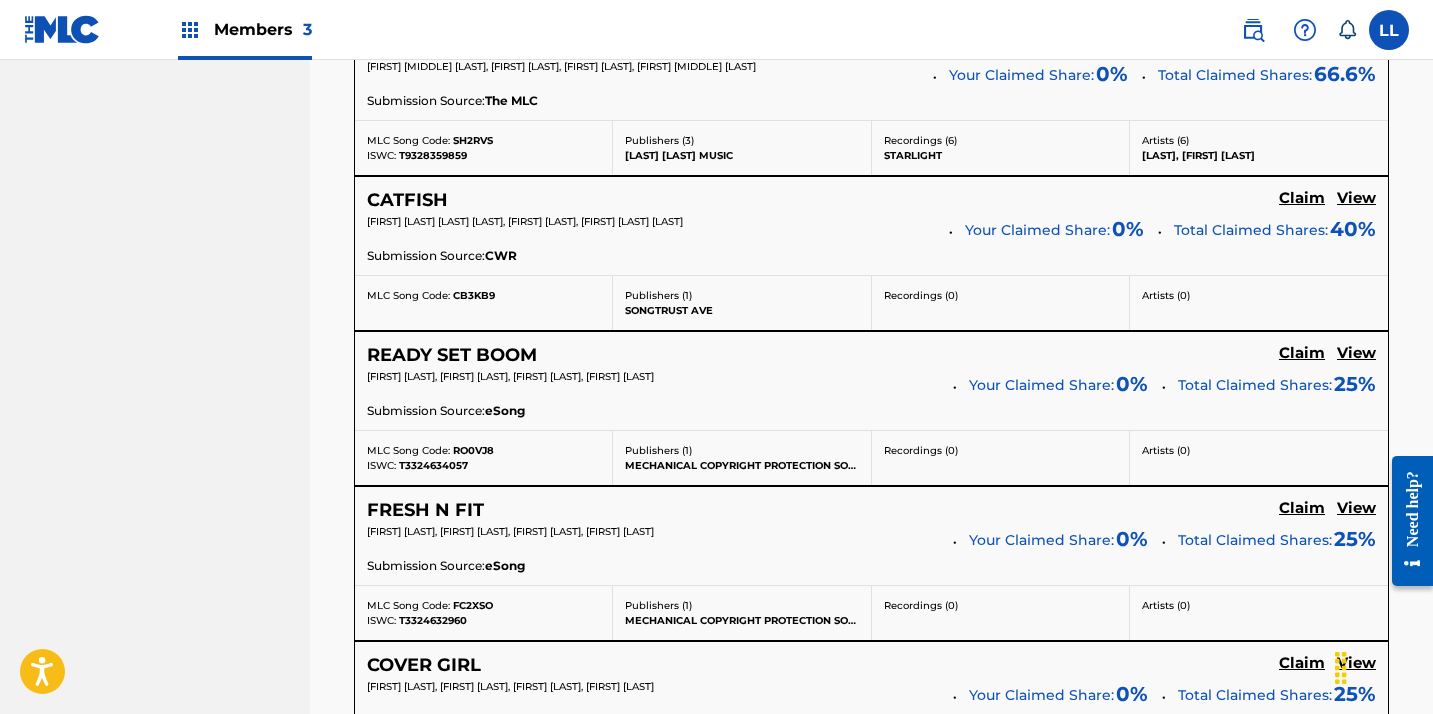 click on "View" at bounding box center [1356, 198] 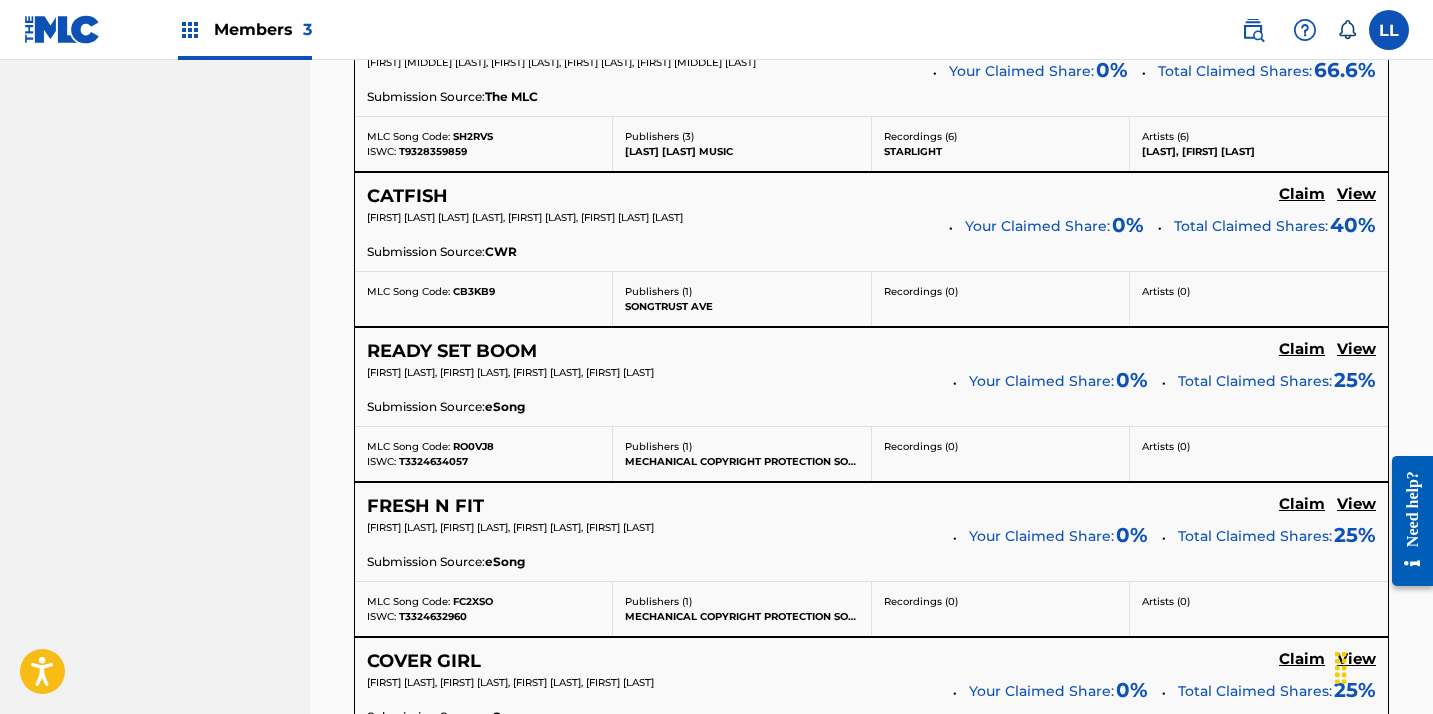 scroll, scrollTop: 2371, scrollLeft: 0, axis: vertical 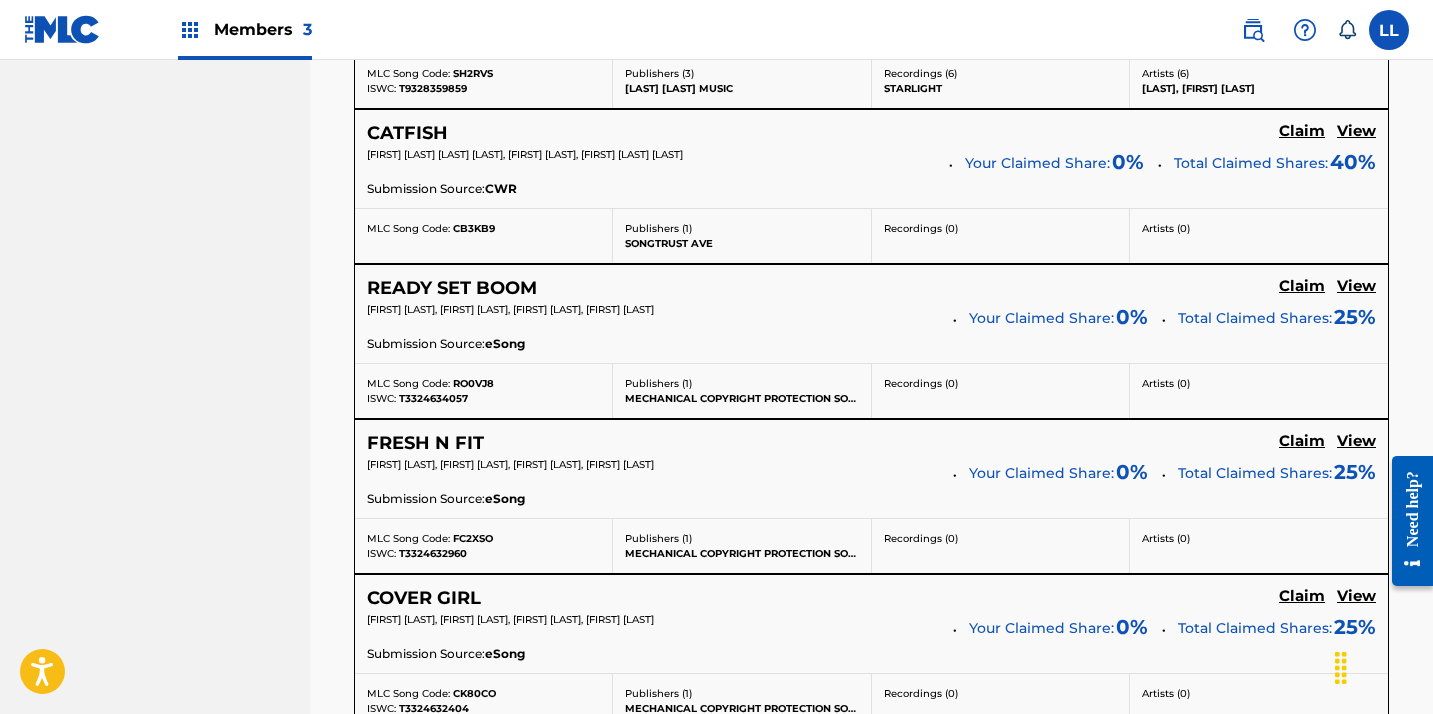 click on "View" at bounding box center [1356, 286] 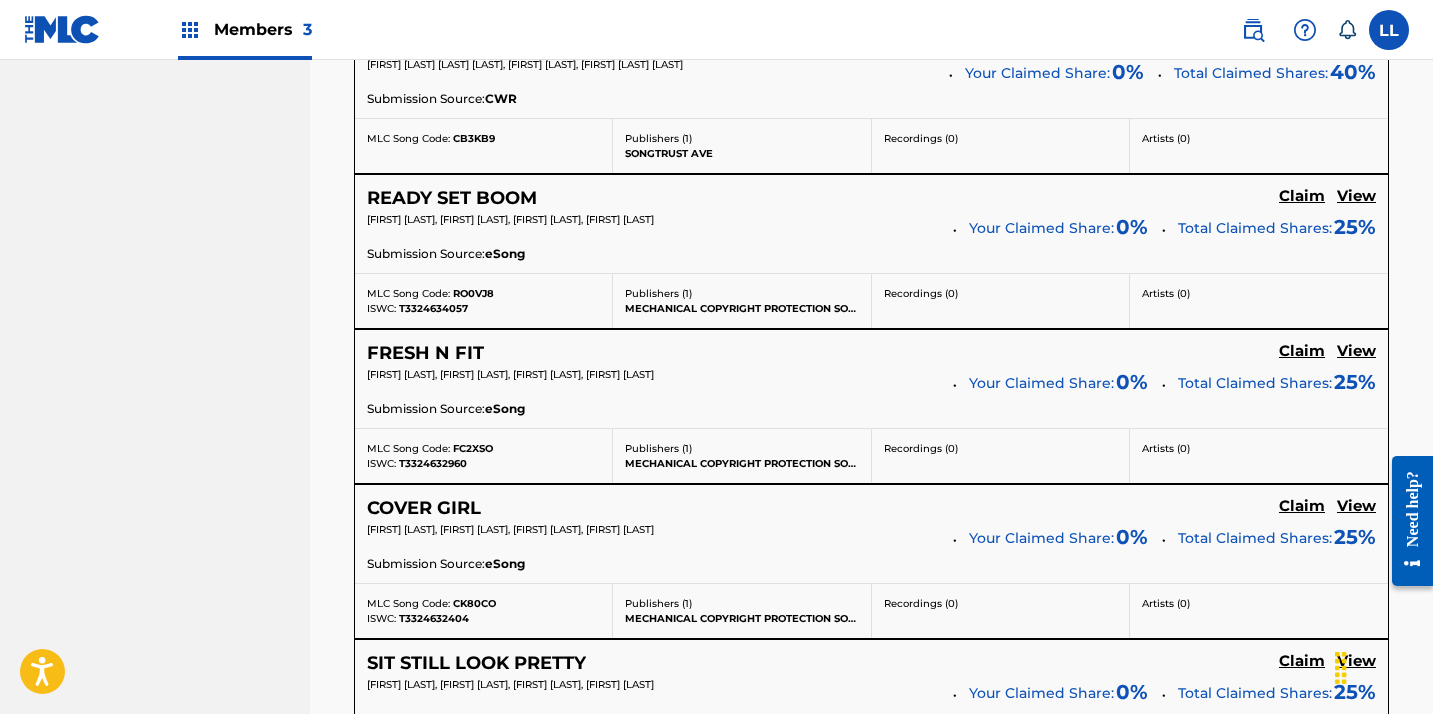 scroll, scrollTop: 2540, scrollLeft: 0, axis: vertical 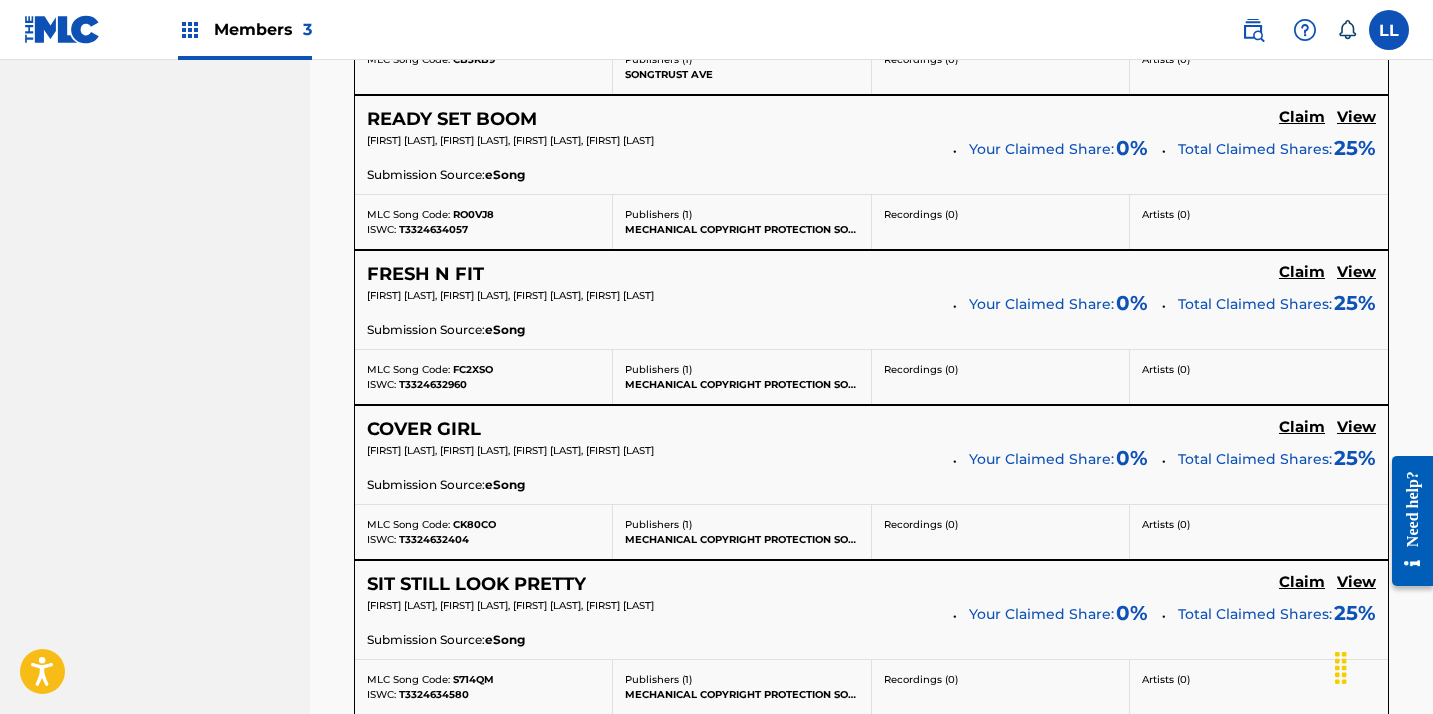 click on "View" at bounding box center (1356, 272) 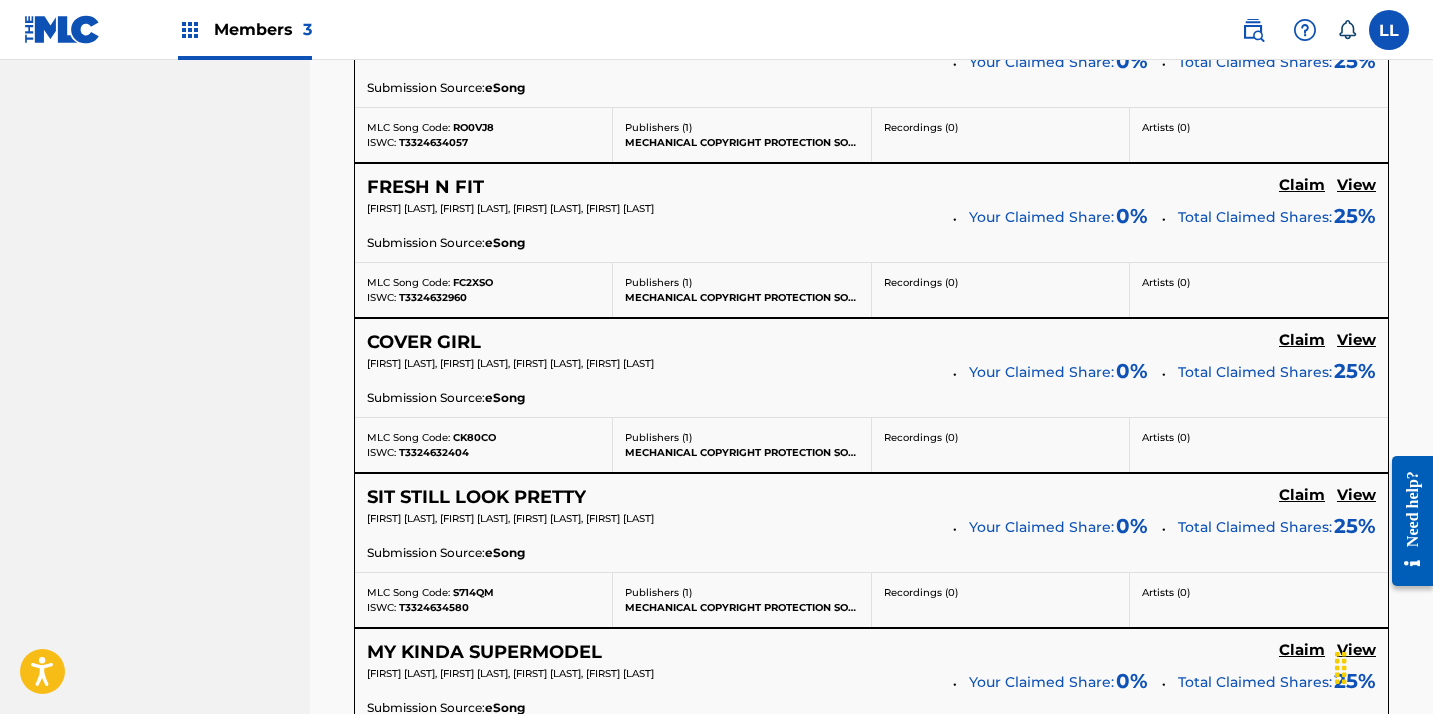 scroll, scrollTop: 2703, scrollLeft: 0, axis: vertical 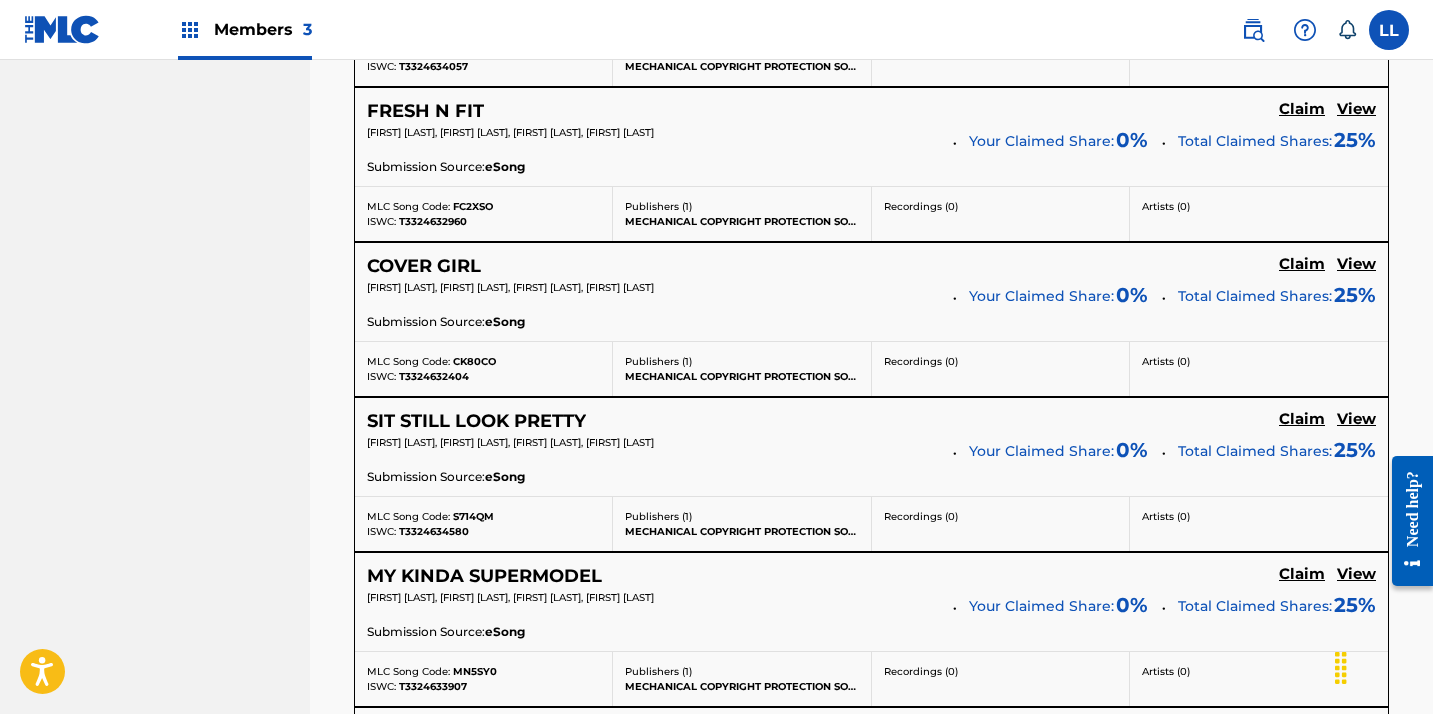 click on "View" at bounding box center (1356, 264) 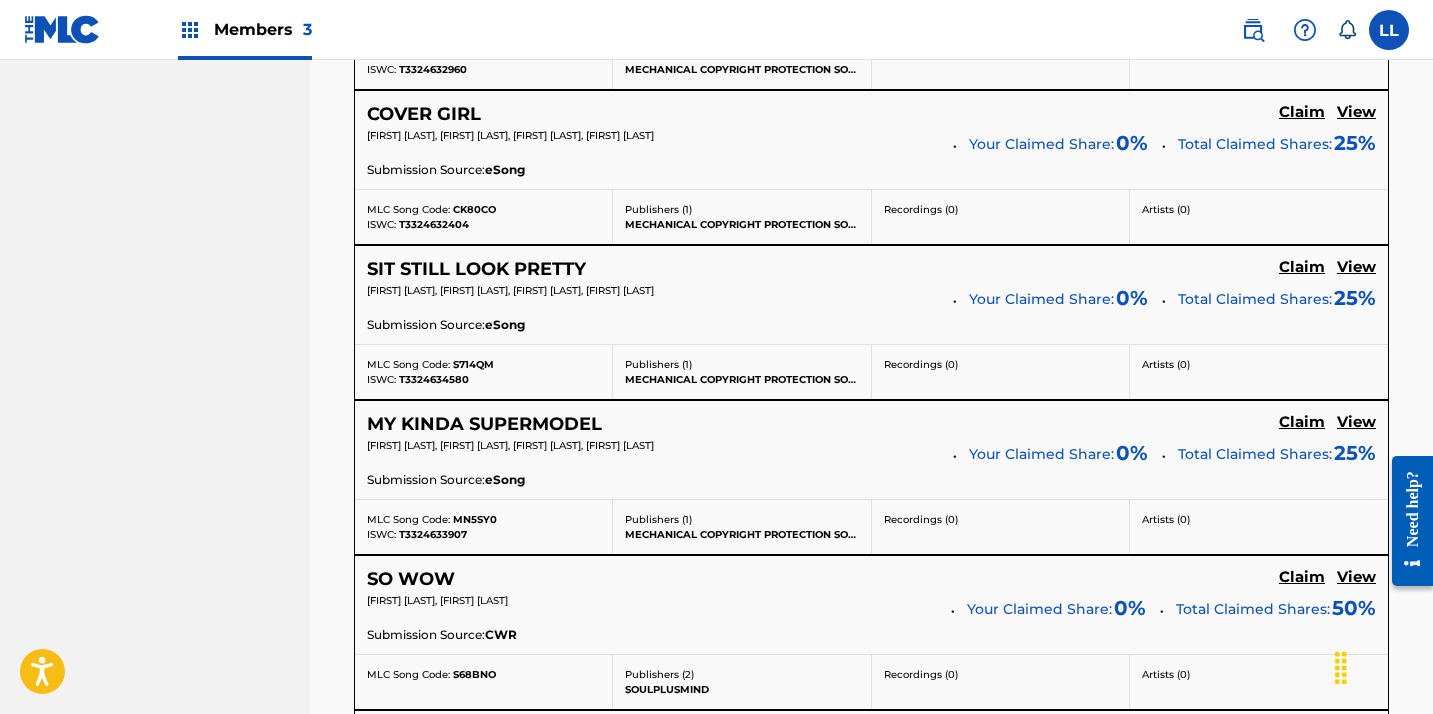scroll, scrollTop: 2906, scrollLeft: 0, axis: vertical 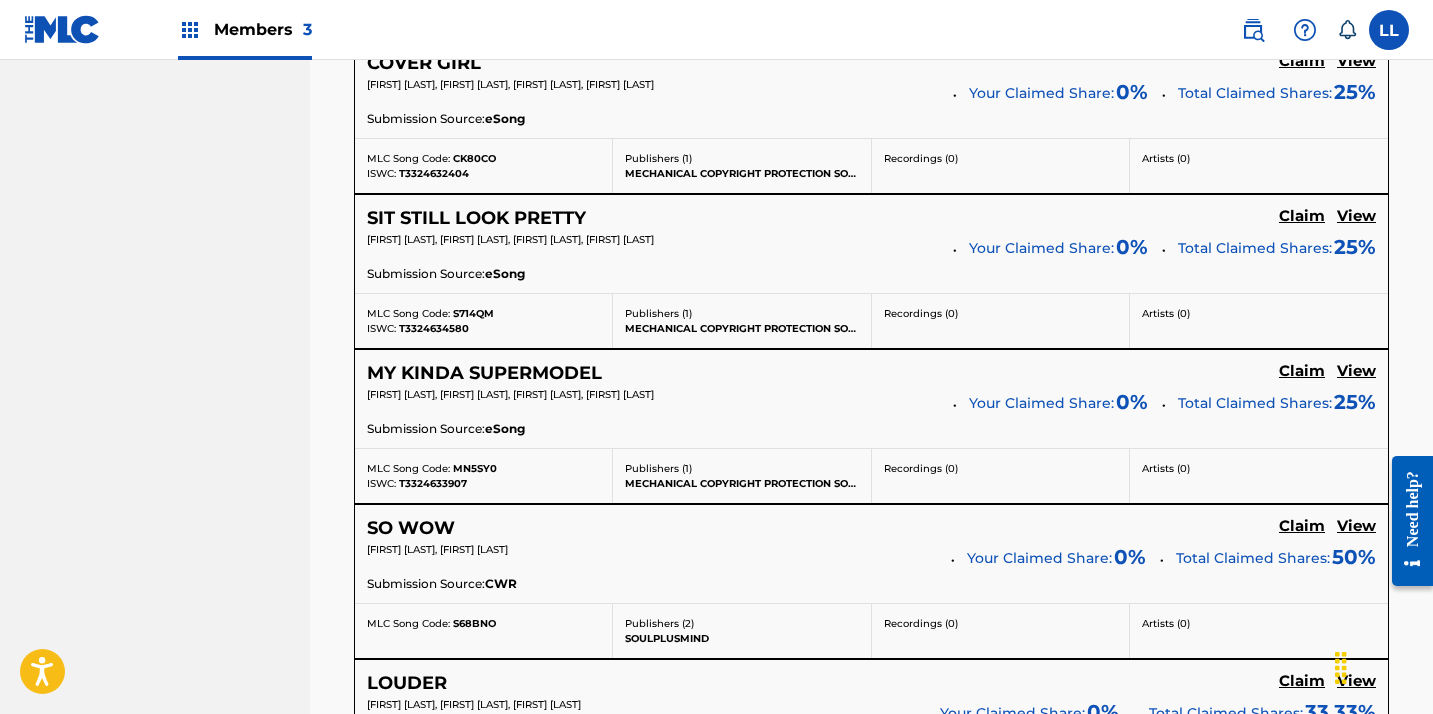 click on "View" at bounding box center [1356, 216] 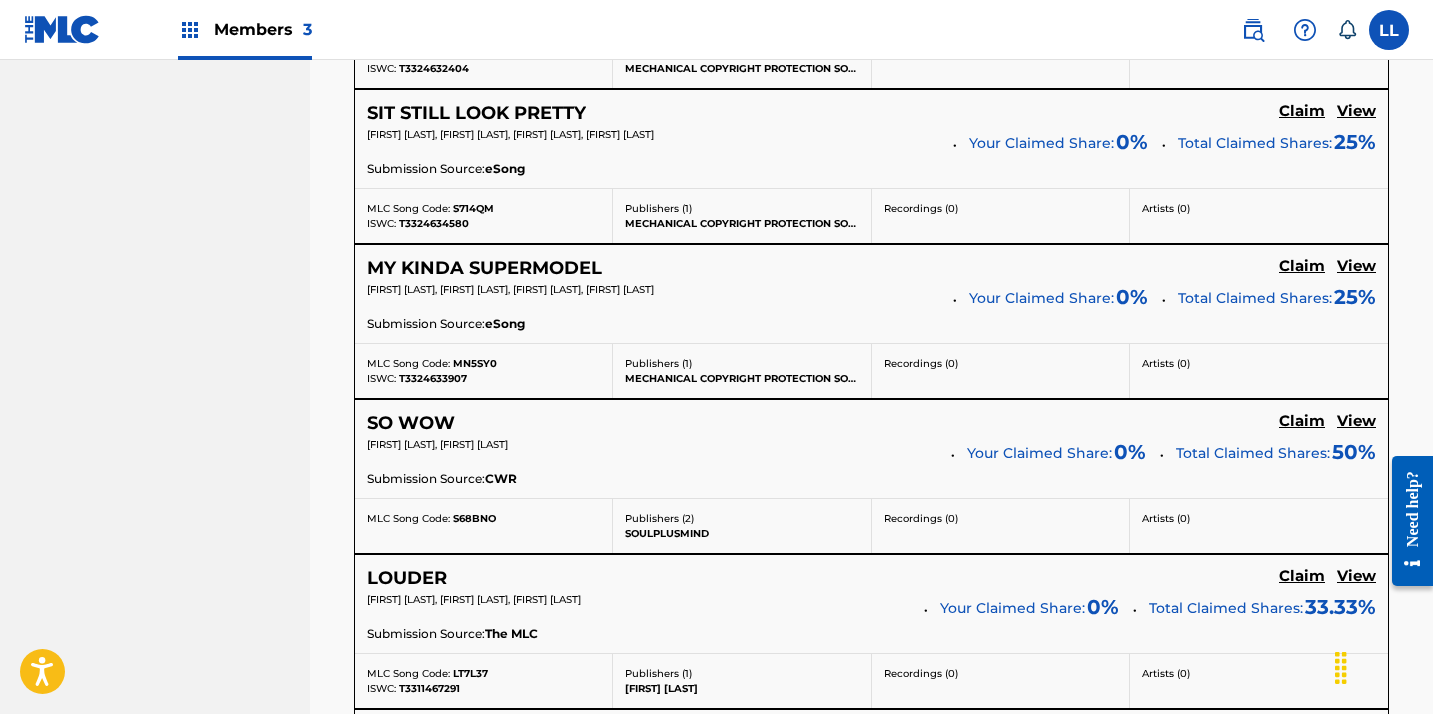 click on "View" at bounding box center [1356, 266] 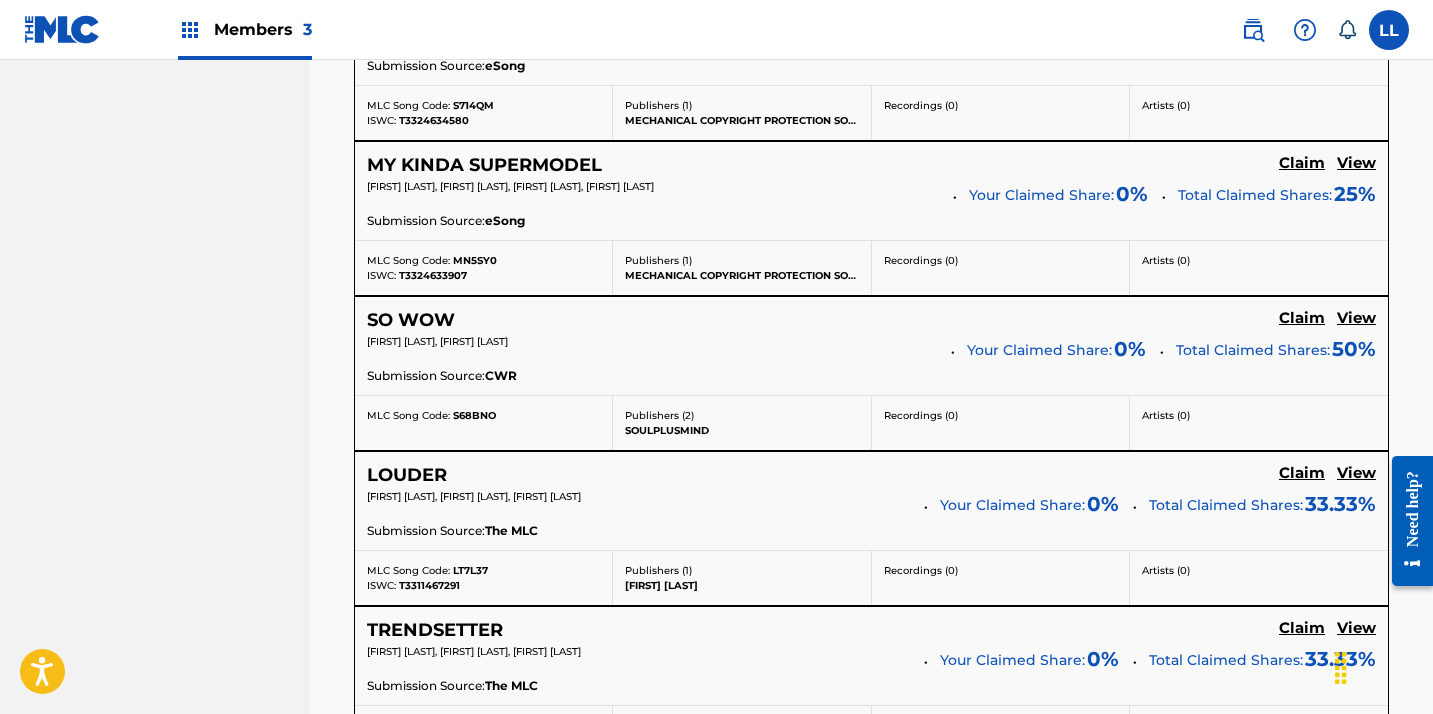 scroll, scrollTop: 3190, scrollLeft: 0, axis: vertical 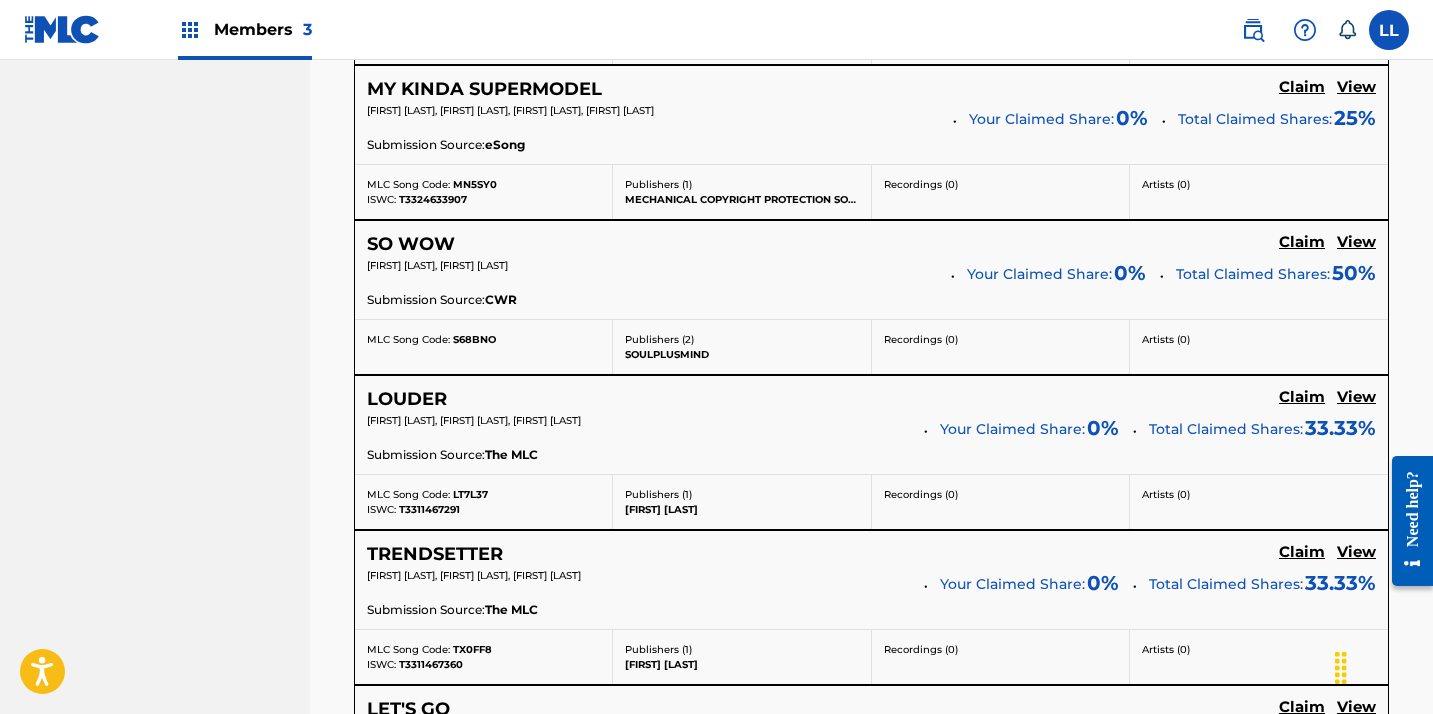 click on "View" at bounding box center [1356, 242] 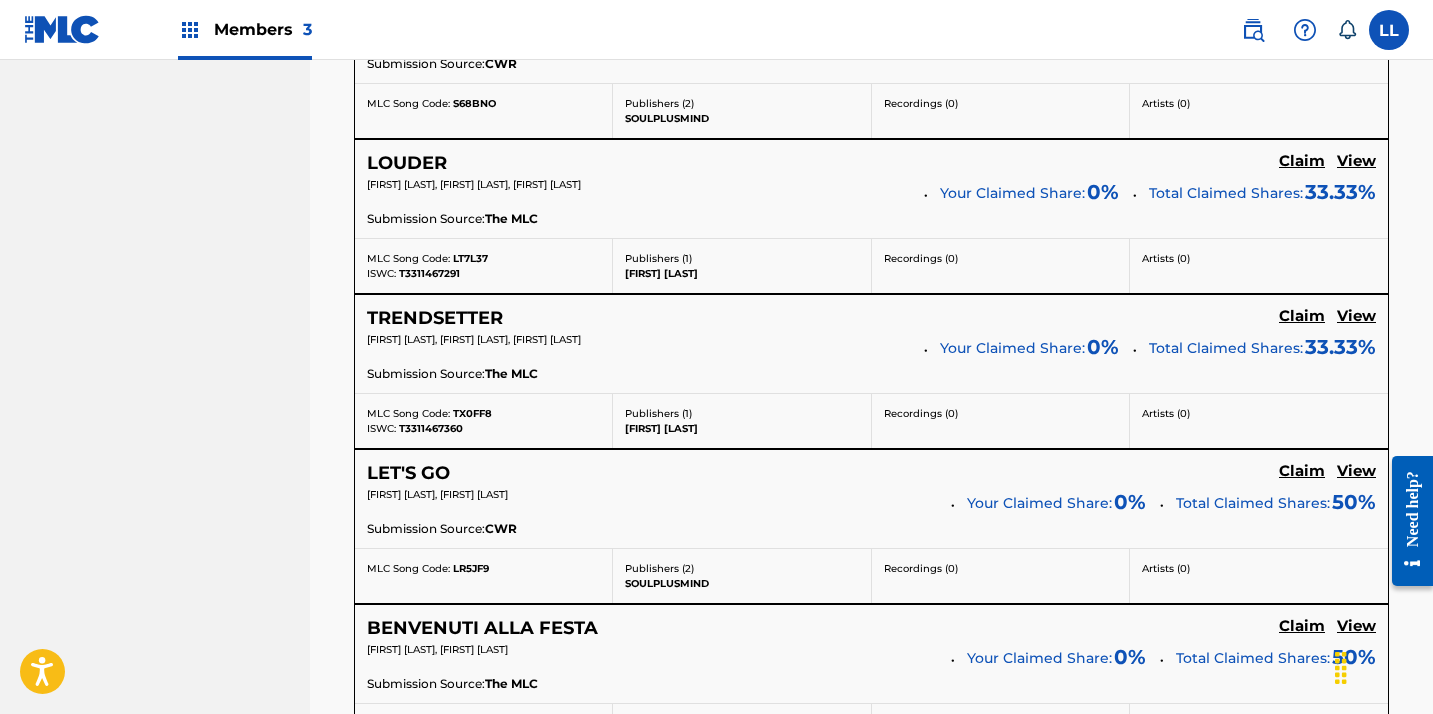 scroll, scrollTop: 3430, scrollLeft: 0, axis: vertical 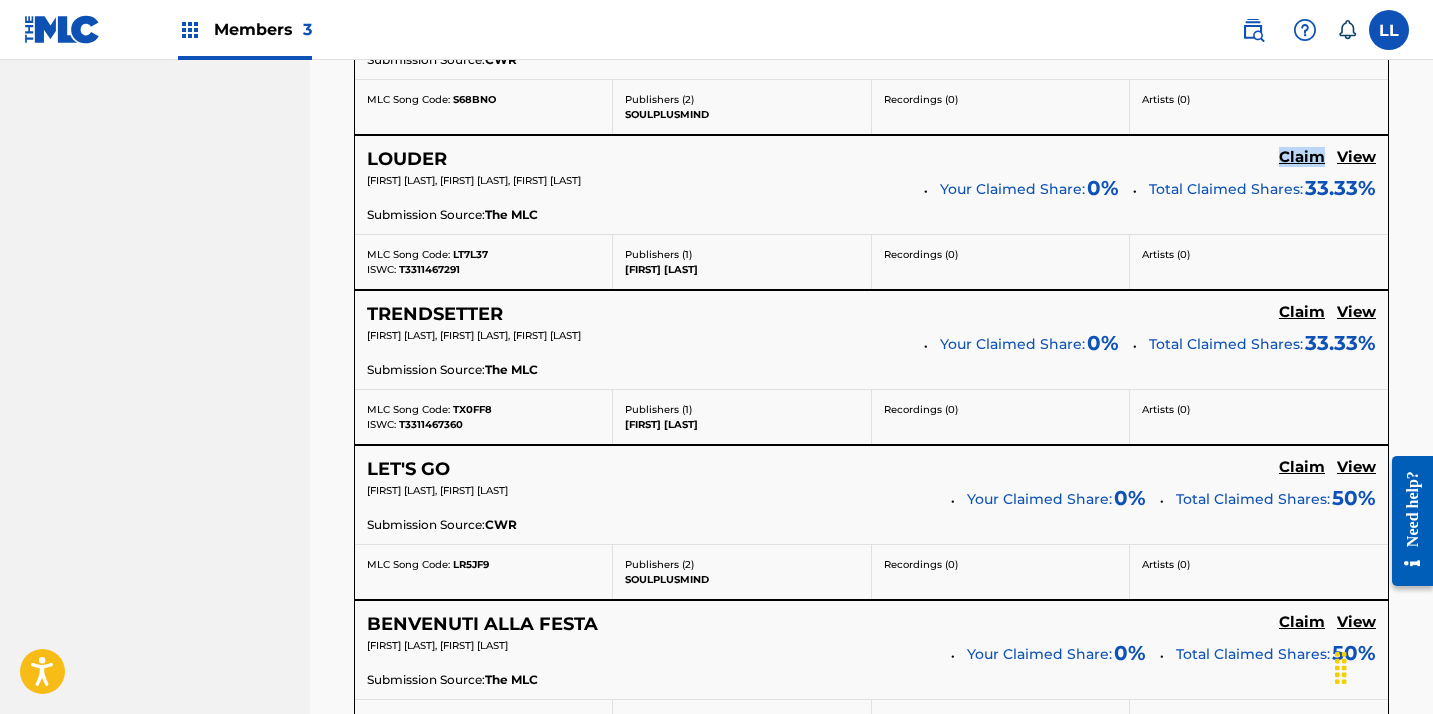 click on "View" at bounding box center [1356, 157] 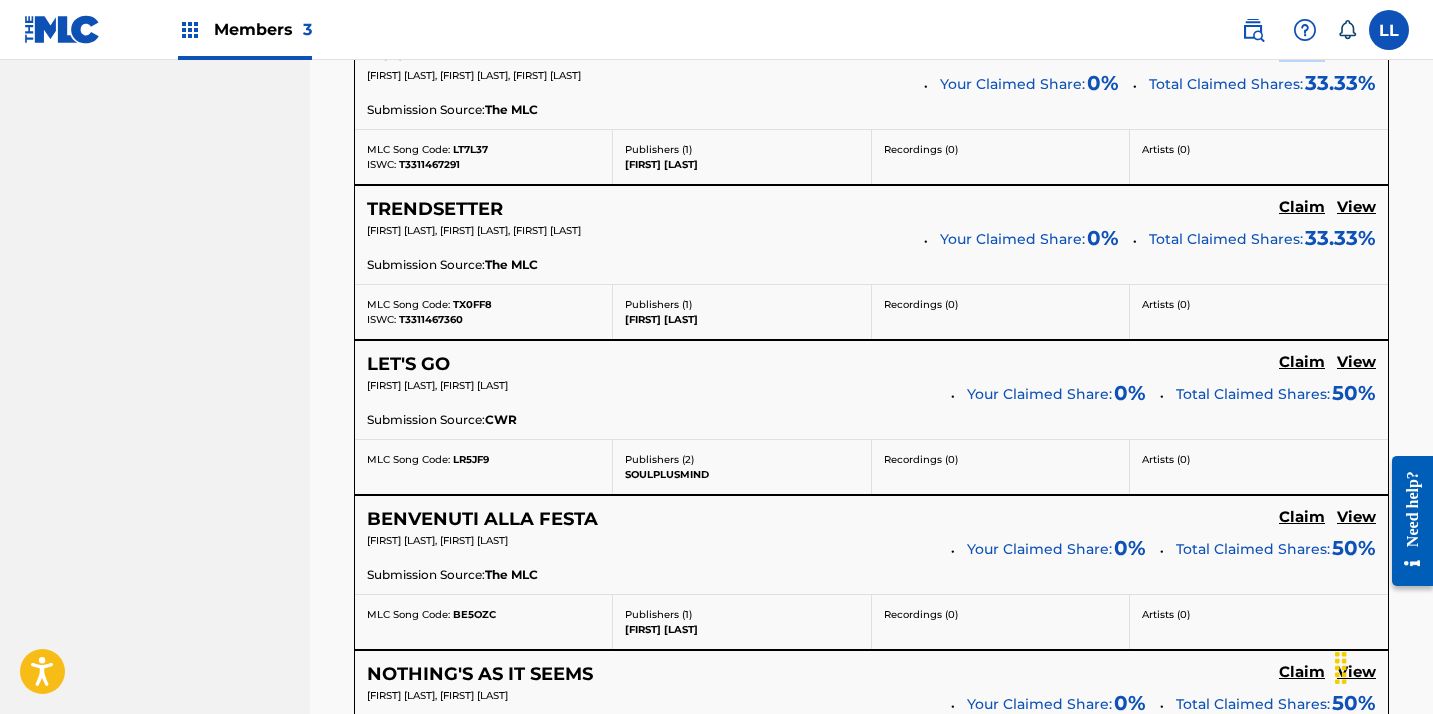 scroll, scrollTop: 3566, scrollLeft: 0, axis: vertical 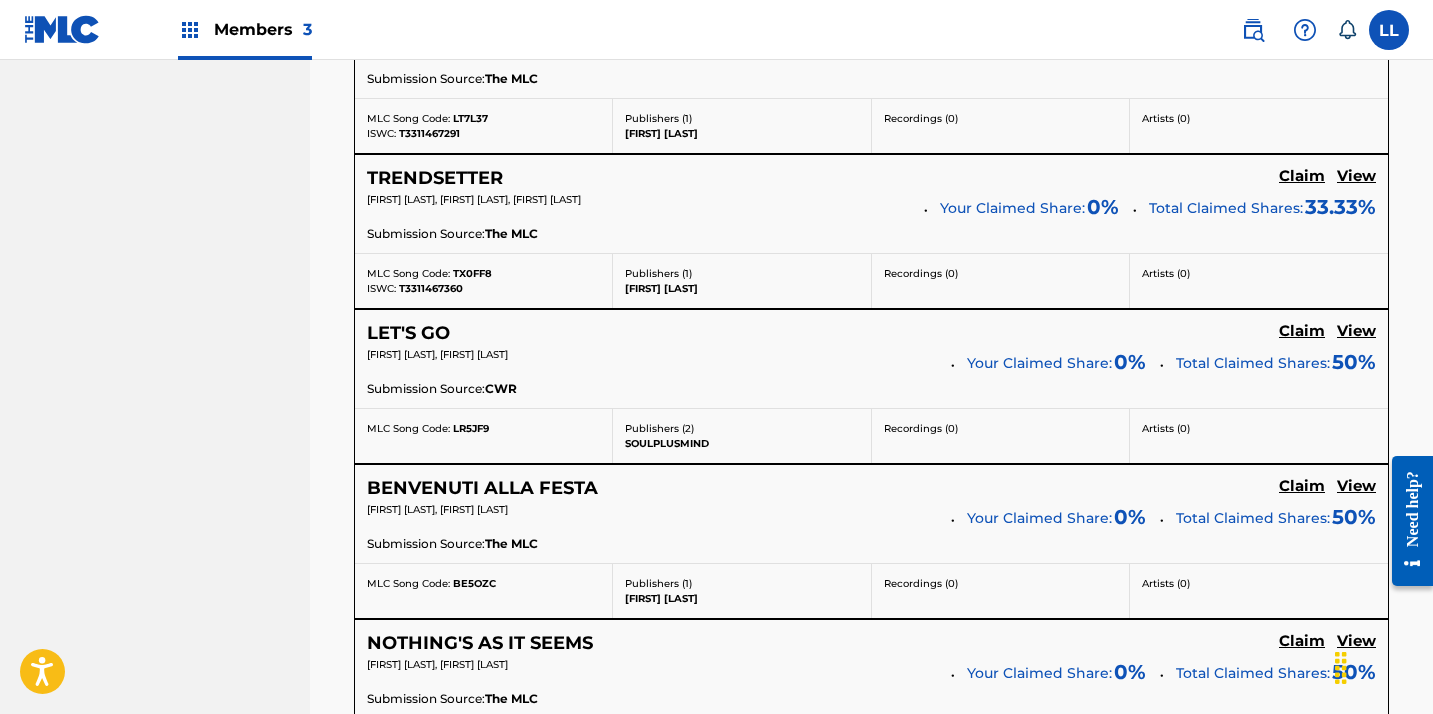 click on "View" at bounding box center [1356, 176] 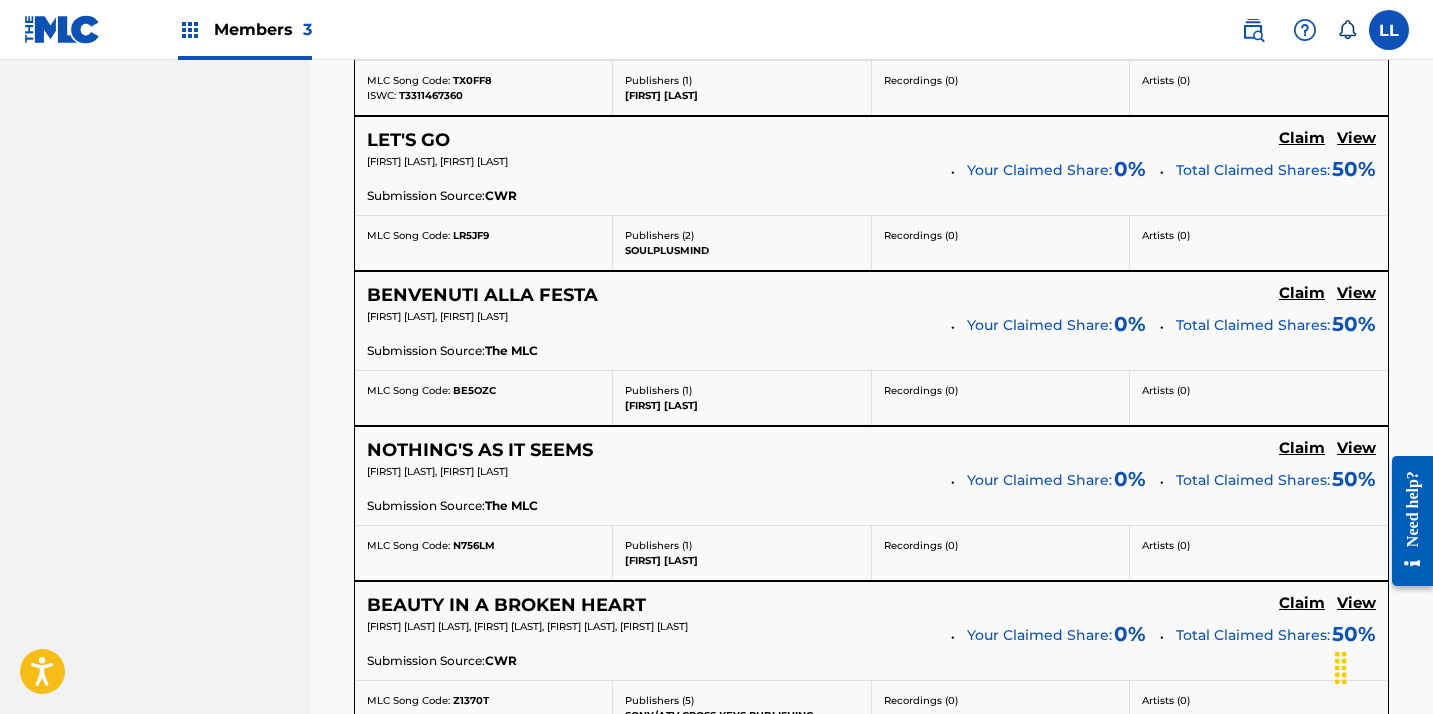 scroll, scrollTop: 3982, scrollLeft: 0, axis: vertical 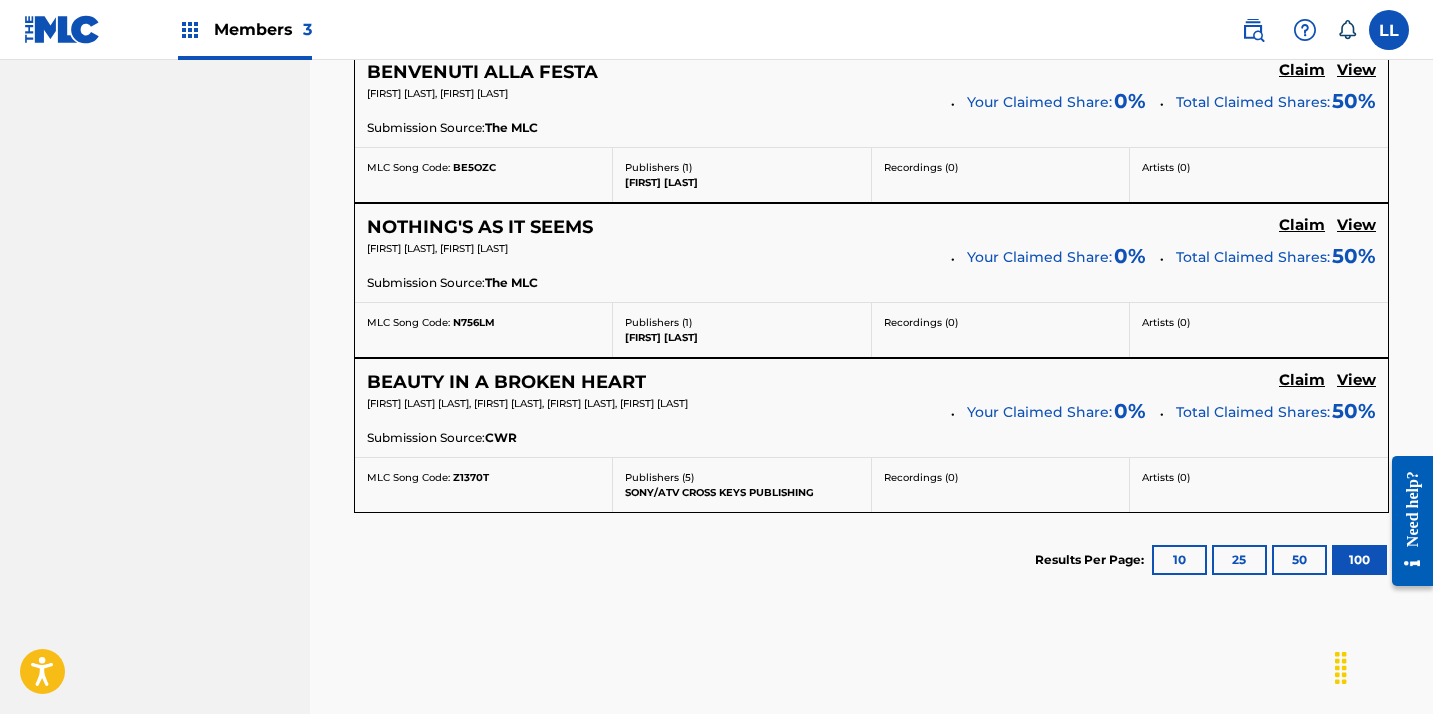 click on "View" at bounding box center [1356, 225] 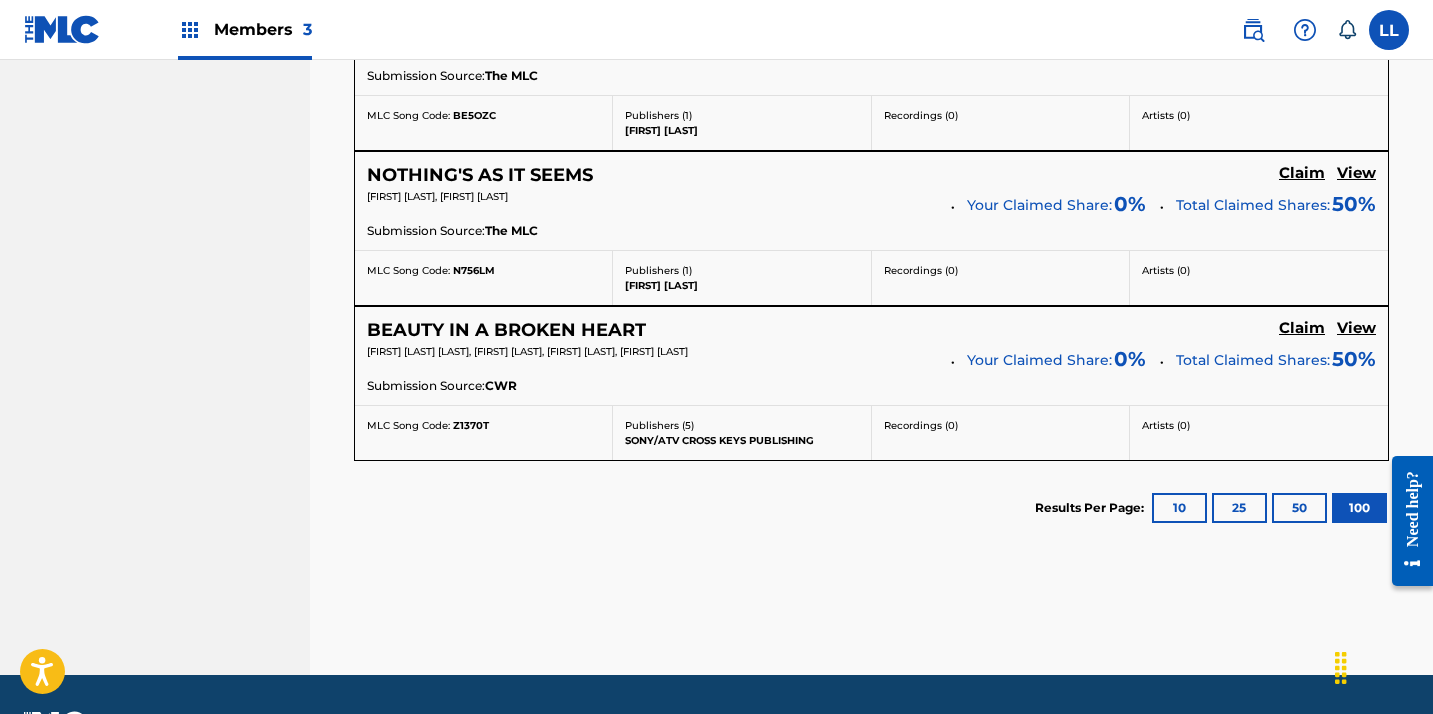 scroll, scrollTop: 4079, scrollLeft: 0, axis: vertical 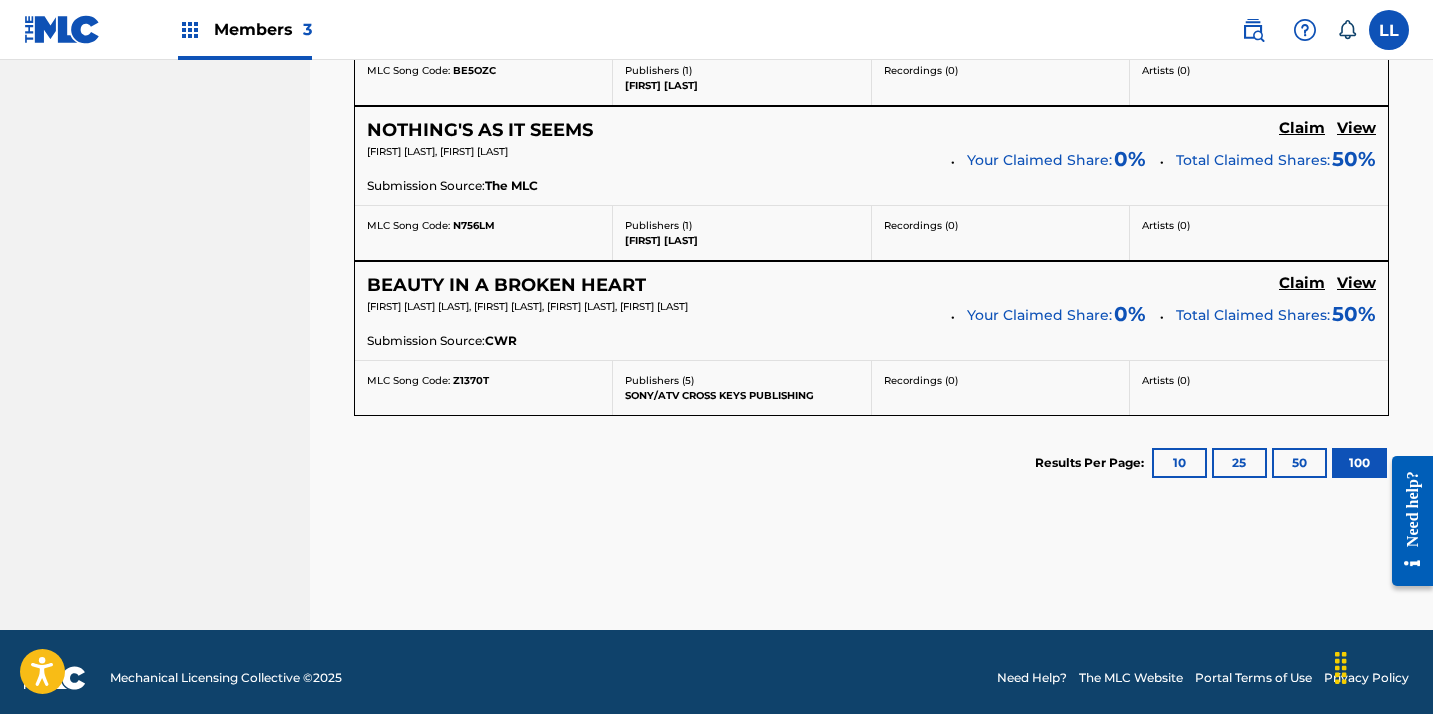 click on "100" at bounding box center [1359, 463] 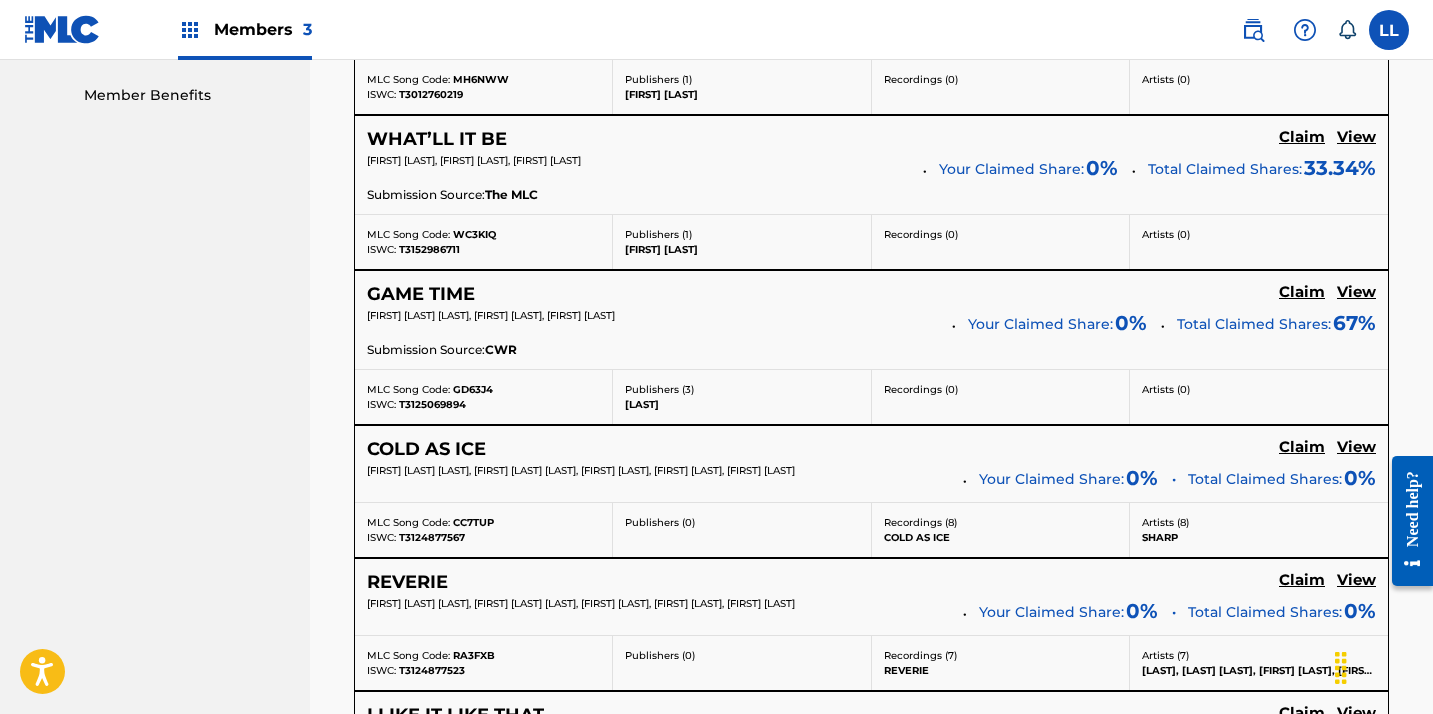 scroll, scrollTop: 979, scrollLeft: 0, axis: vertical 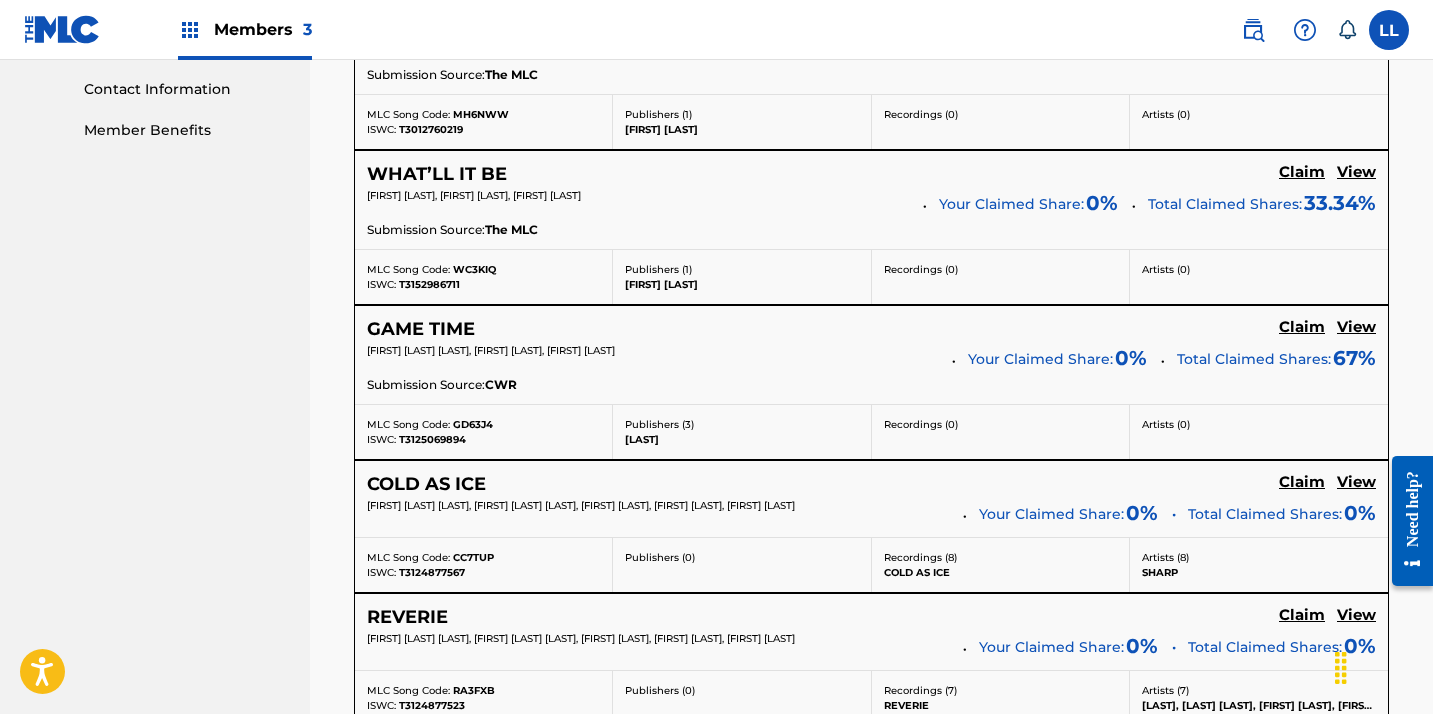 click on "Member Benefits" at bounding box center (185, 130) 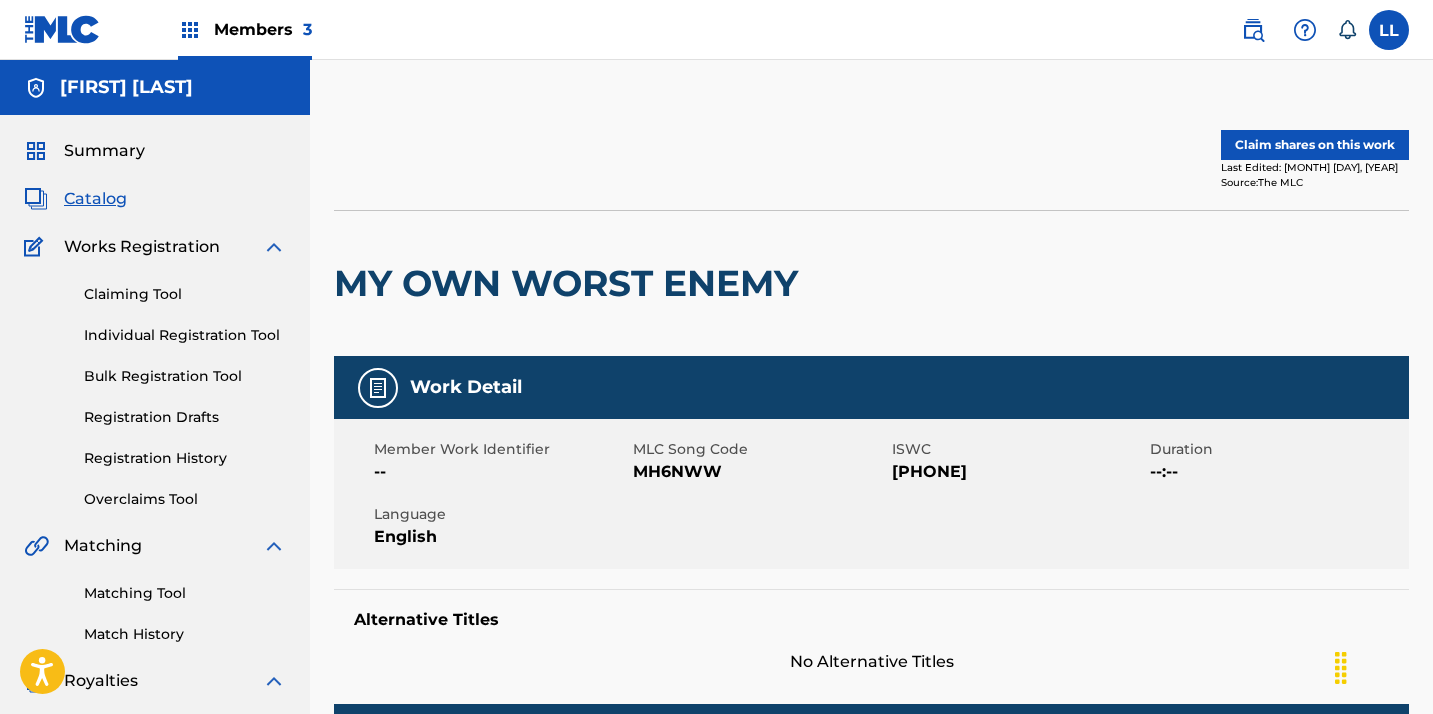 scroll, scrollTop: 0, scrollLeft: 0, axis: both 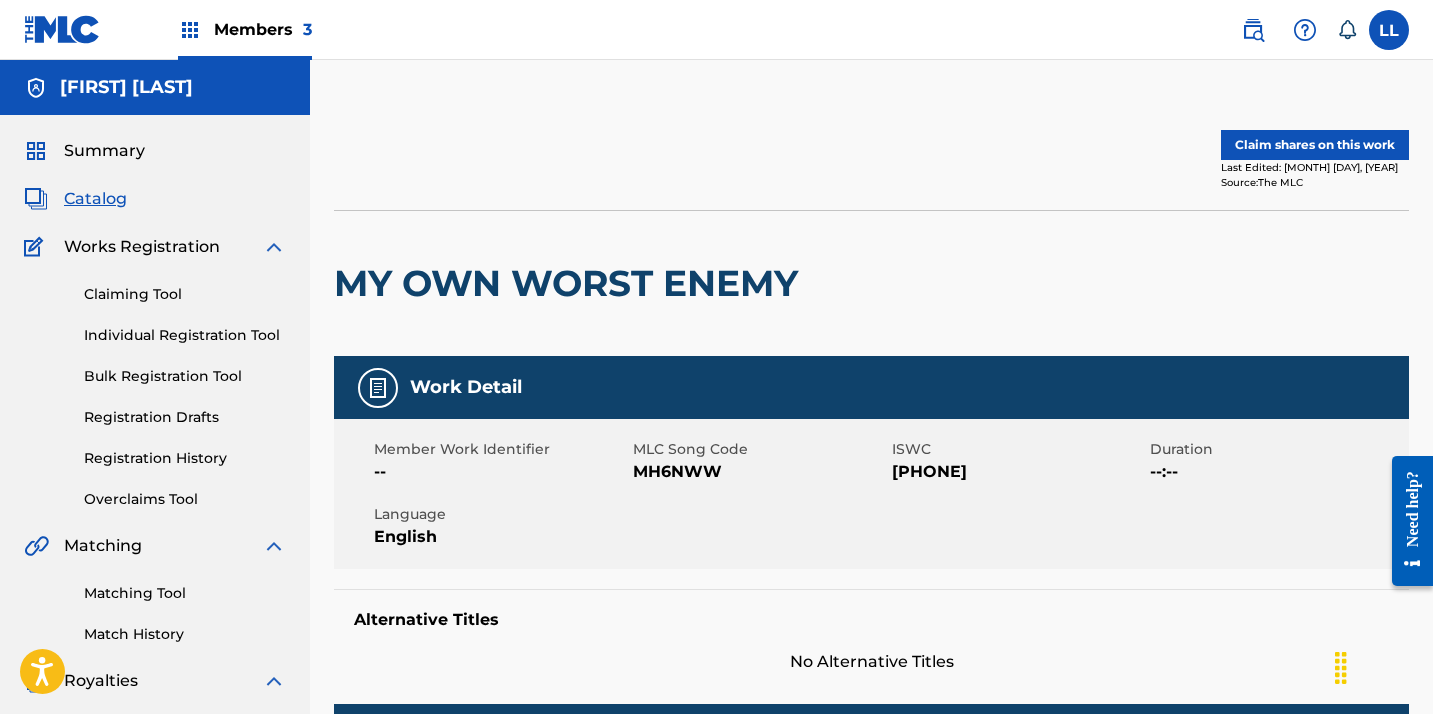 click on "Claim shares on this work" at bounding box center [1315, 145] 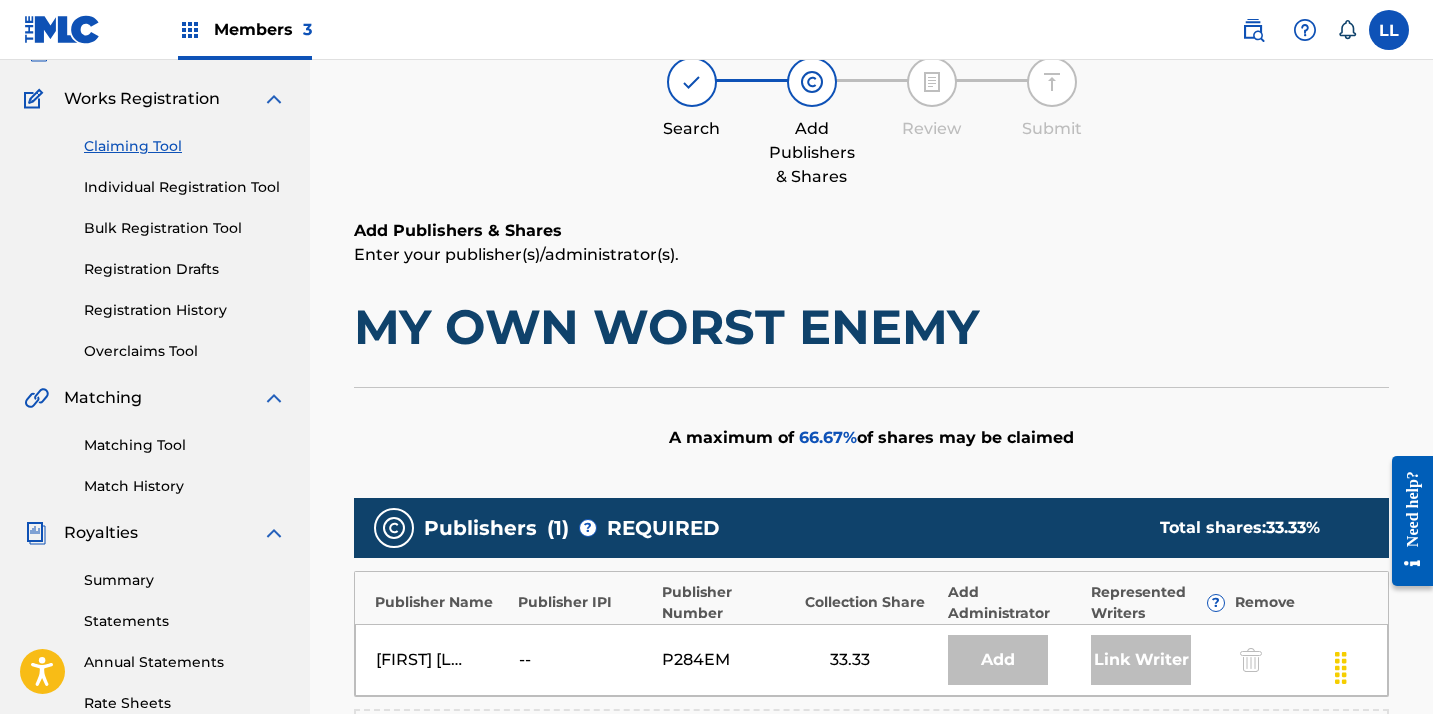 scroll, scrollTop: 485, scrollLeft: 0, axis: vertical 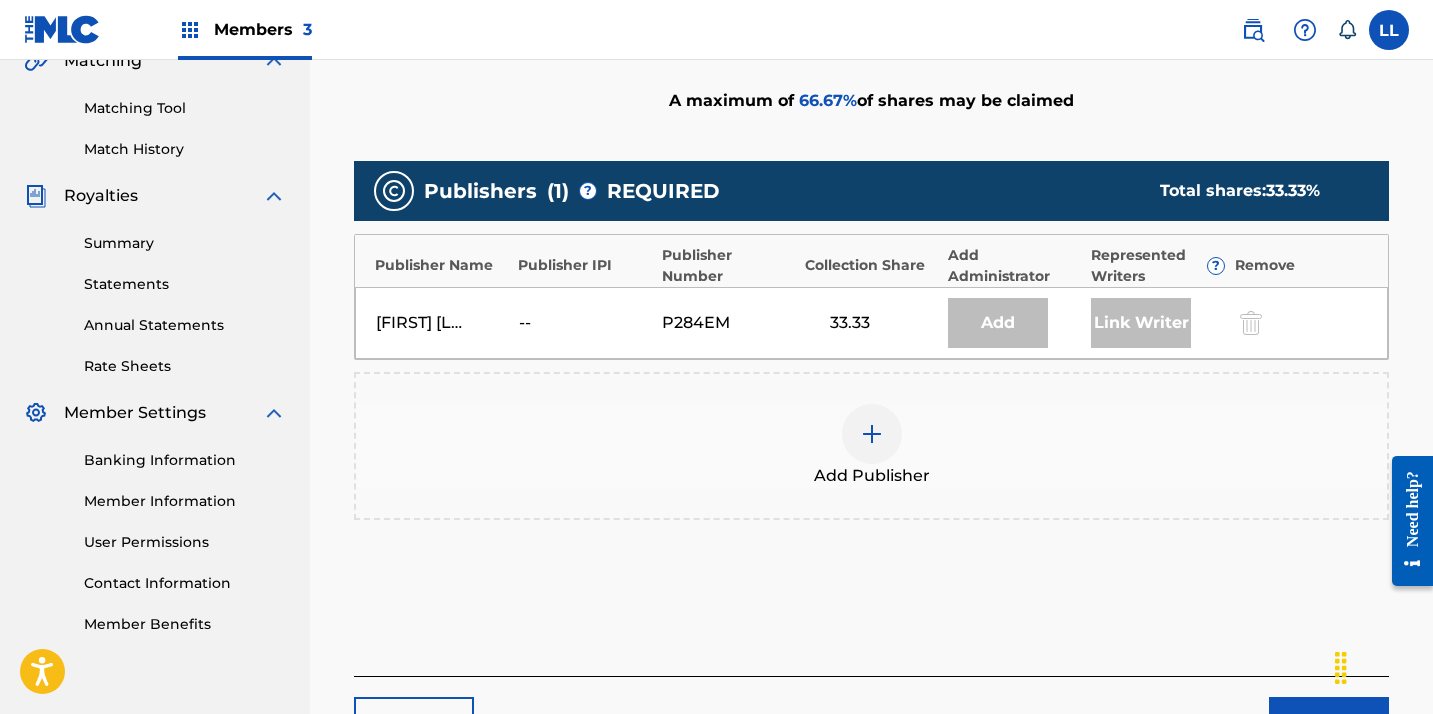 click at bounding box center (872, 434) 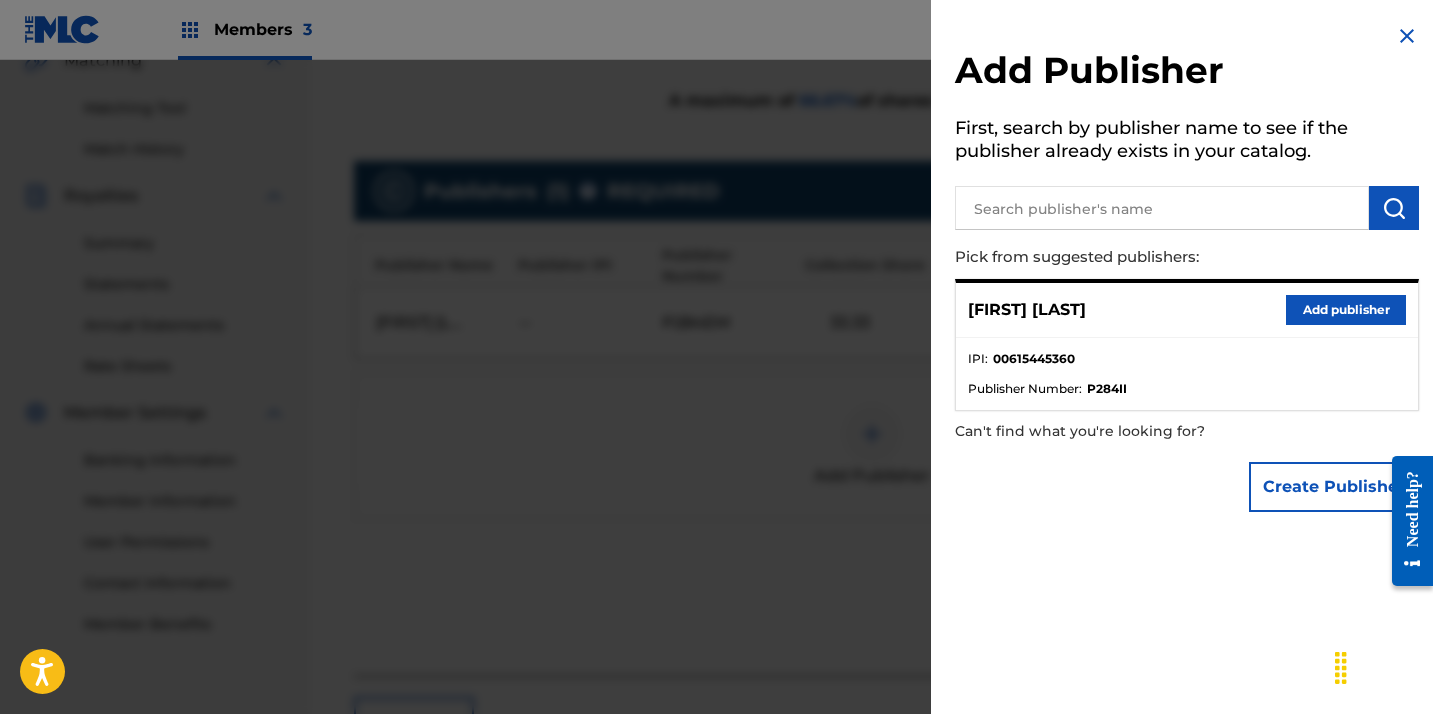 click on "Add publisher" at bounding box center (1346, 310) 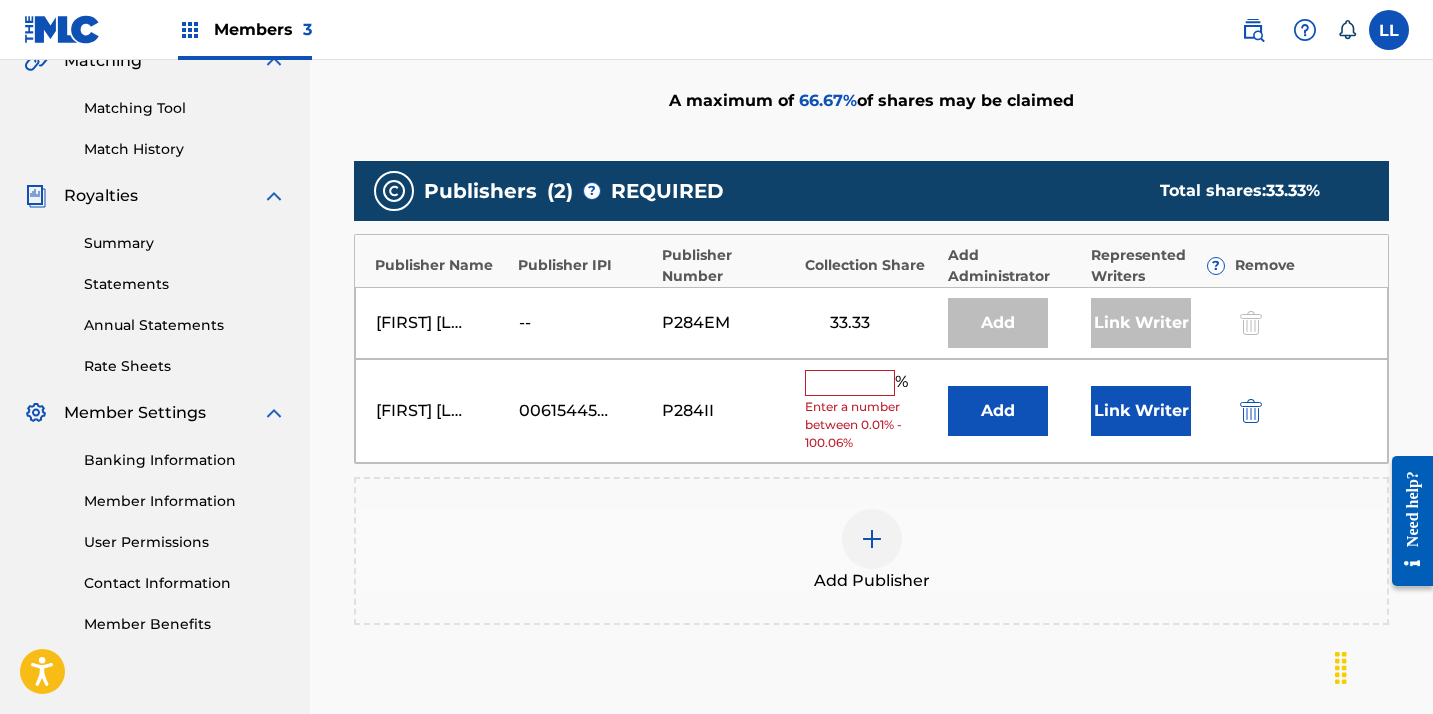 click at bounding box center [850, 383] 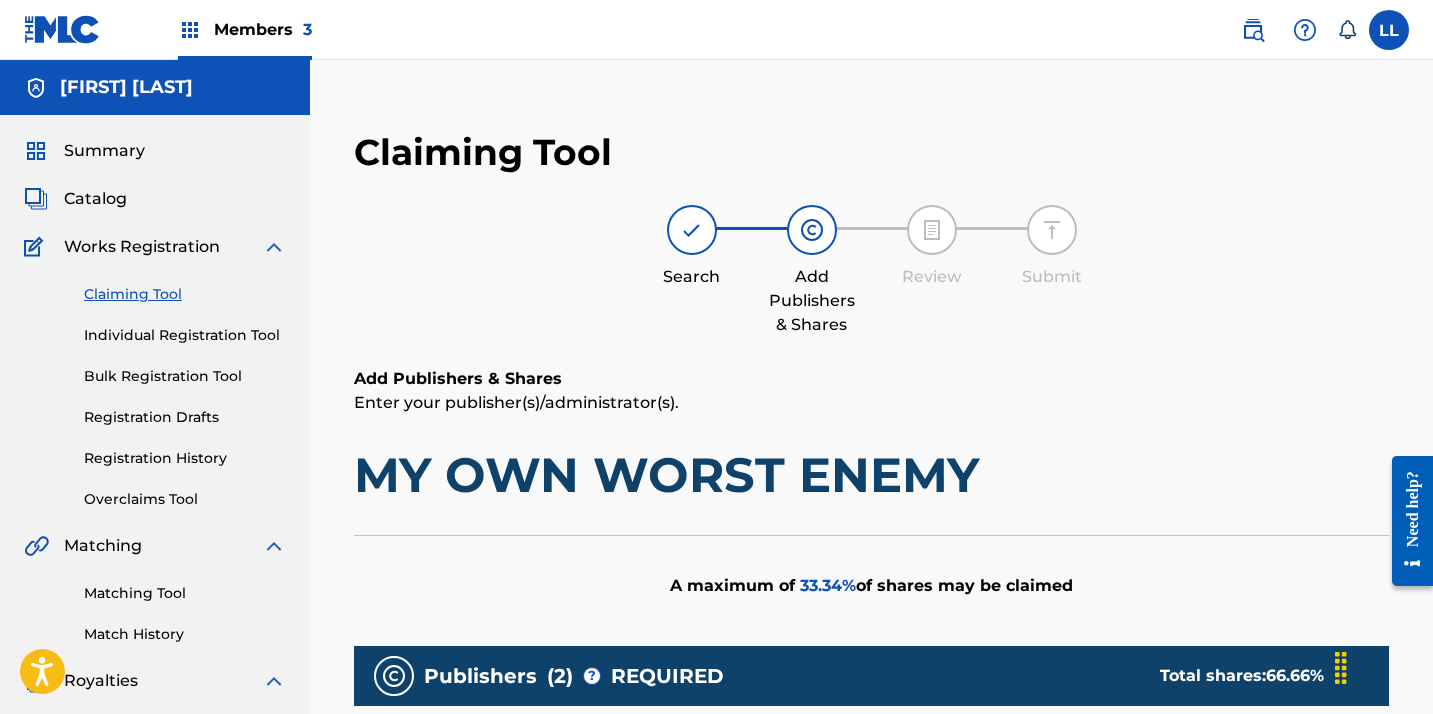 scroll, scrollTop: 706, scrollLeft: 0, axis: vertical 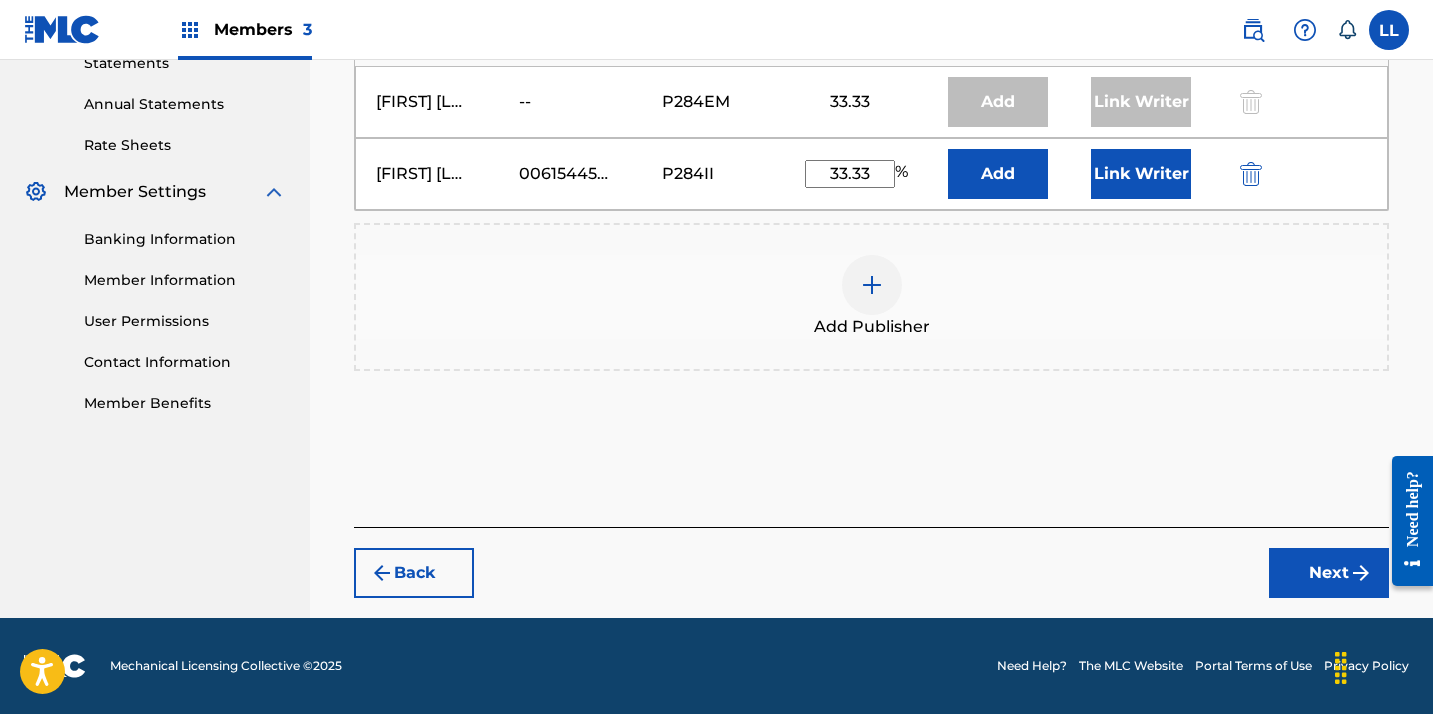 type on "33.33" 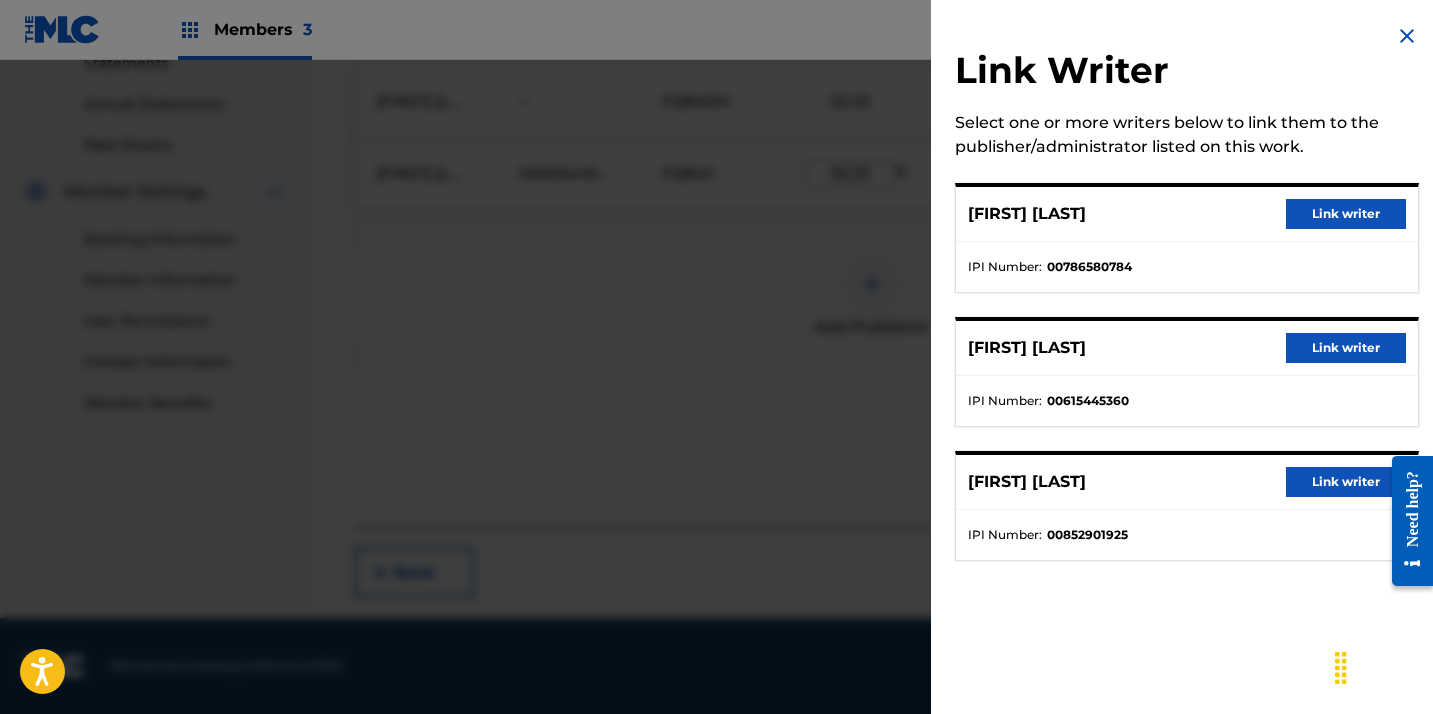 click on "Link writer" at bounding box center (1346, 348) 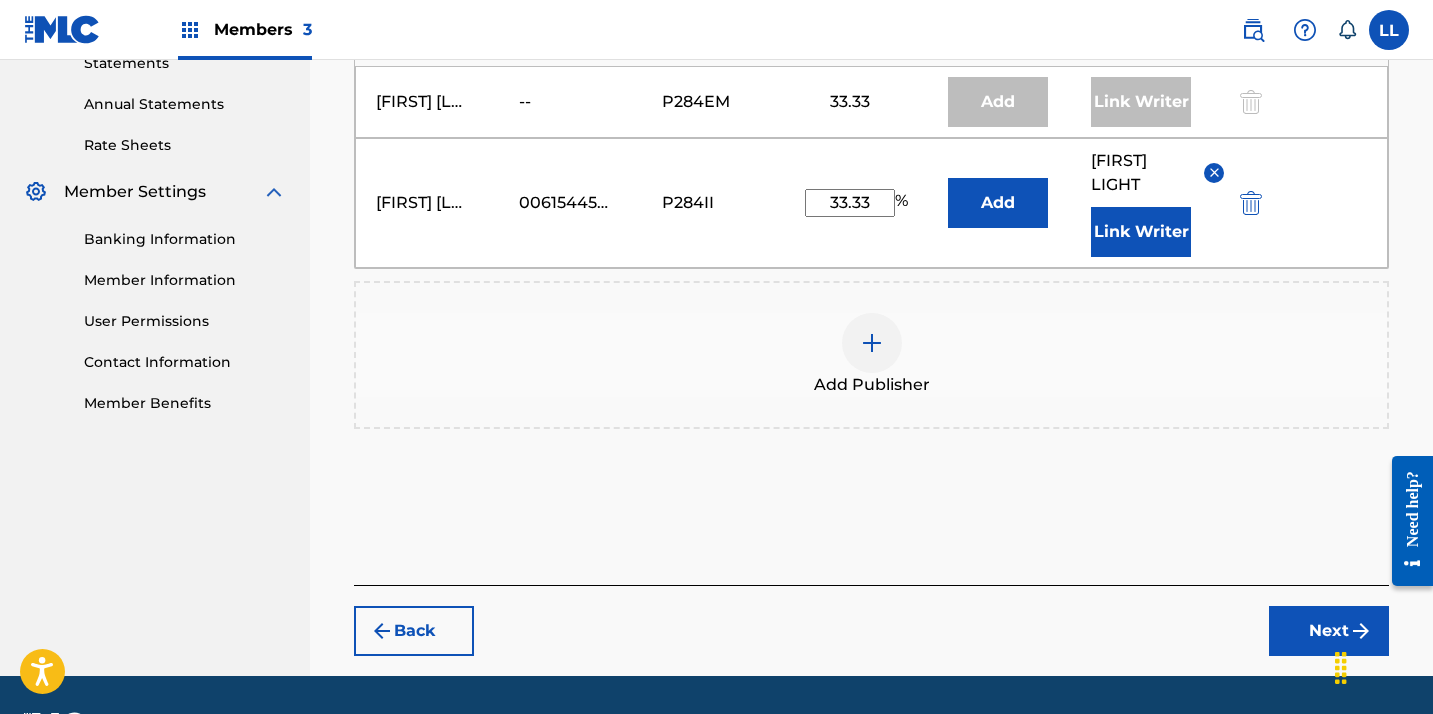click on "Next" at bounding box center (1329, 631) 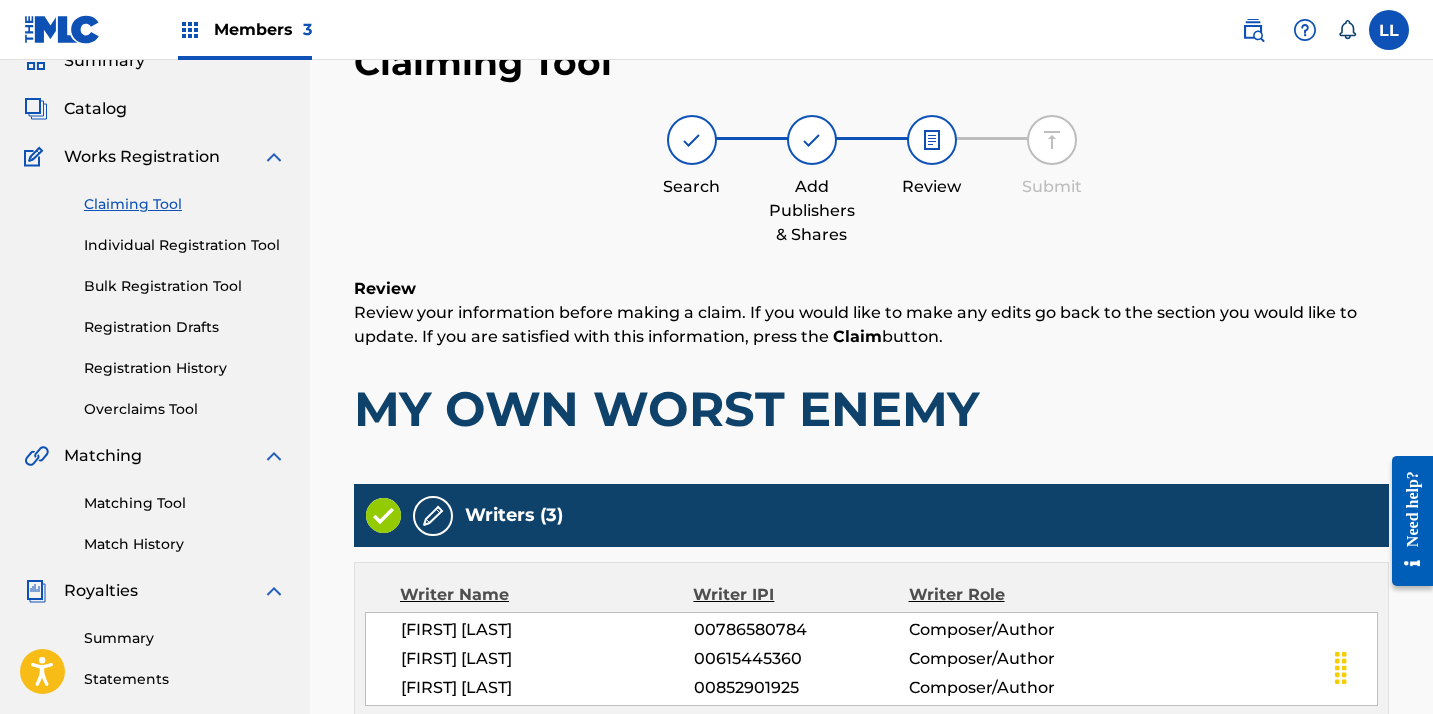 scroll, scrollTop: 742, scrollLeft: 0, axis: vertical 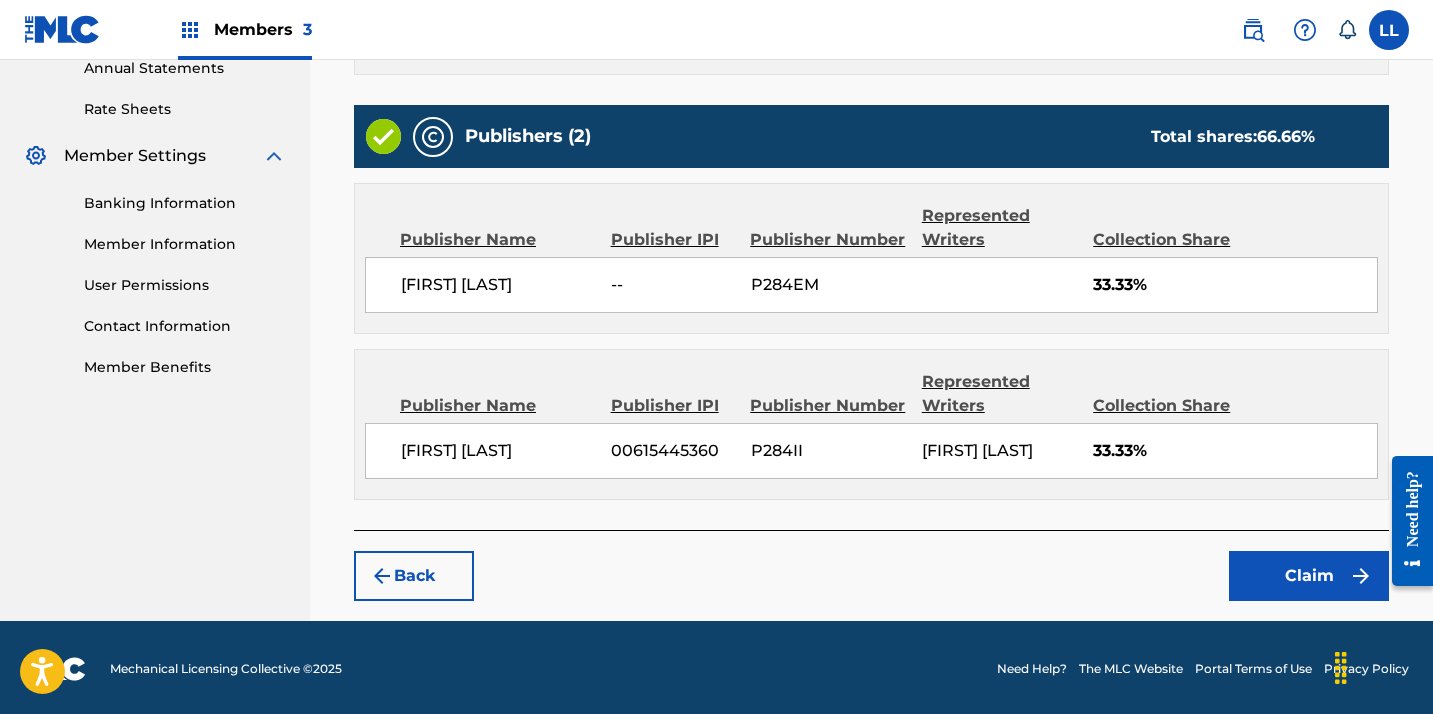 click on "Claim" at bounding box center (1309, 576) 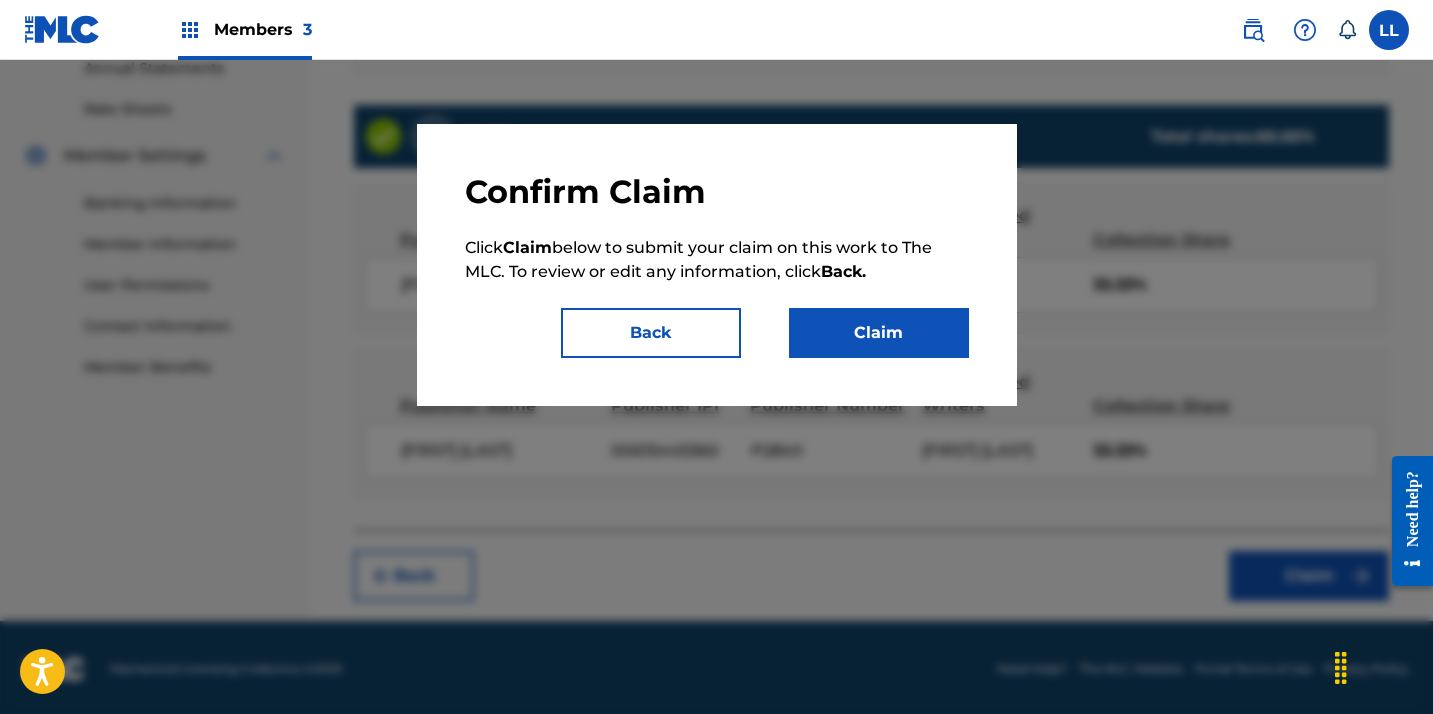 click on "Claim" at bounding box center (879, 333) 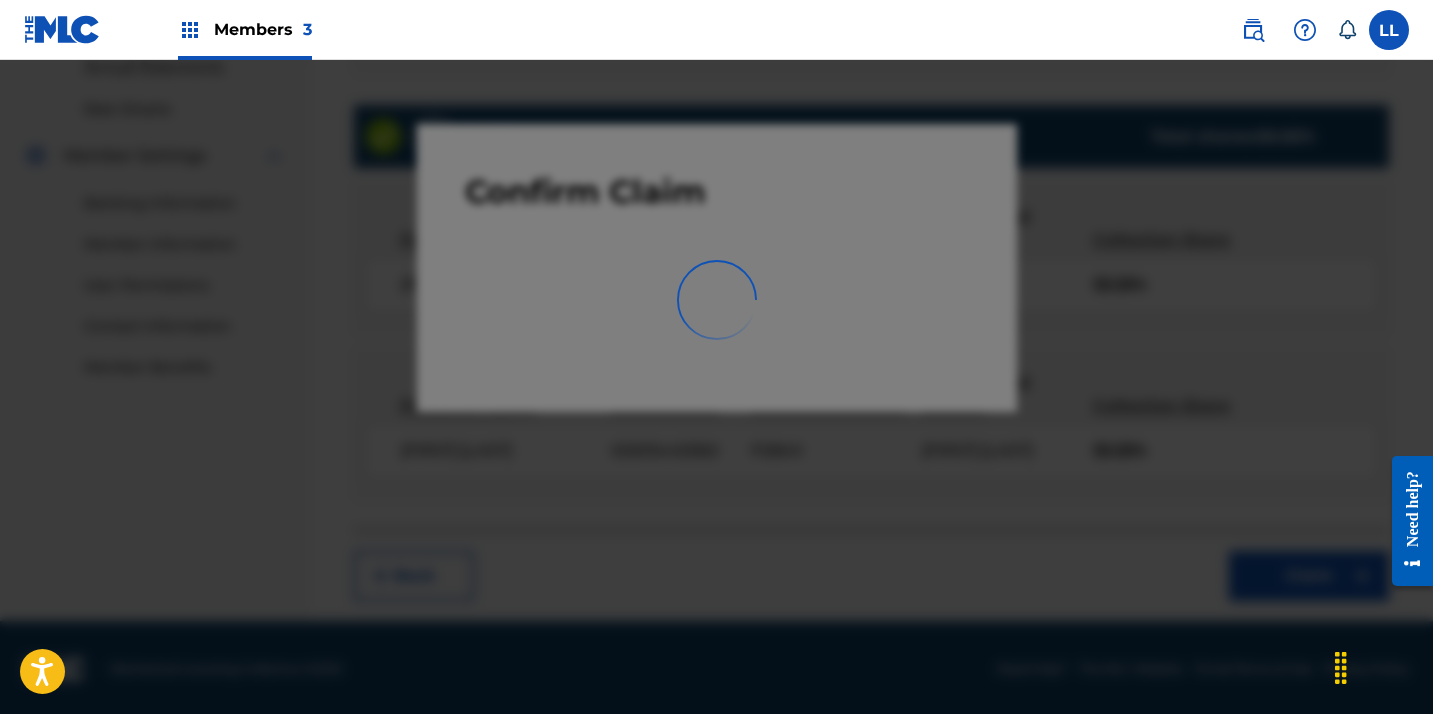 scroll, scrollTop: 526, scrollLeft: 0, axis: vertical 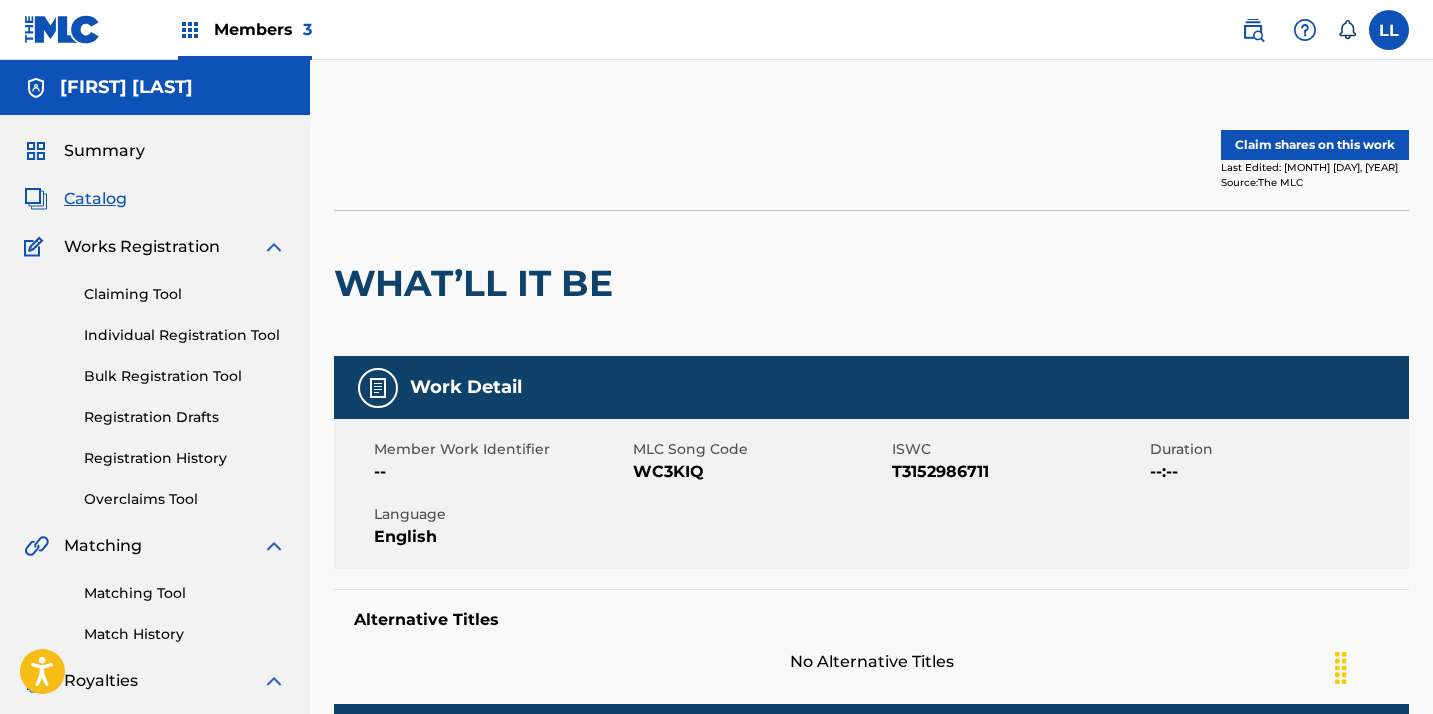 click on "Claim shares on this work" at bounding box center [1315, 145] 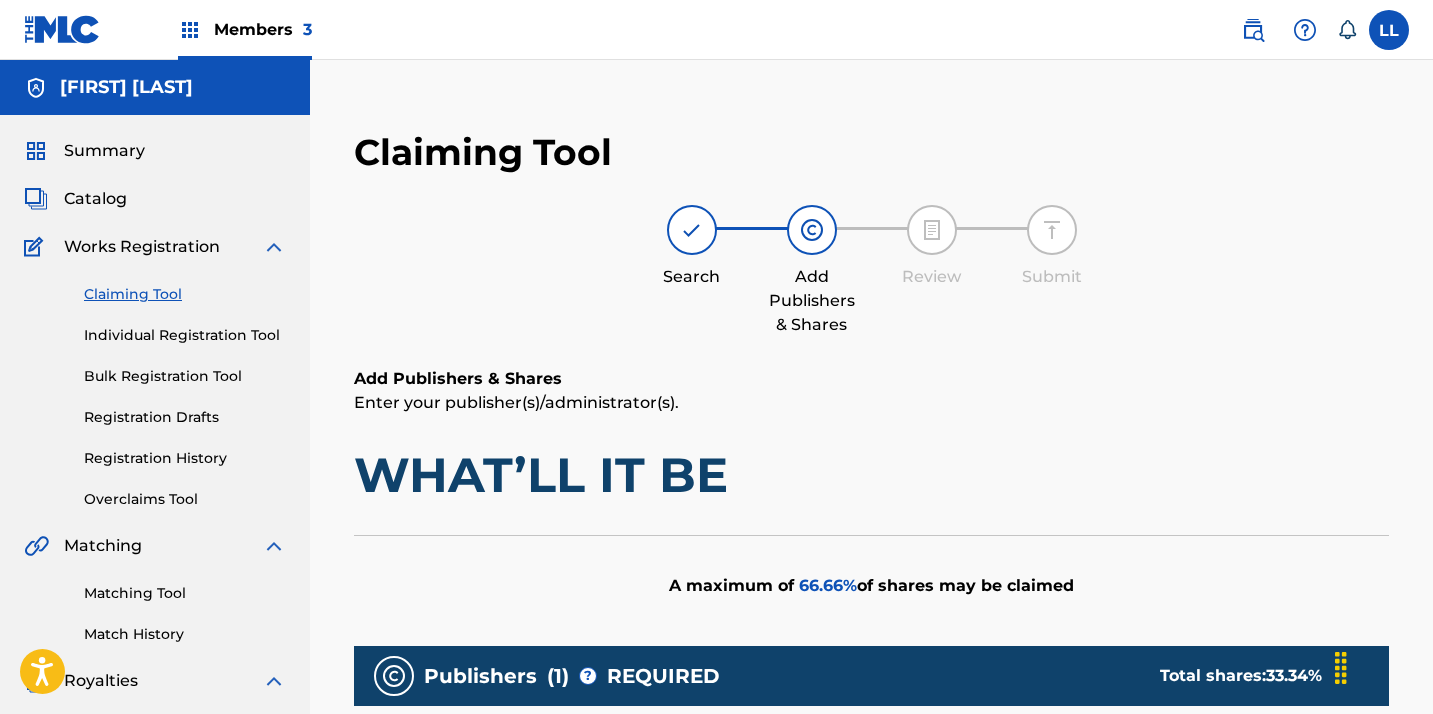 scroll, scrollTop: 0, scrollLeft: 0, axis: both 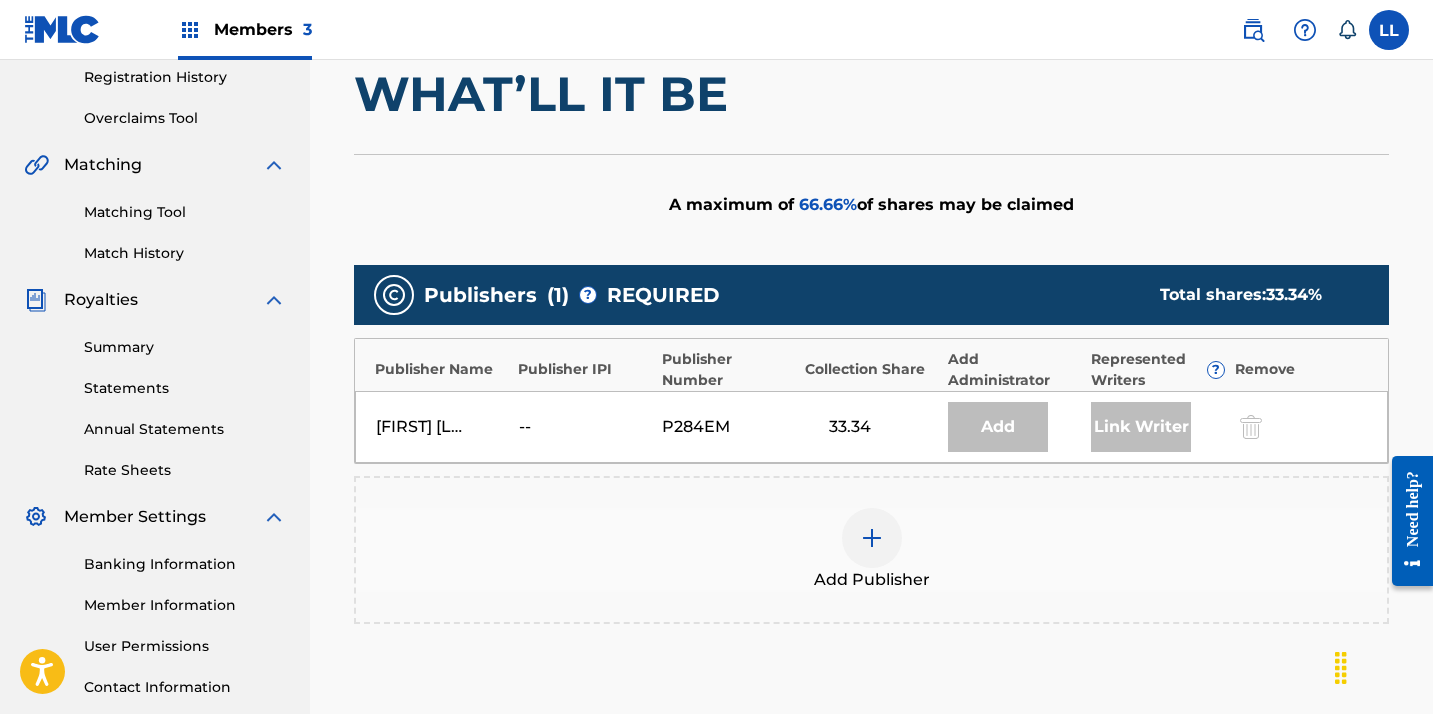 click at bounding box center (872, 538) 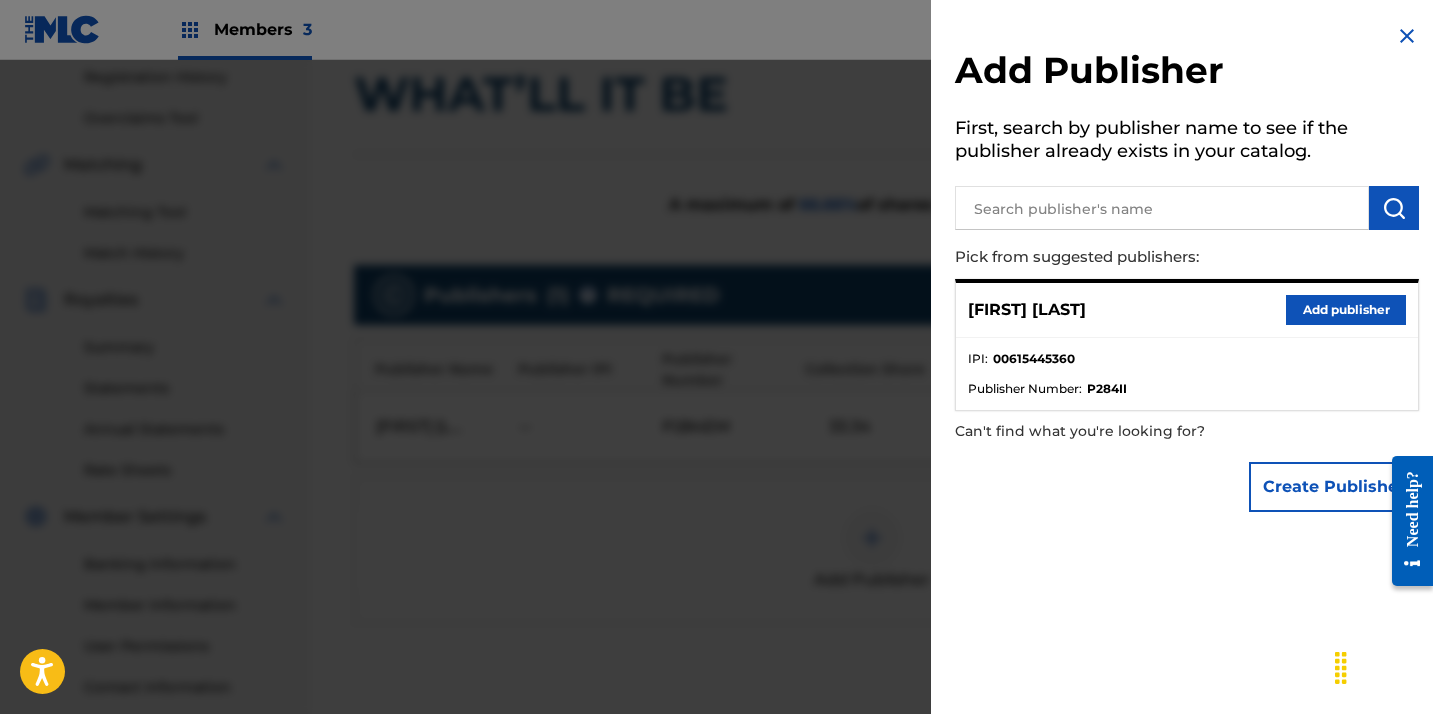 click on "Add publisher" at bounding box center (1346, 310) 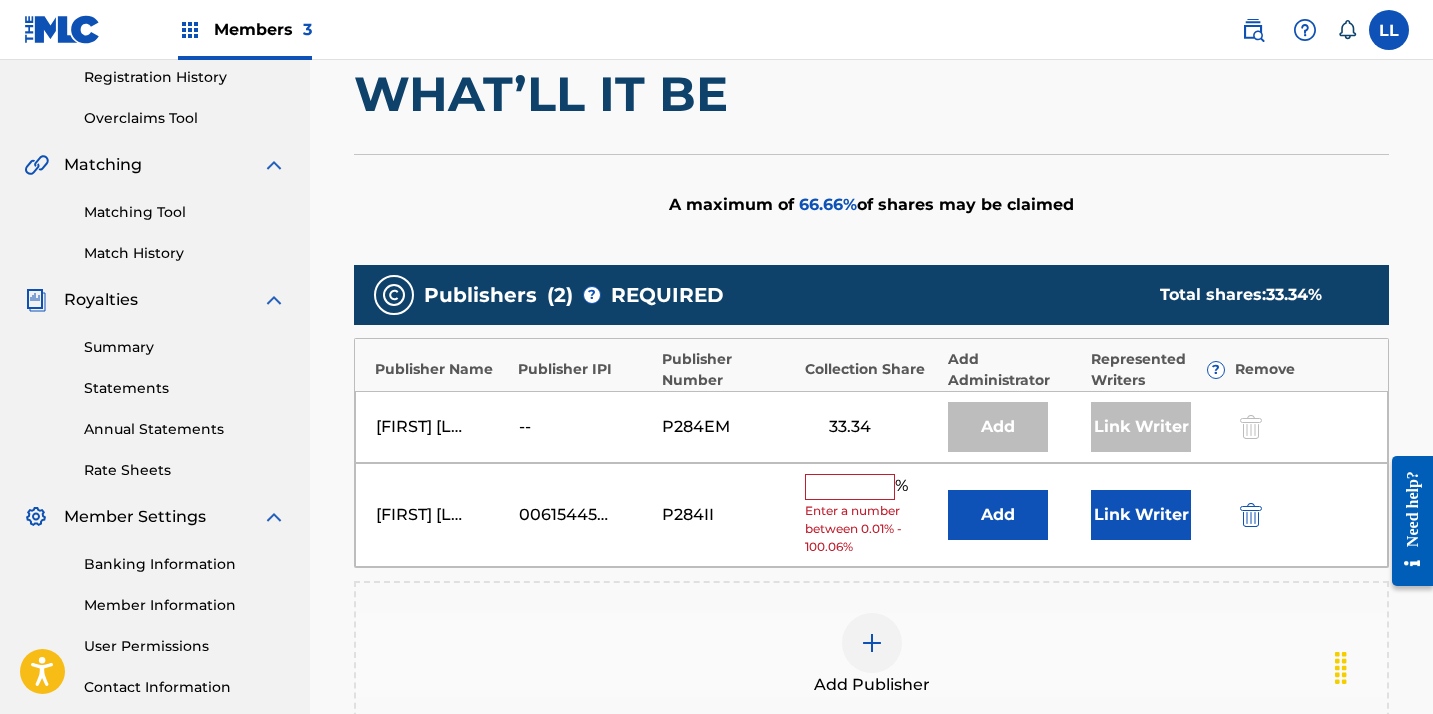 click at bounding box center (850, 487) 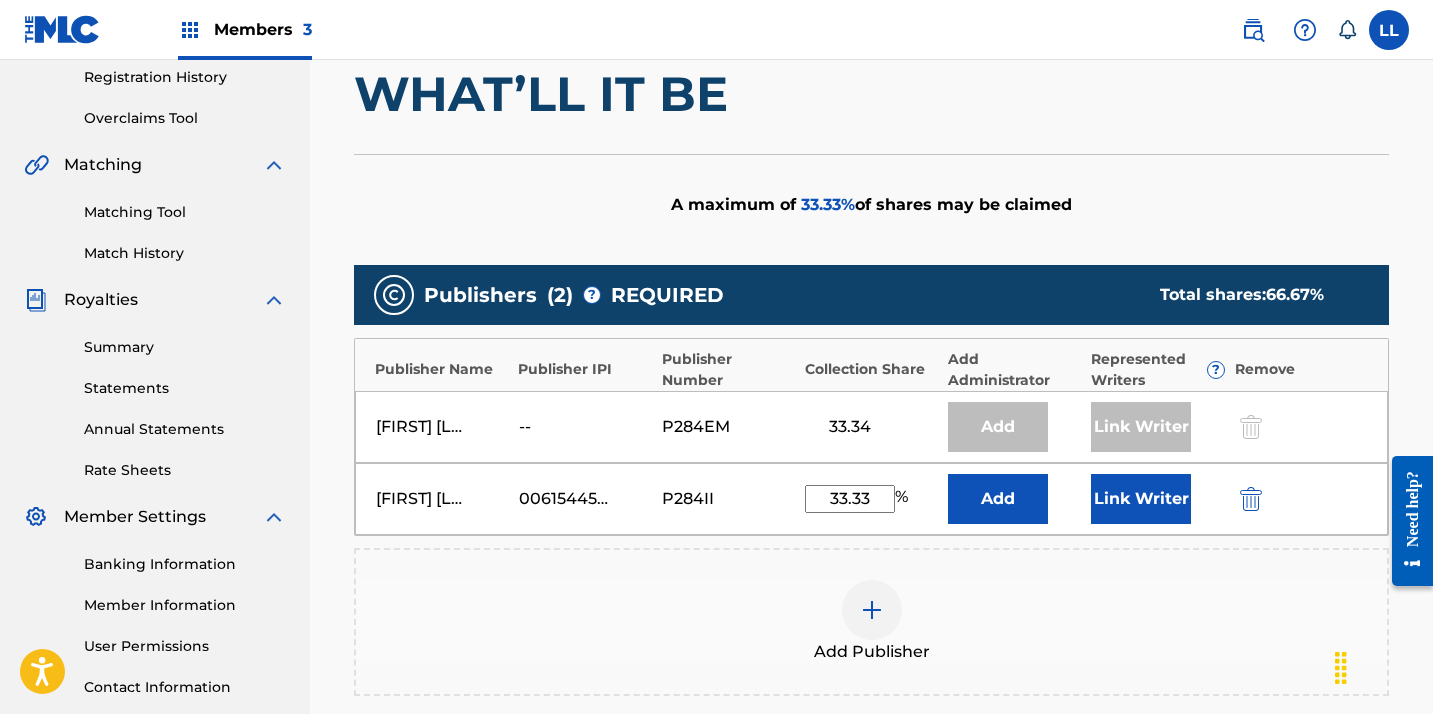 type on "33.33" 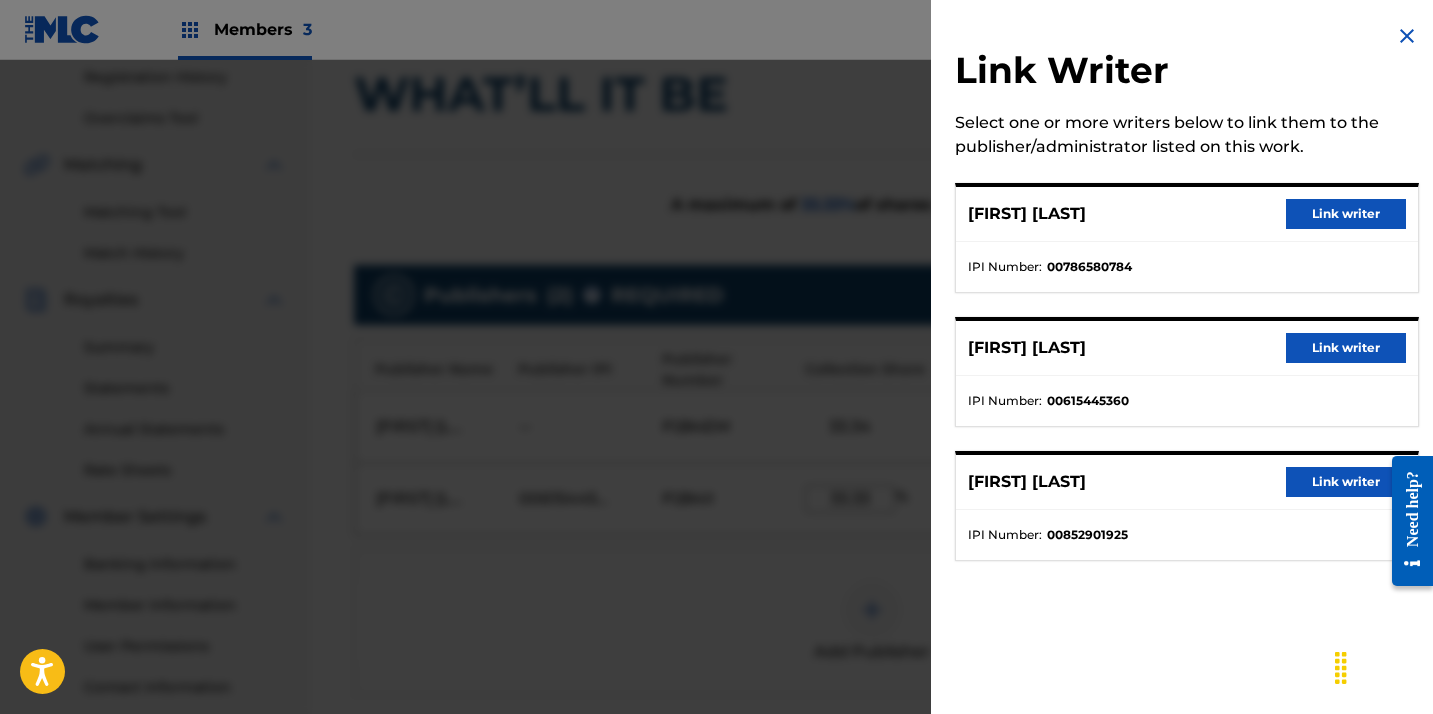 click on "Link writer" at bounding box center [1346, 348] 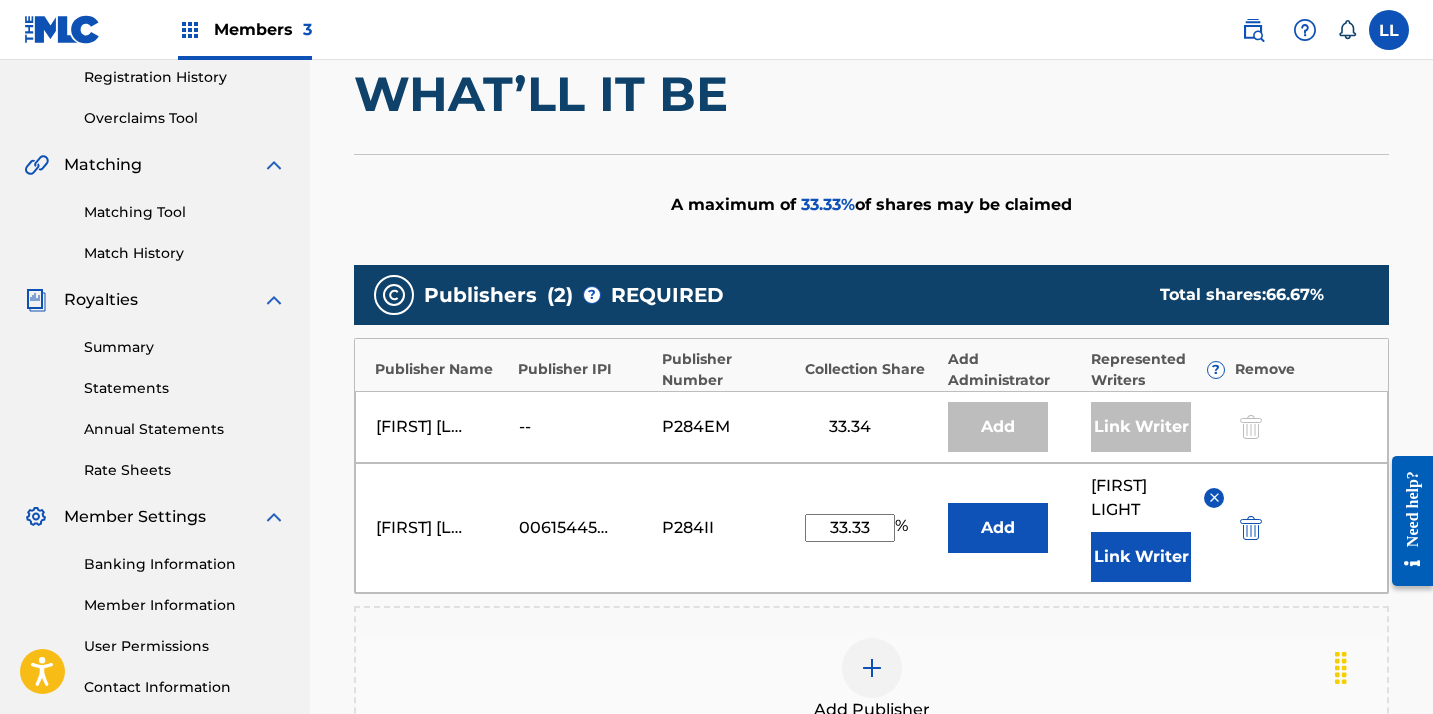 scroll, scrollTop: 764, scrollLeft: 0, axis: vertical 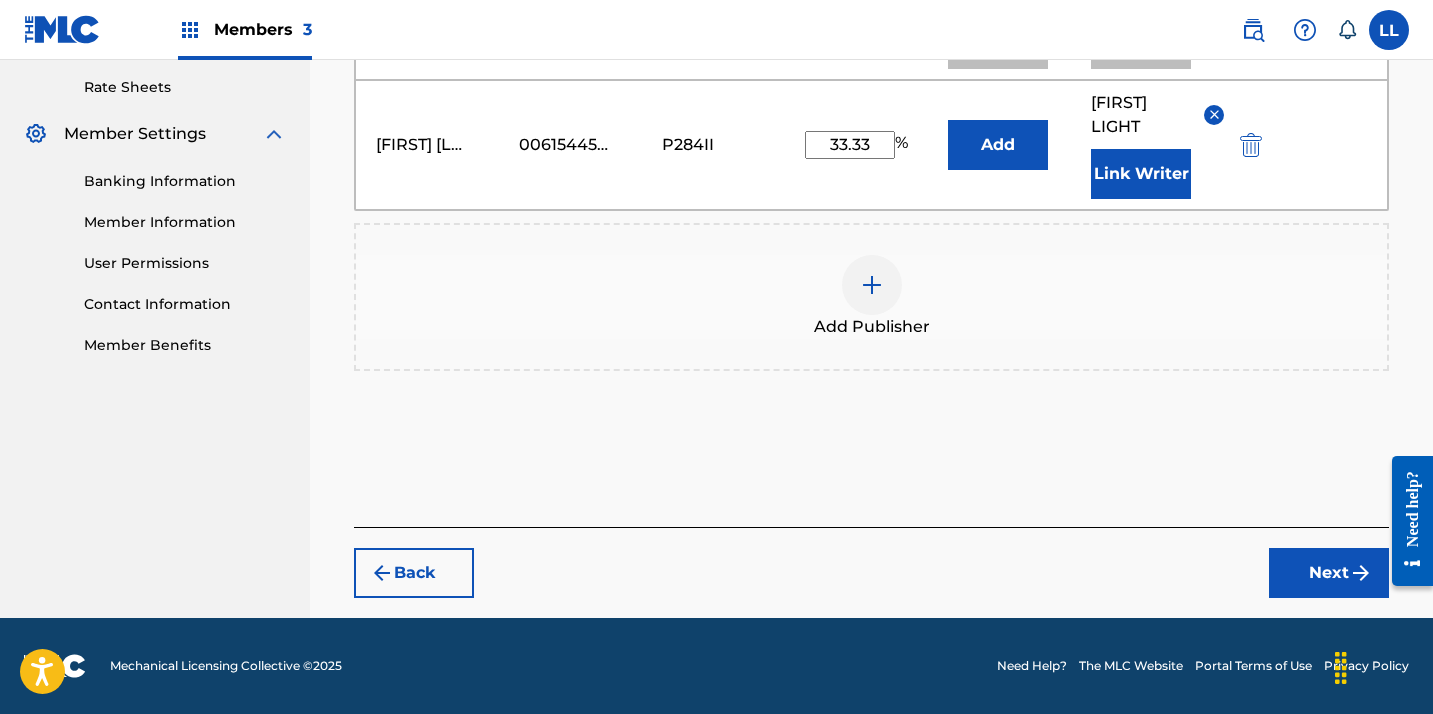 click on "Next" at bounding box center [1329, 573] 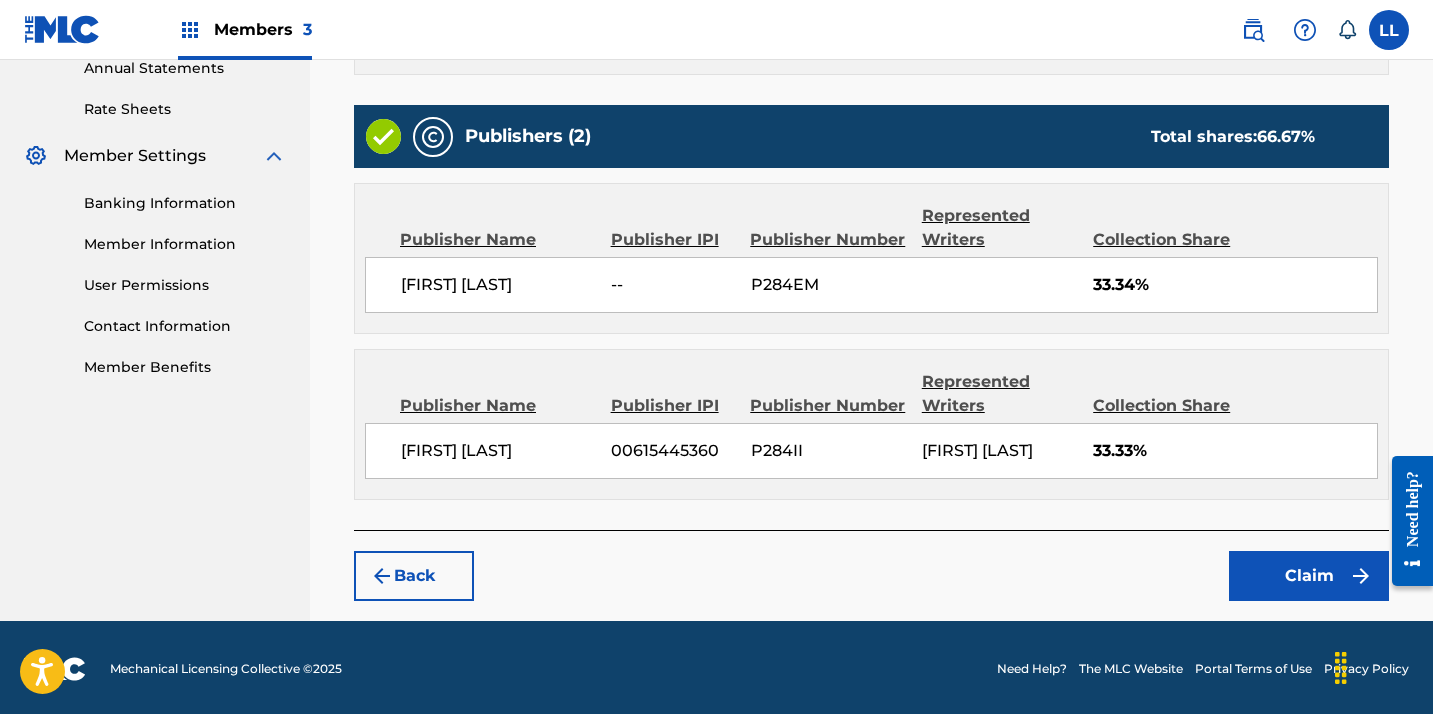 click on "Claim" at bounding box center (1309, 576) 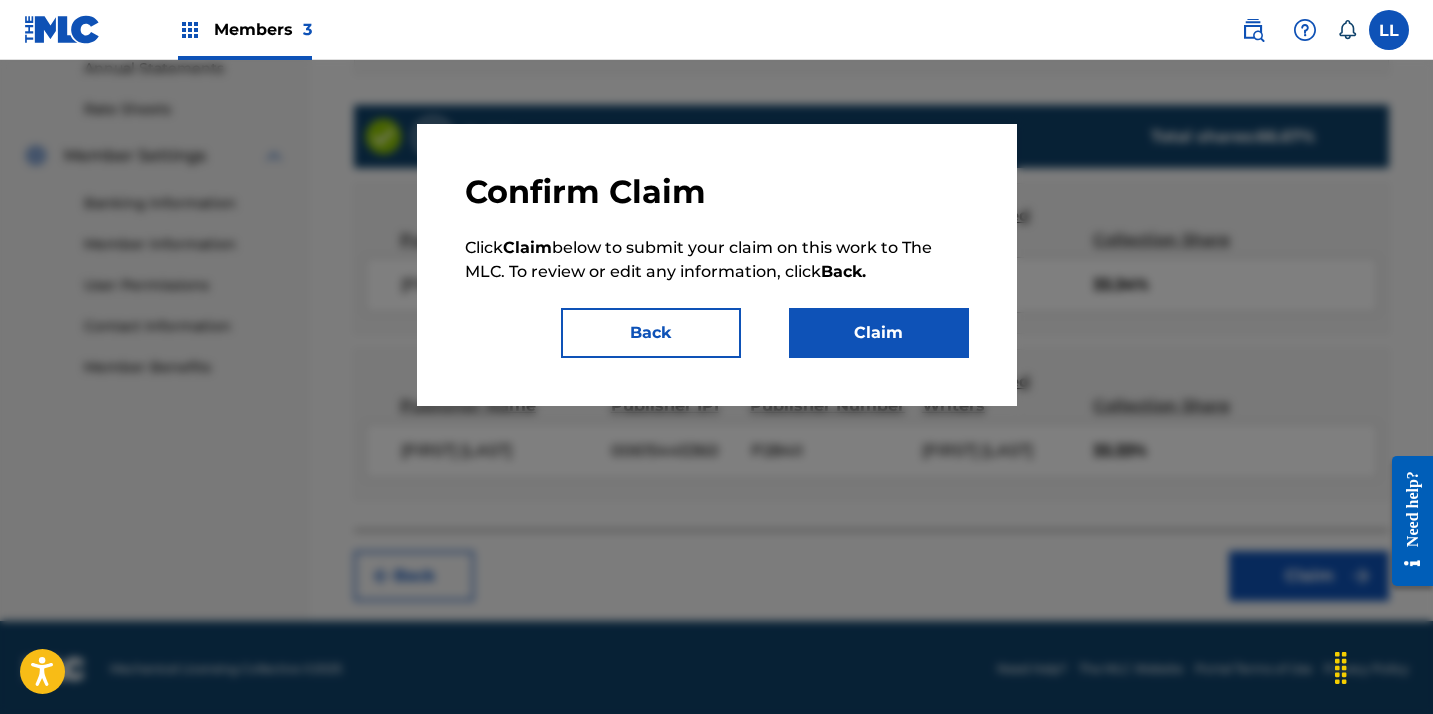 click on "Claim" at bounding box center [879, 333] 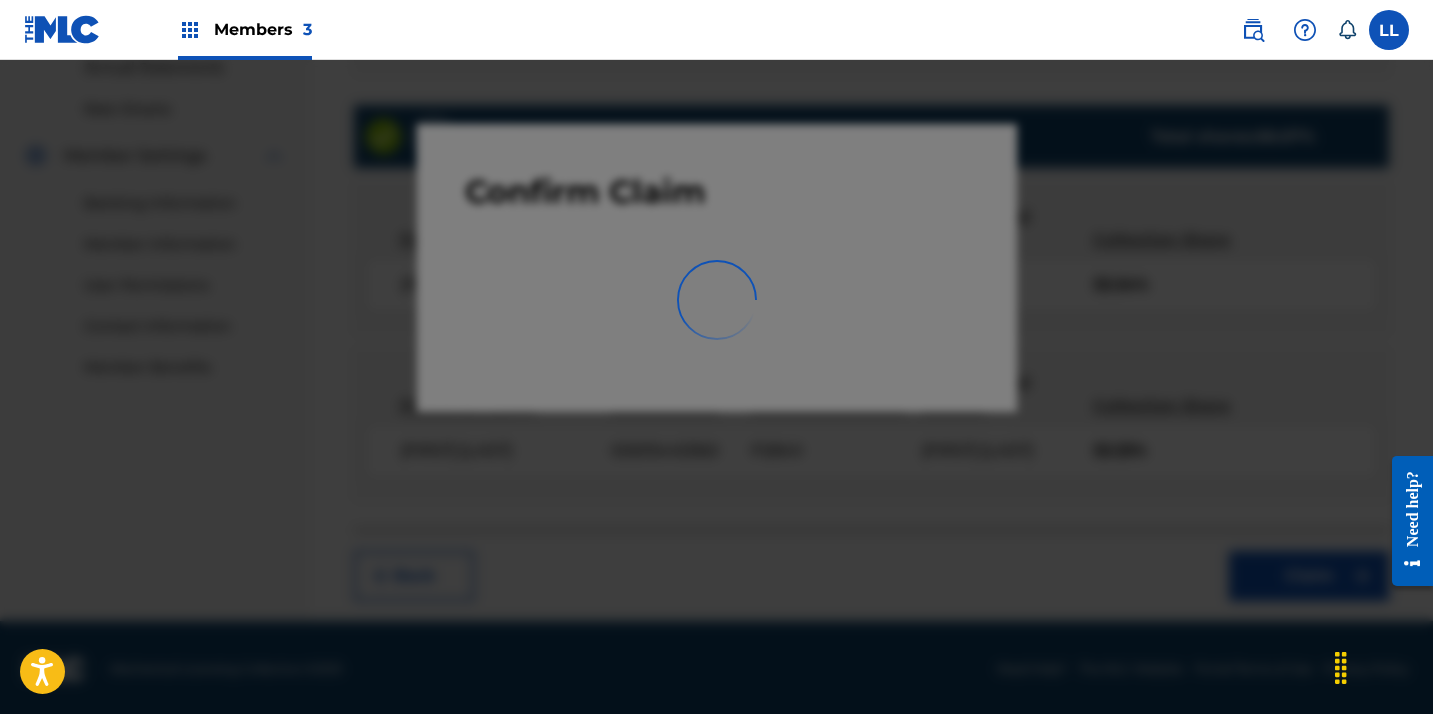 scroll, scrollTop: 526, scrollLeft: 0, axis: vertical 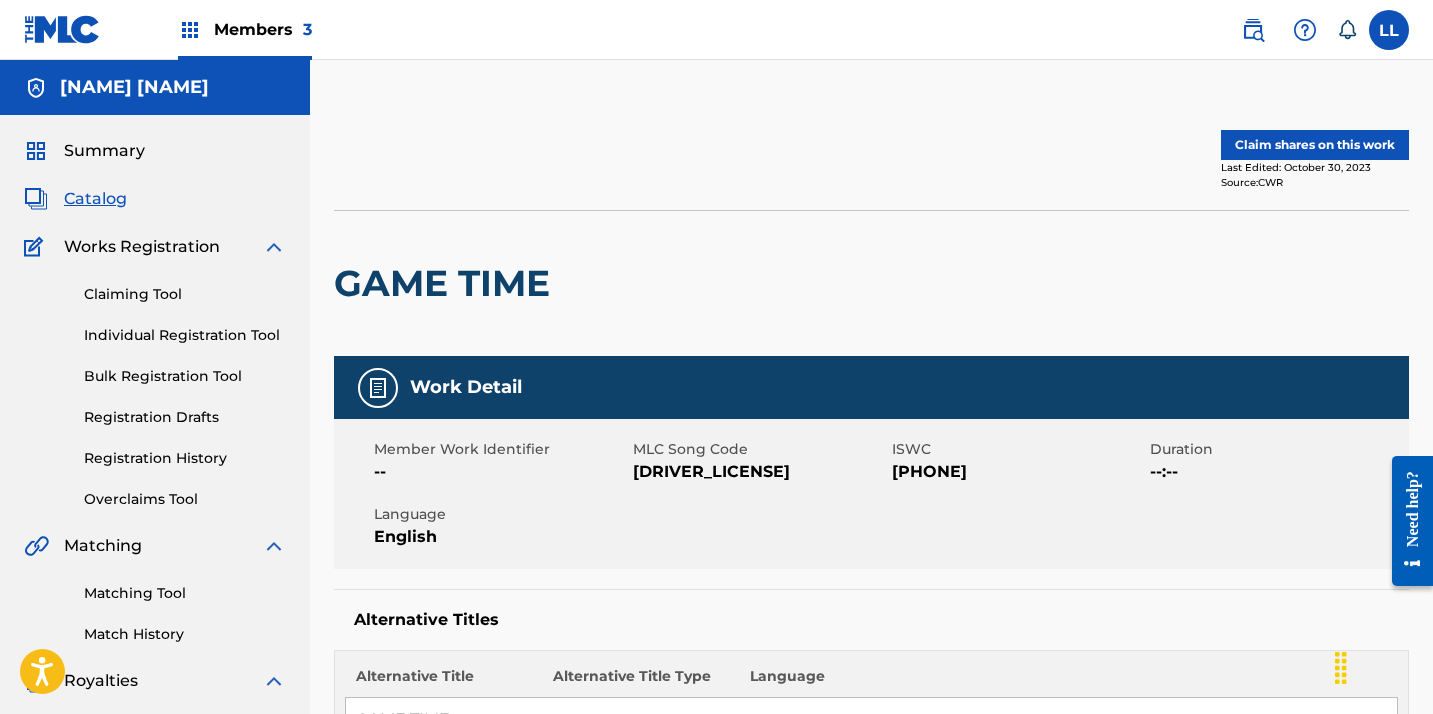 click on "Claim shares on this work" at bounding box center [1315, 145] 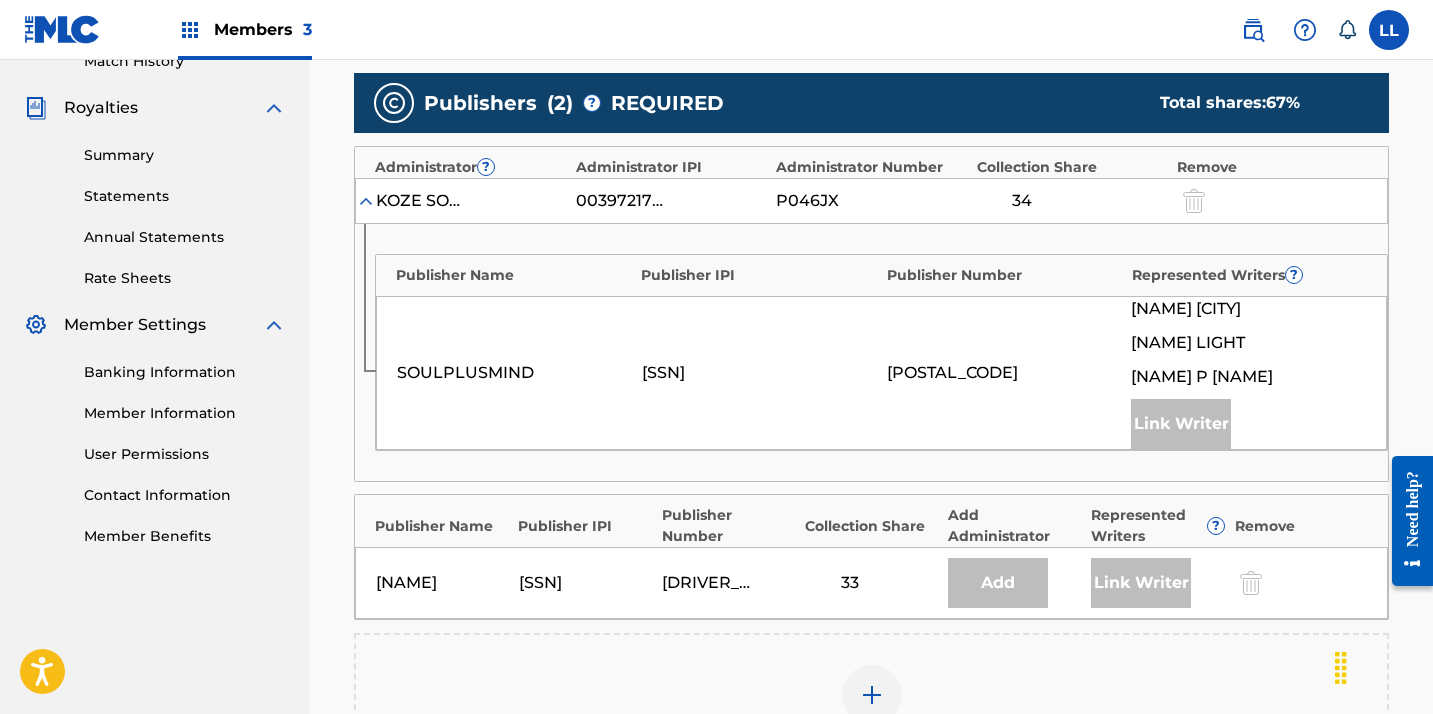 scroll, scrollTop: 681, scrollLeft: 0, axis: vertical 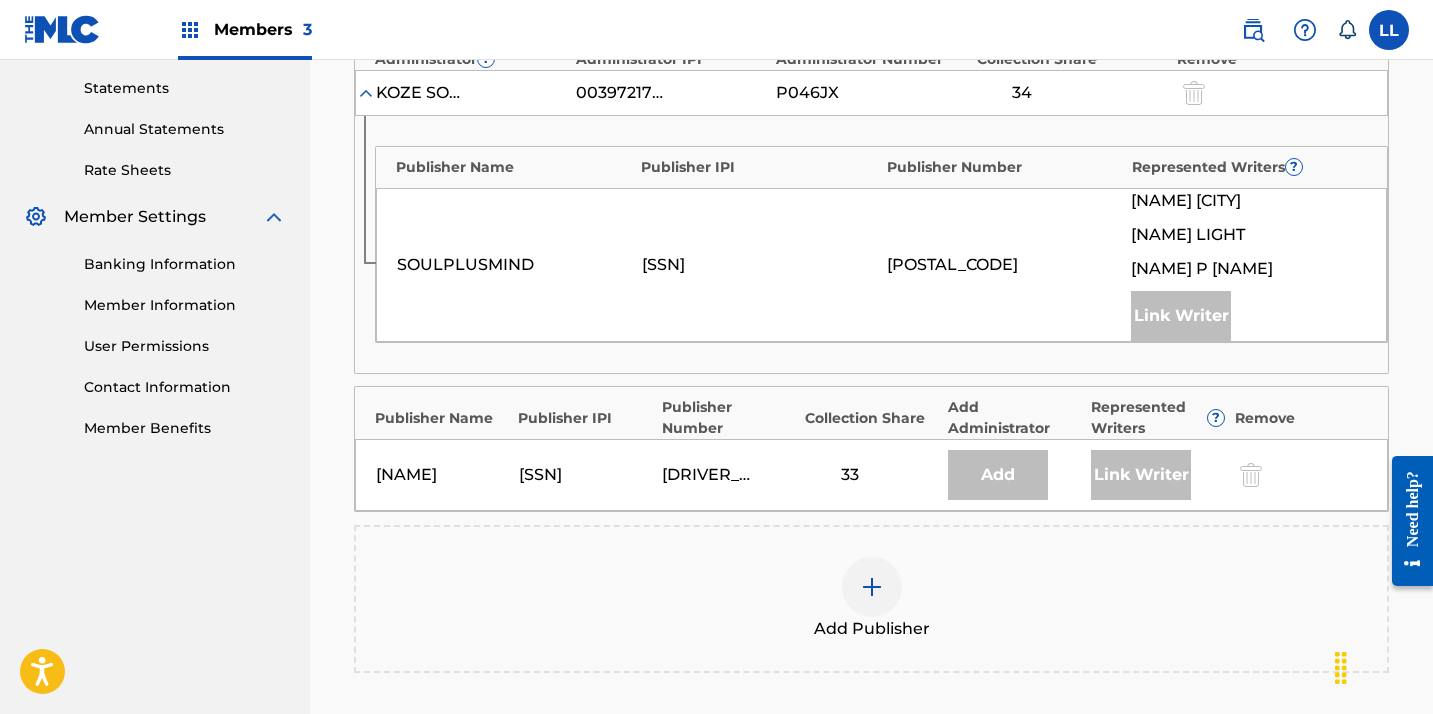 click at bounding box center [872, 587] 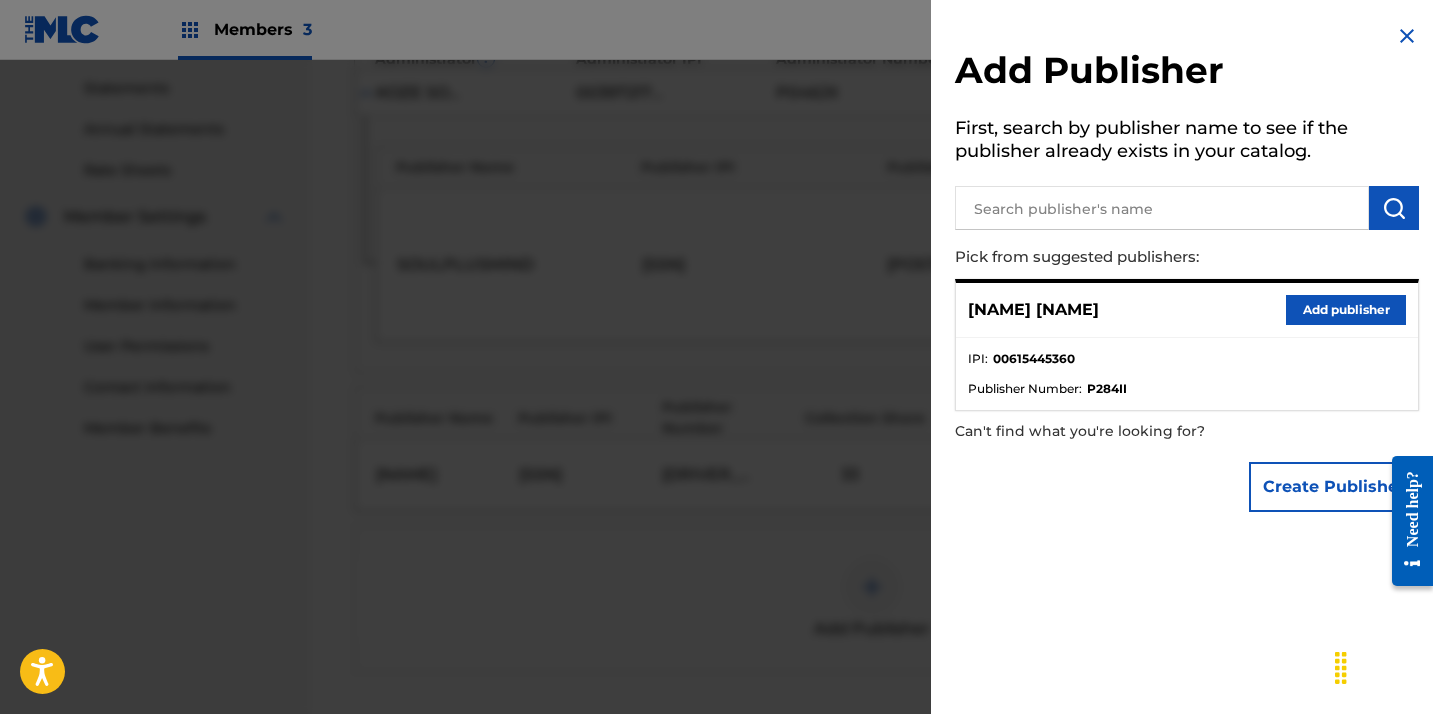 click on "Add publisher" at bounding box center (1346, 310) 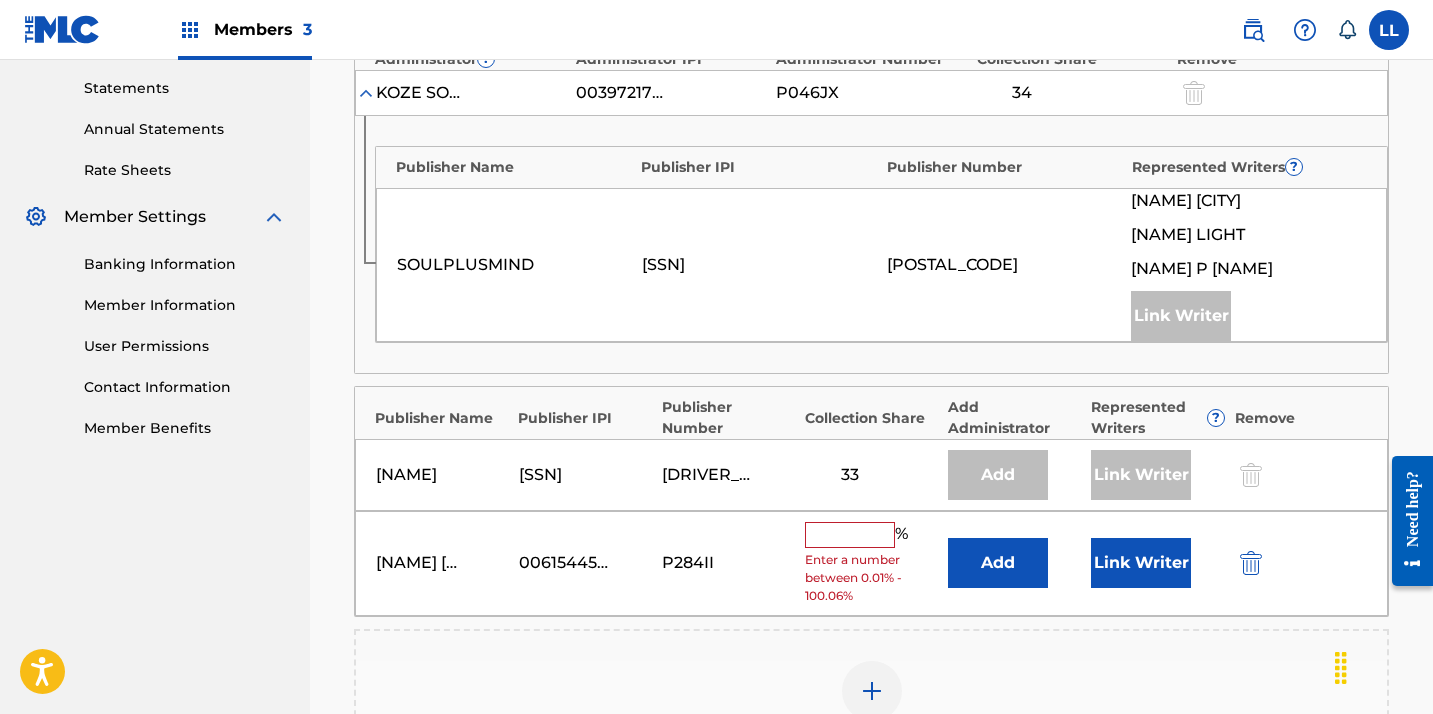 click at bounding box center [850, 535] 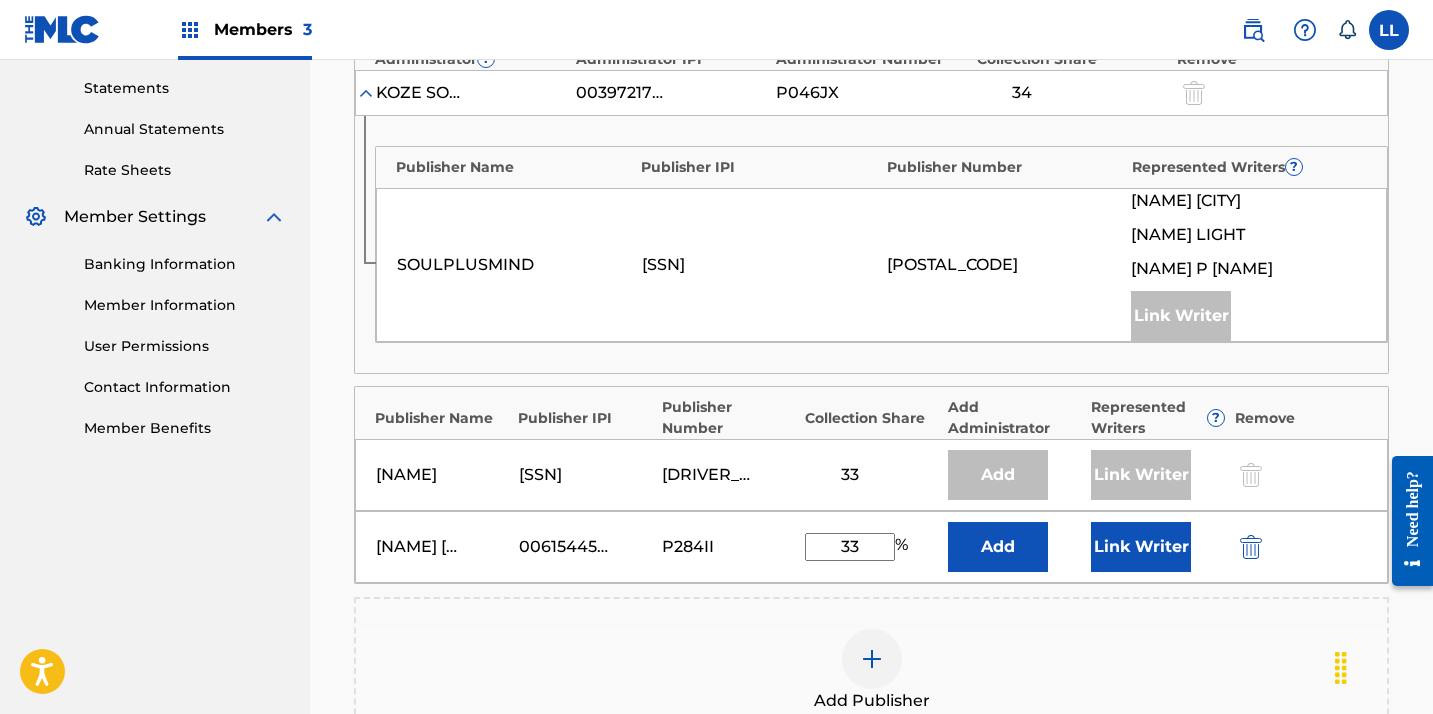 type on "33" 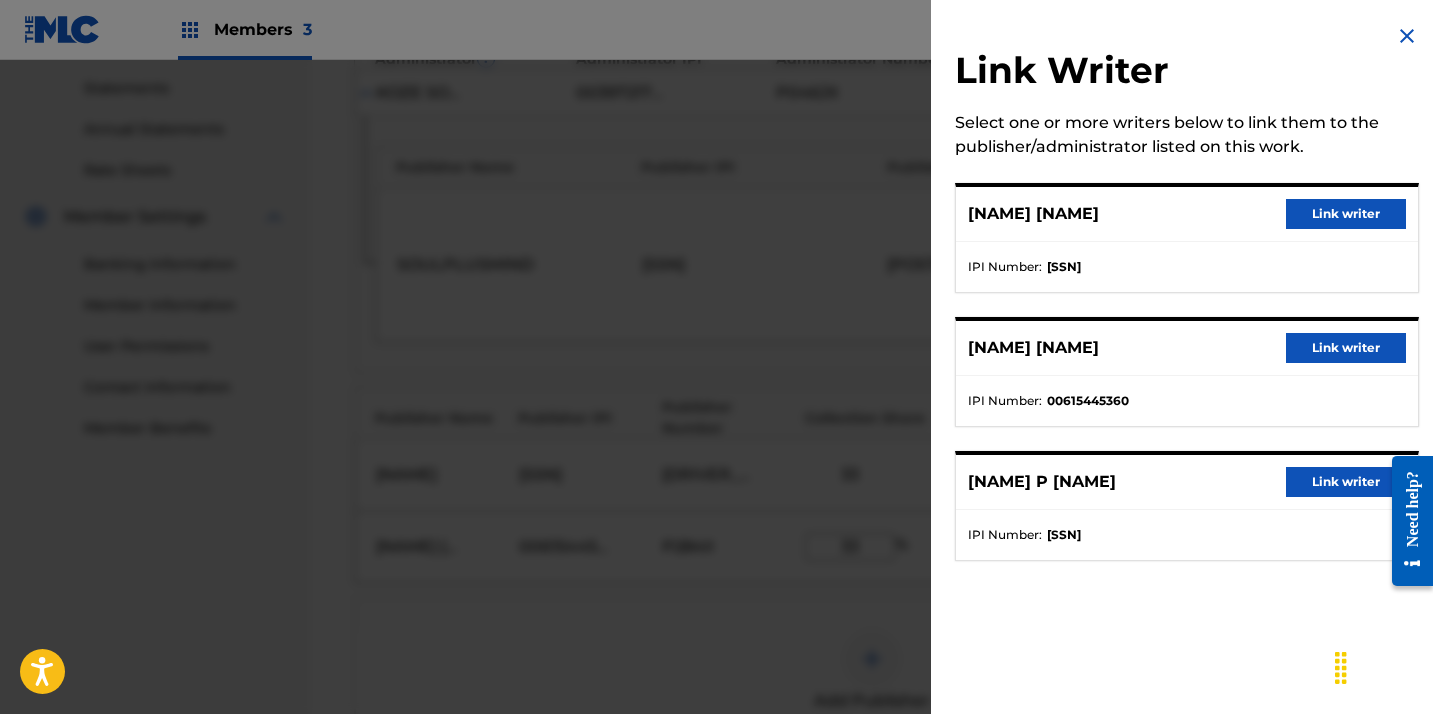 click on "Link writer" at bounding box center [1346, 348] 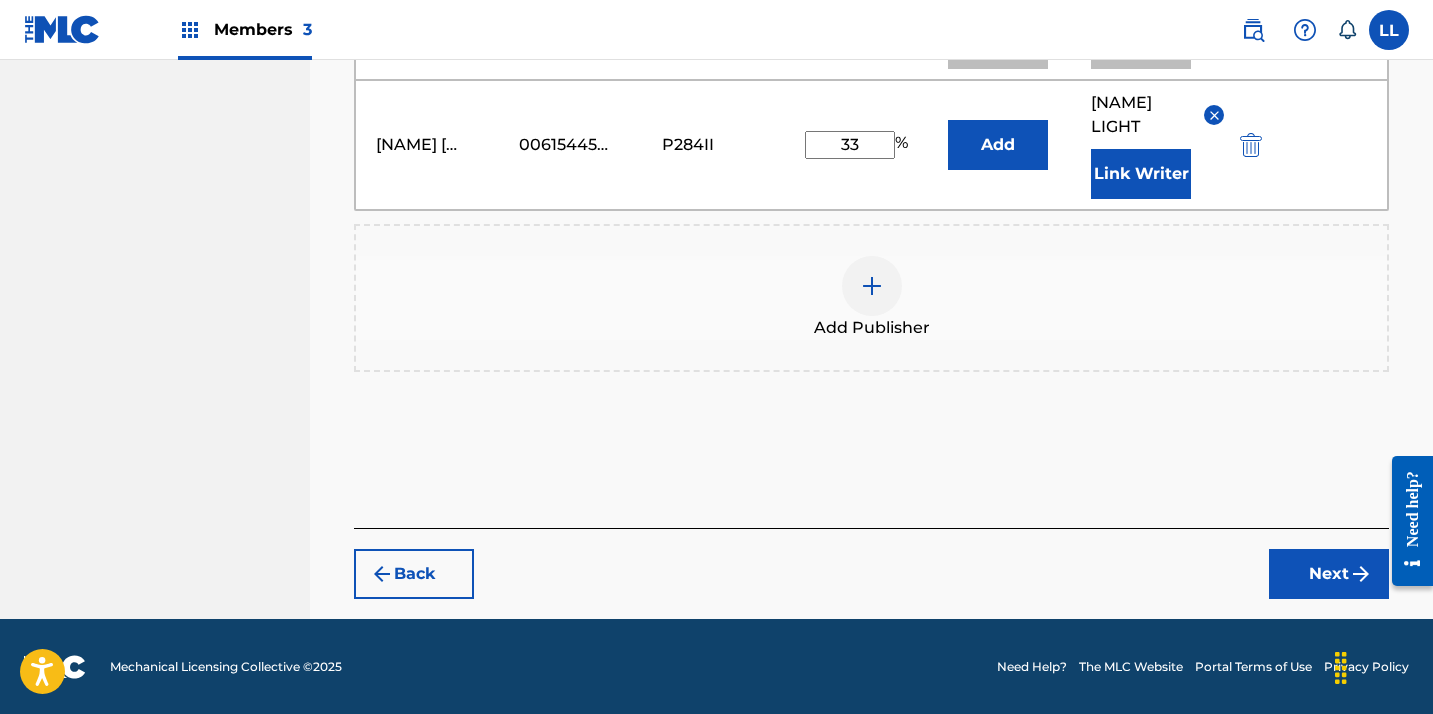 click on "Next" at bounding box center [1329, 574] 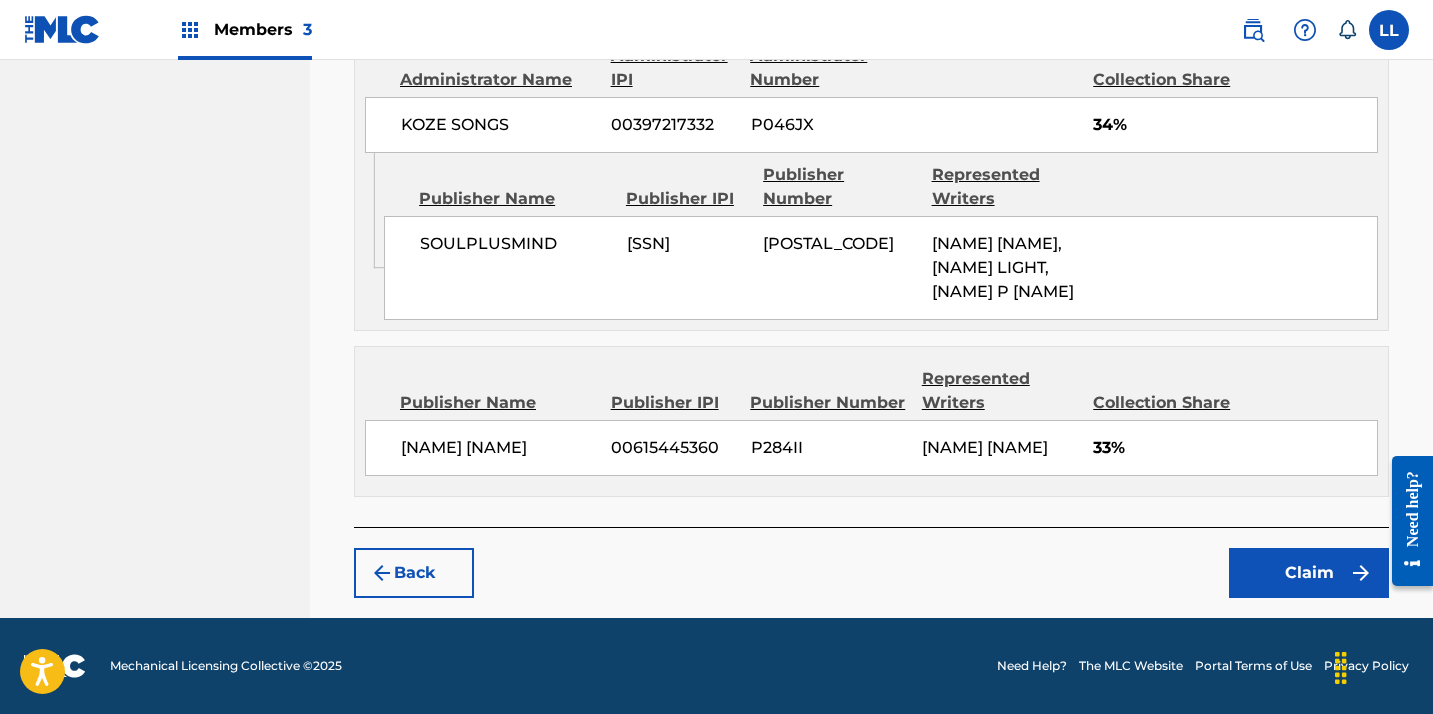 click on "Claim" at bounding box center (1309, 573) 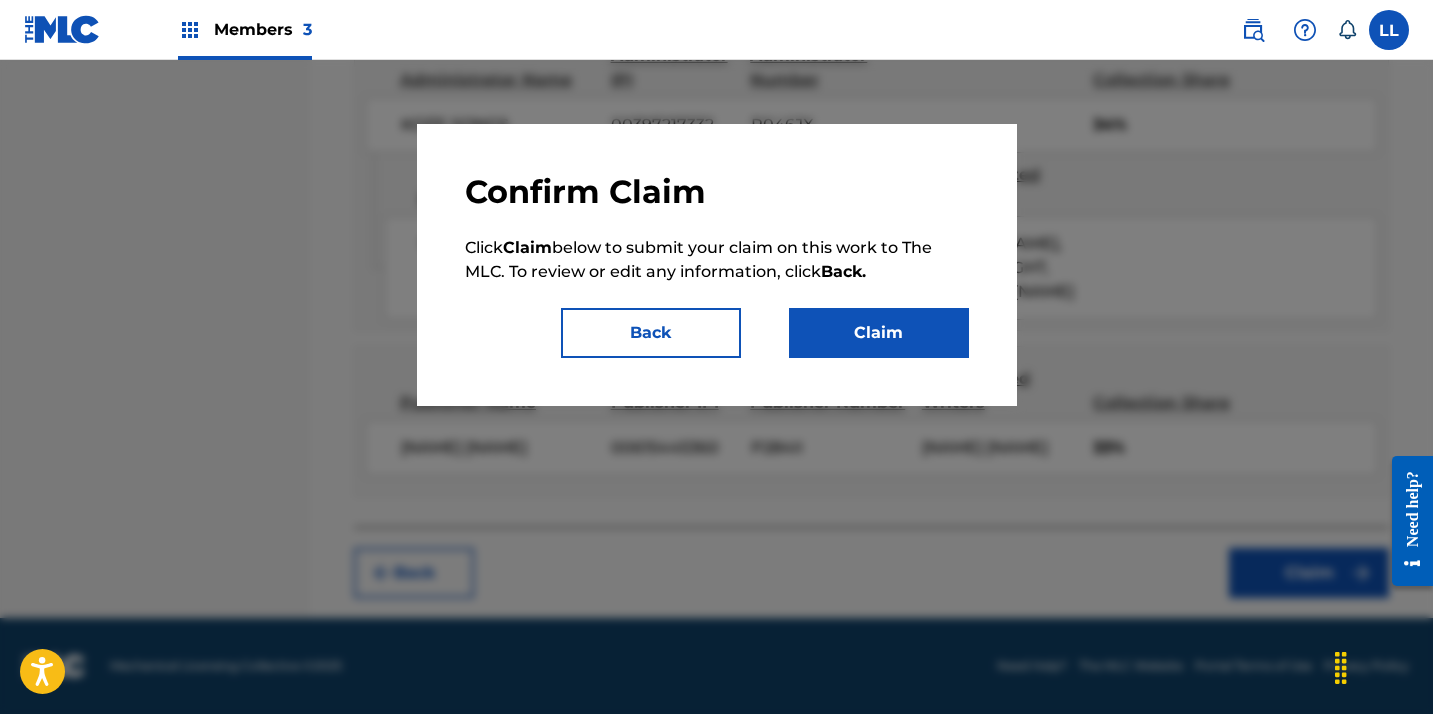 click on "Claim" at bounding box center (879, 333) 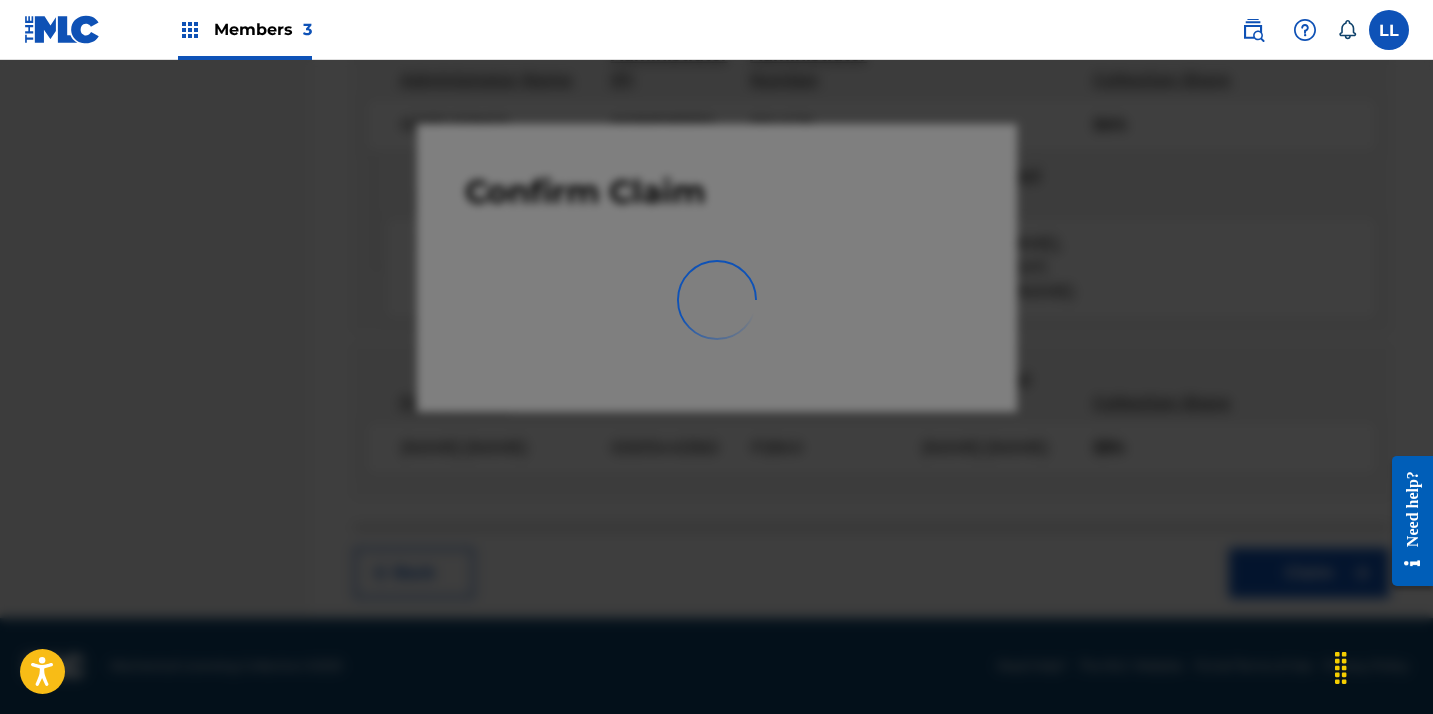 scroll, scrollTop: 526, scrollLeft: 0, axis: vertical 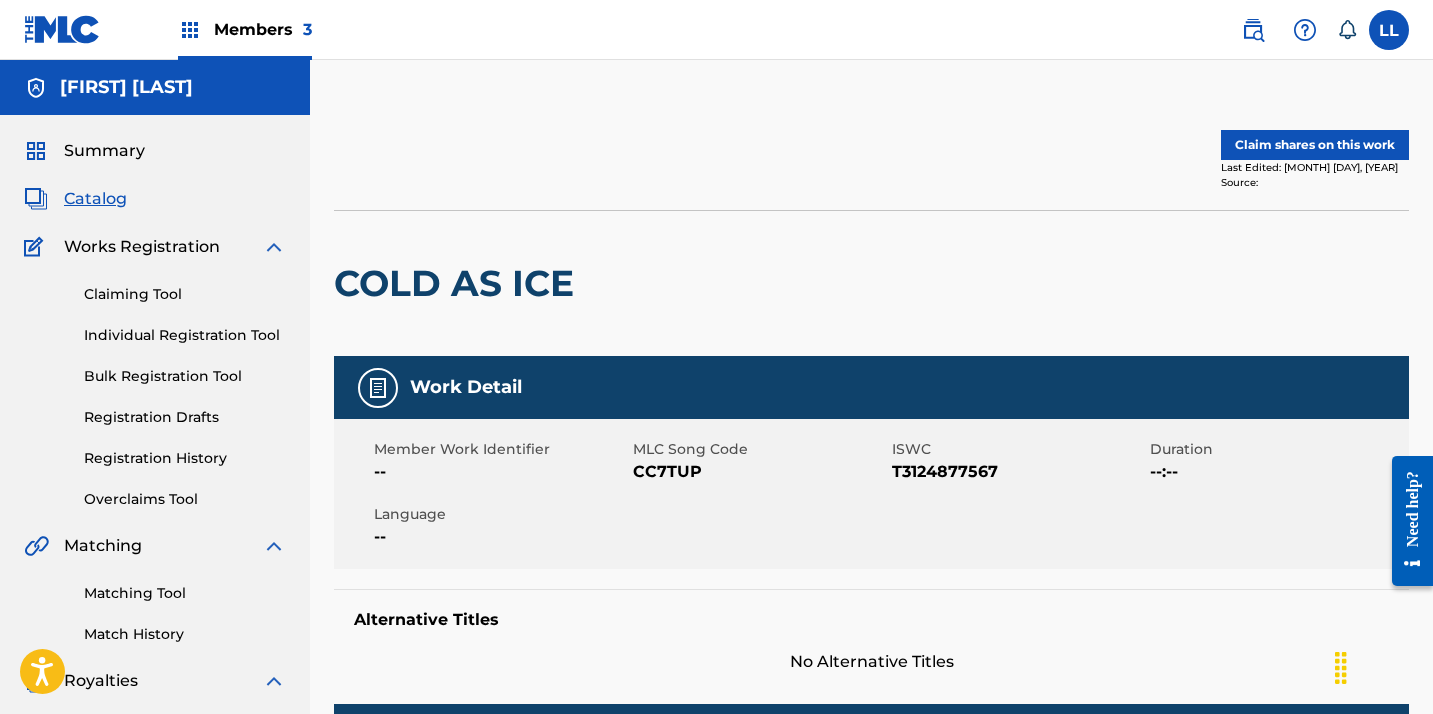 click on "Claim shares on this work" at bounding box center [1315, 145] 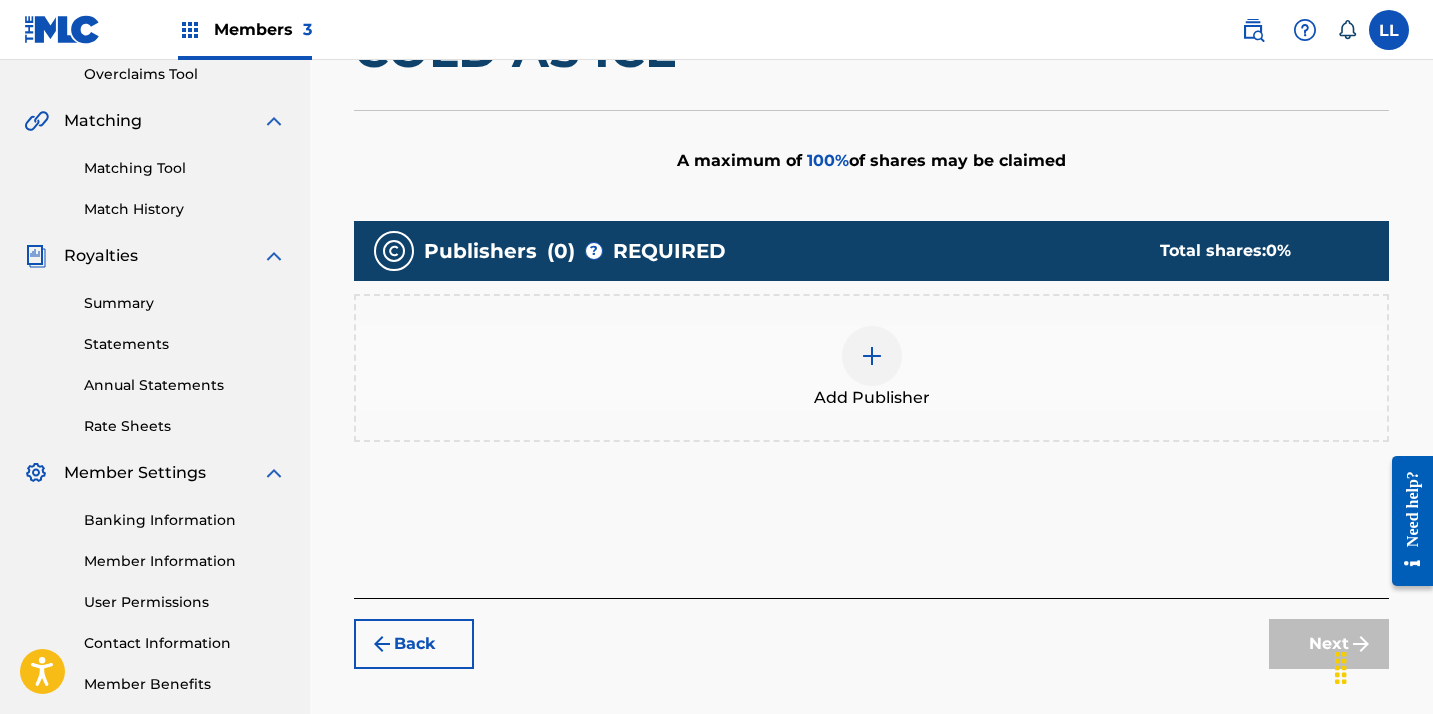 scroll, scrollTop: 526, scrollLeft: 0, axis: vertical 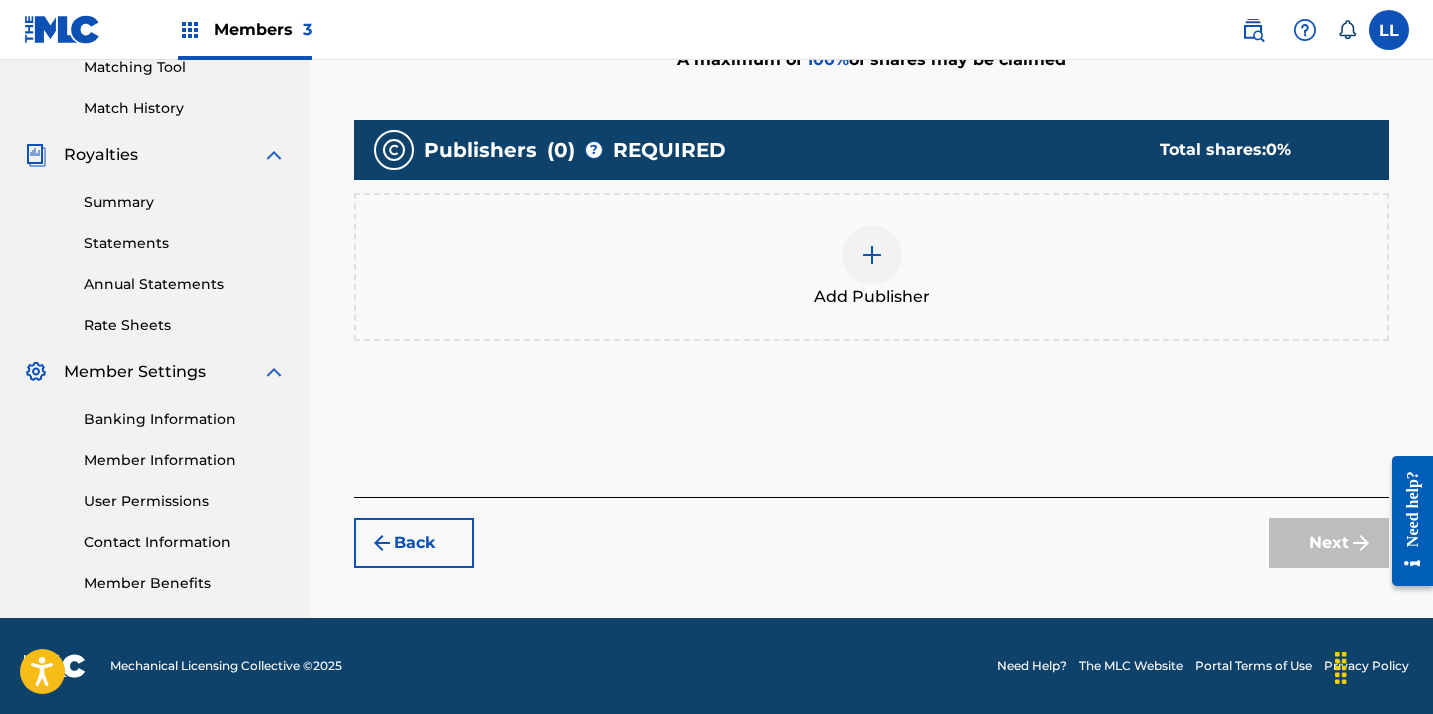 click at bounding box center [872, 255] 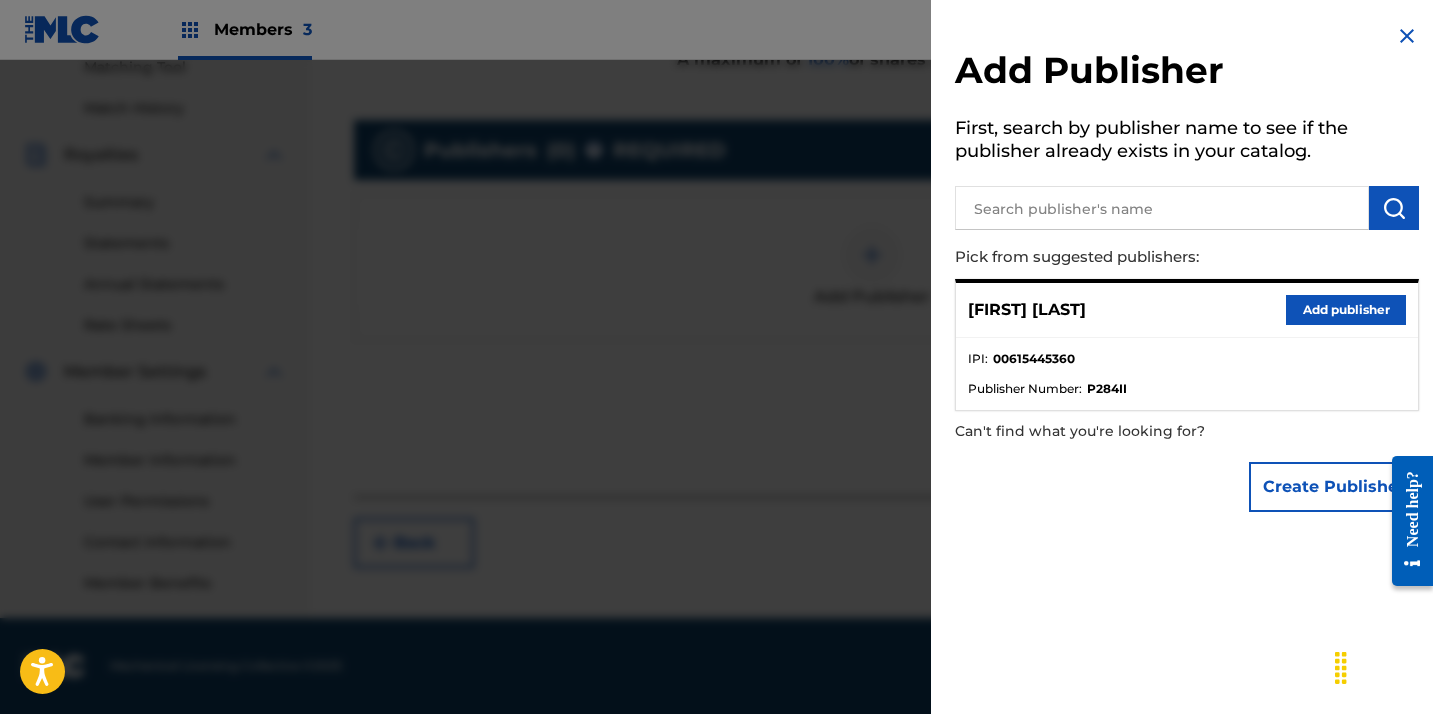 click on "Add publisher" at bounding box center [1346, 310] 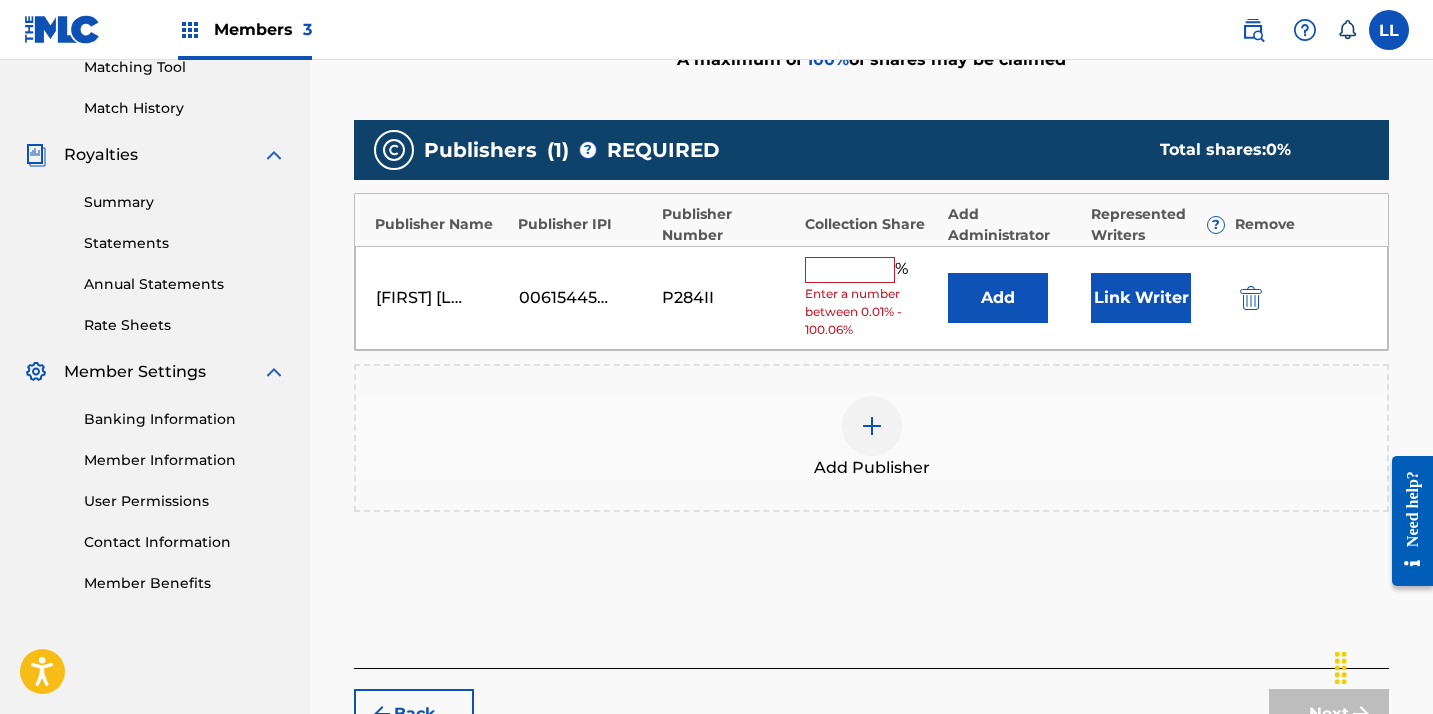 click at bounding box center [850, 270] 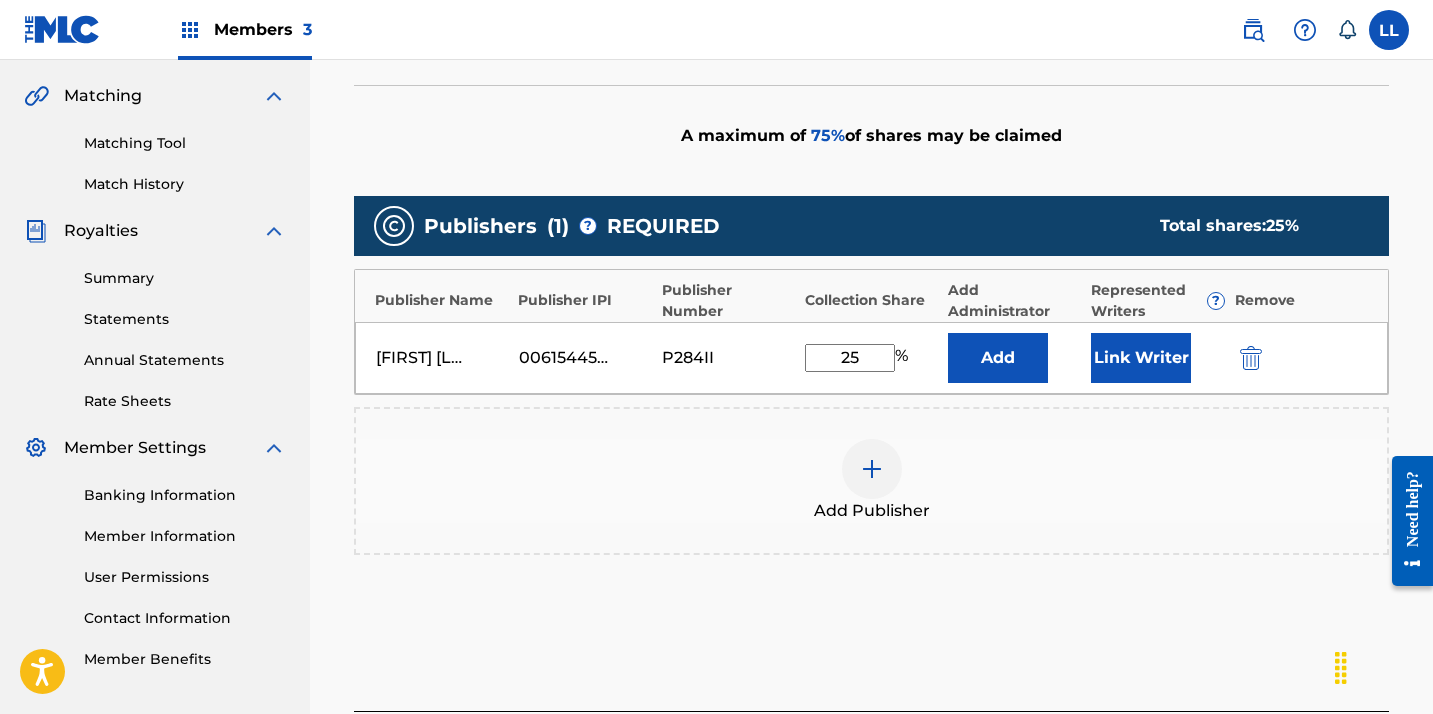 scroll, scrollTop: 634, scrollLeft: 0, axis: vertical 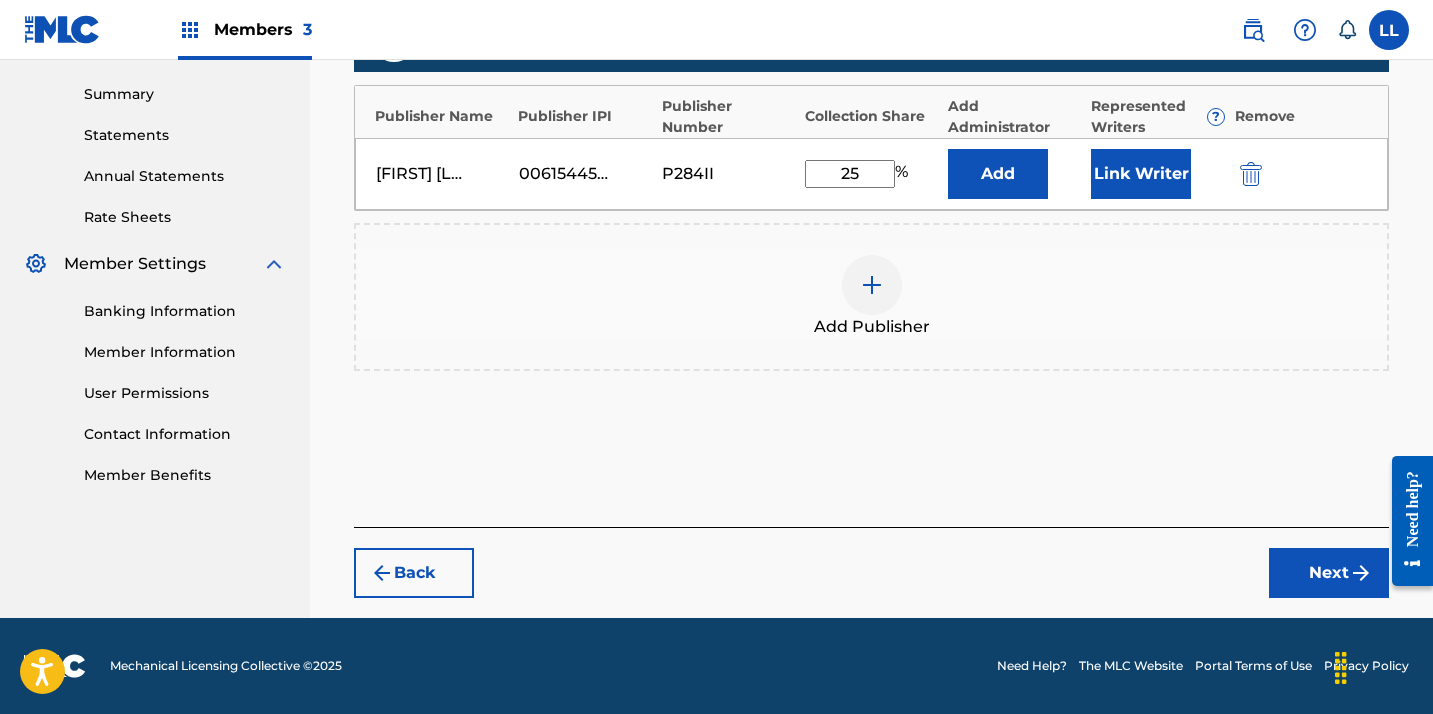 click on "Link Writer" at bounding box center (1141, 174) 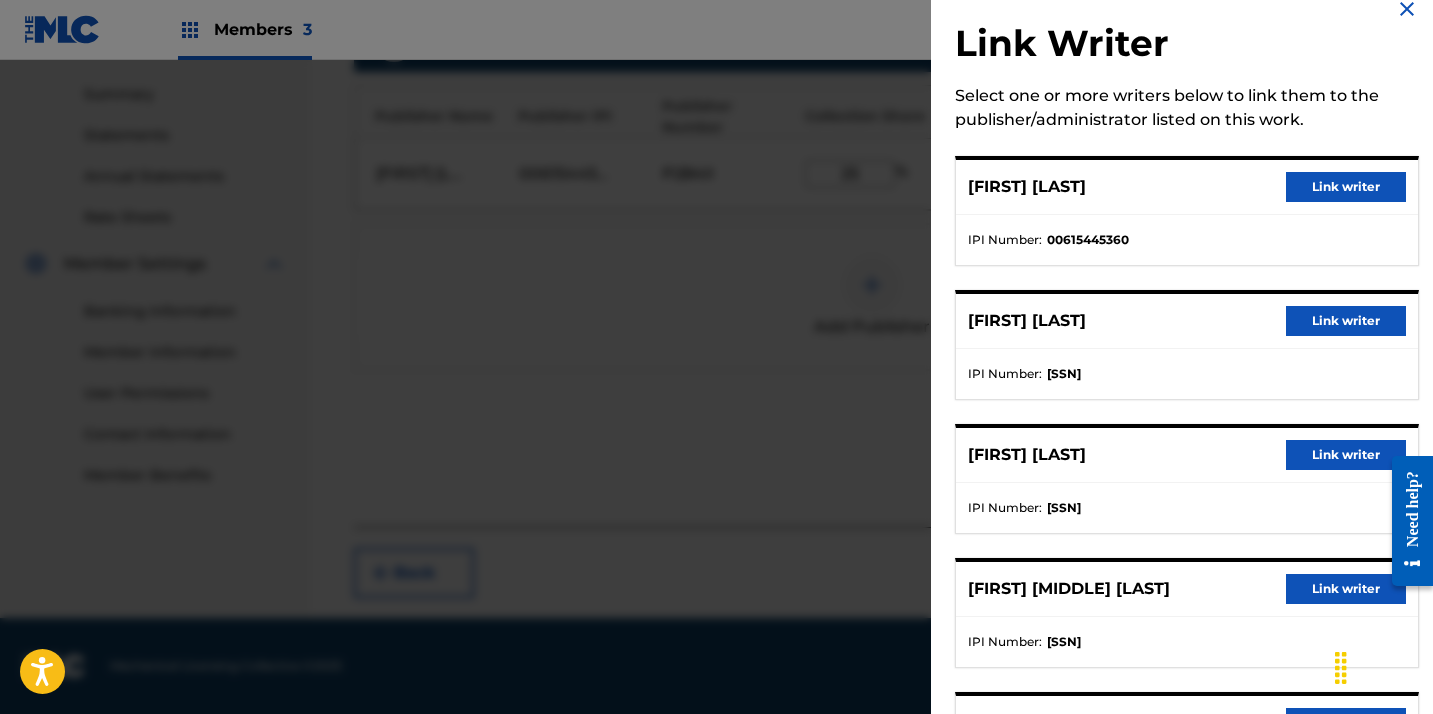 scroll, scrollTop: 163, scrollLeft: 0, axis: vertical 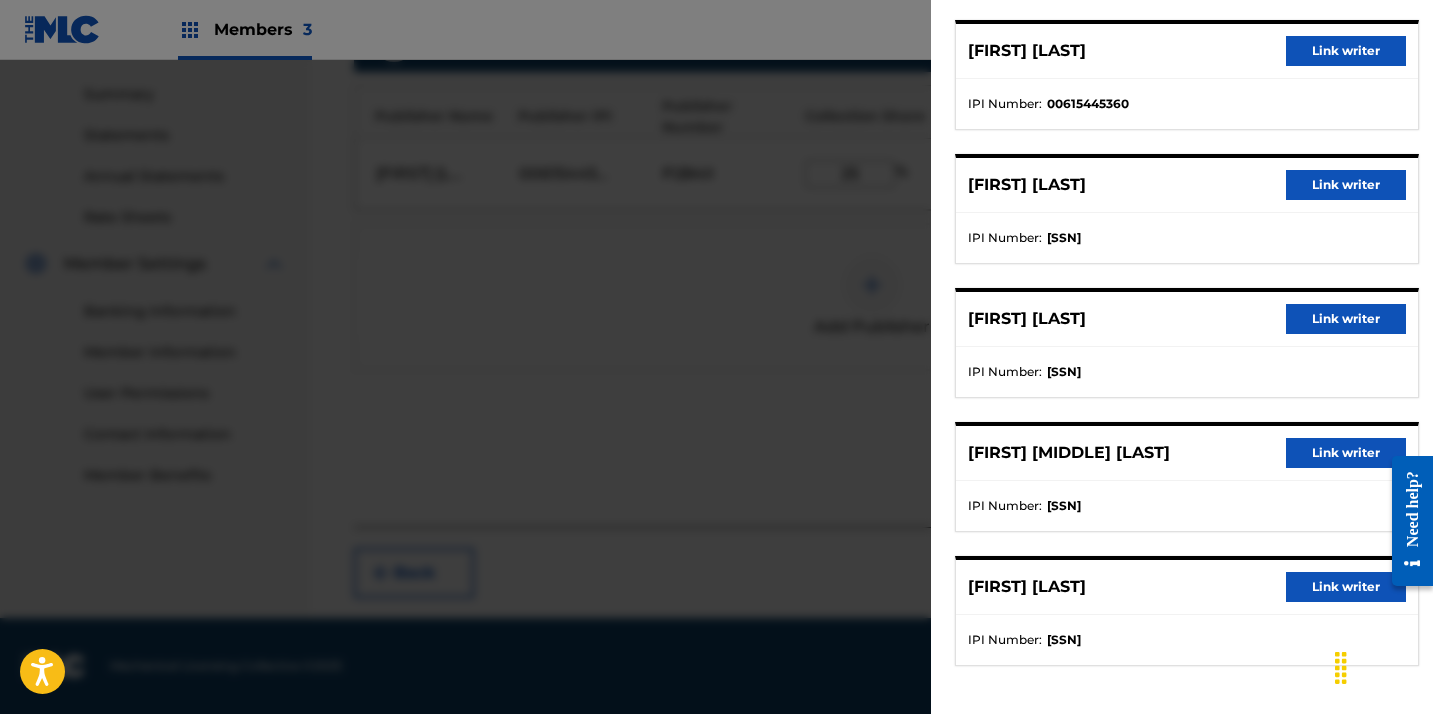 click on "Link writer" at bounding box center (1346, 51) 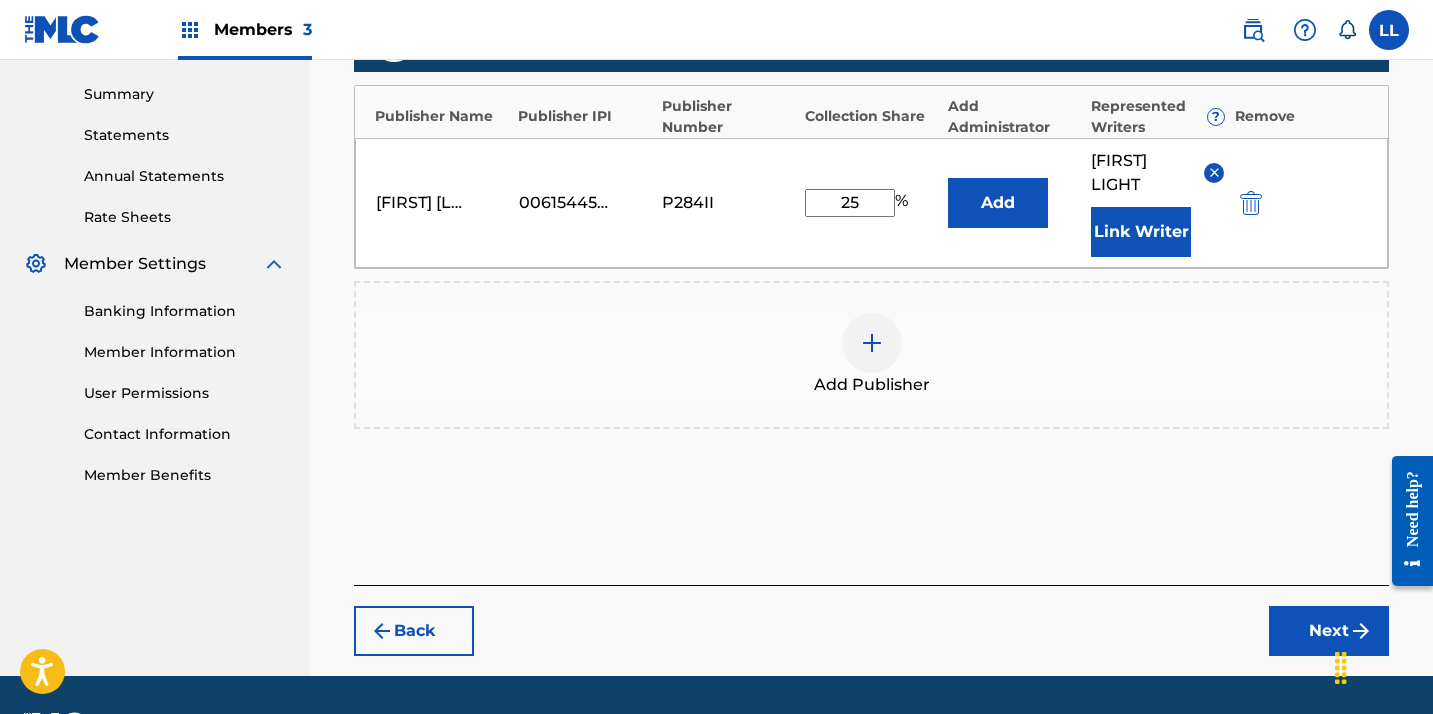 click on "25" at bounding box center [850, 203] 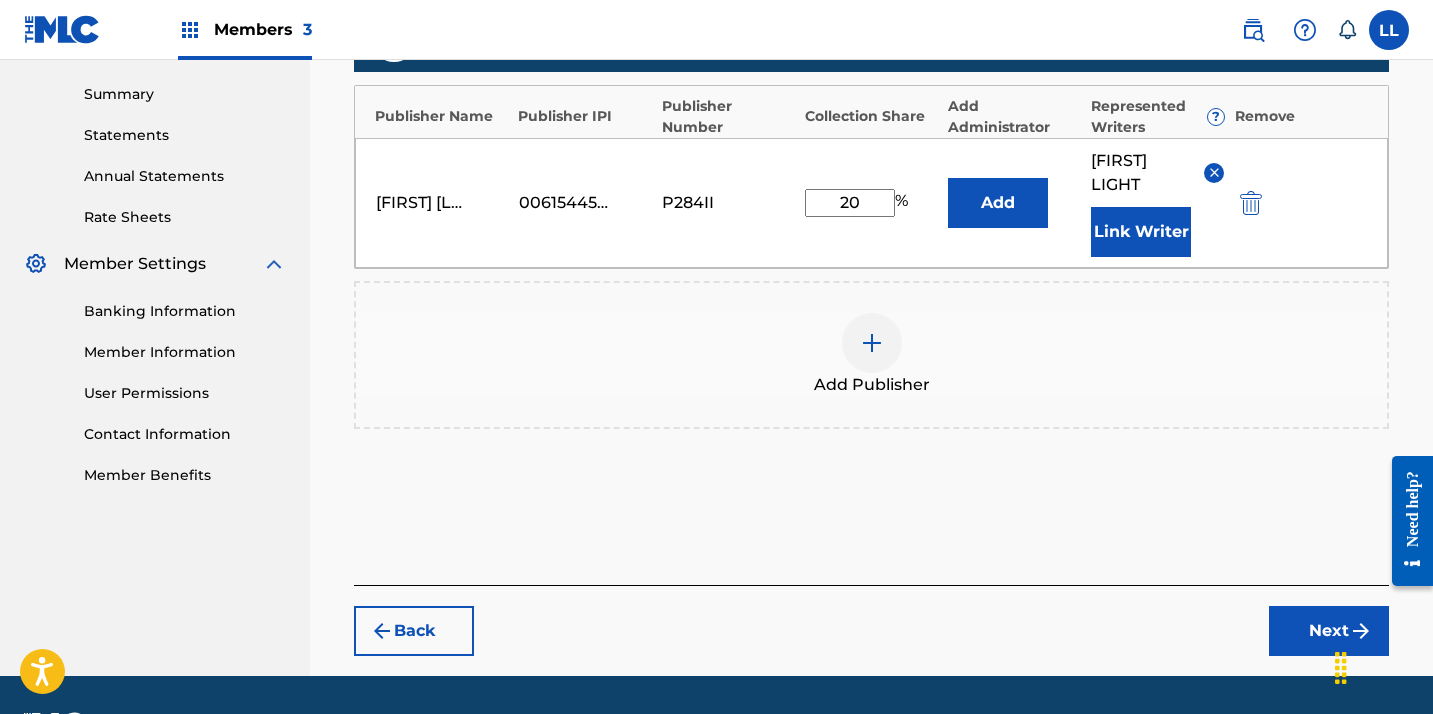 type on "20" 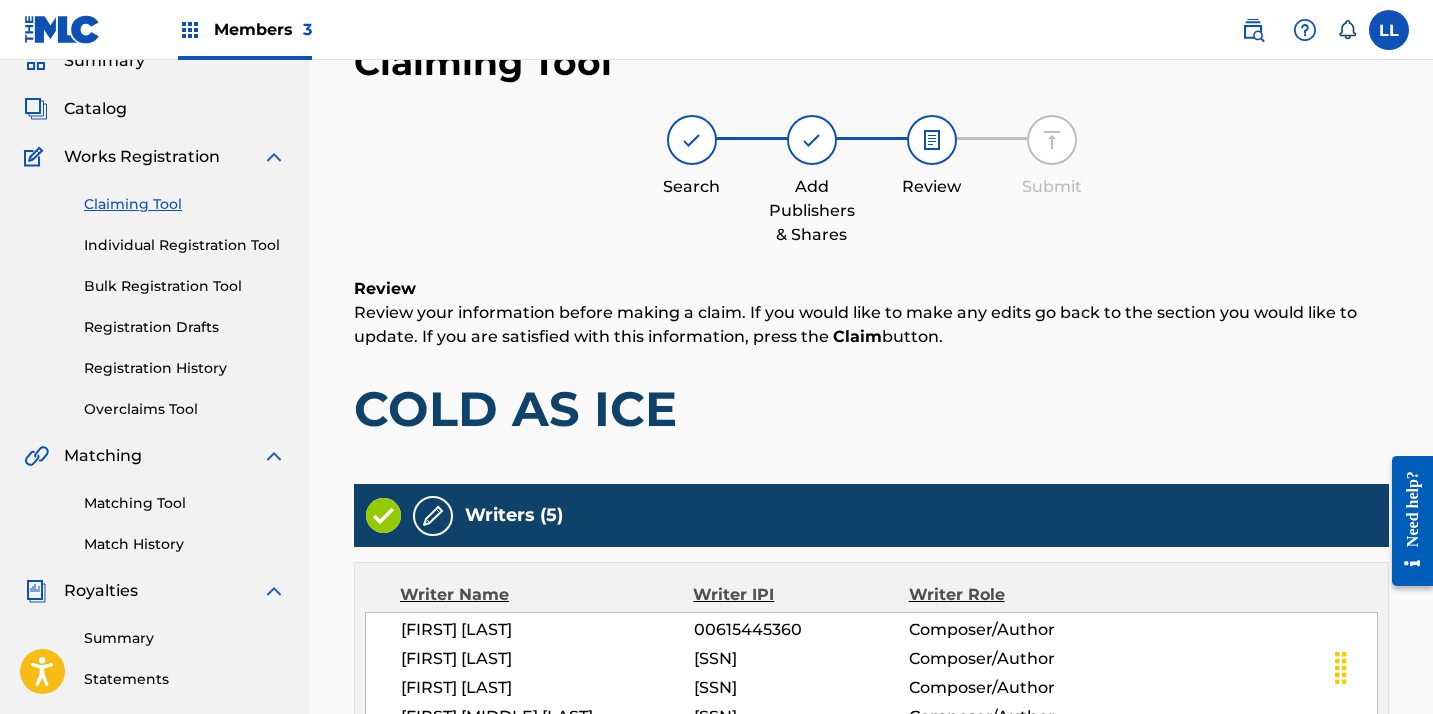 scroll, scrollTop: 635, scrollLeft: 0, axis: vertical 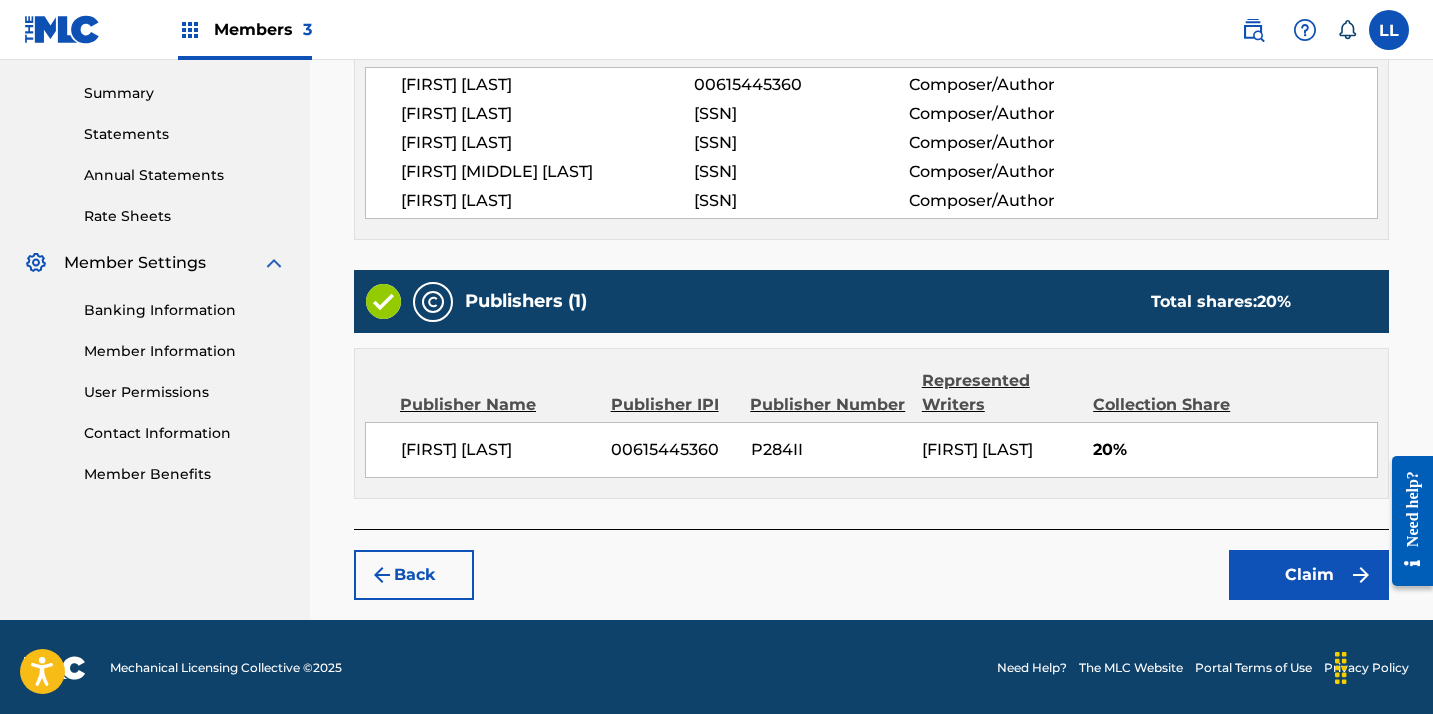 click on "Claim" at bounding box center (1309, 575) 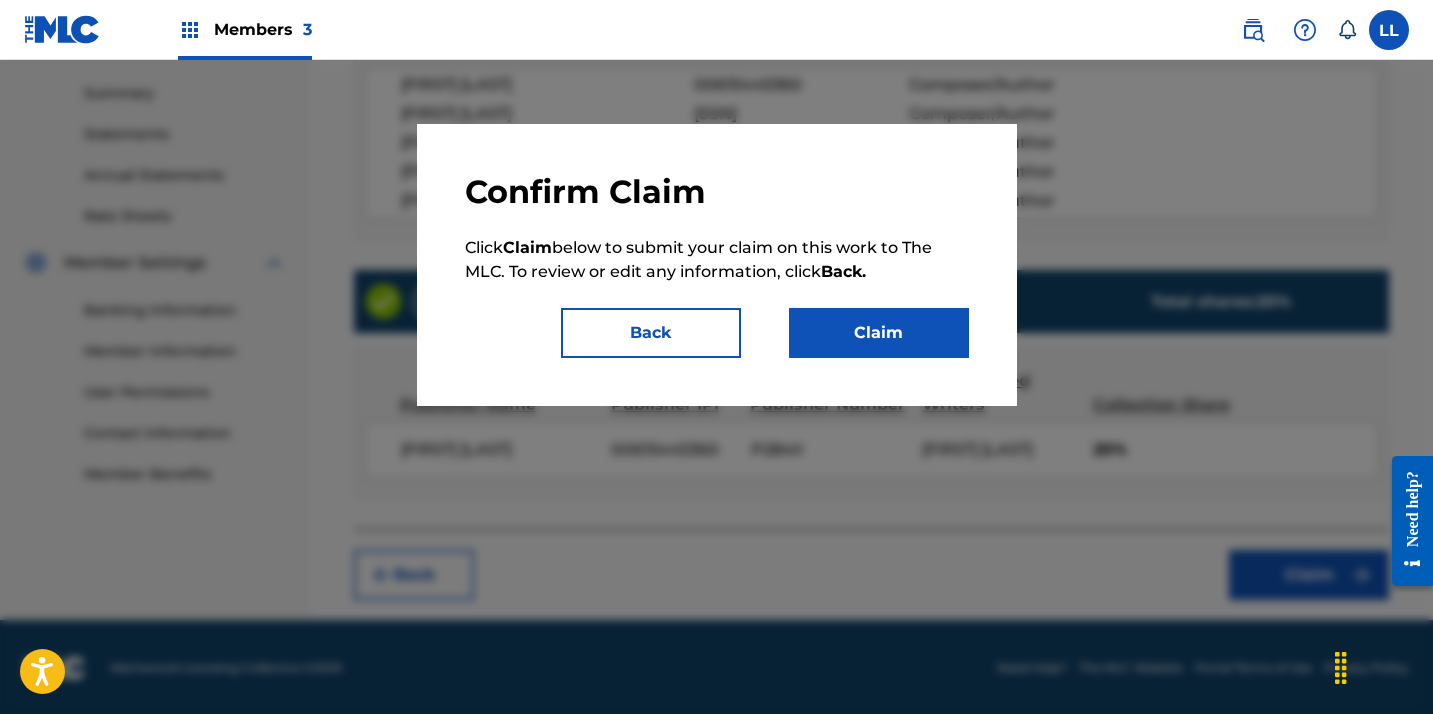 click on "Claim" at bounding box center (879, 333) 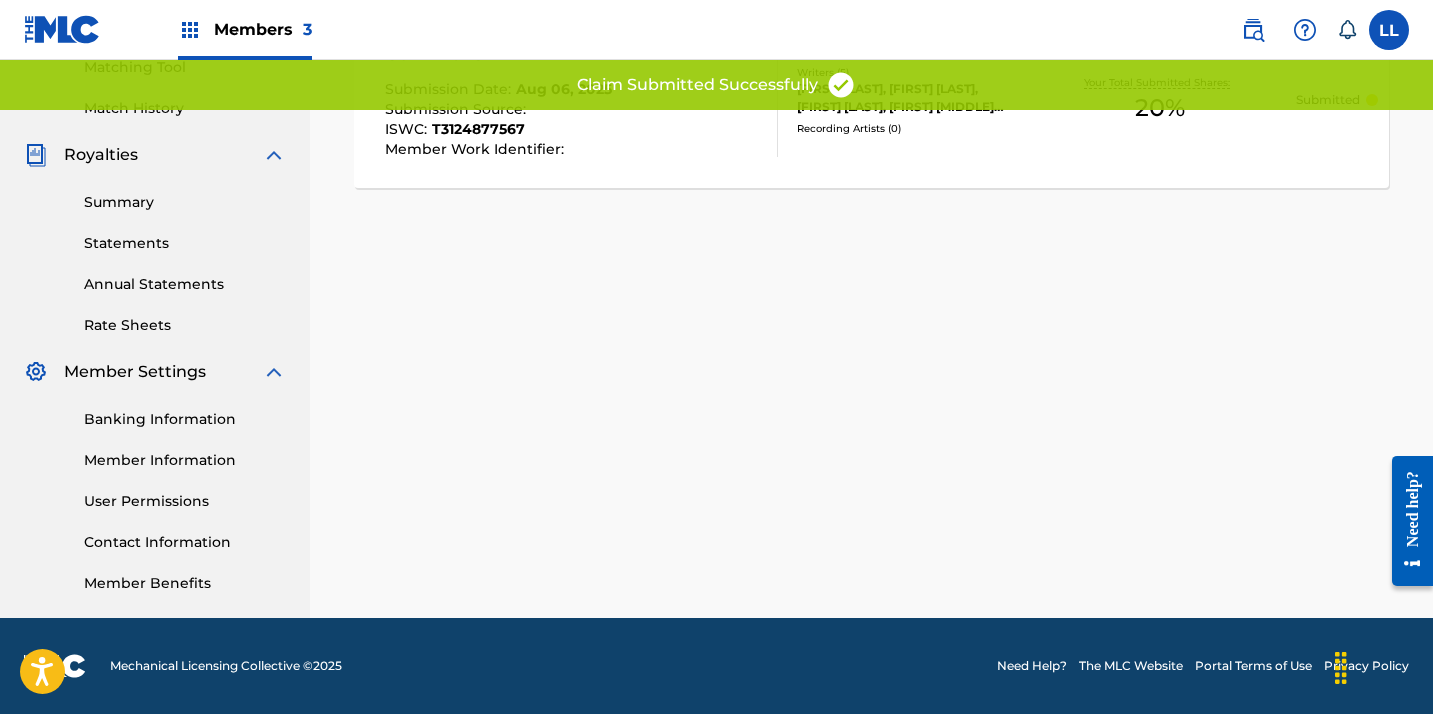 scroll, scrollTop: 526, scrollLeft: 0, axis: vertical 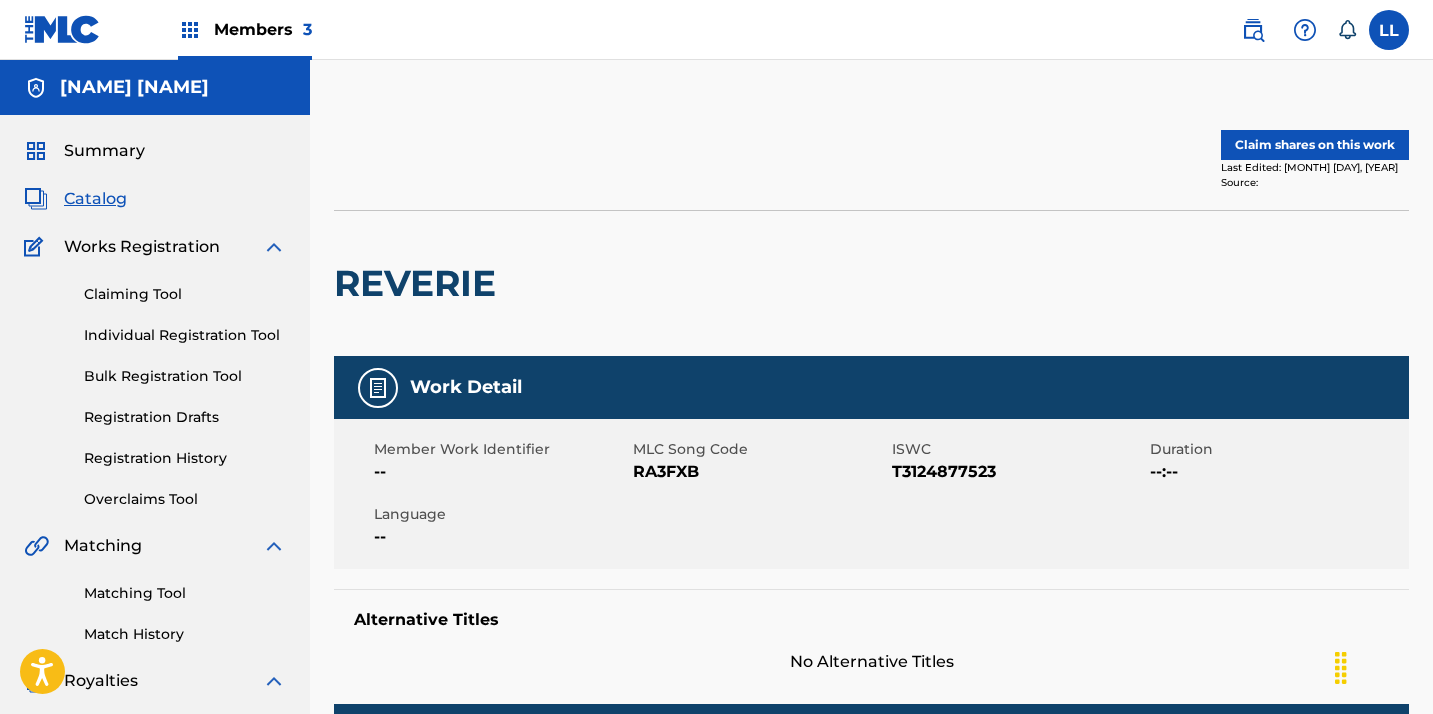 click on "Claim shares on this work" at bounding box center (1315, 145) 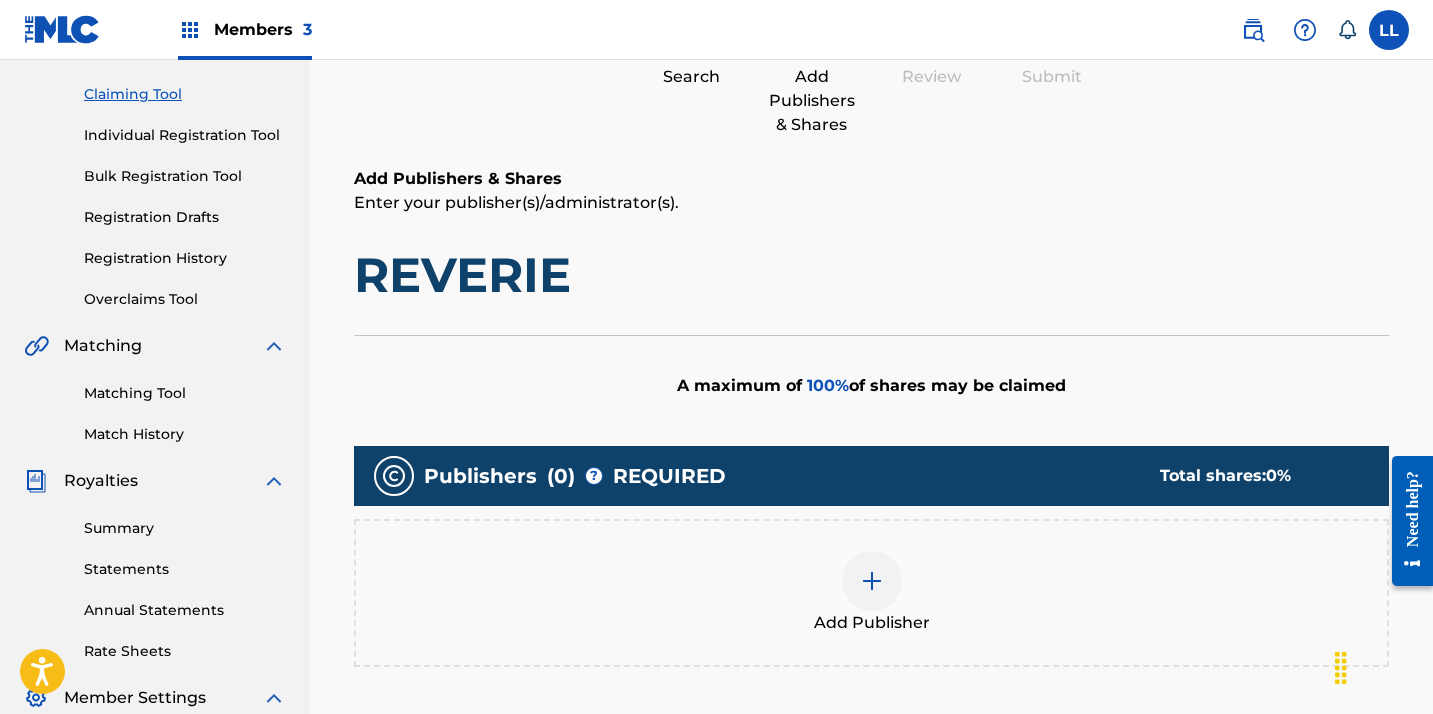 scroll, scrollTop: 409, scrollLeft: 0, axis: vertical 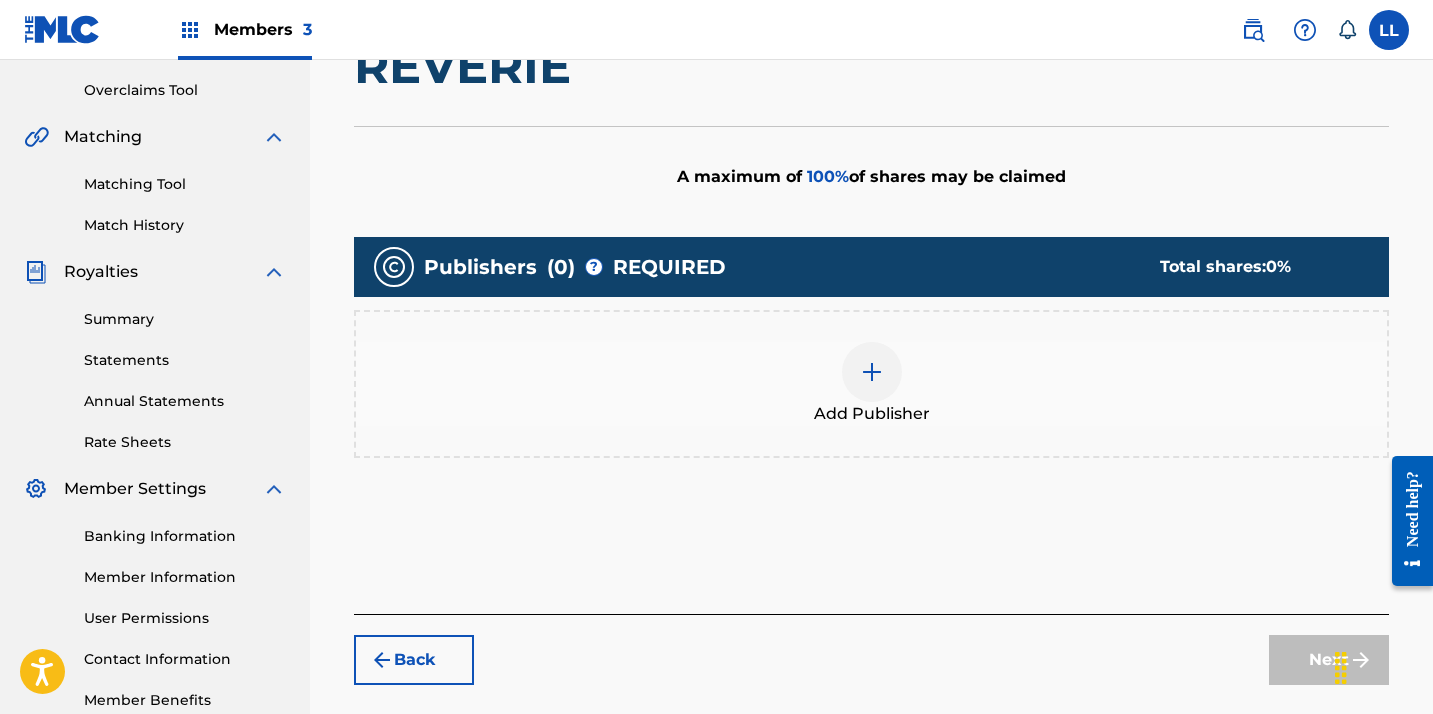 click at bounding box center [872, 372] 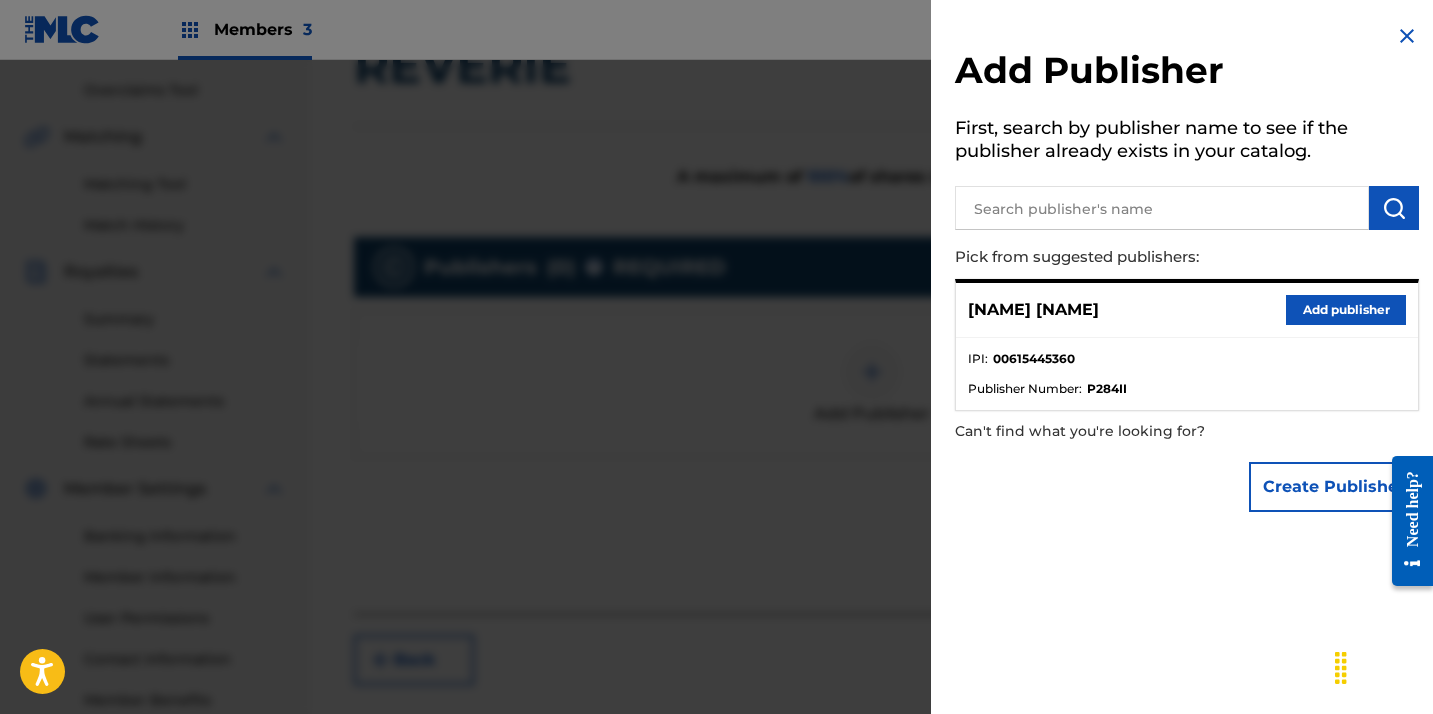 click on "Add publisher" at bounding box center [1346, 310] 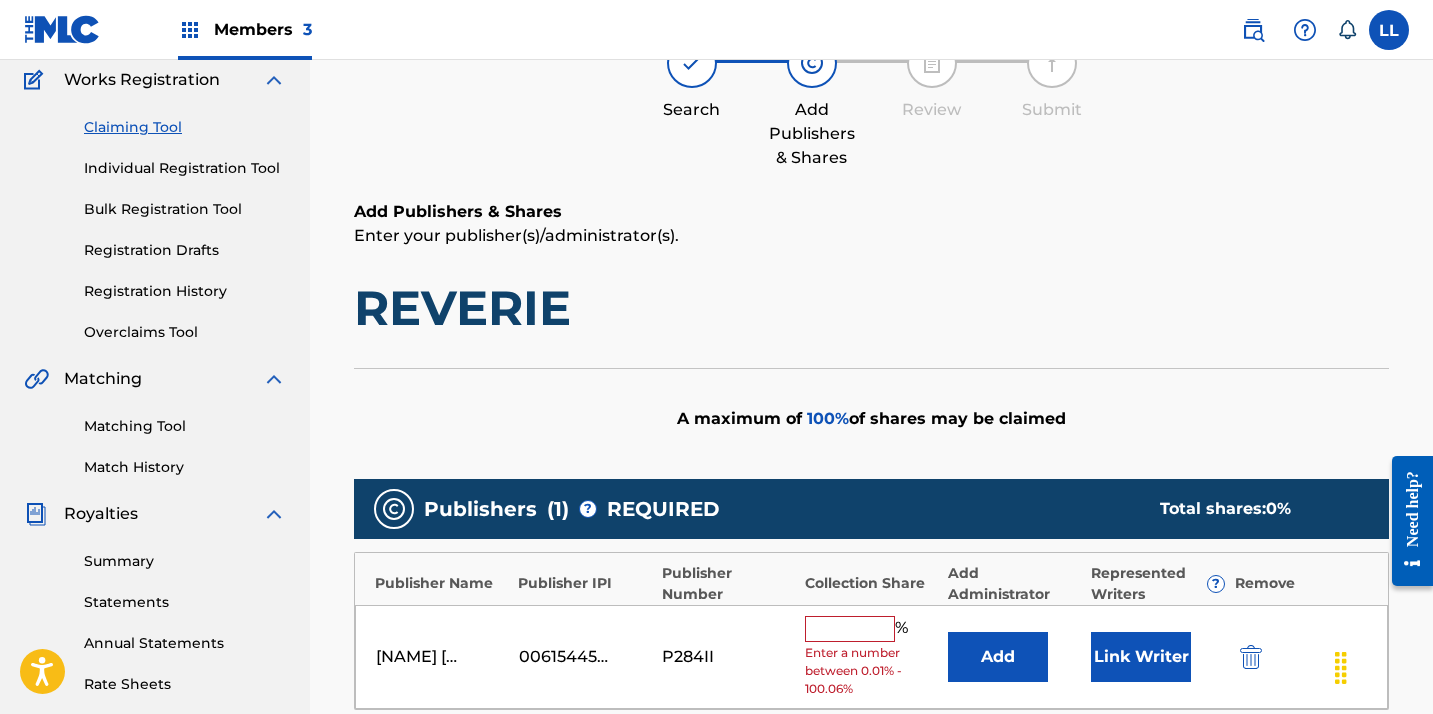scroll, scrollTop: 323, scrollLeft: 0, axis: vertical 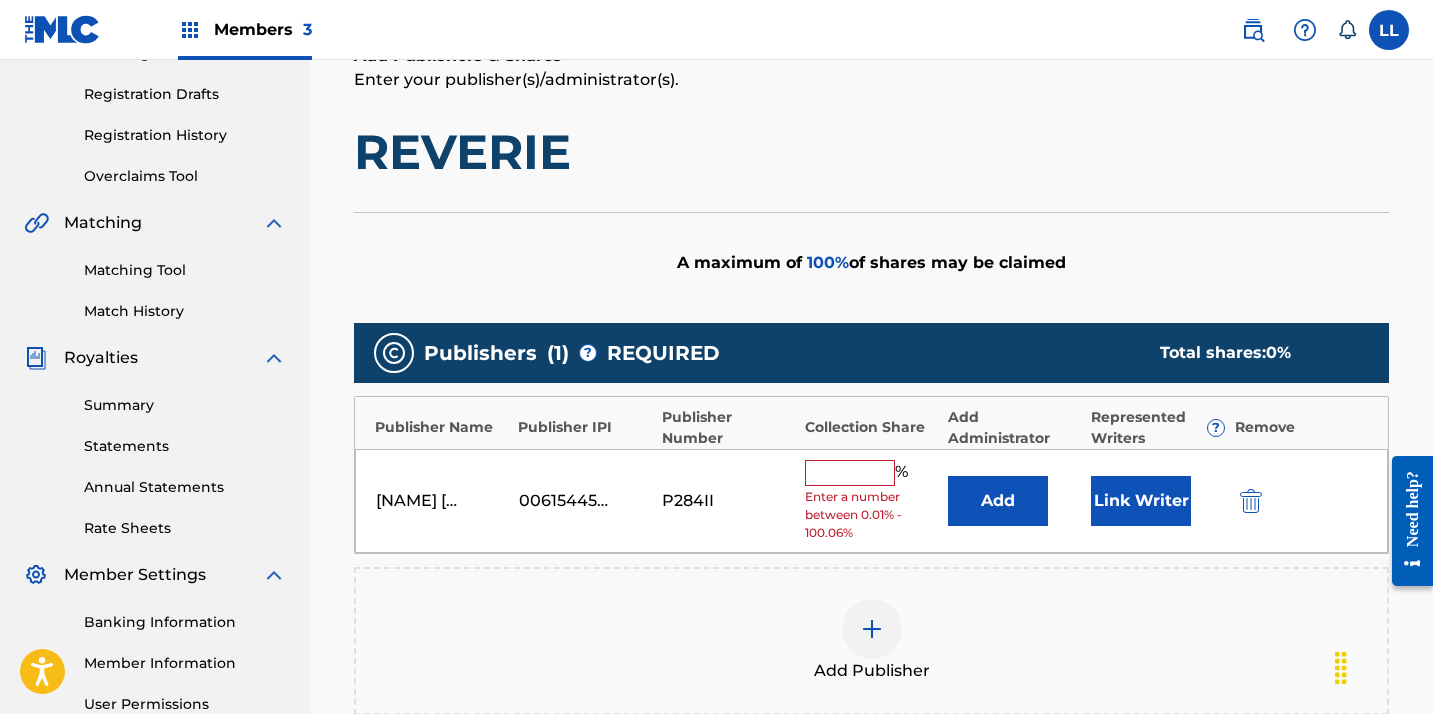 click at bounding box center (850, 473) 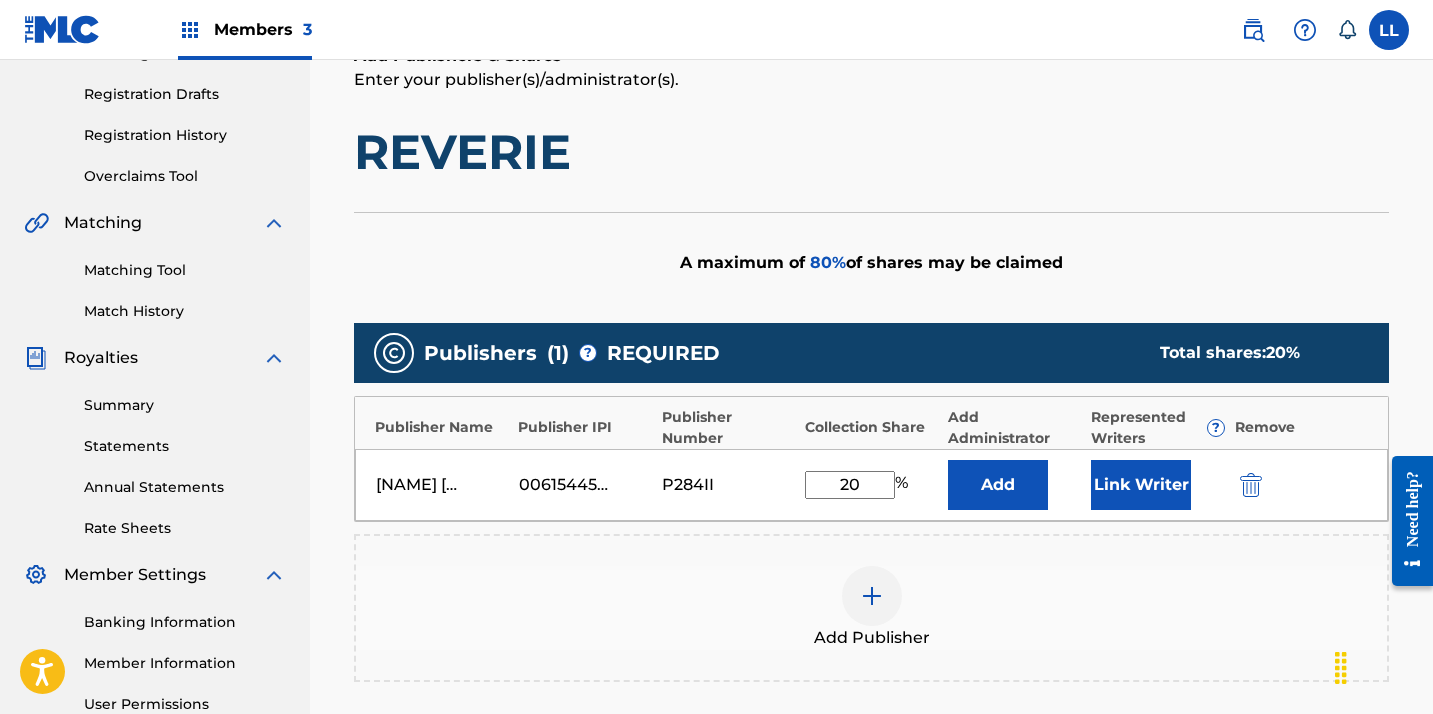 type on "20" 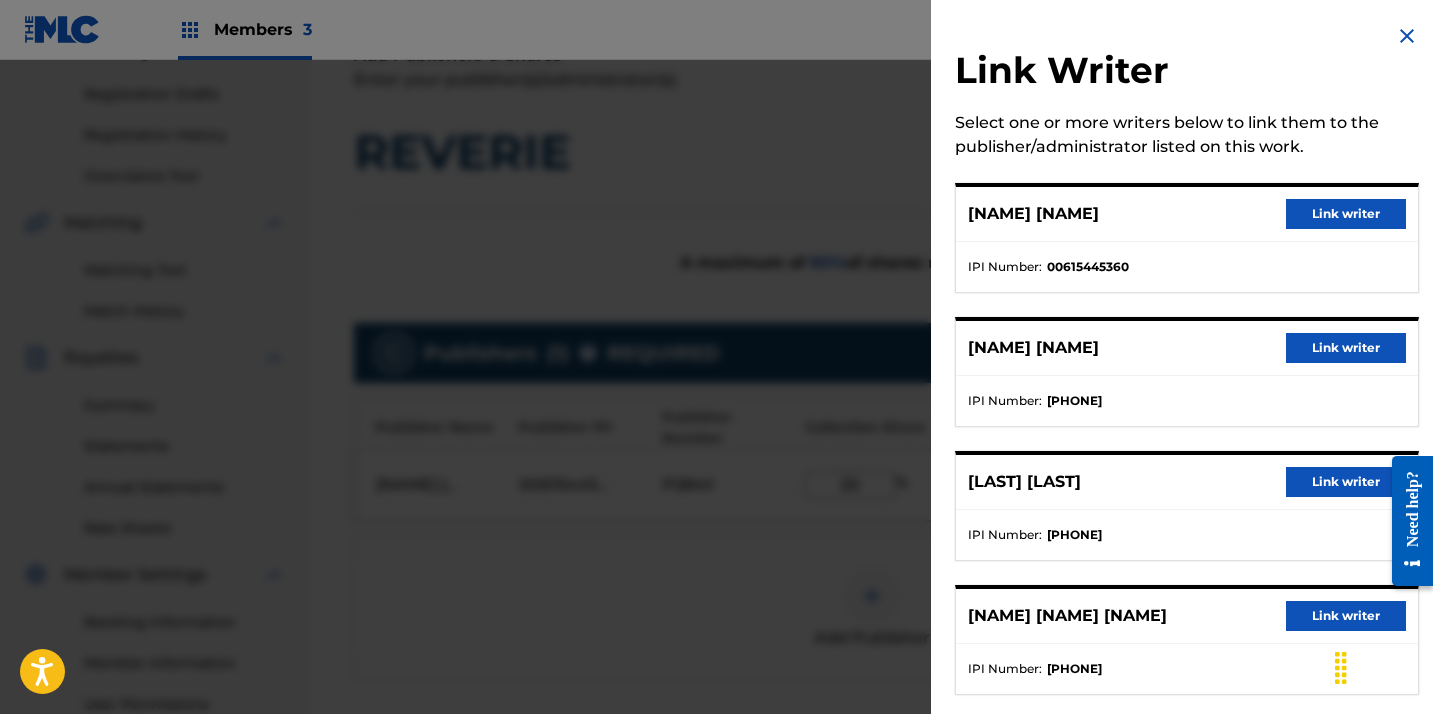 click on "Link writer" at bounding box center [1346, 214] 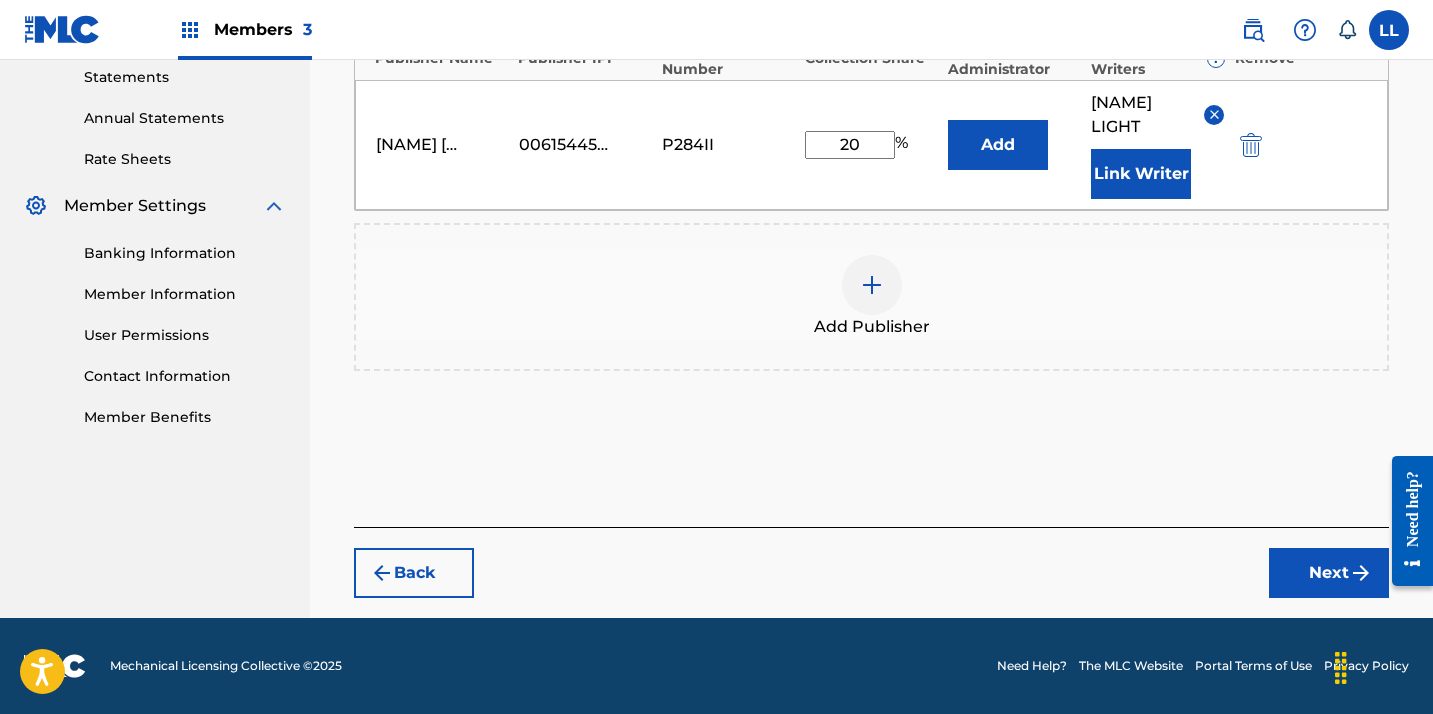 click on "Next" at bounding box center (1329, 573) 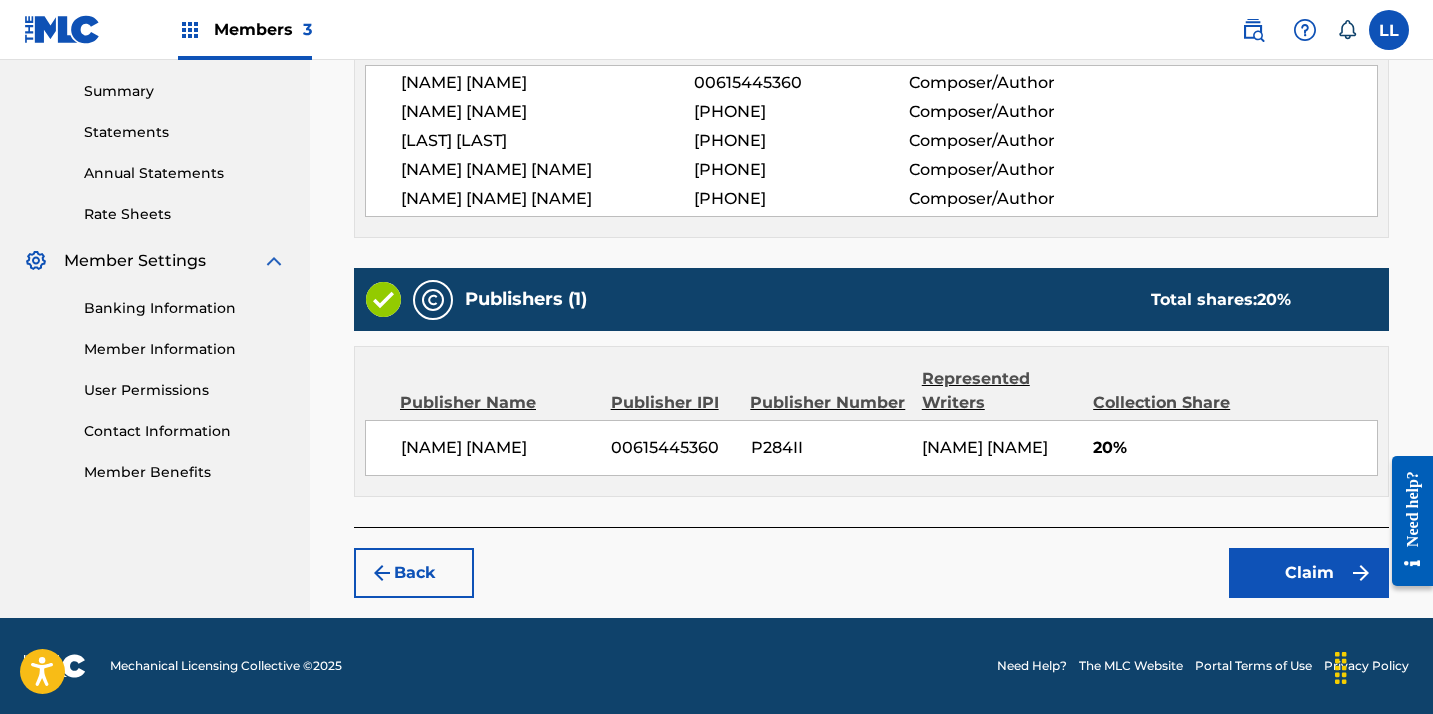 scroll, scrollTop: 635, scrollLeft: 0, axis: vertical 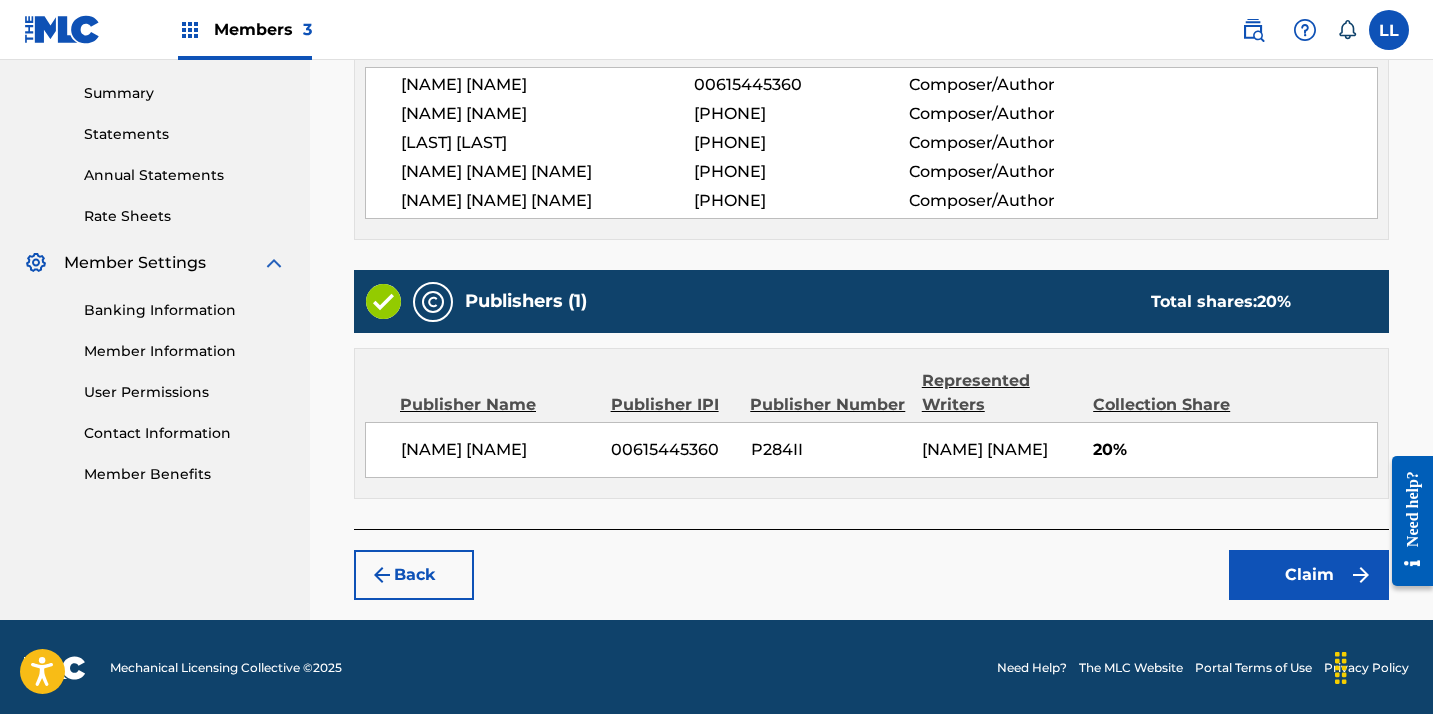 click on "Claim" at bounding box center (1309, 575) 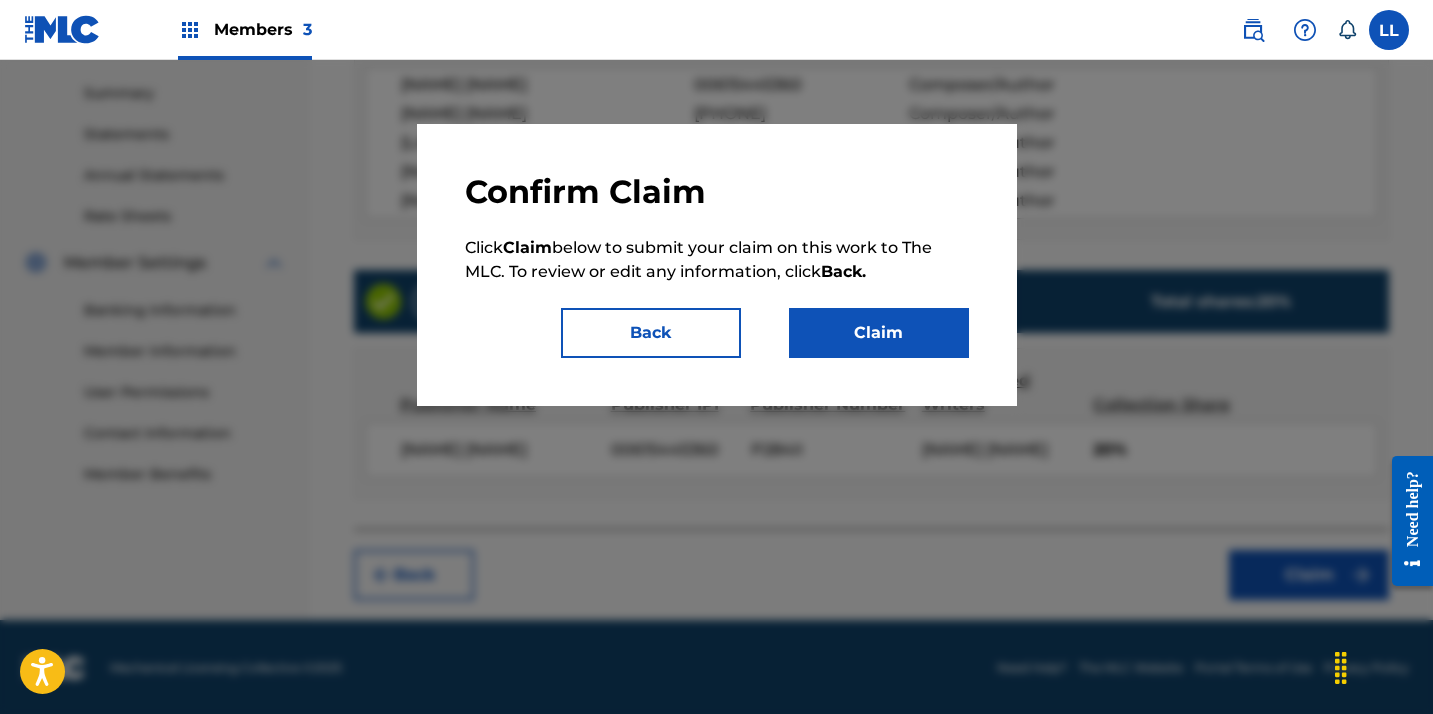 click on "Claim" at bounding box center (879, 333) 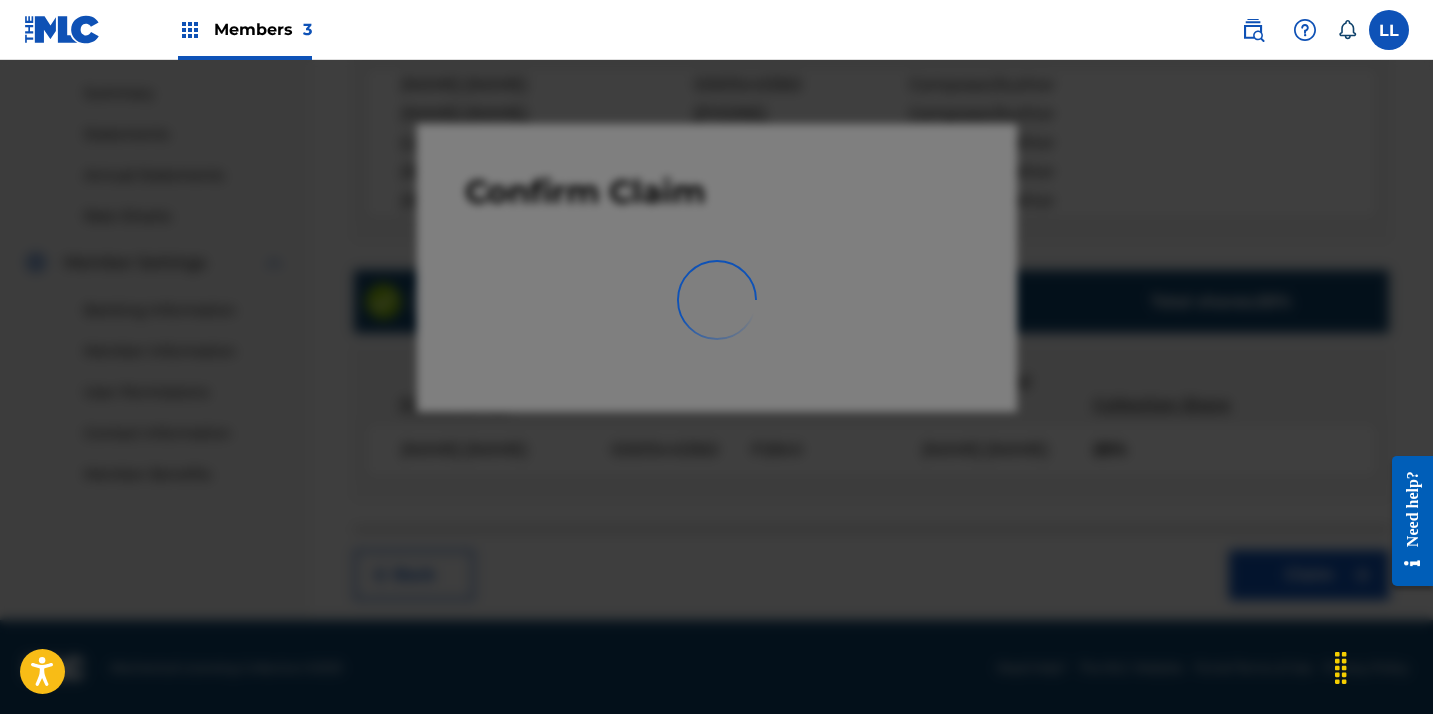 scroll, scrollTop: 526, scrollLeft: 0, axis: vertical 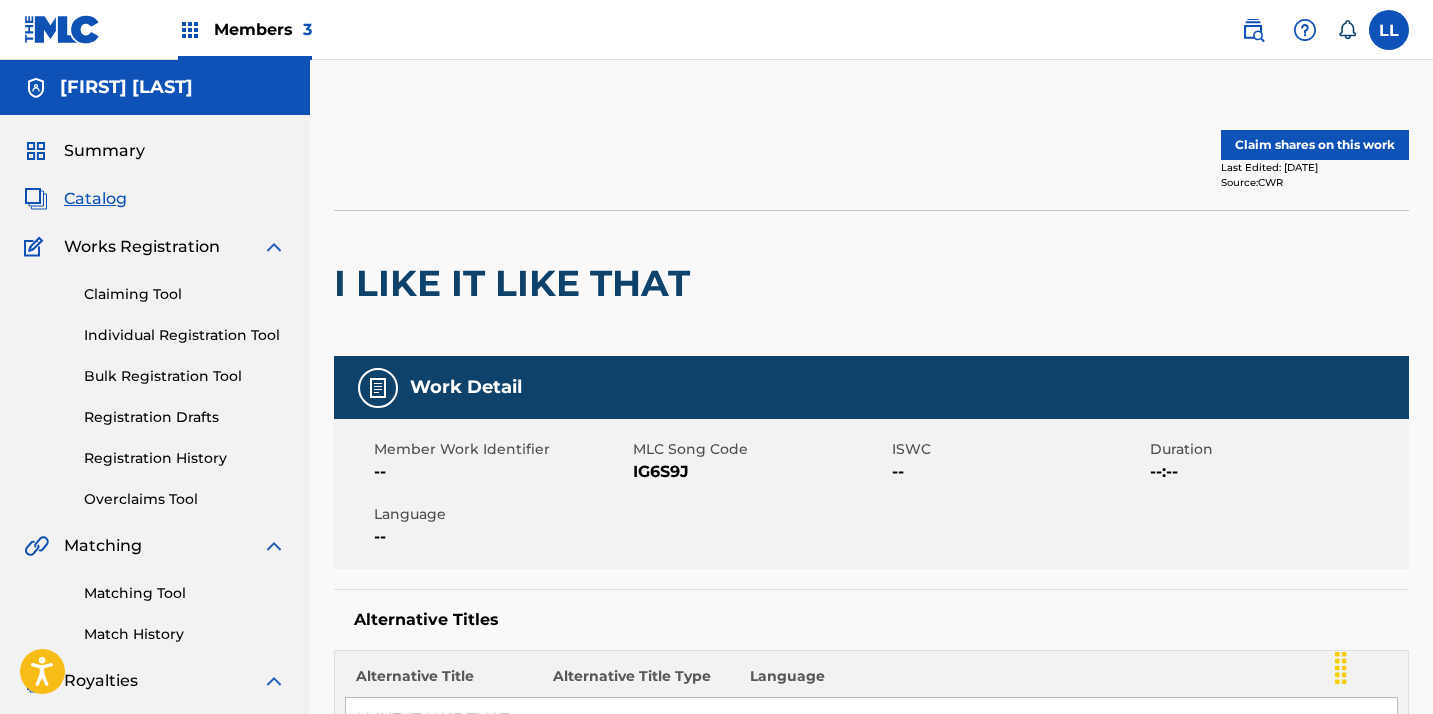 click on "Claim shares on this work" at bounding box center [1315, 145] 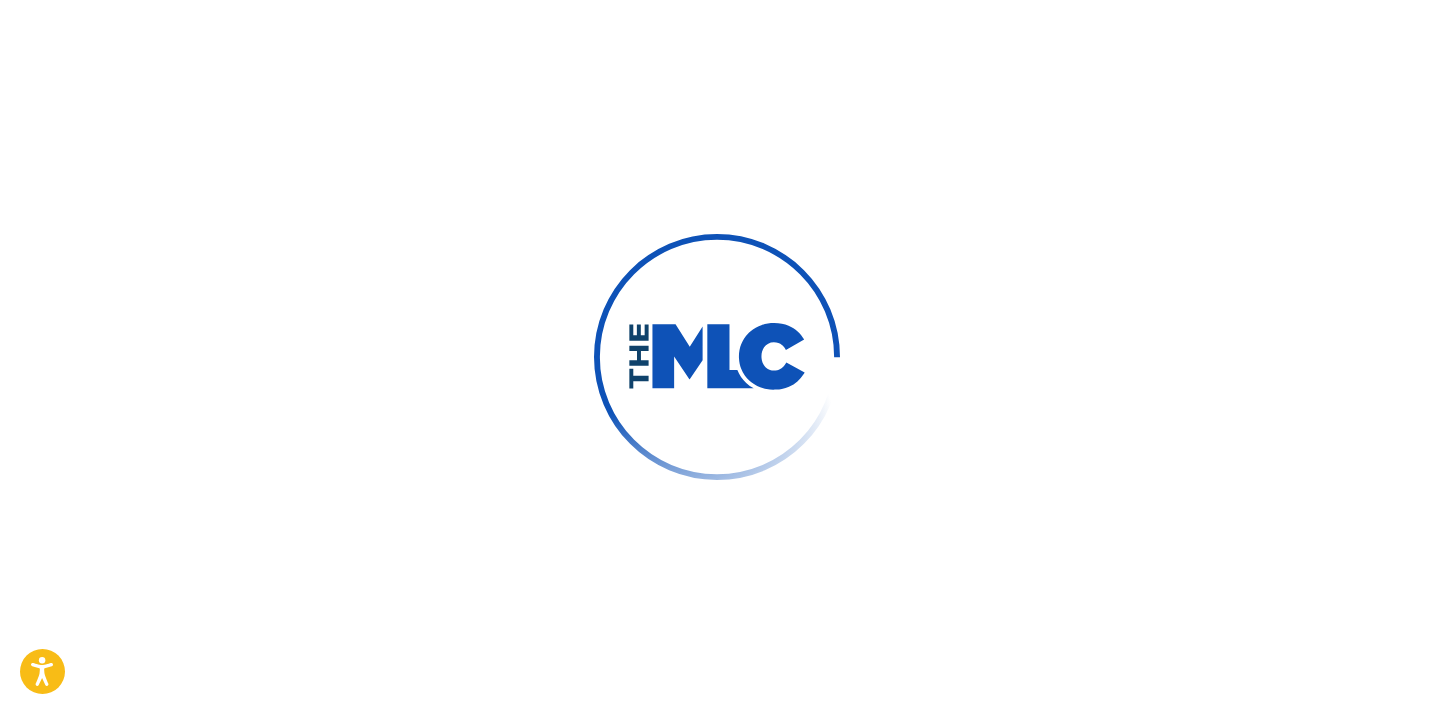 scroll, scrollTop: 0, scrollLeft: 0, axis: both 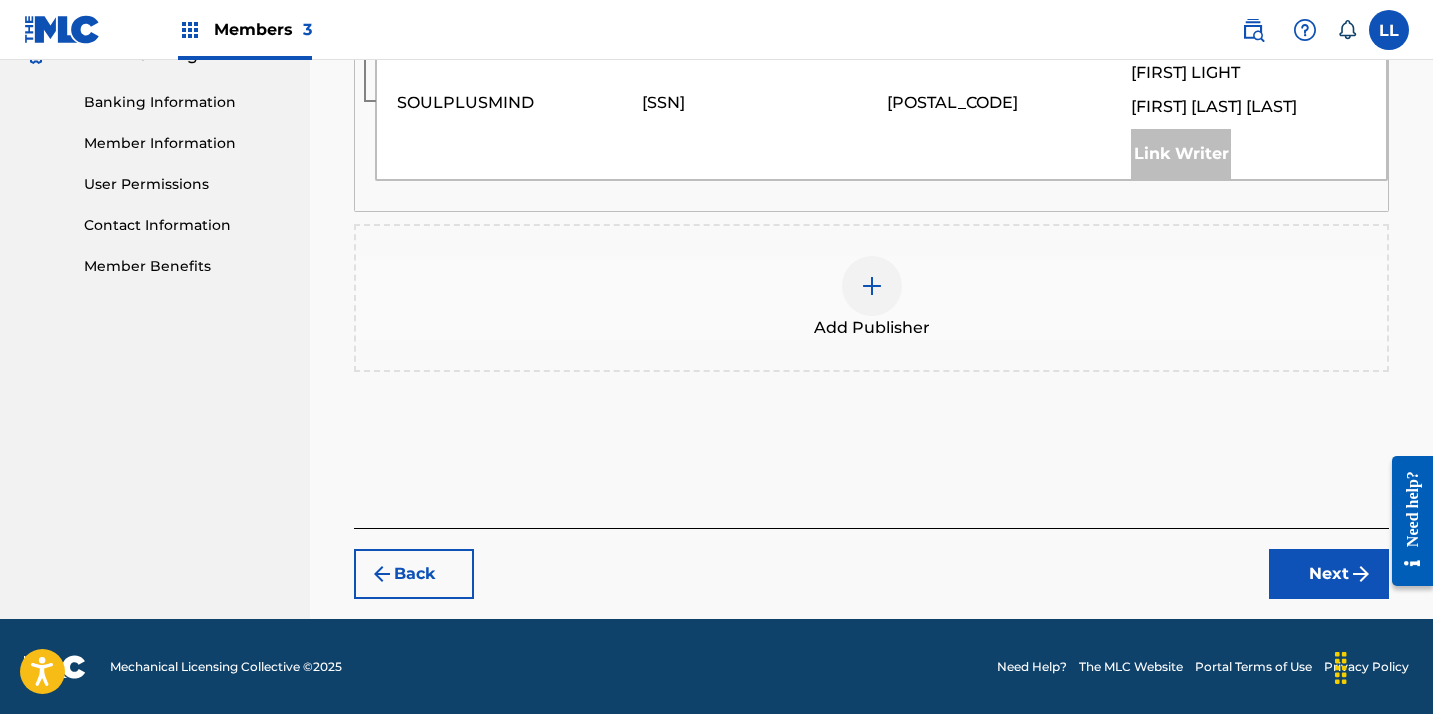 click at bounding box center (872, 286) 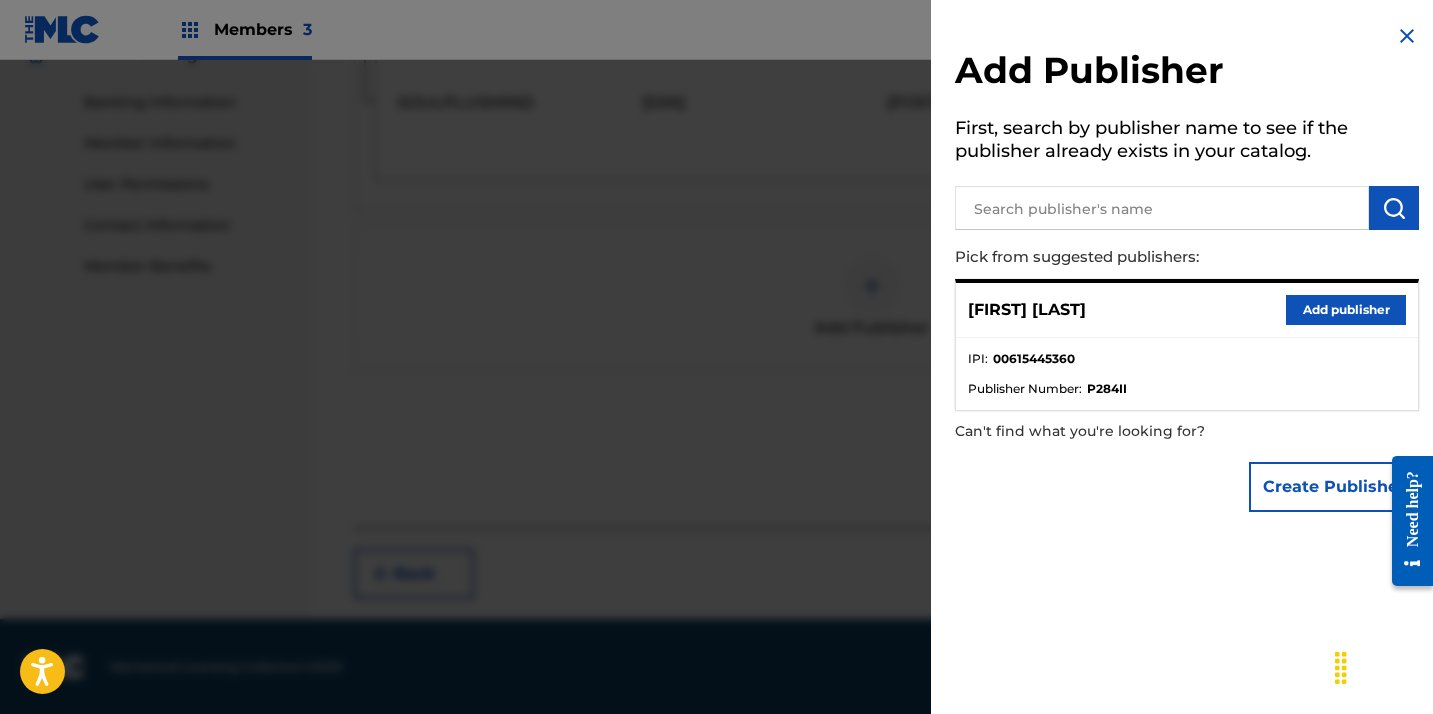 click on "Add publisher" at bounding box center [1346, 310] 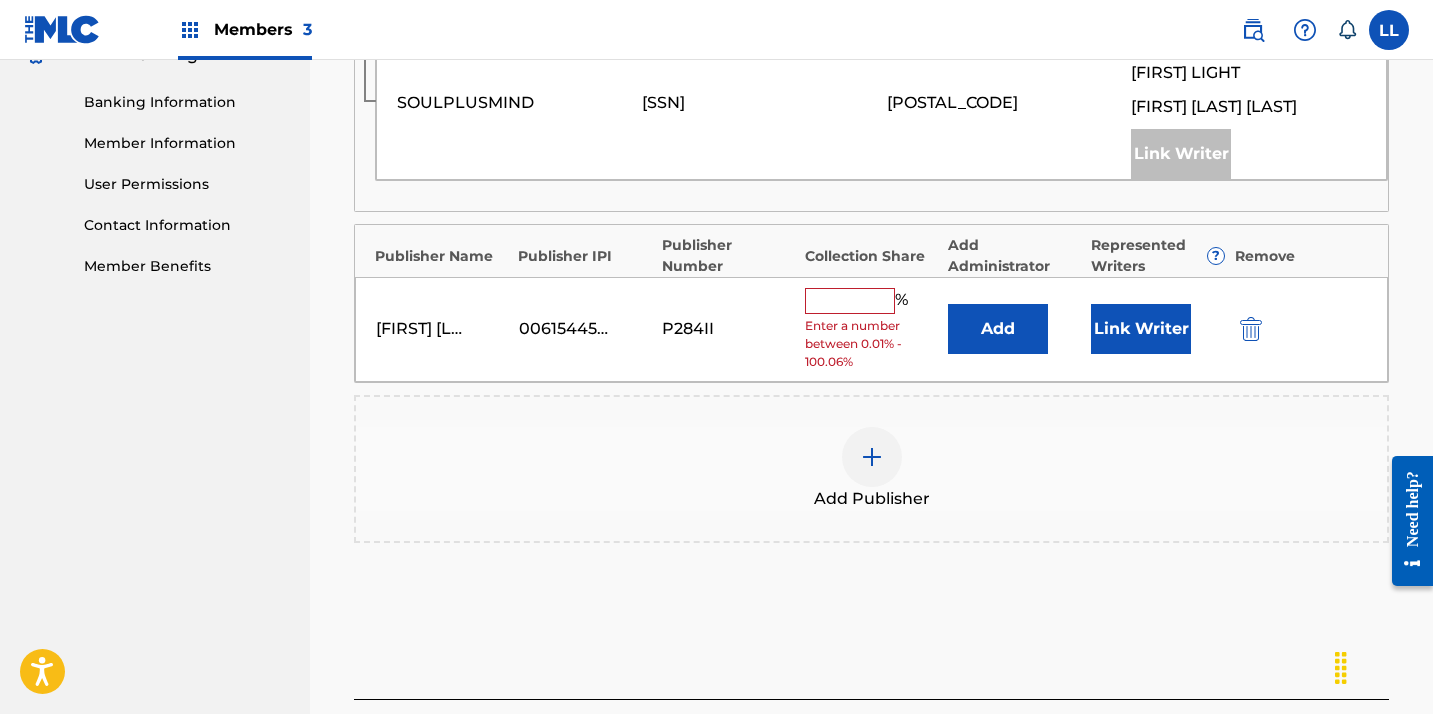 click at bounding box center [850, 301] 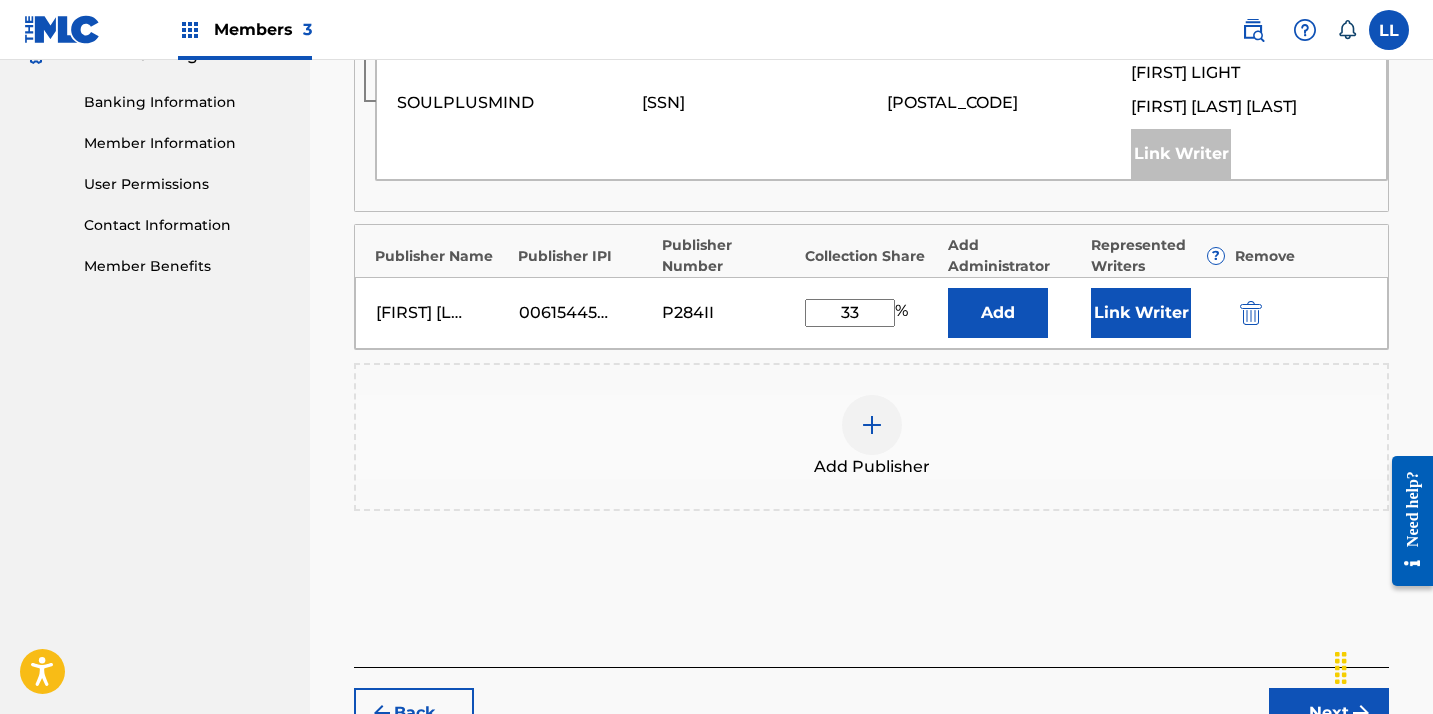 type on "33" 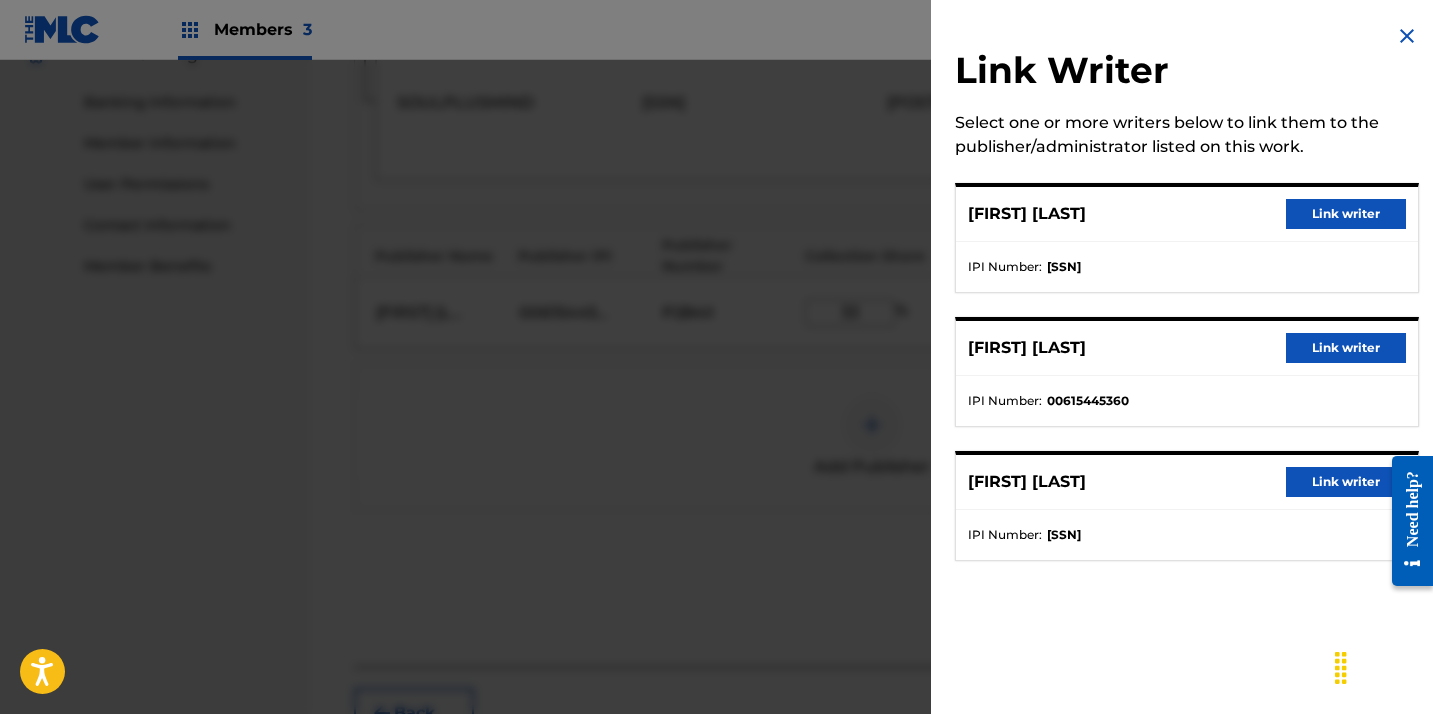 click on "Link writer" at bounding box center [1346, 348] 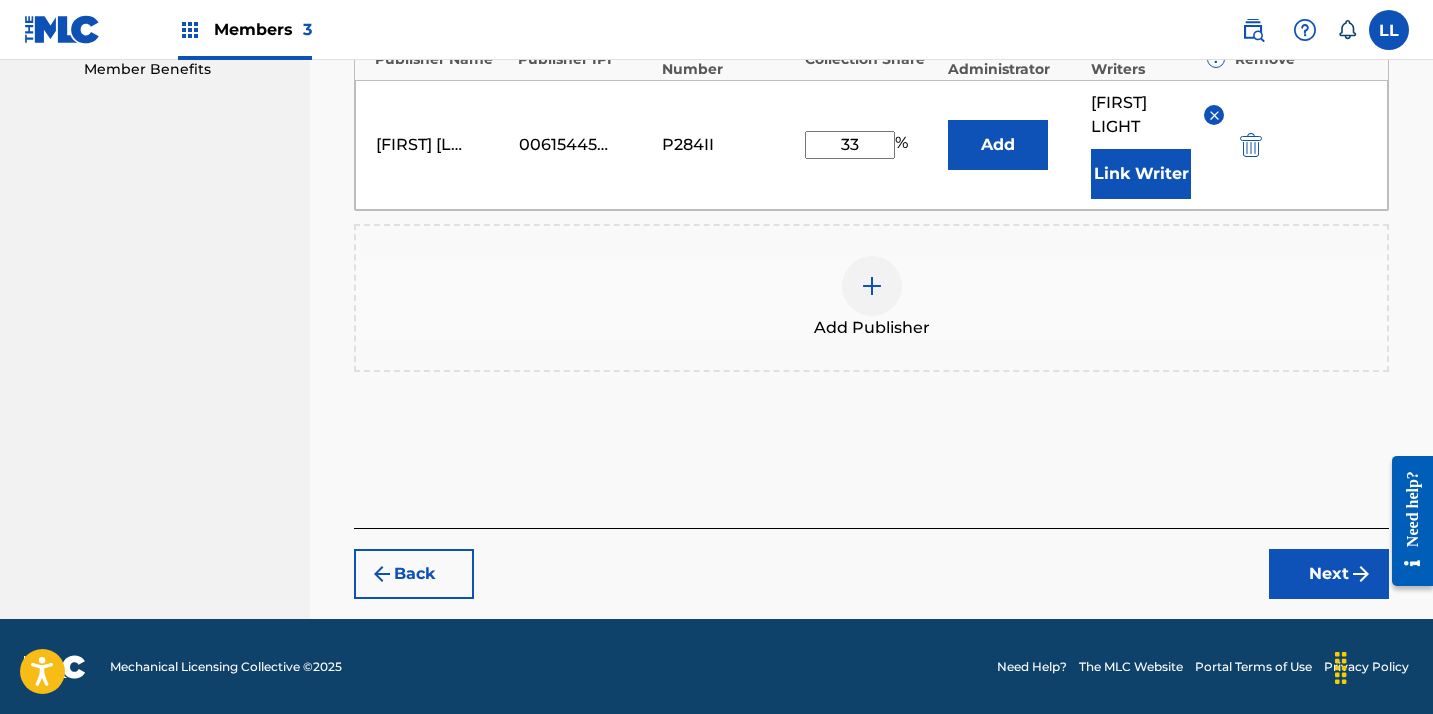 click on "Next" at bounding box center (1329, 574) 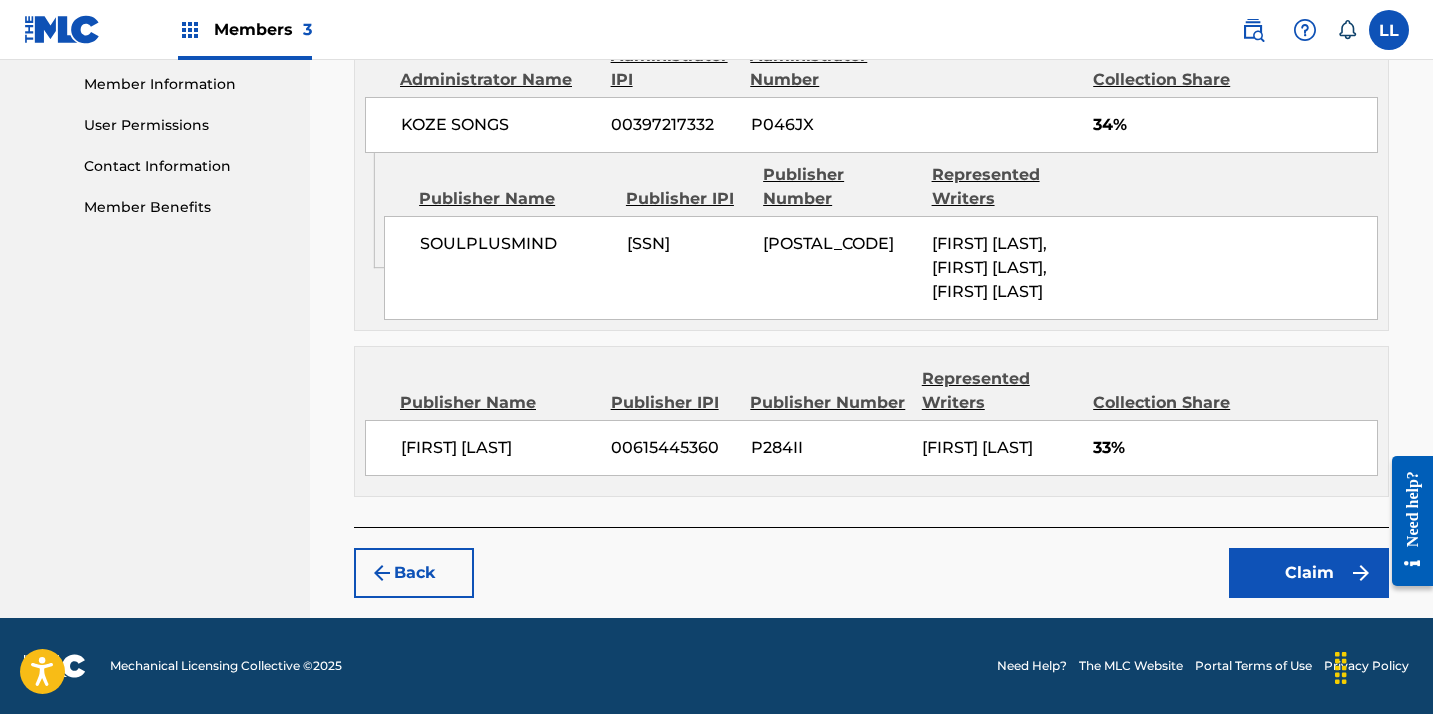 scroll, scrollTop: 922, scrollLeft: 0, axis: vertical 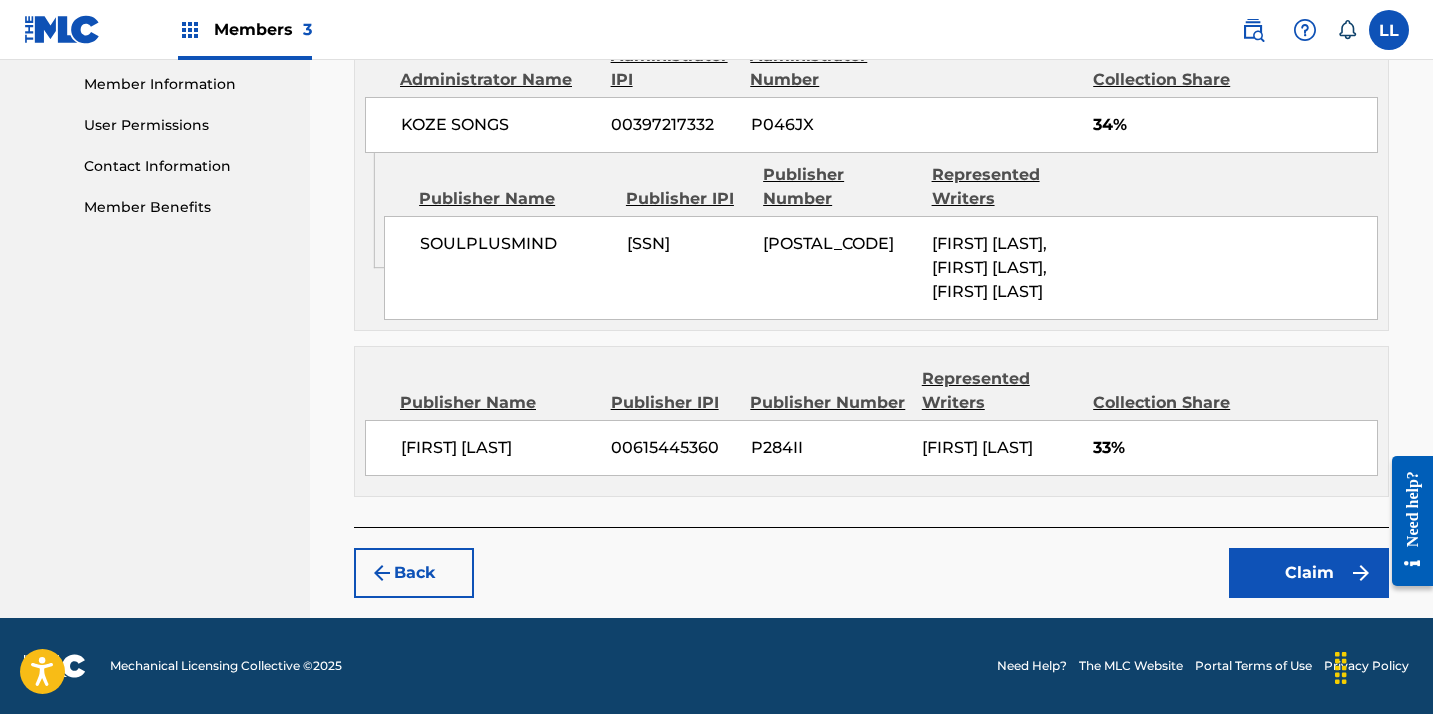 click on "Claim" at bounding box center (1309, 573) 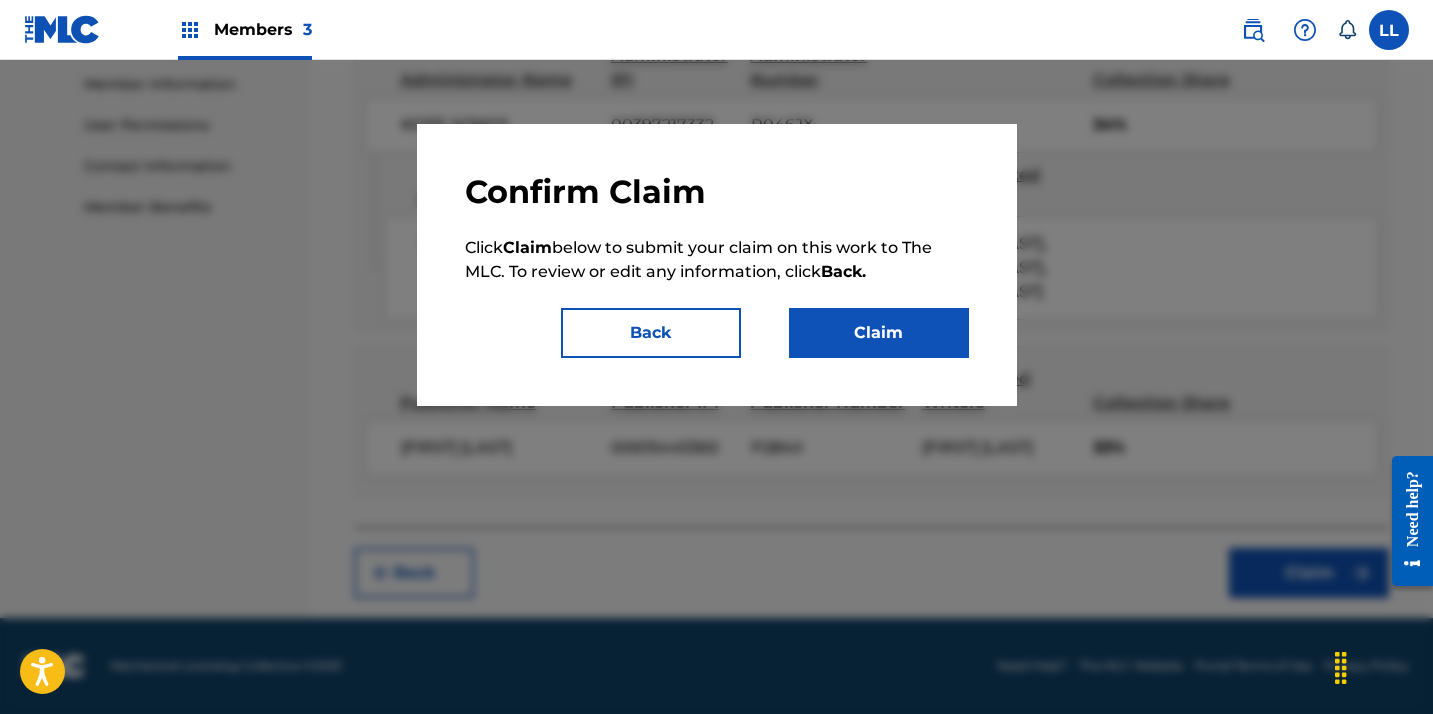 click on "Claim" at bounding box center [879, 333] 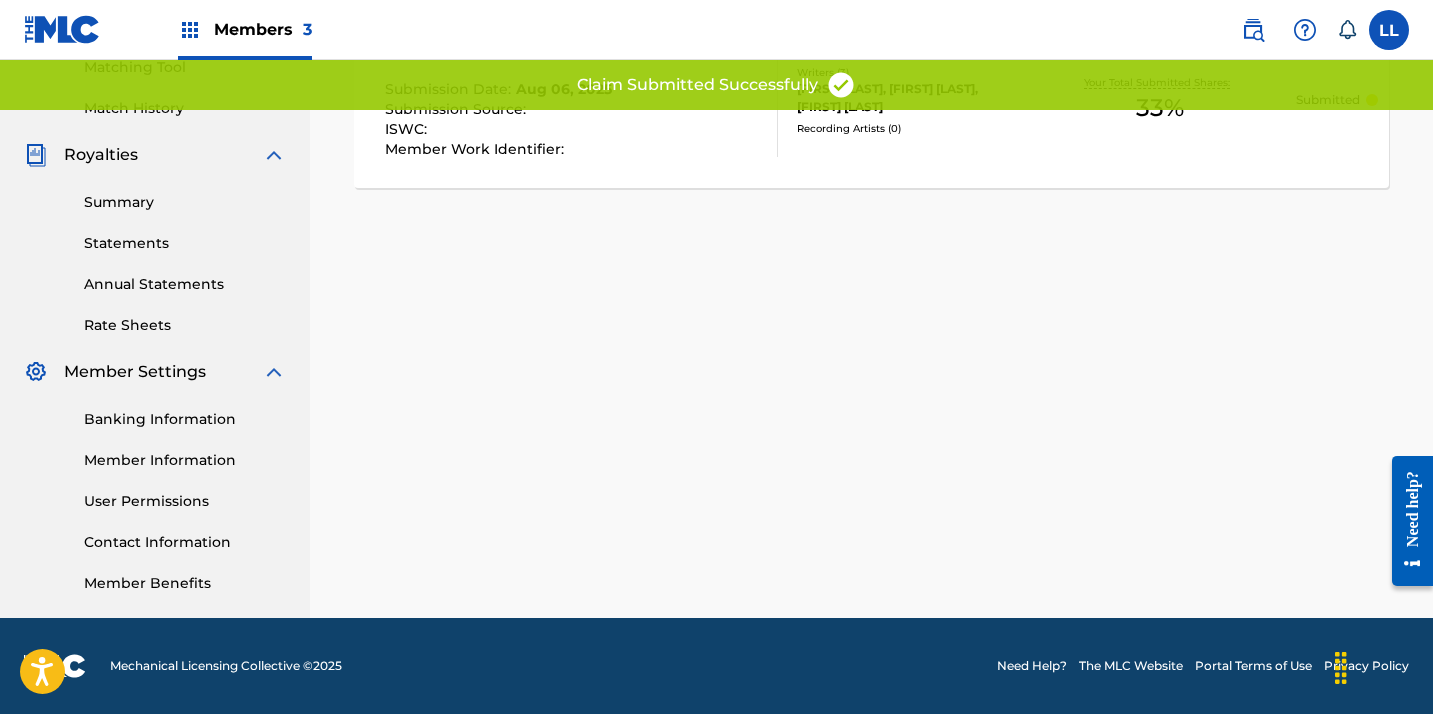 scroll, scrollTop: 0, scrollLeft: 0, axis: both 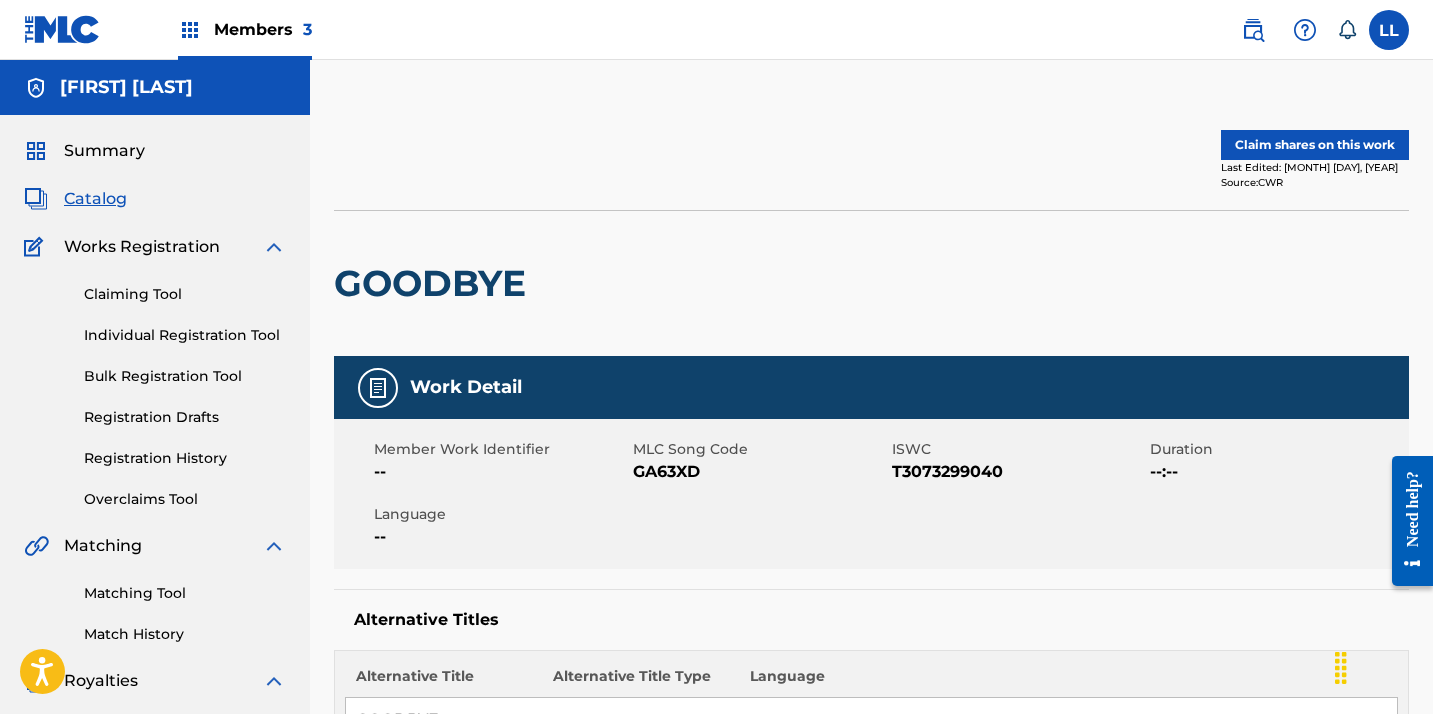 click on "Claim shares on this work" at bounding box center (1315, 145) 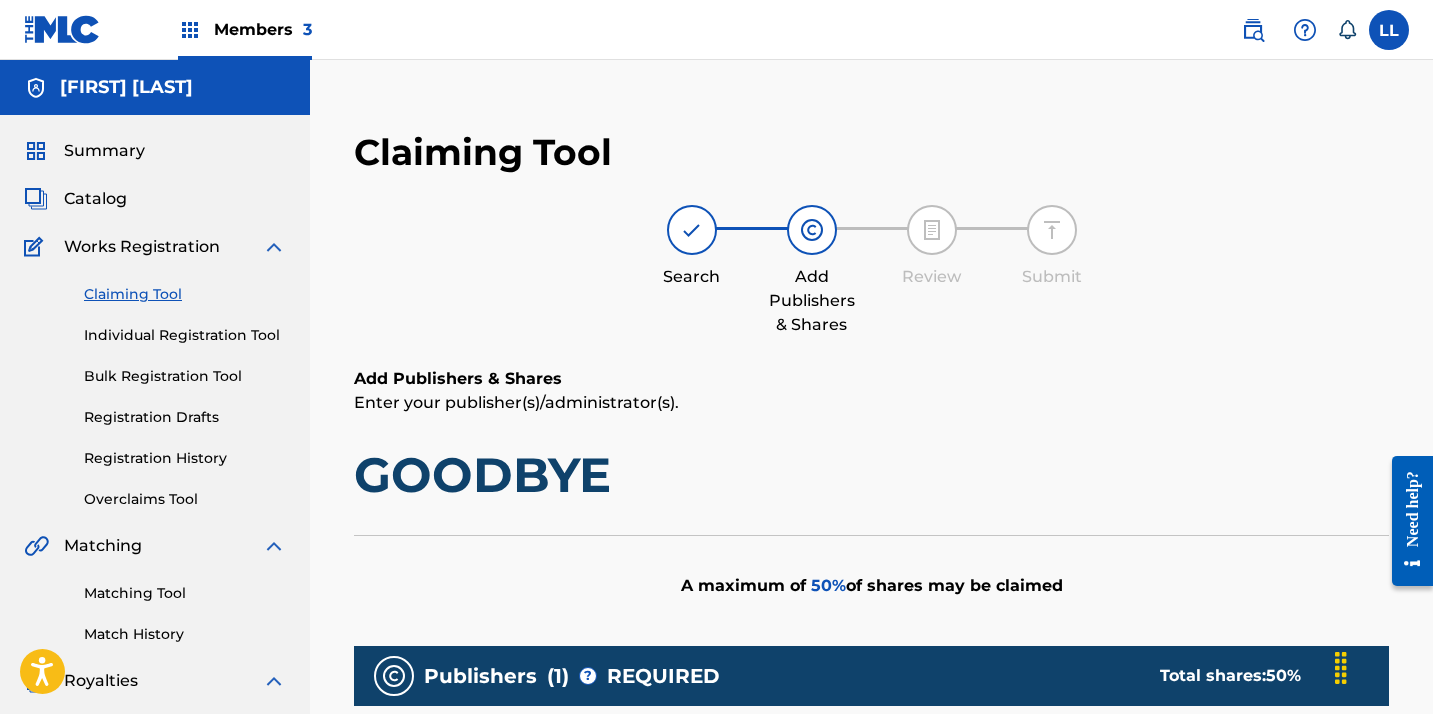 scroll, scrollTop: 692, scrollLeft: 0, axis: vertical 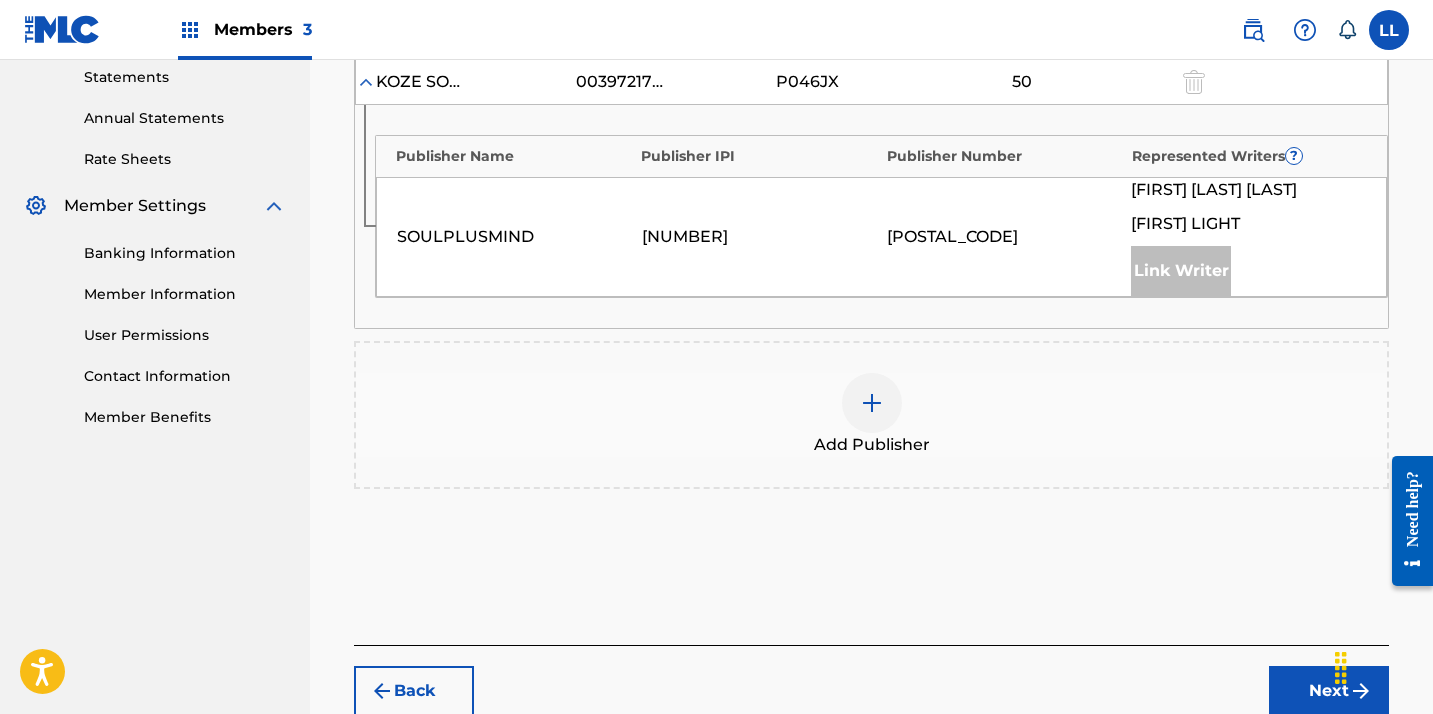 click at bounding box center [872, 403] 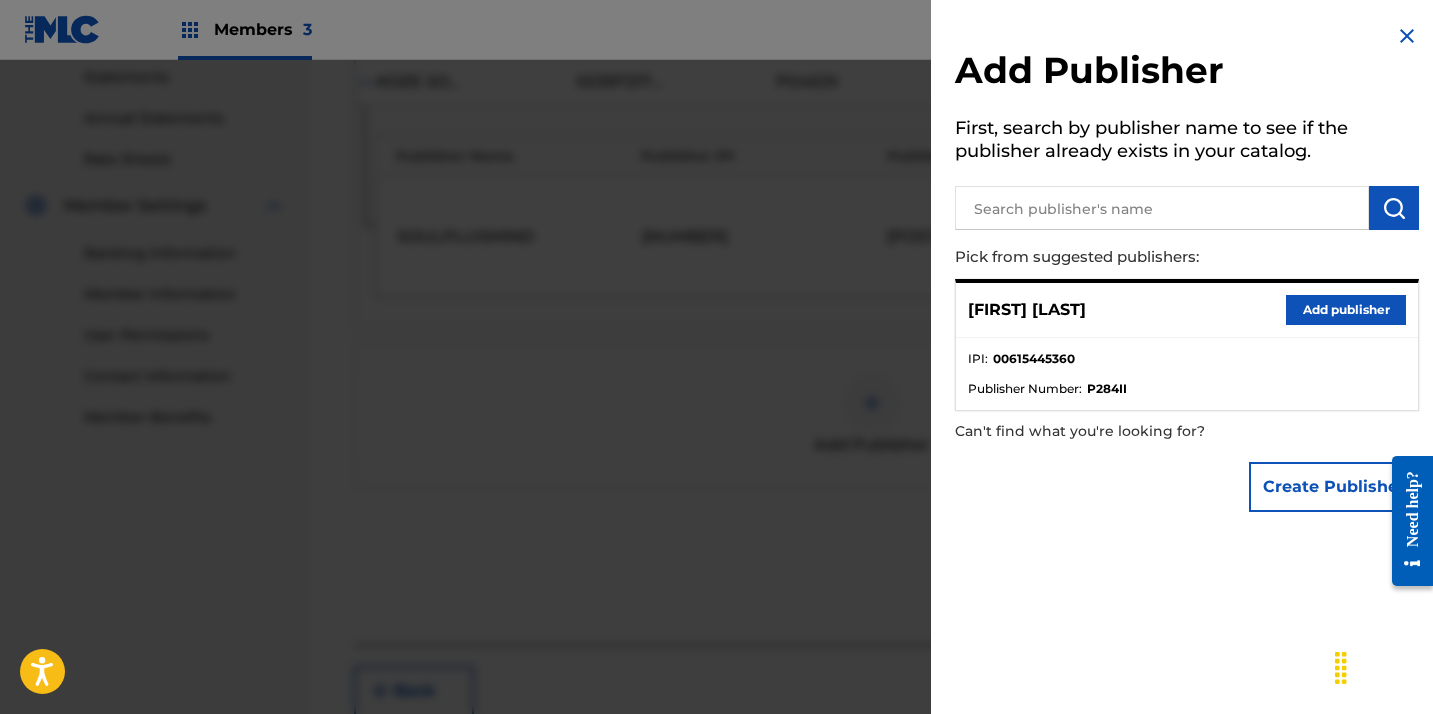 click on "Add publisher" at bounding box center [1346, 310] 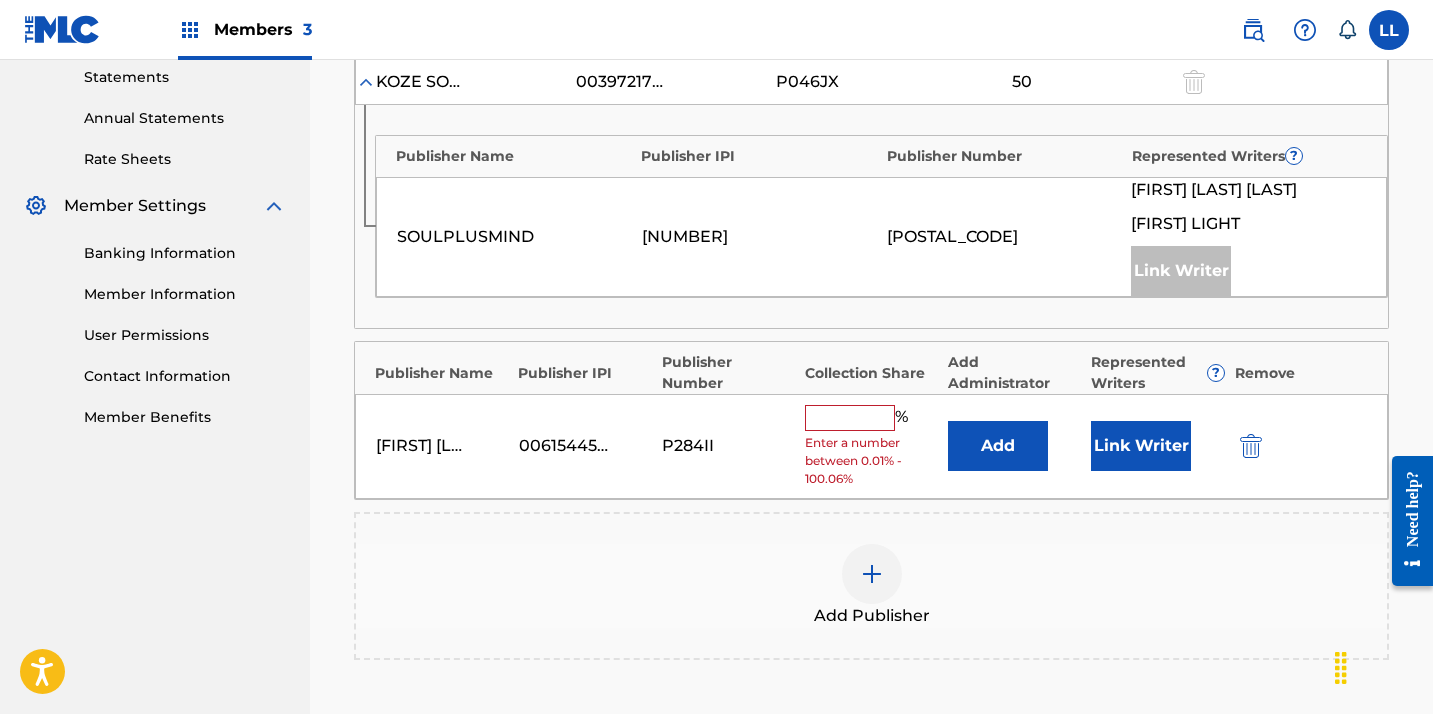 click at bounding box center (850, 418) 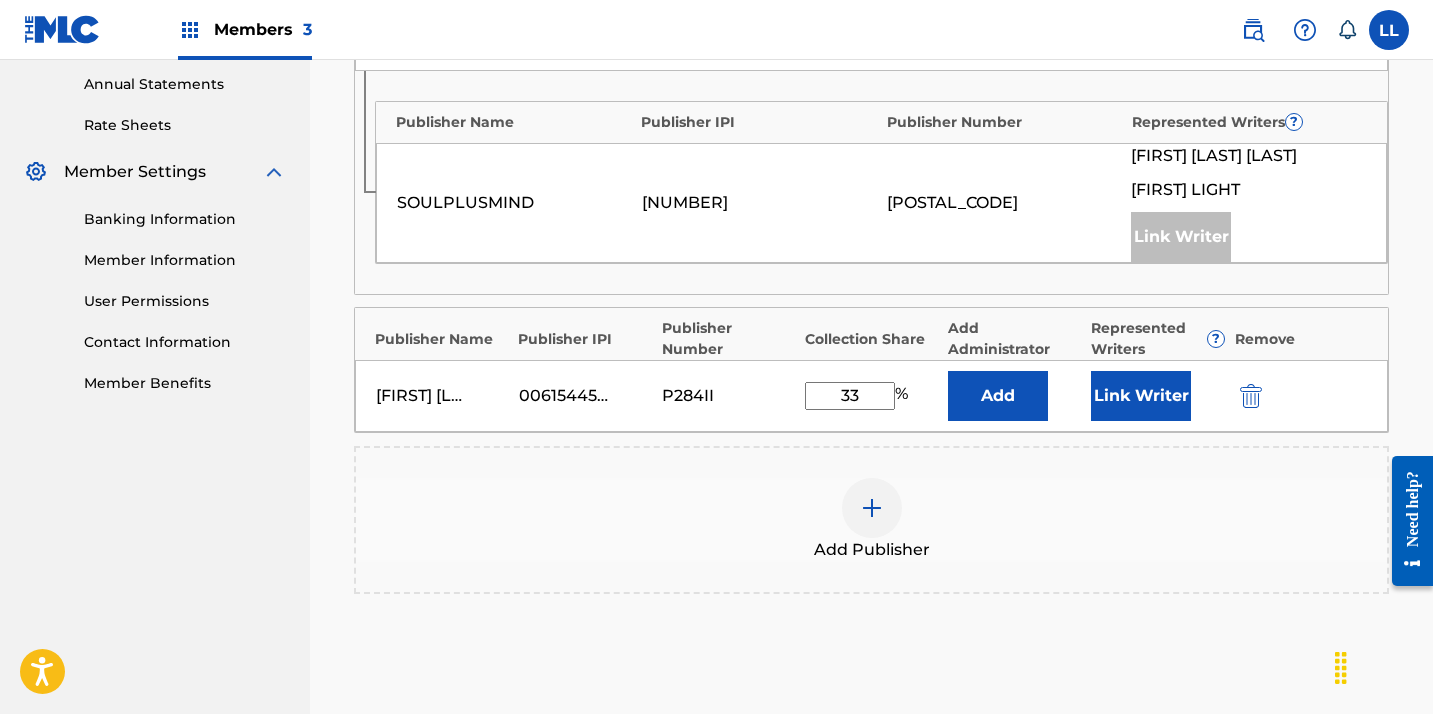 scroll, scrollTop: 801, scrollLeft: 0, axis: vertical 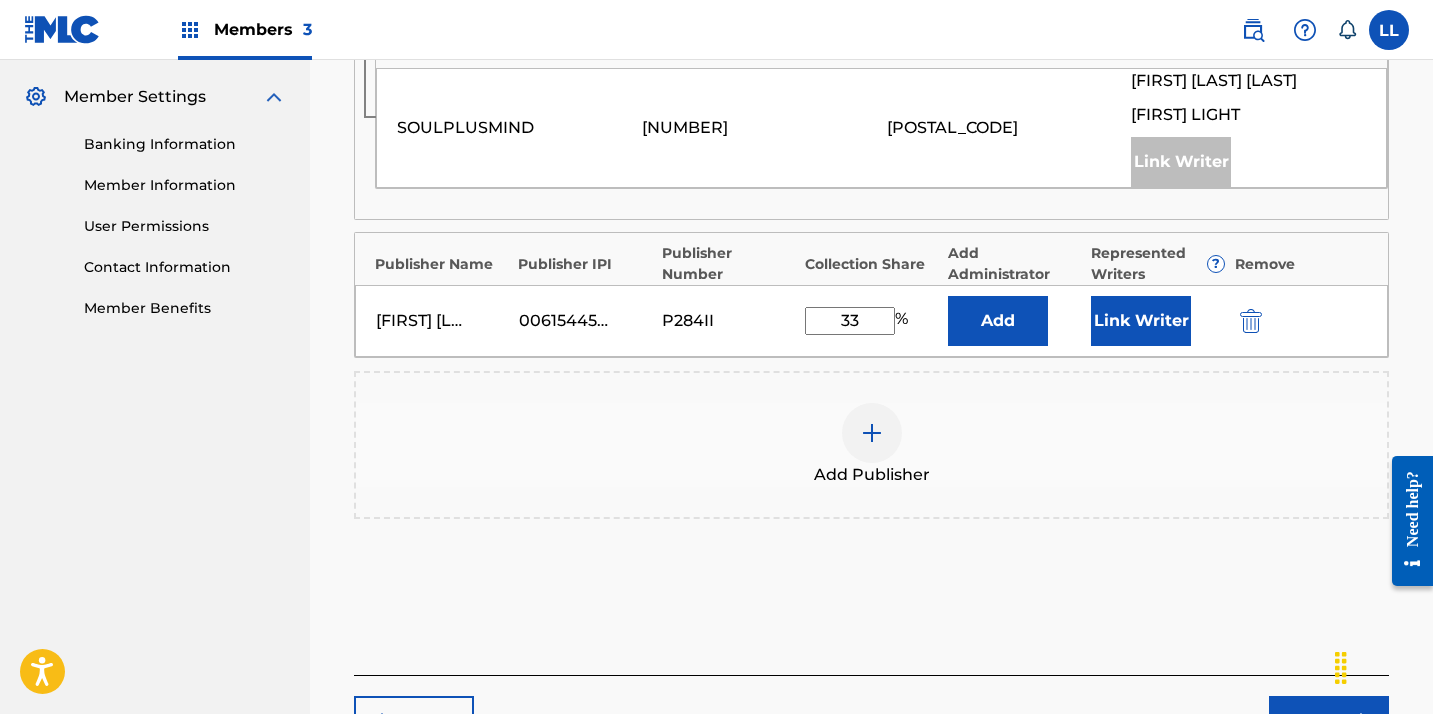 type on "33" 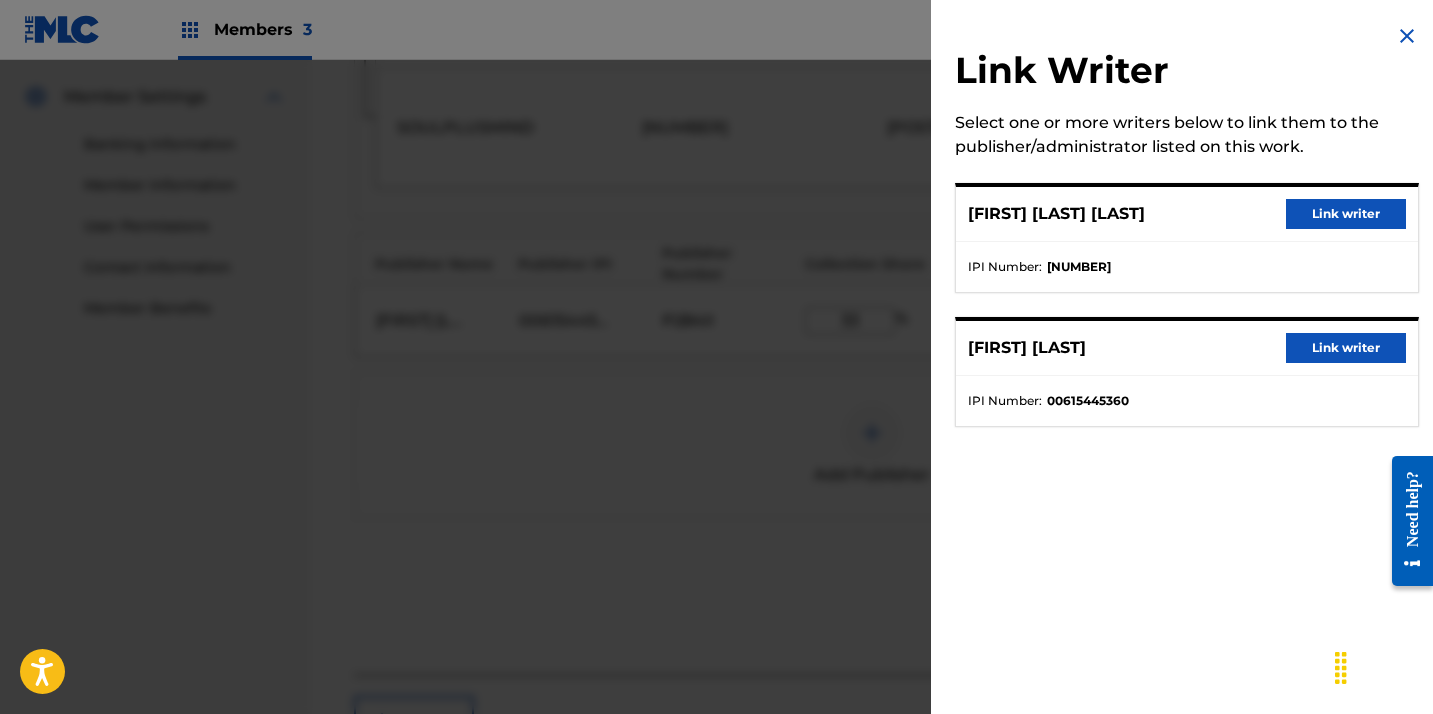 click on "Link writer" at bounding box center [1346, 348] 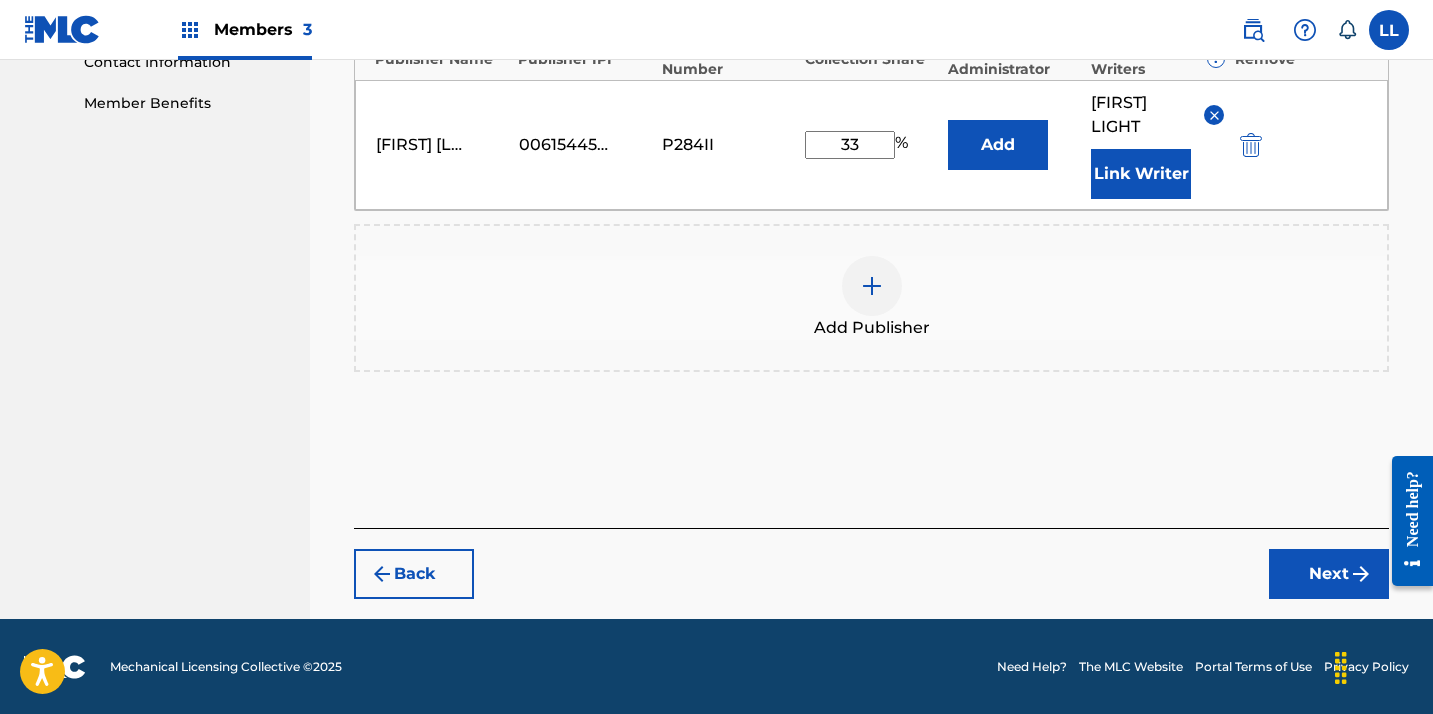 click on "Next" at bounding box center [1329, 574] 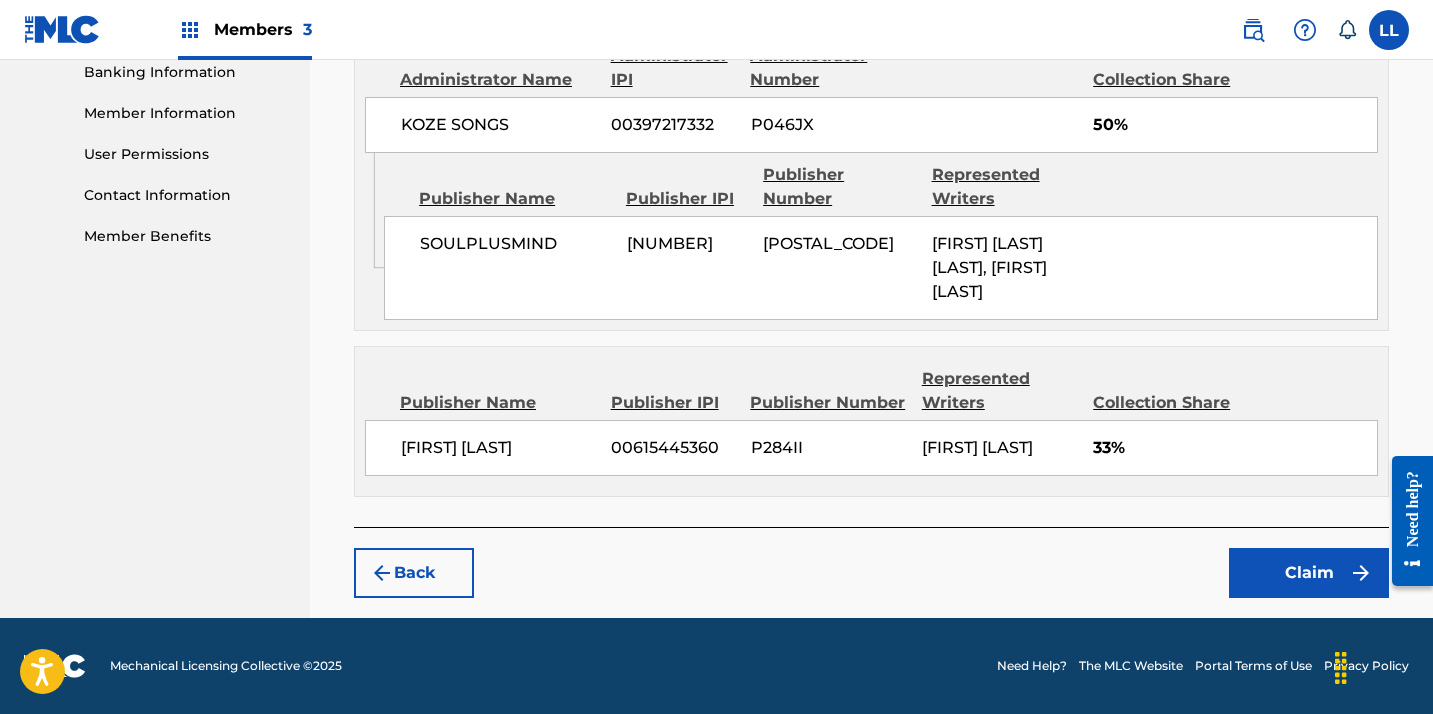 scroll, scrollTop: 869, scrollLeft: 0, axis: vertical 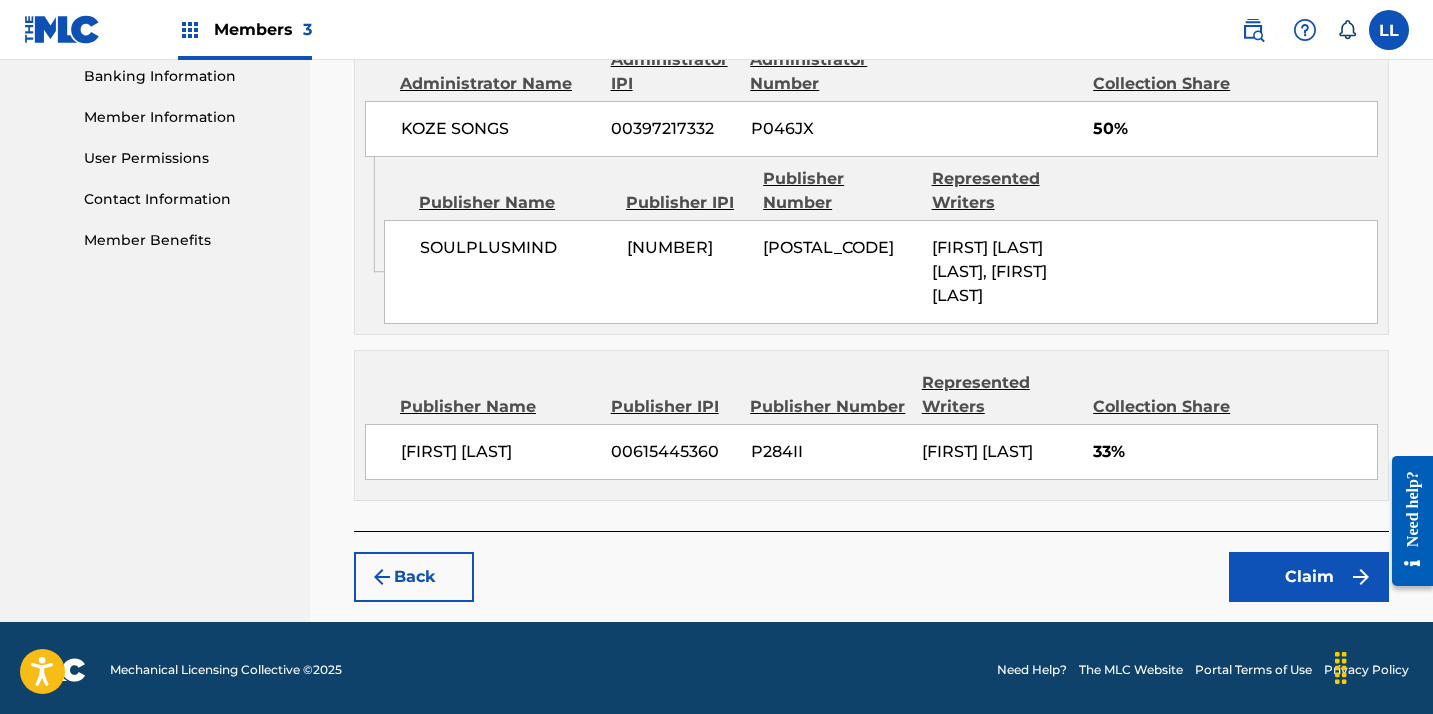 click on "Claim" at bounding box center [1309, 577] 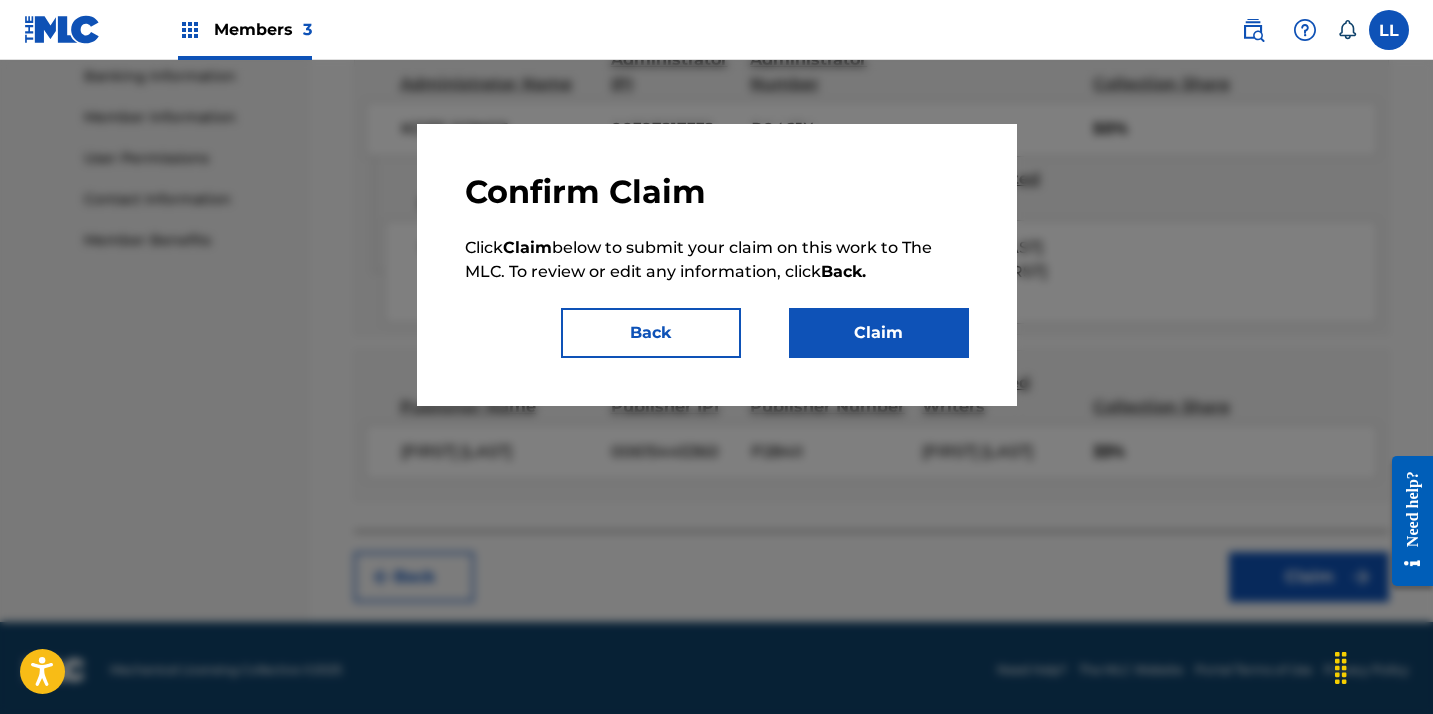 click on "Claim" at bounding box center (879, 333) 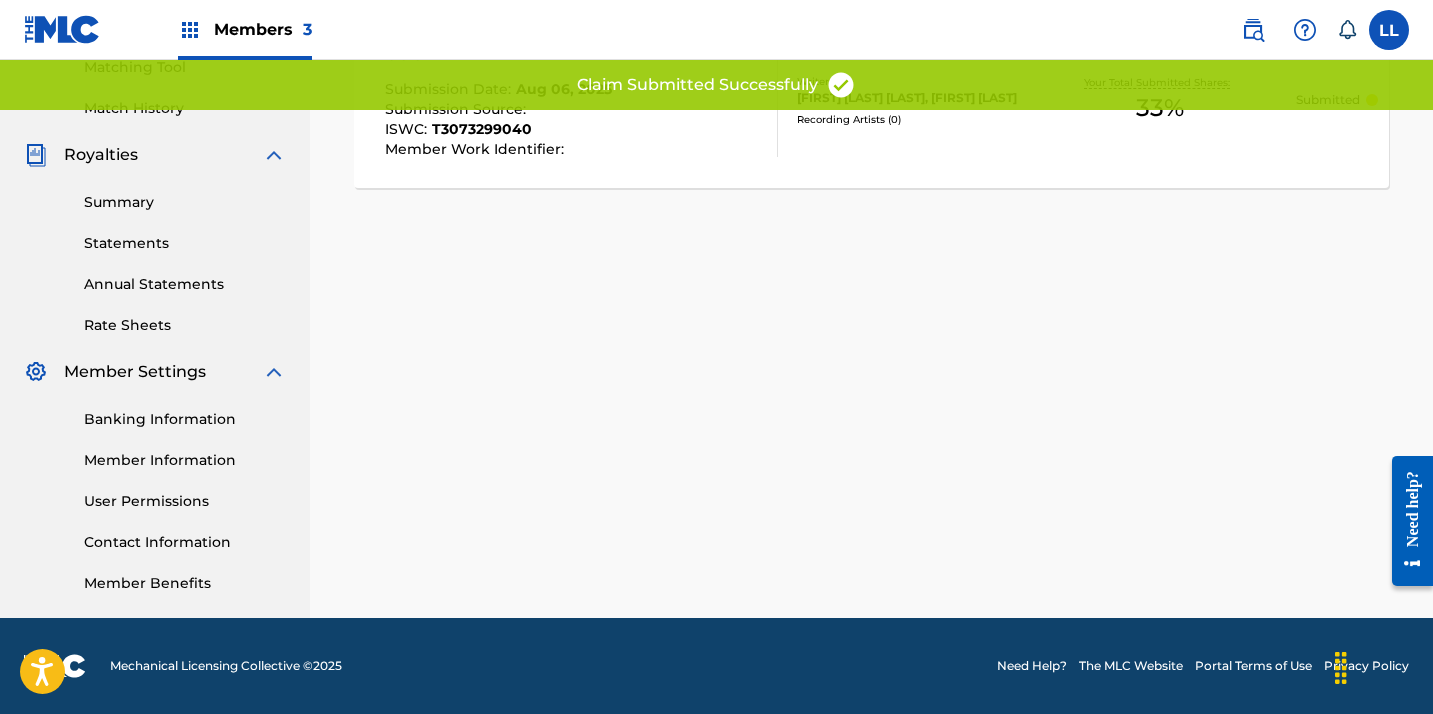 scroll, scrollTop: 526, scrollLeft: 0, axis: vertical 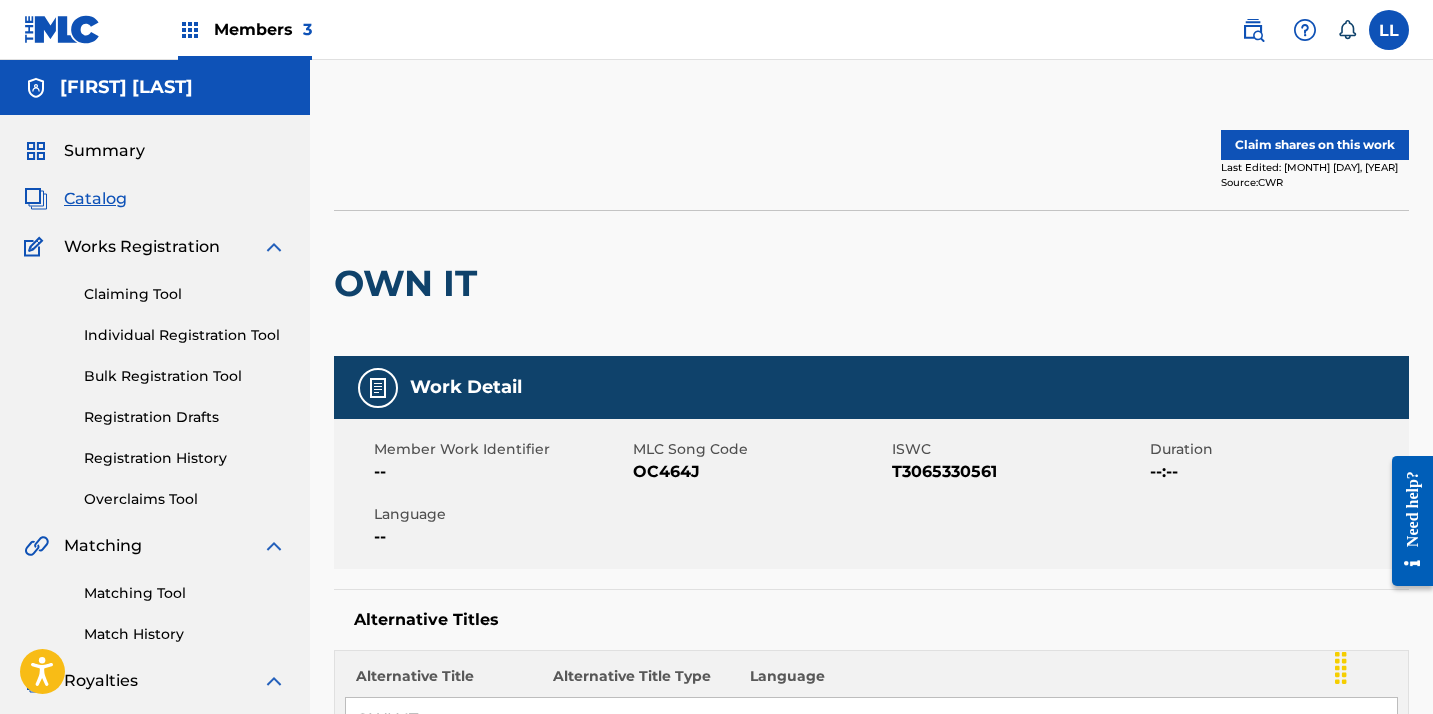 click on "Claim shares on this work" at bounding box center (1315, 145) 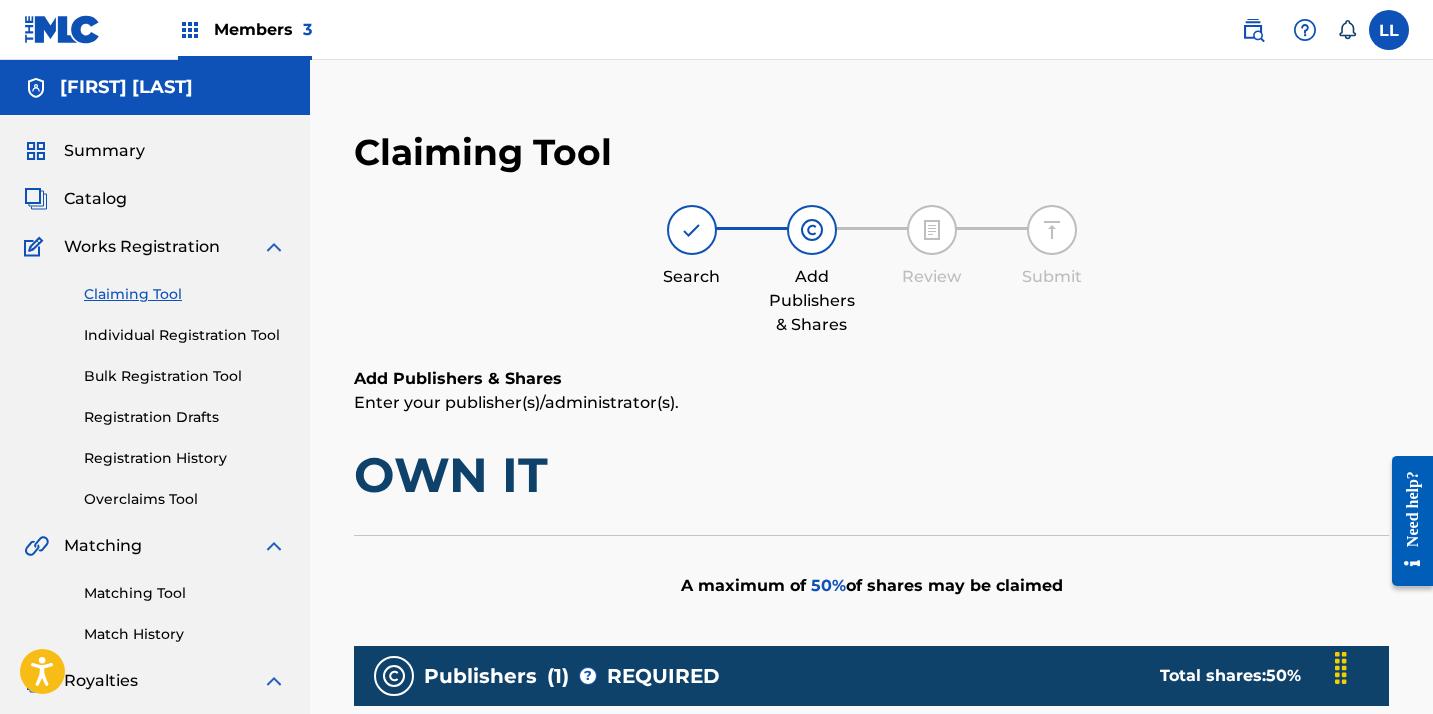 scroll, scrollTop: 409, scrollLeft: 0, axis: vertical 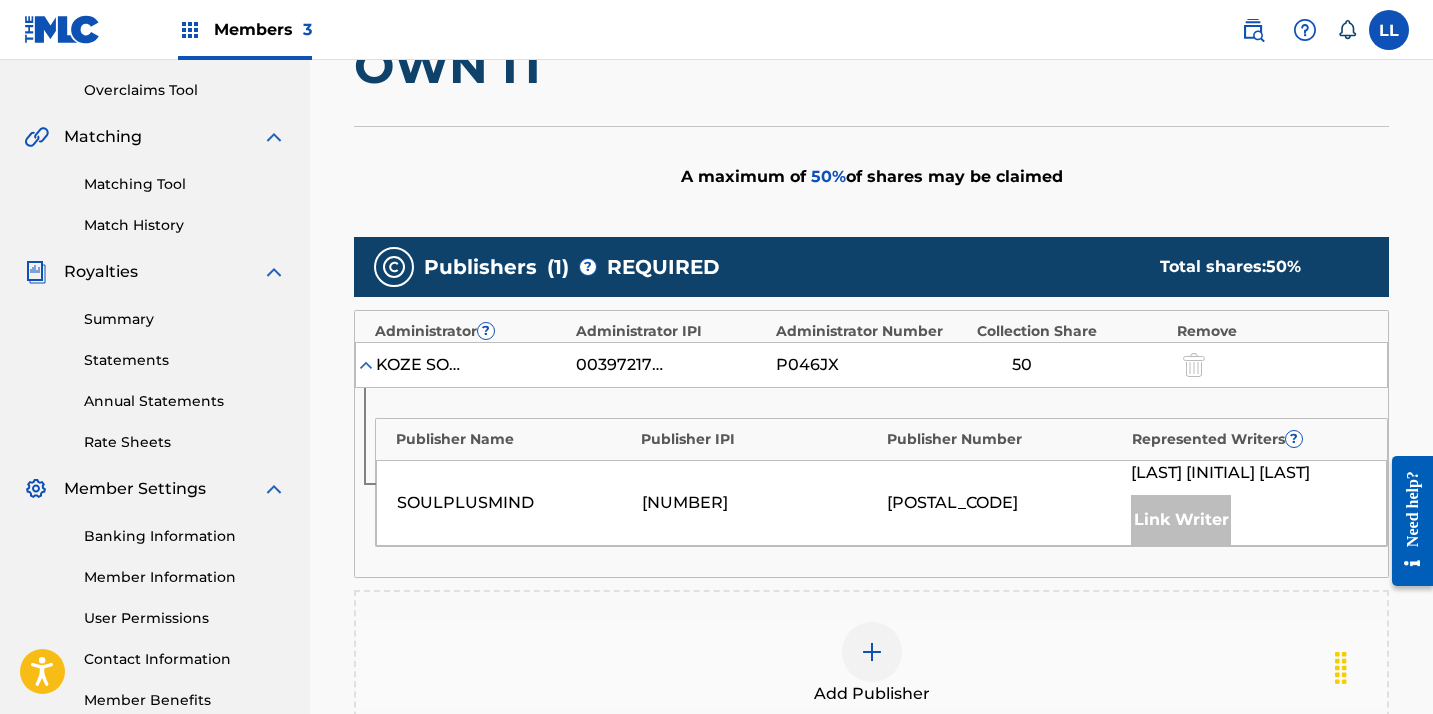 click at bounding box center [872, 652] 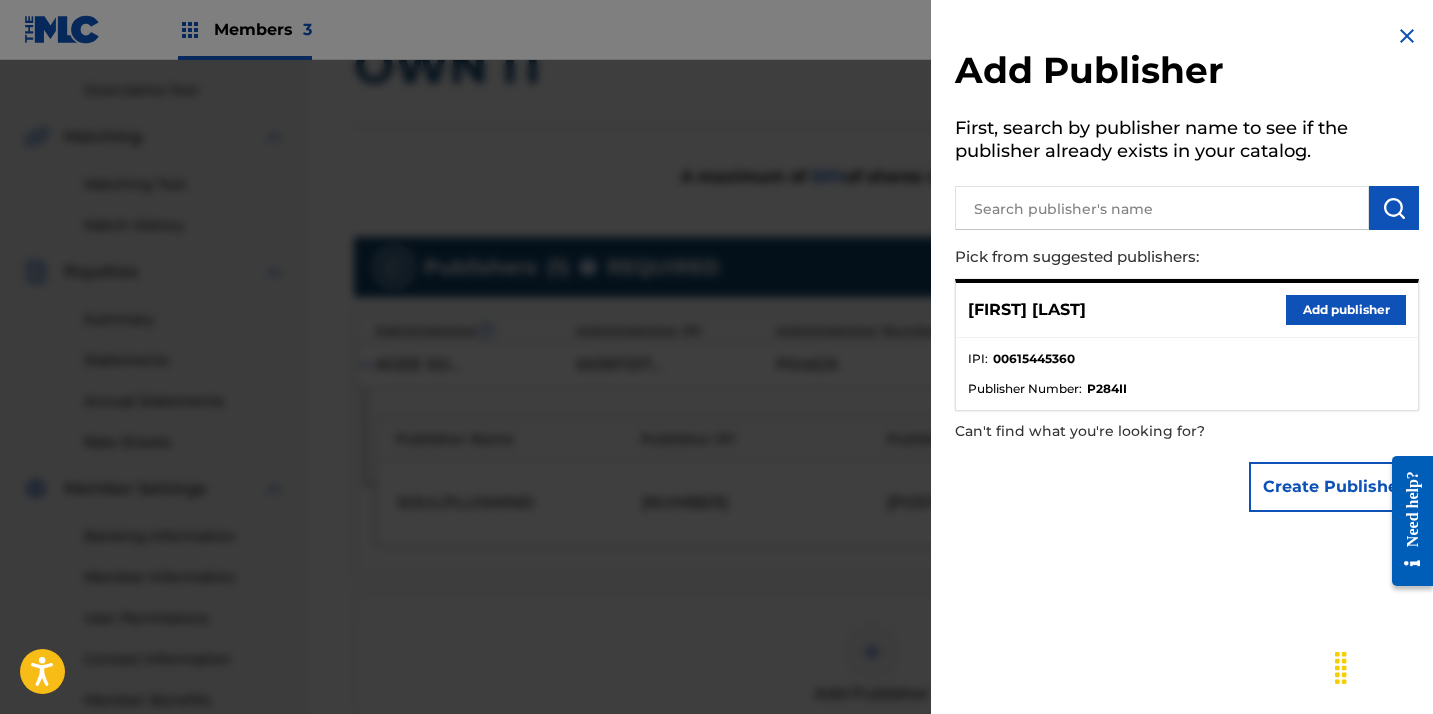 click on "Add publisher" at bounding box center (1346, 310) 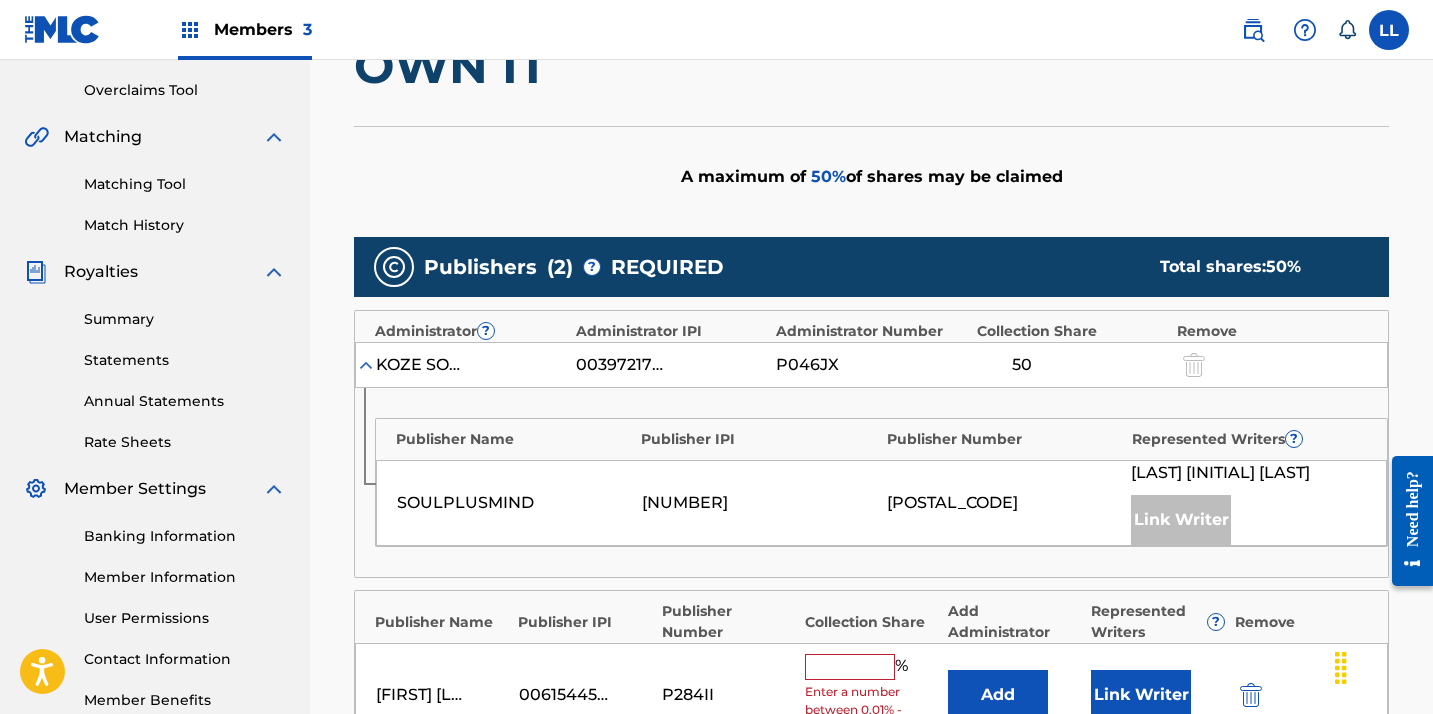 scroll, scrollTop: 568, scrollLeft: 0, axis: vertical 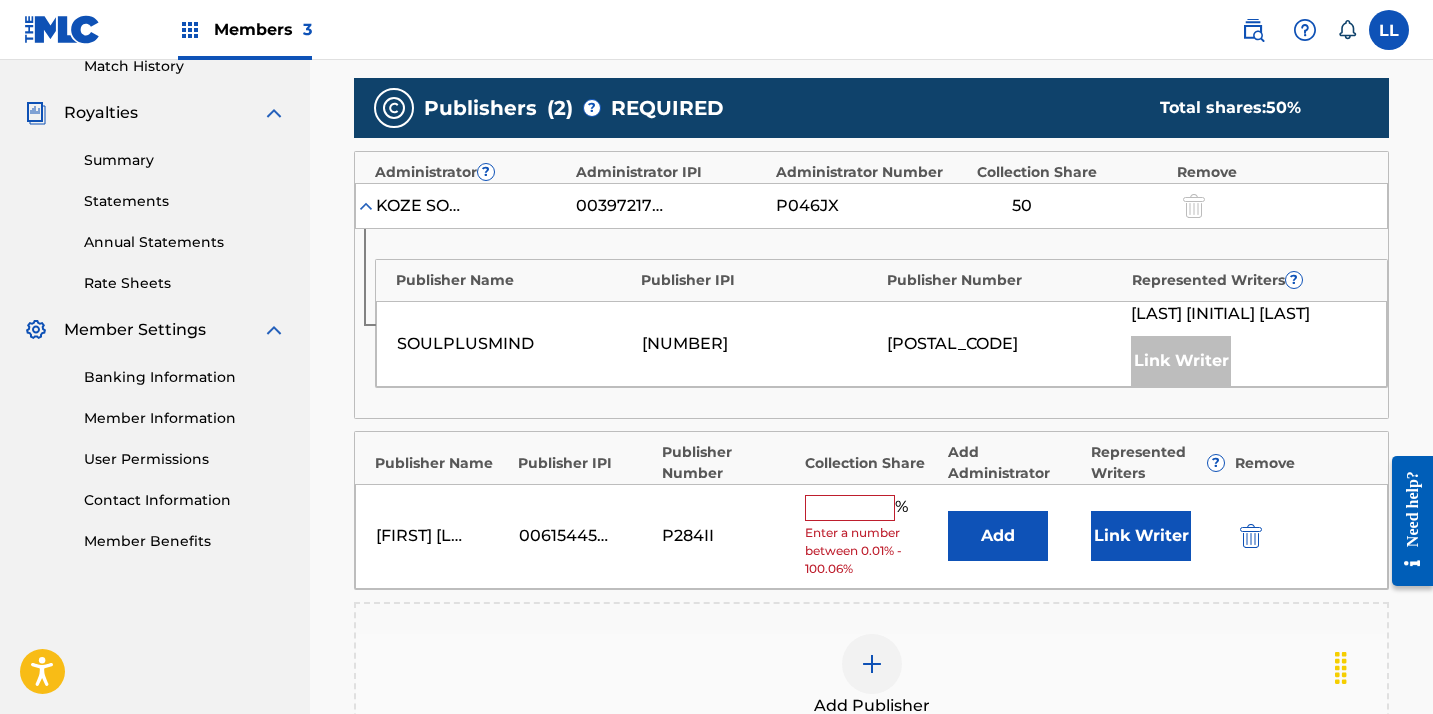 click on "[FIRST] [LAST] [NUMBER] P[ALPHANUMERIC] % Enter a number between 0.01% - 100.06% Add Link Writer" at bounding box center [871, 536] 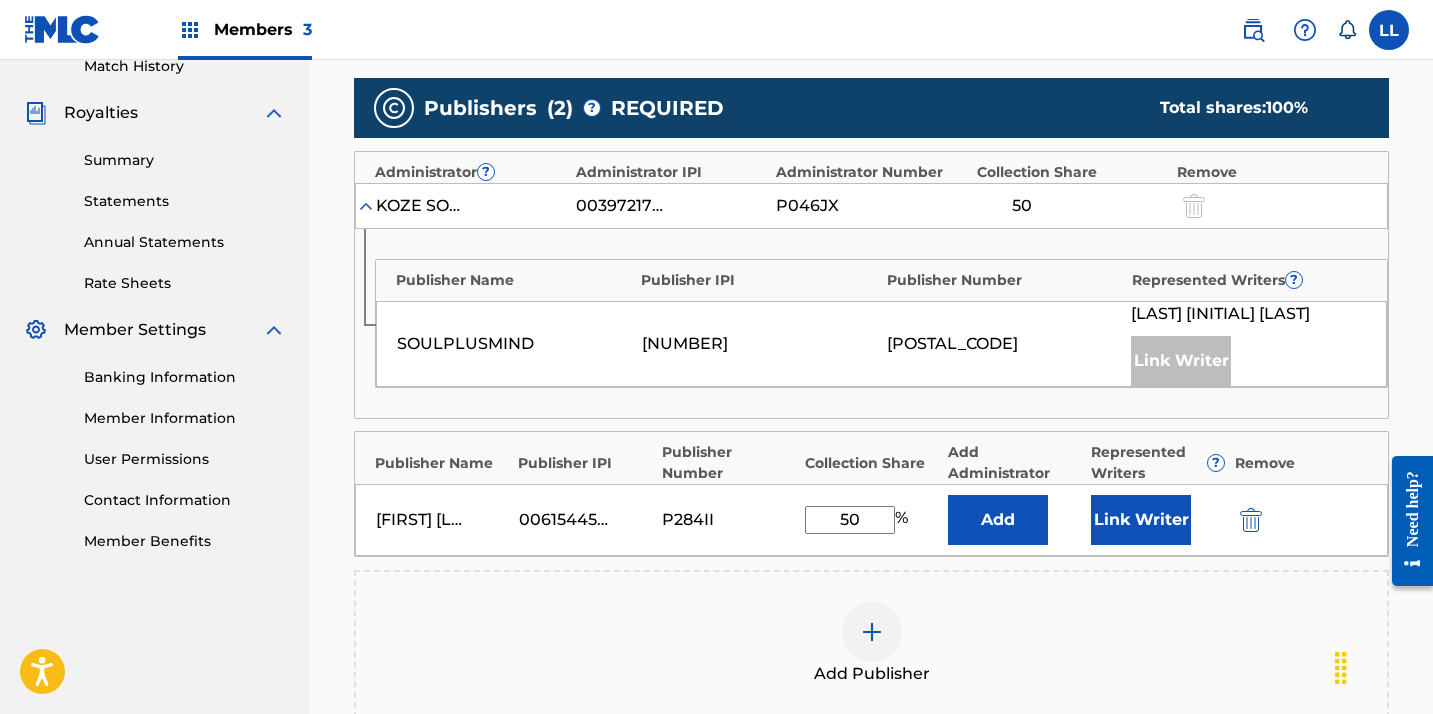type on "50" 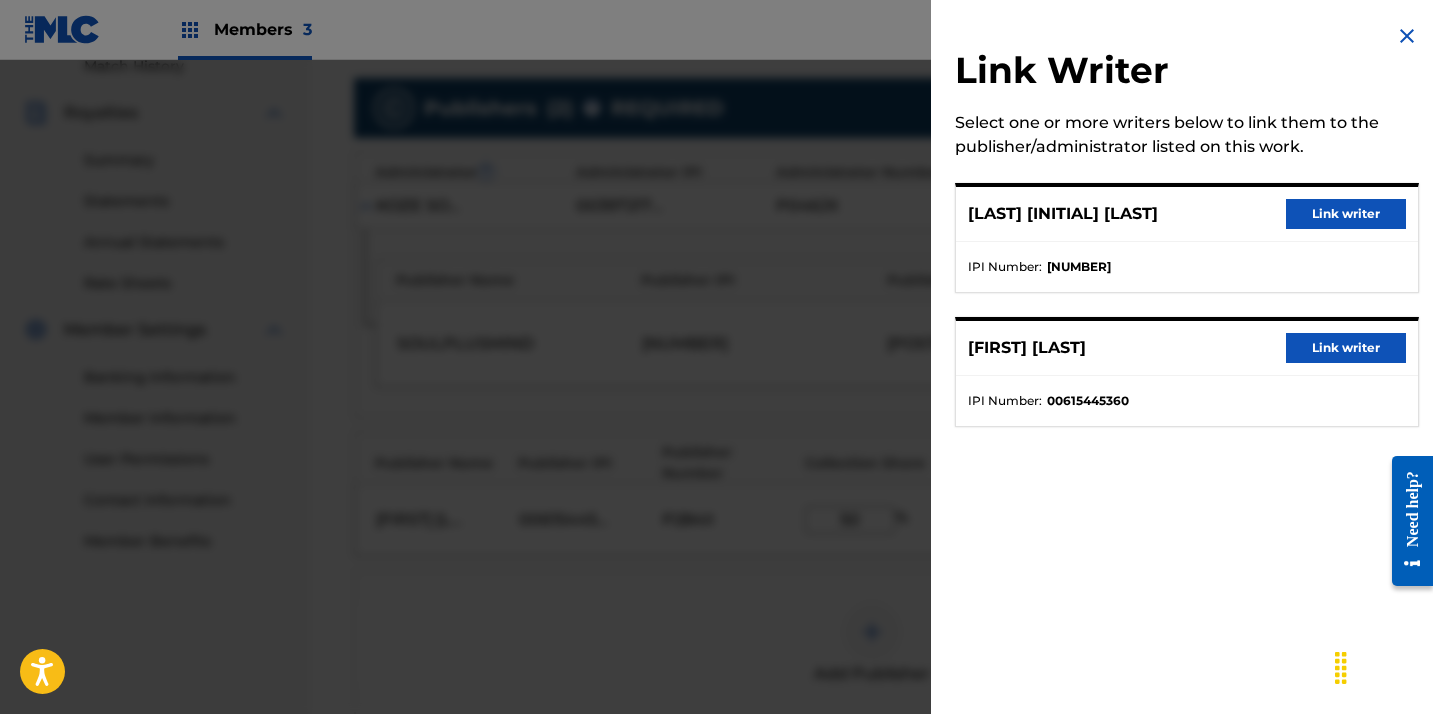 click on "Link writer" at bounding box center [1346, 348] 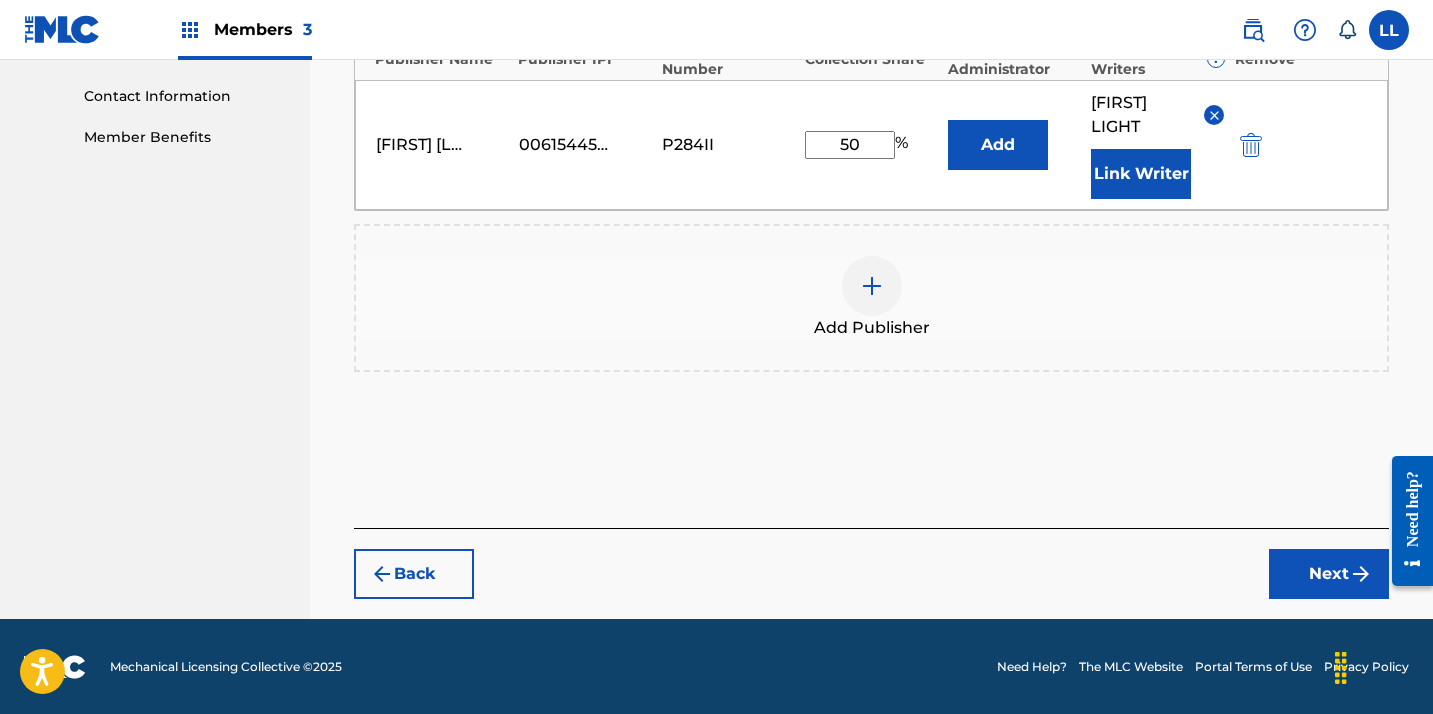 click on "Next" at bounding box center [1329, 574] 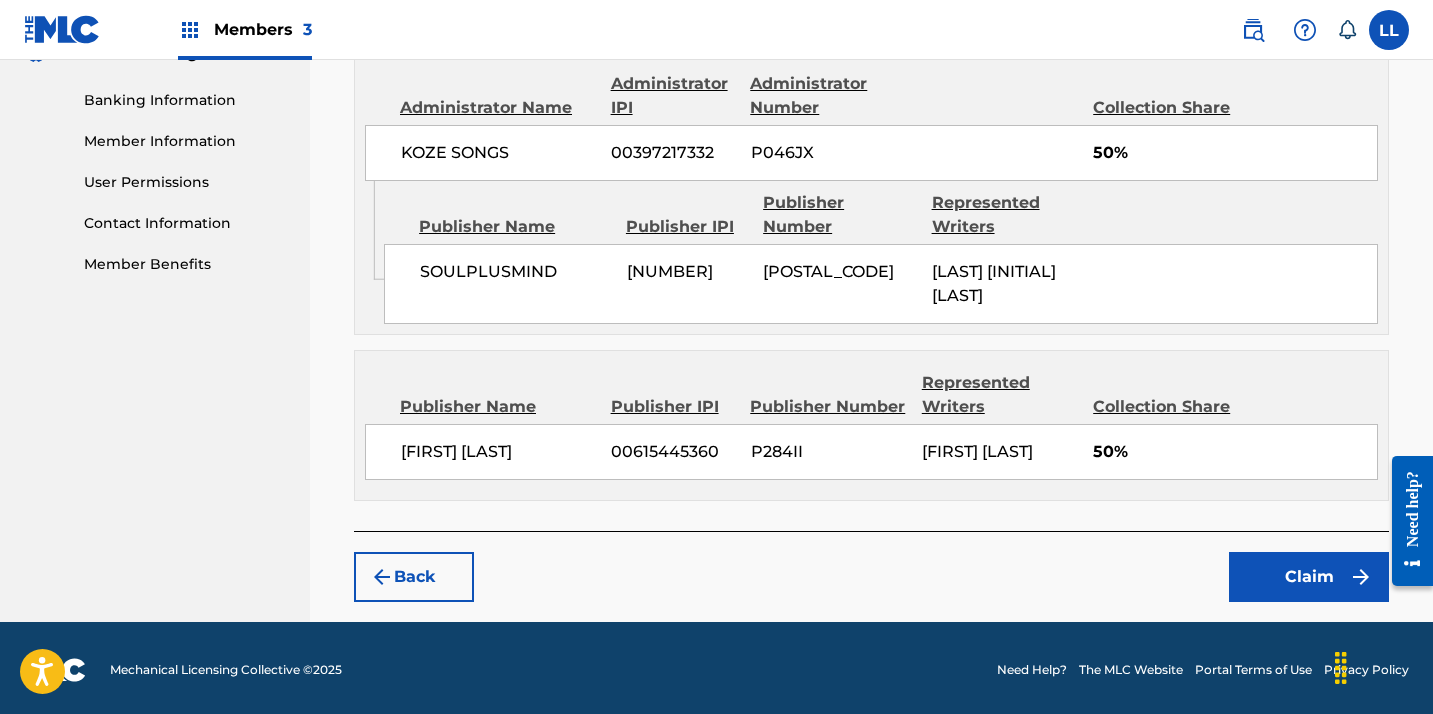 click on "Claim" at bounding box center (1309, 577) 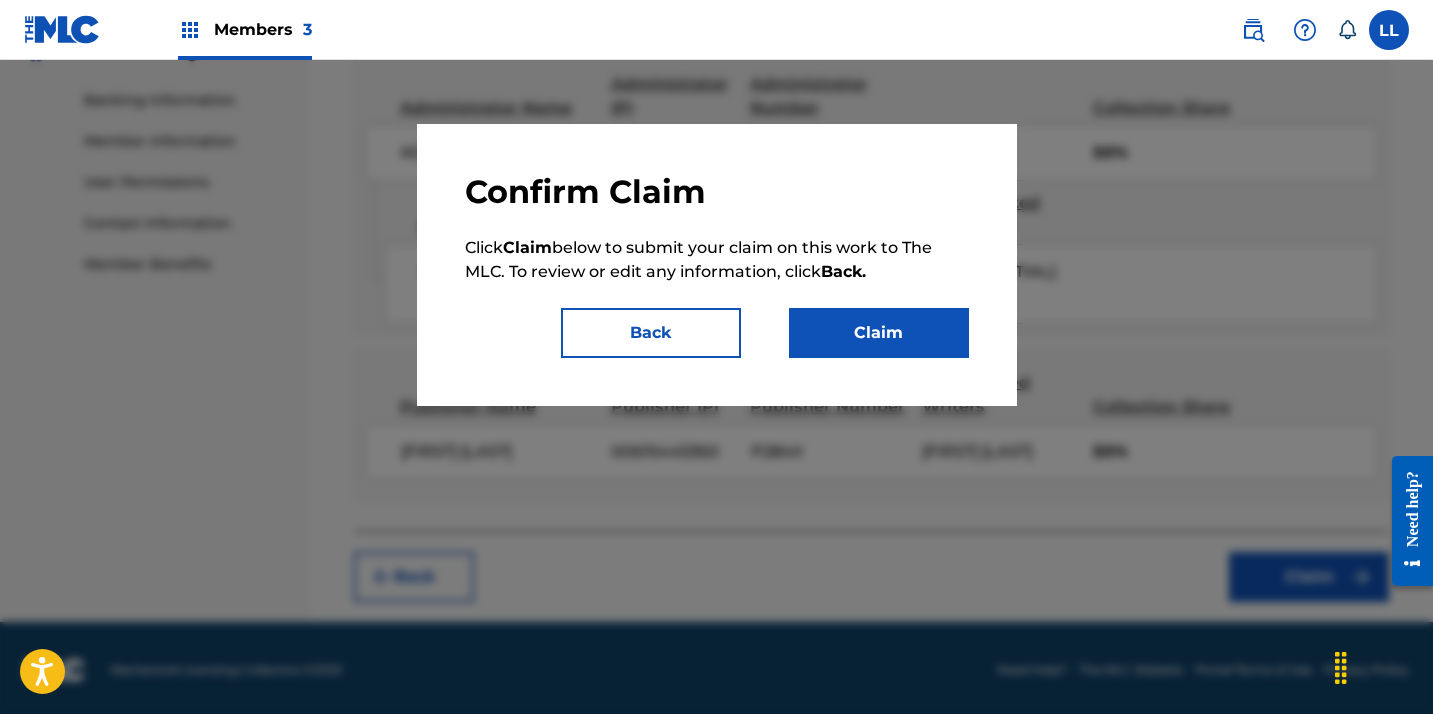 click on "Claim" at bounding box center (879, 333) 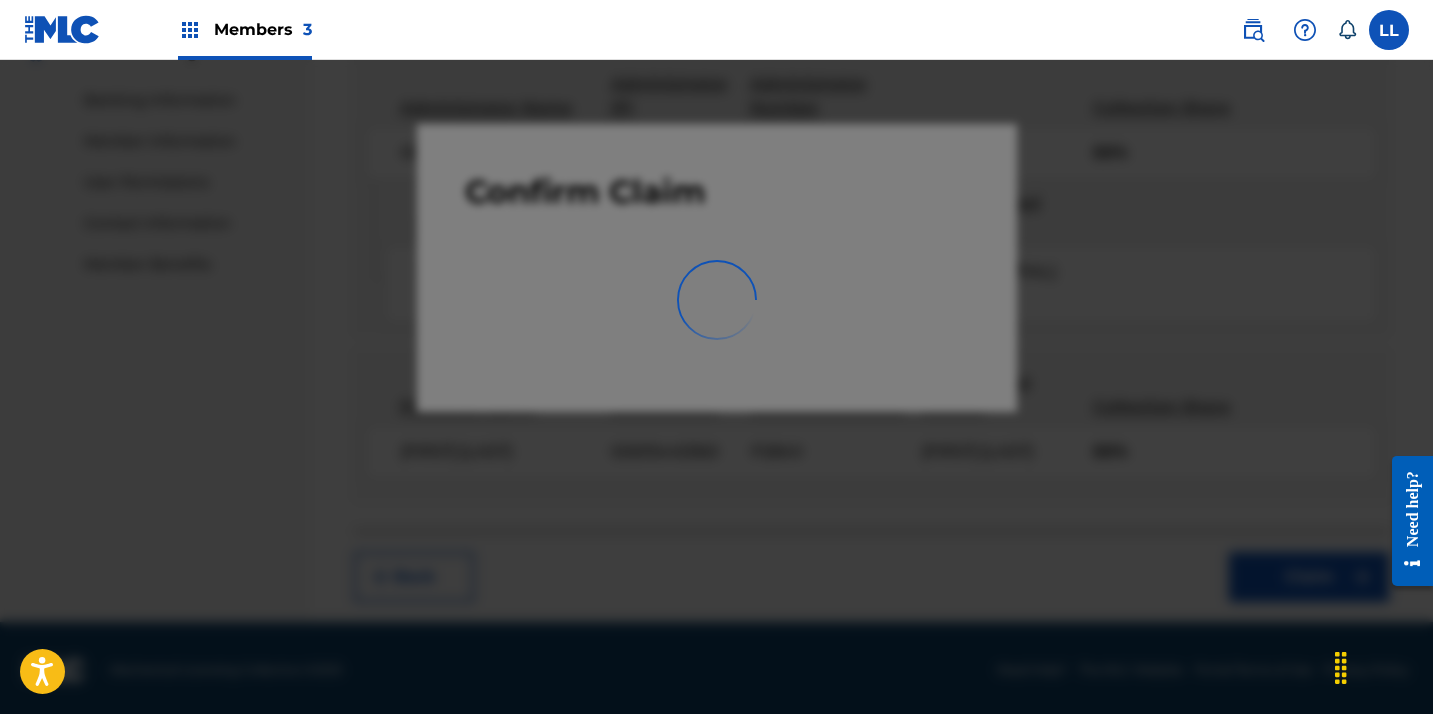 scroll, scrollTop: 526, scrollLeft: 0, axis: vertical 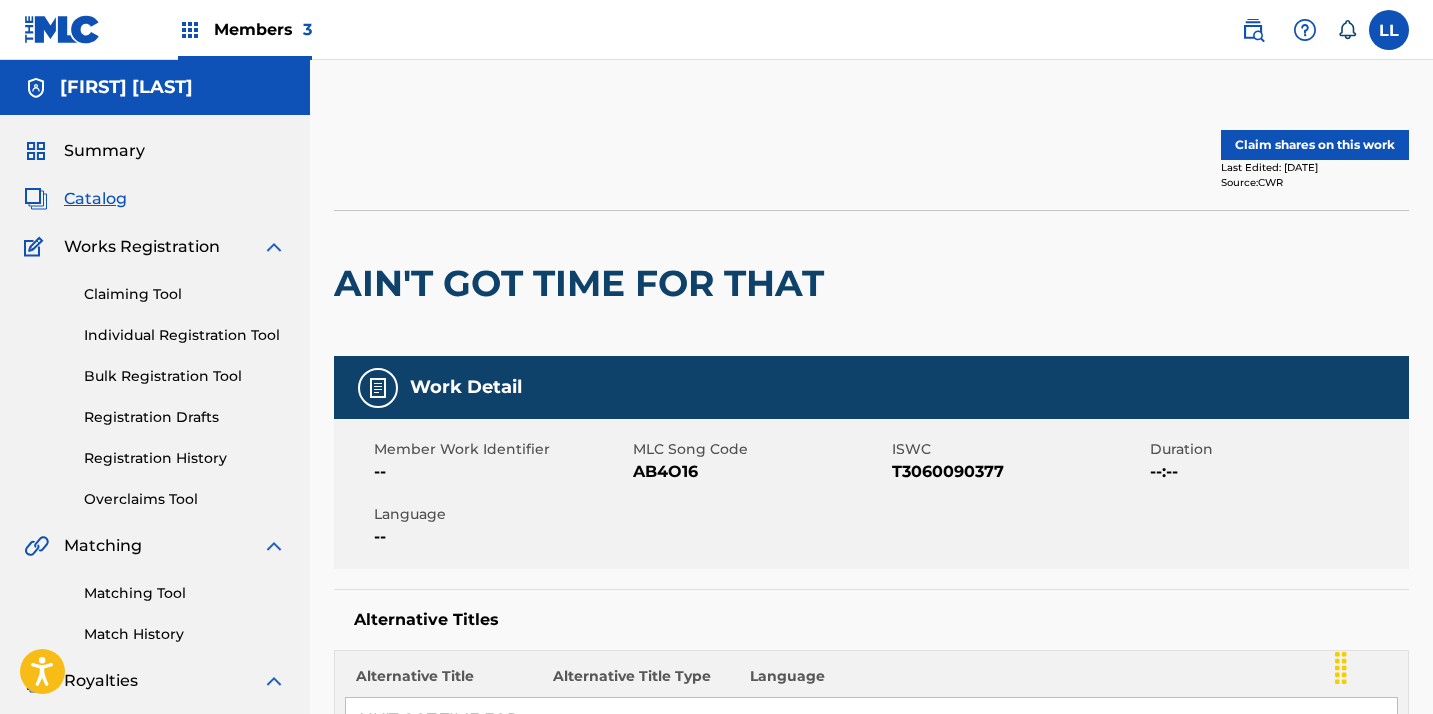 click on "Claim shares on this work" at bounding box center [1315, 145] 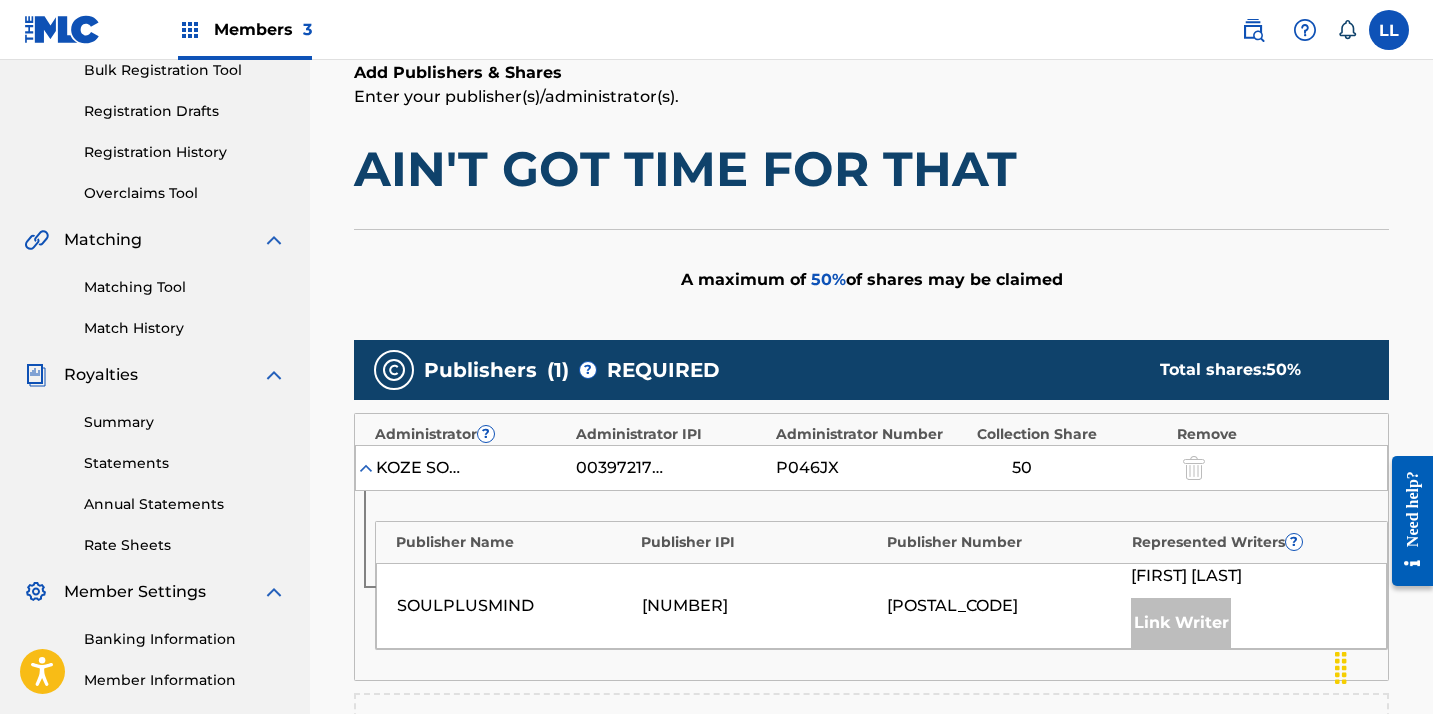 scroll, scrollTop: 644, scrollLeft: 0, axis: vertical 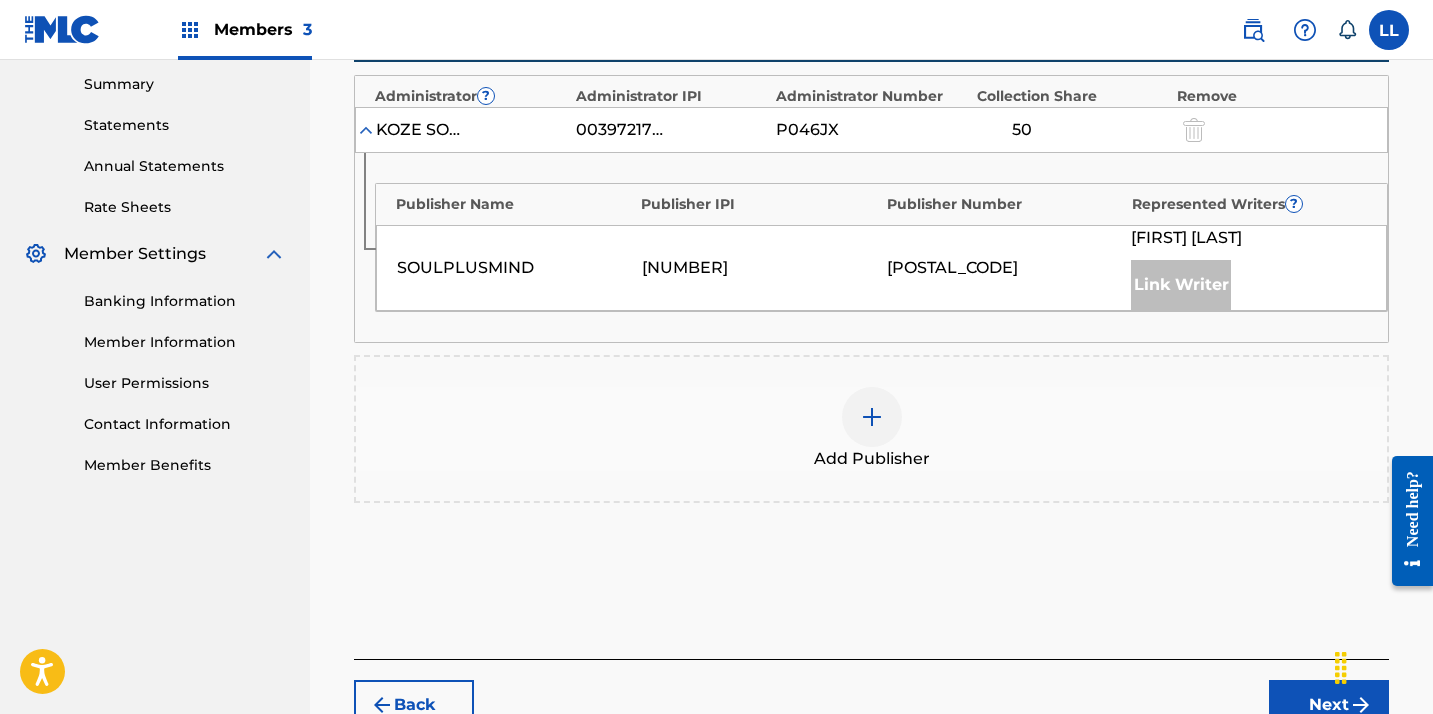click at bounding box center (872, 417) 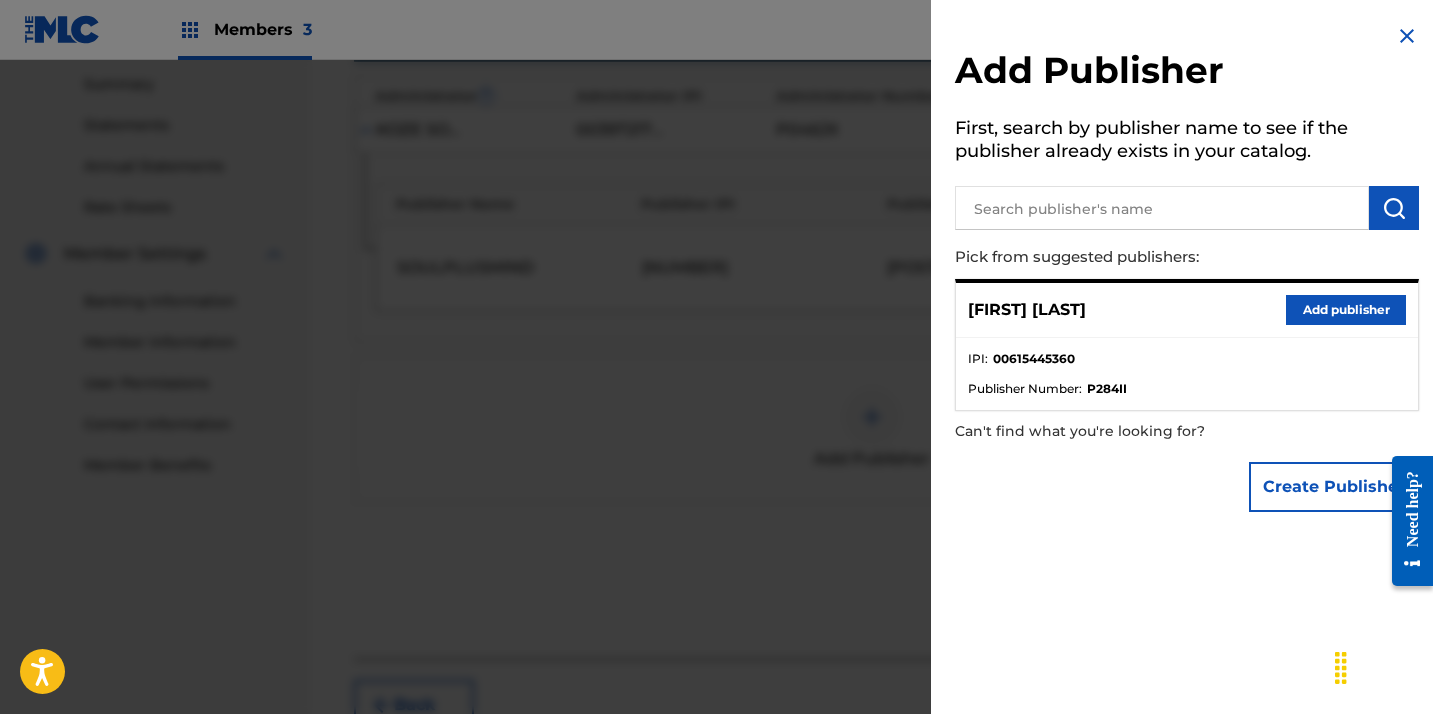 click on "Add publisher" at bounding box center [1346, 310] 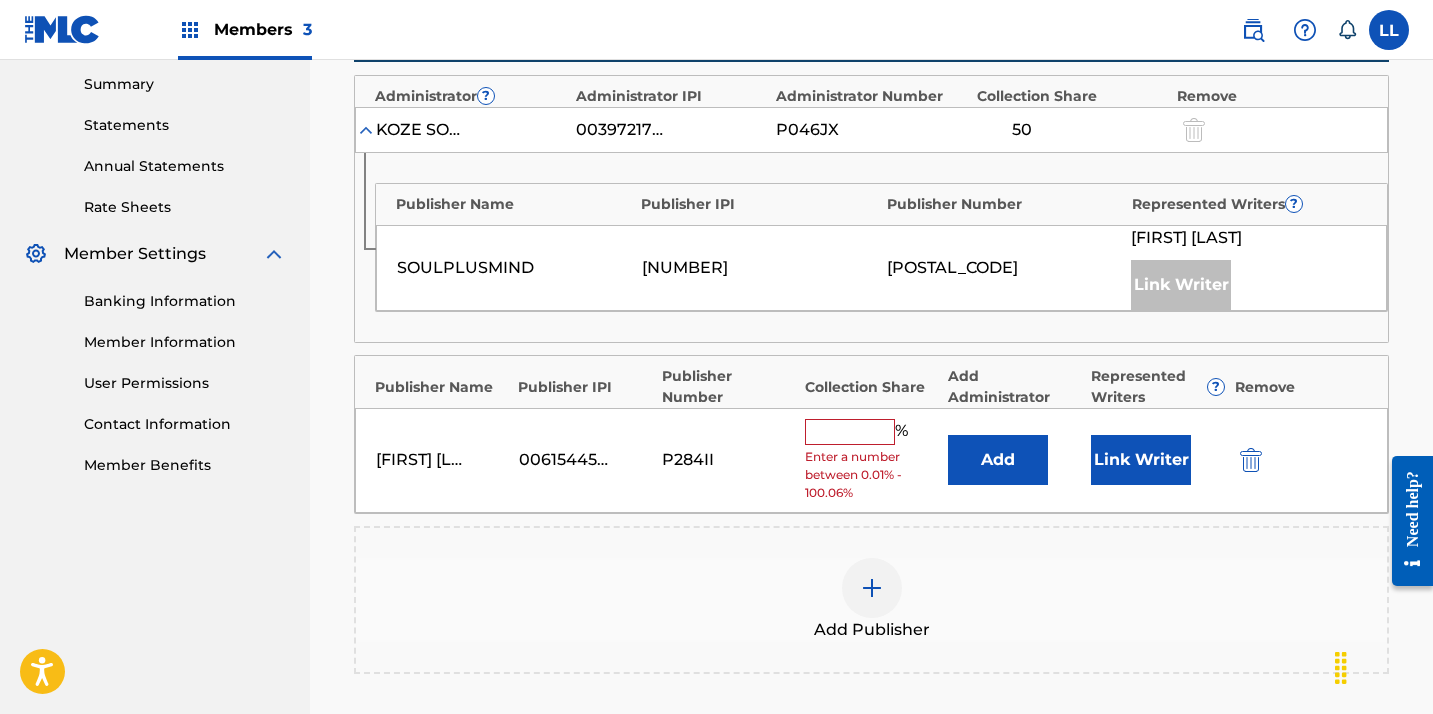 click on "[FIRST] [LAST] [NUMBER] P[ALPHANUMERIC] % Enter a number between 0.01% - 100.06% Add Link Writer" at bounding box center (871, 460) 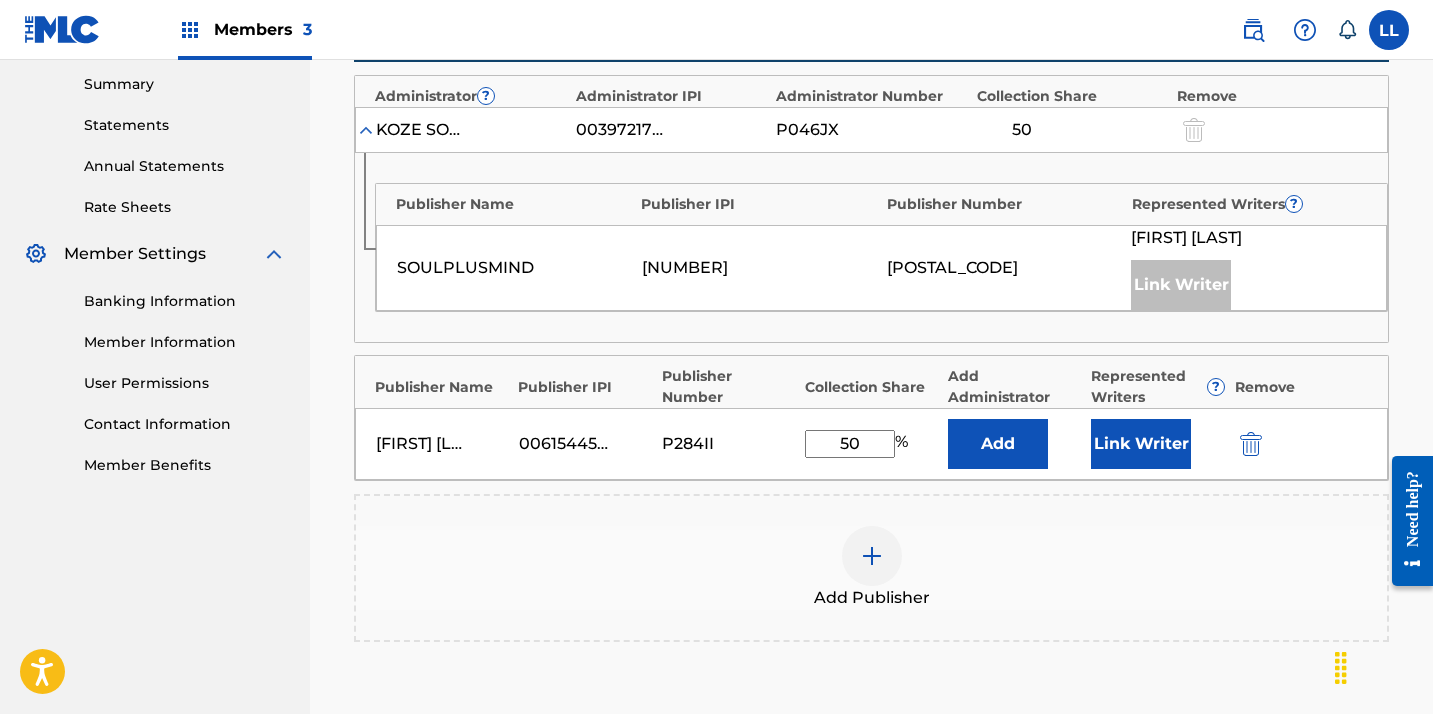 type on "50" 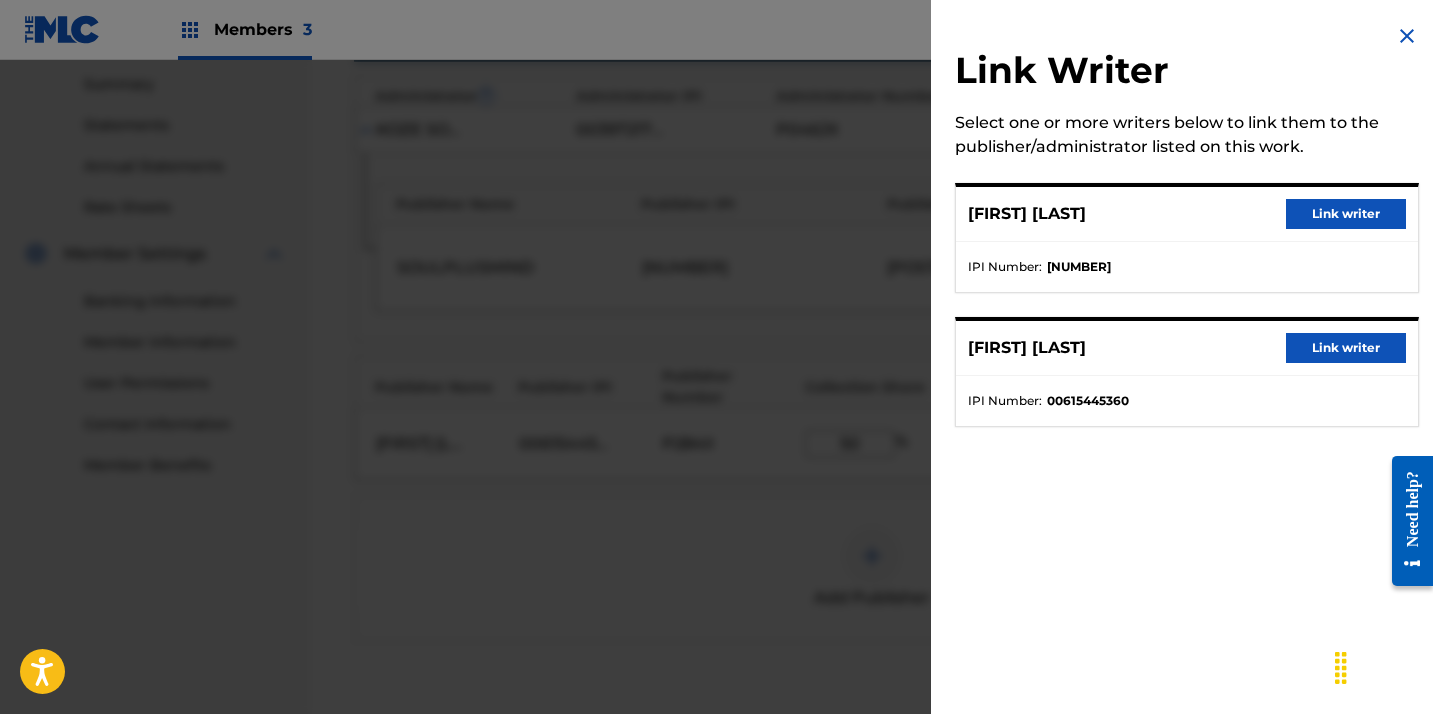 click on "Link writer" at bounding box center (1346, 348) 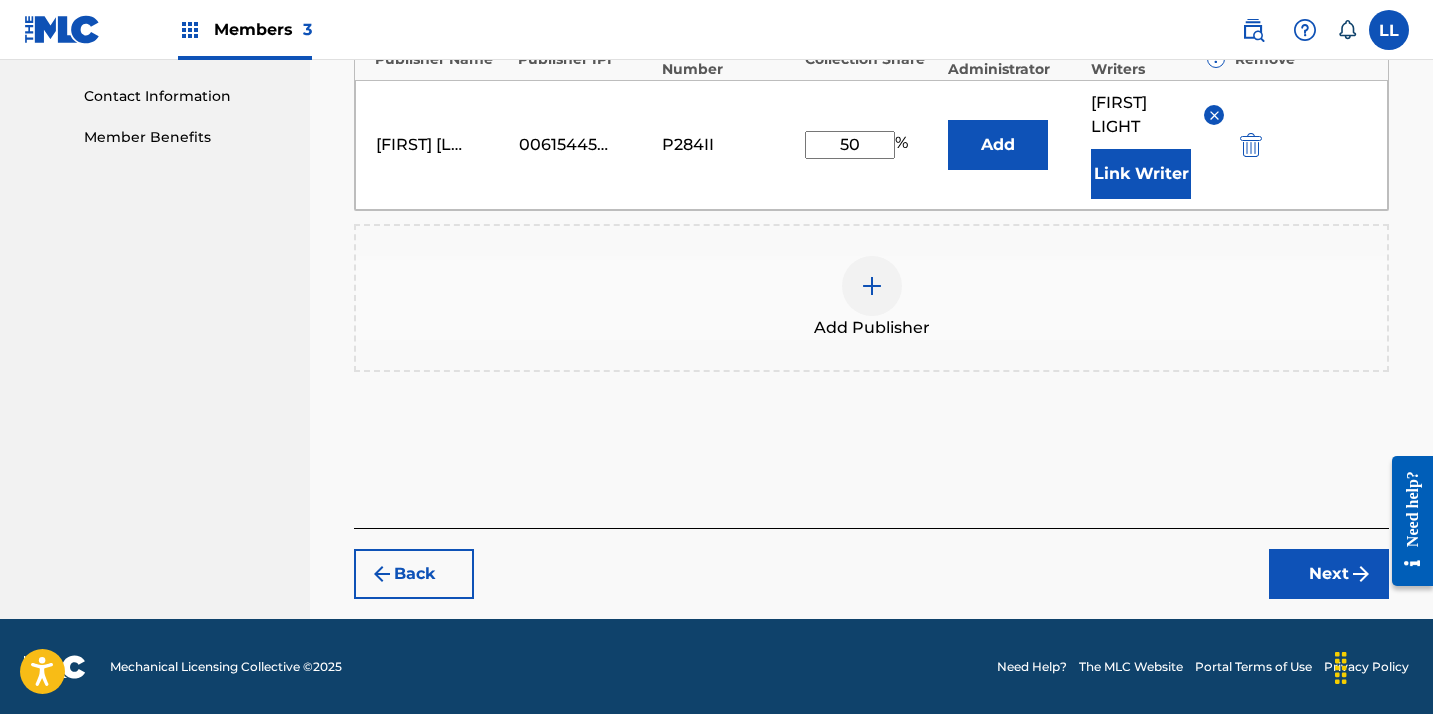 click on "Next" at bounding box center (1329, 574) 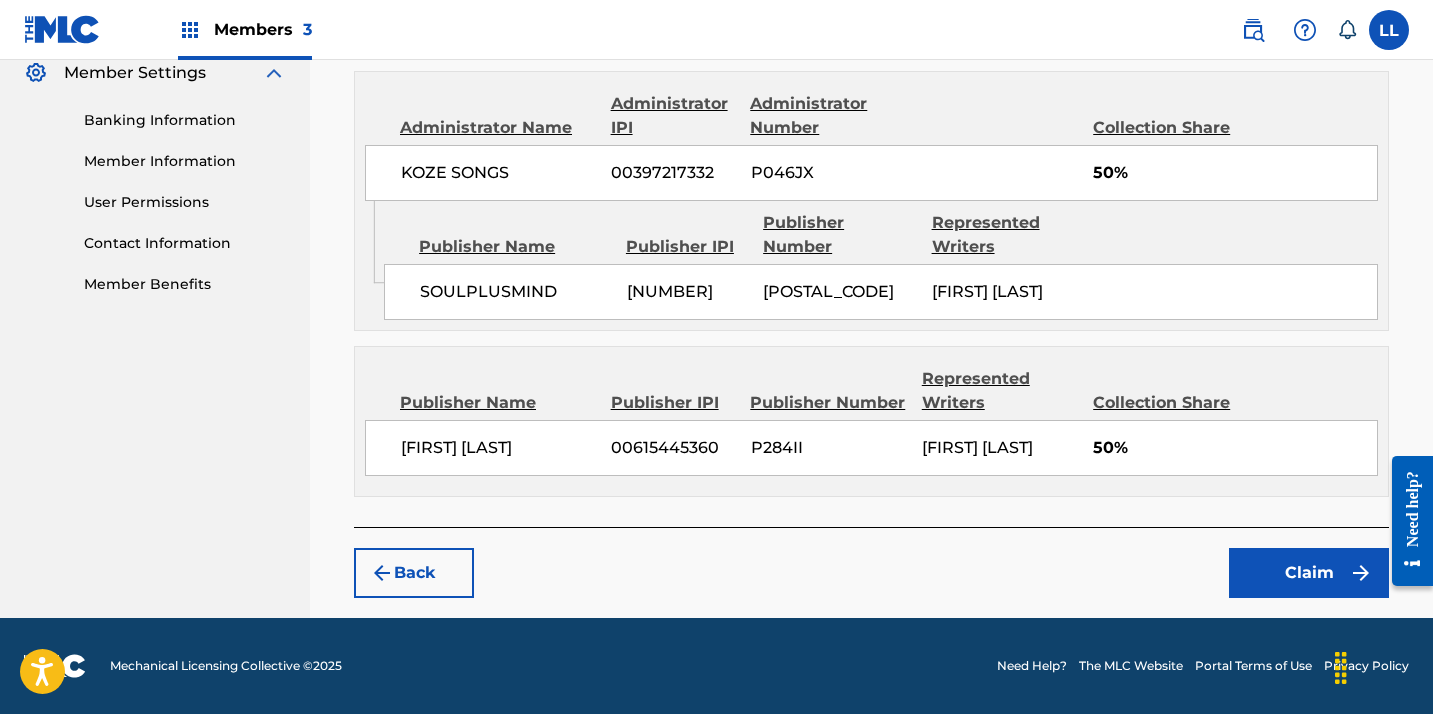 scroll, scrollTop: 845, scrollLeft: 0, axis: vertical 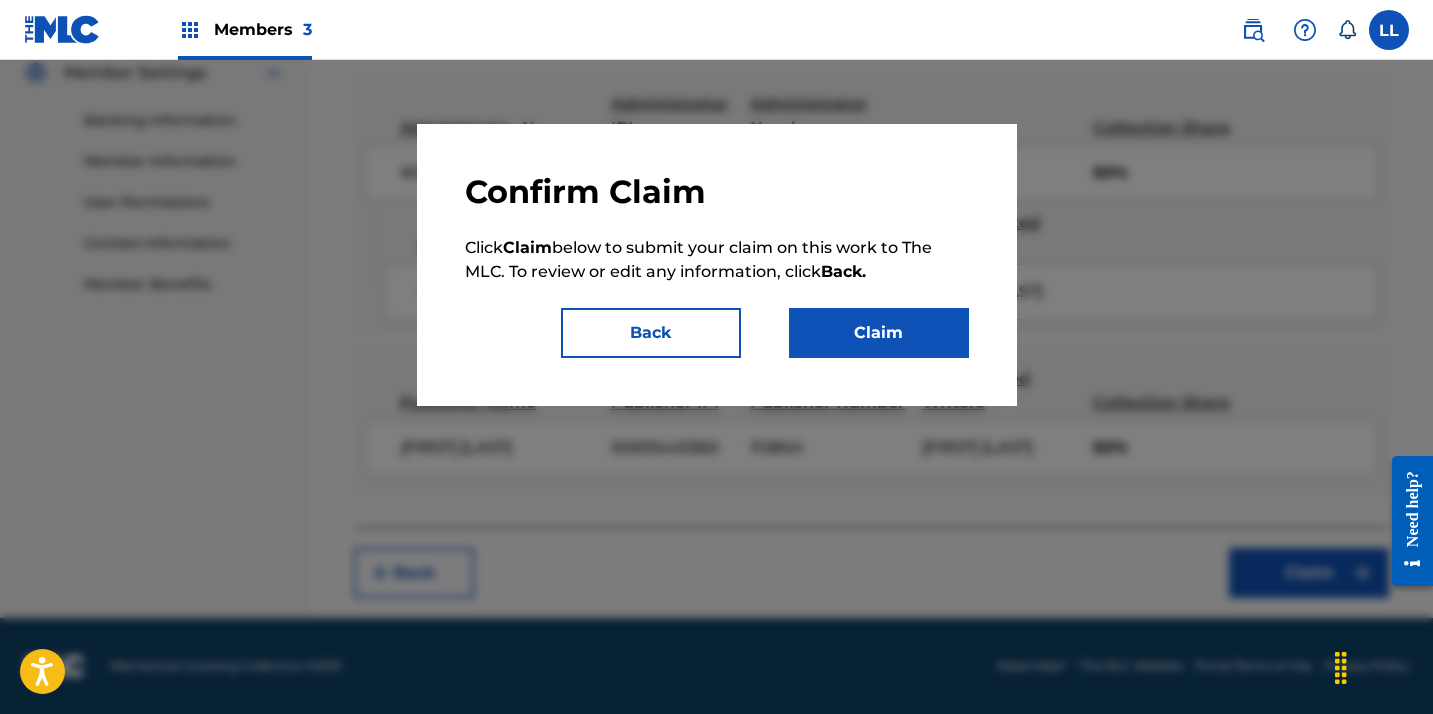 click on "Claim" at bounding box center (879, 333) 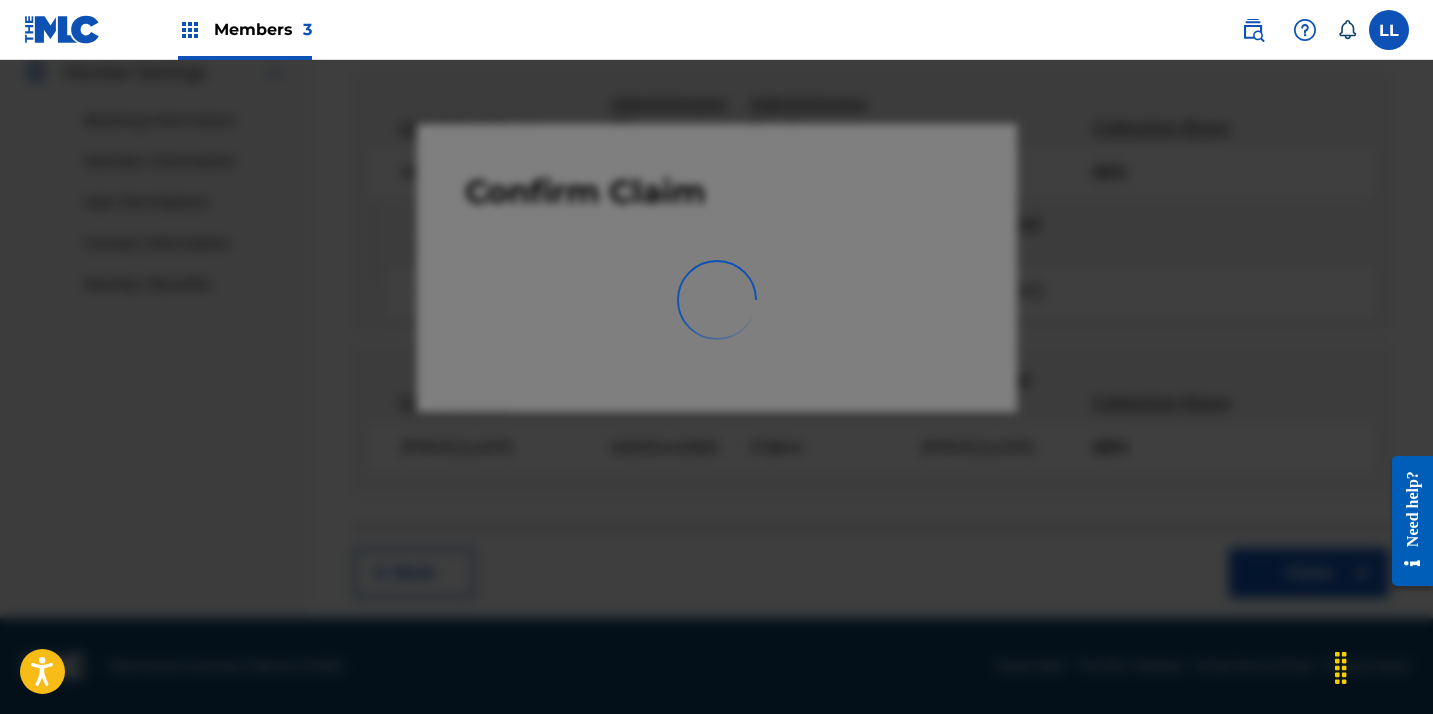 scroll, scrollTop: 526, scrollLeft: 0, axis: vertical 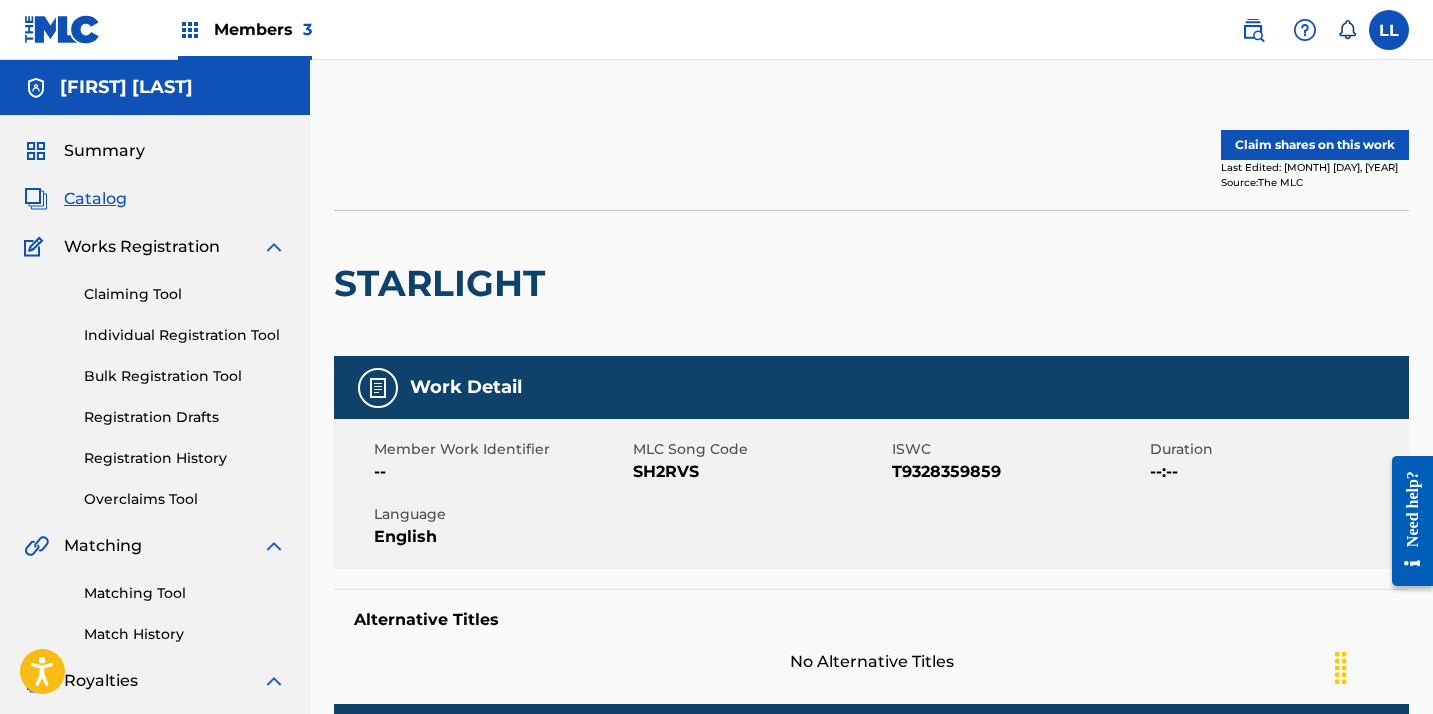 click on "Claim shares on this work" at bounding box center [1315, 145] 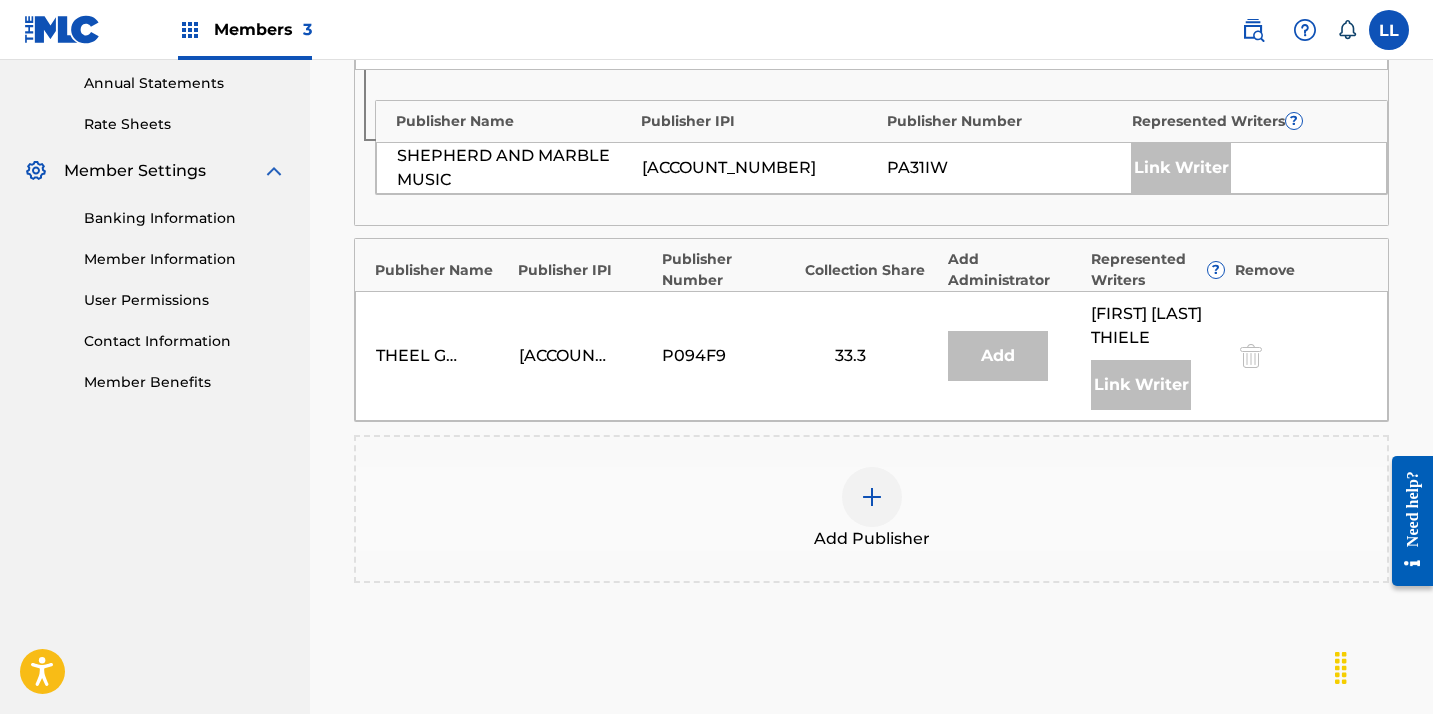scroll, scrollTop: 938, scrollLeft: 0, axis: vertical 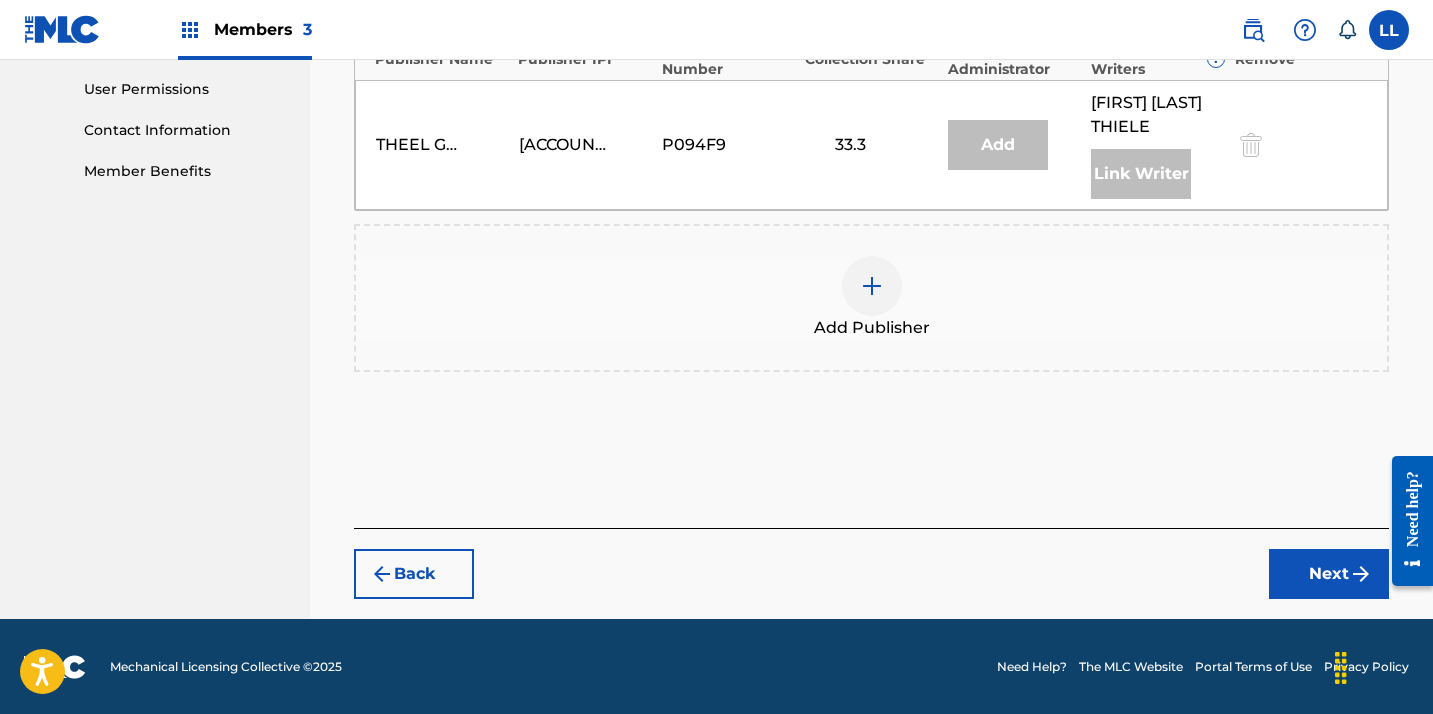 click at bounding box center (872, 286) 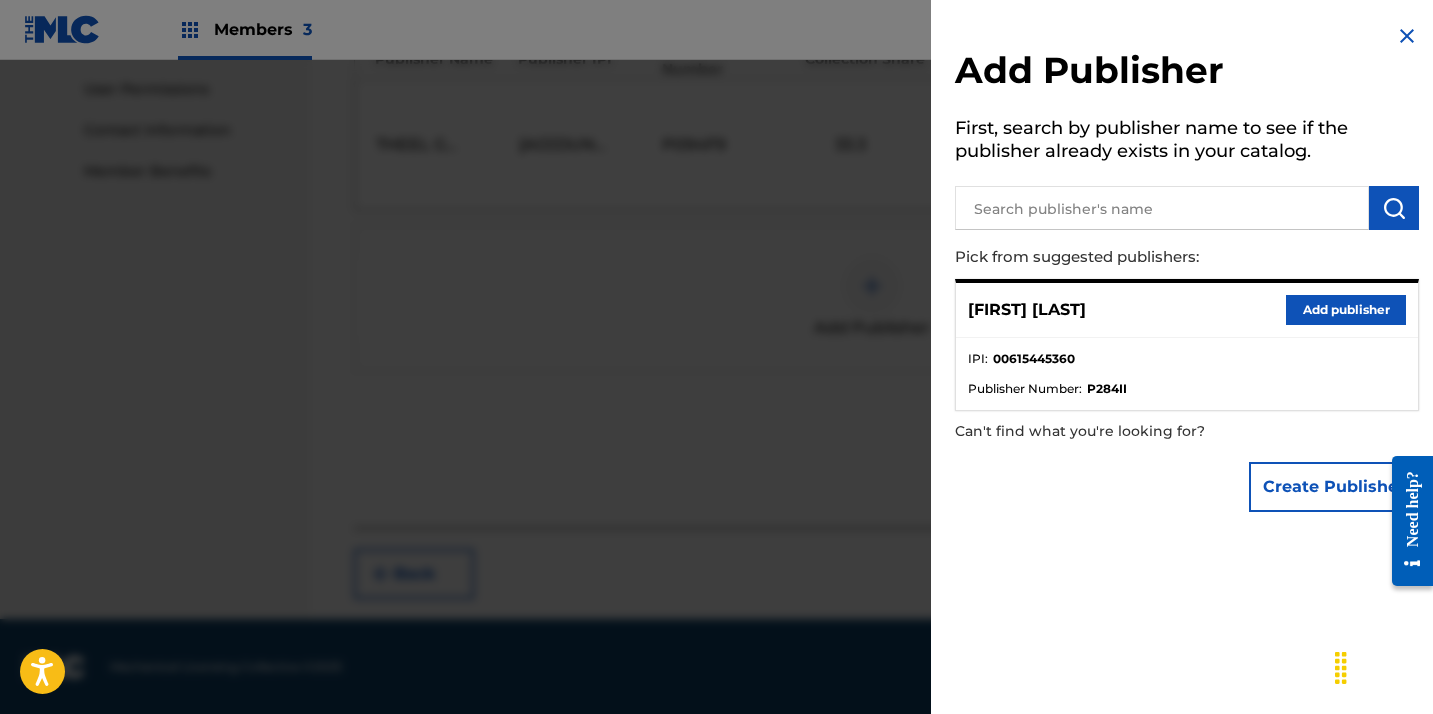 click on "Add publisher" at bounding box center (1346, 310) 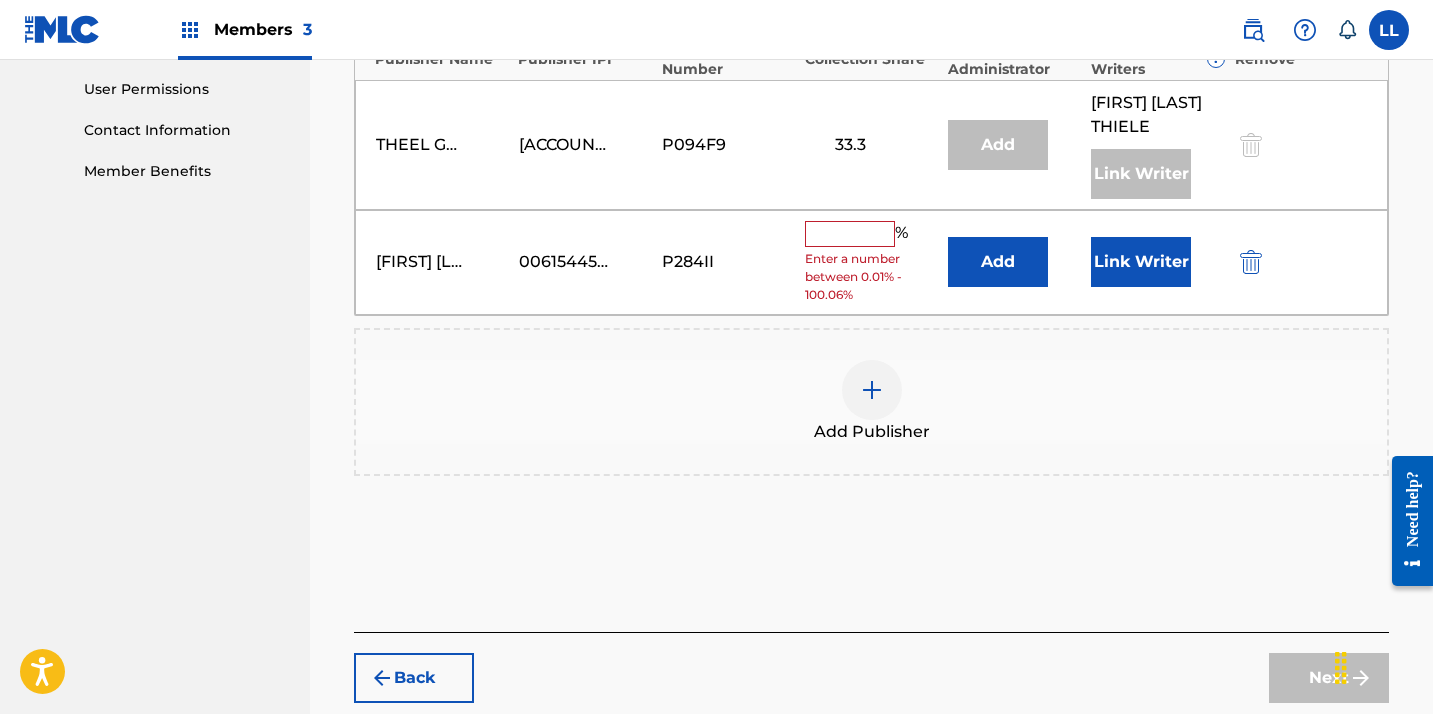 click on "% Enter a number between 0.01% - 100.06%" at bounding box center (871, 262) 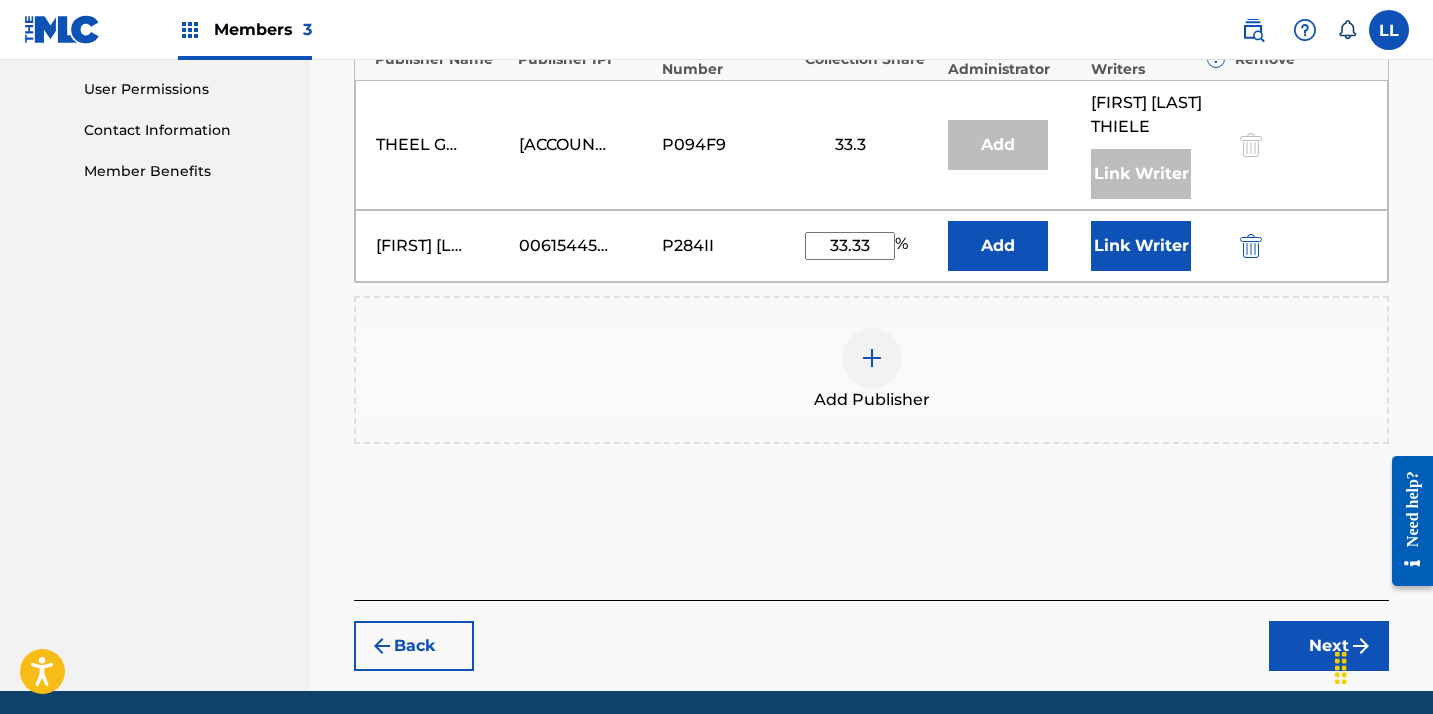 type on "33.33" 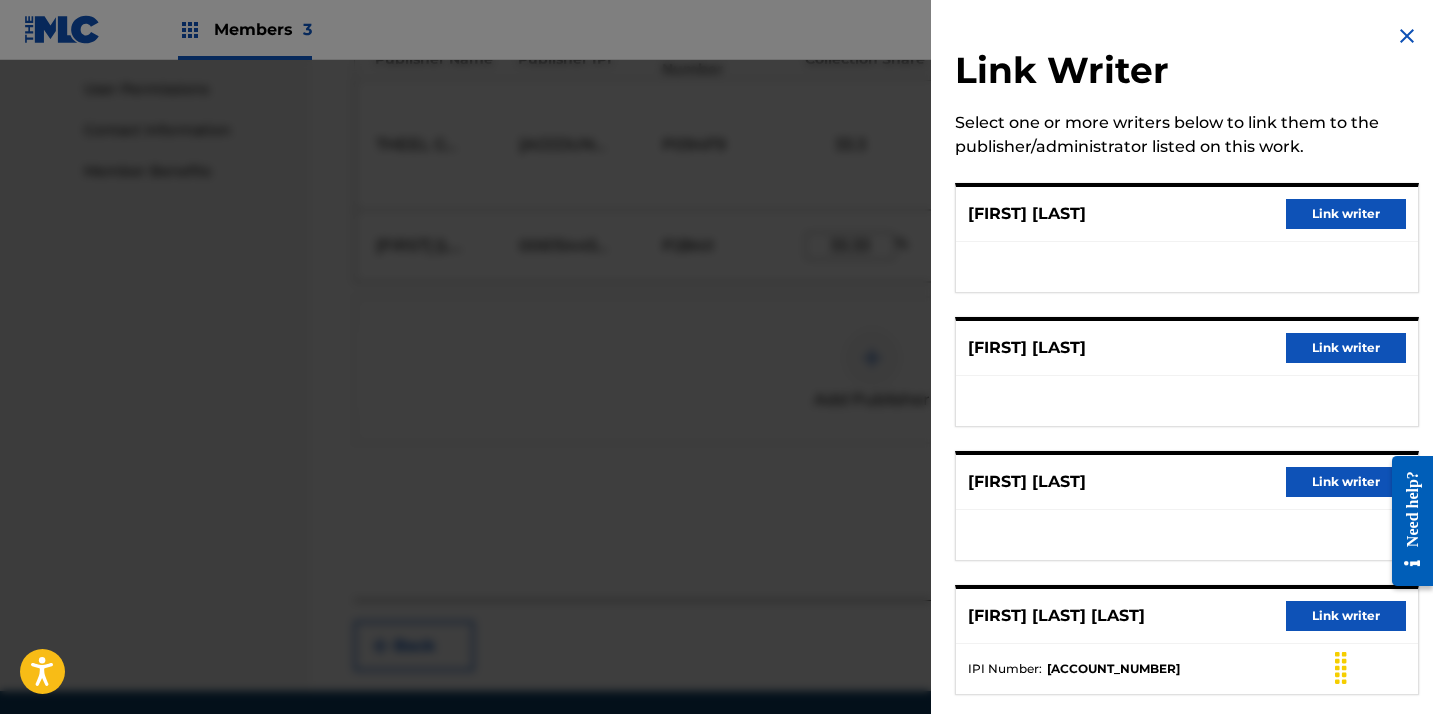 click on "Link writer" at bounding box center (1346, 348) 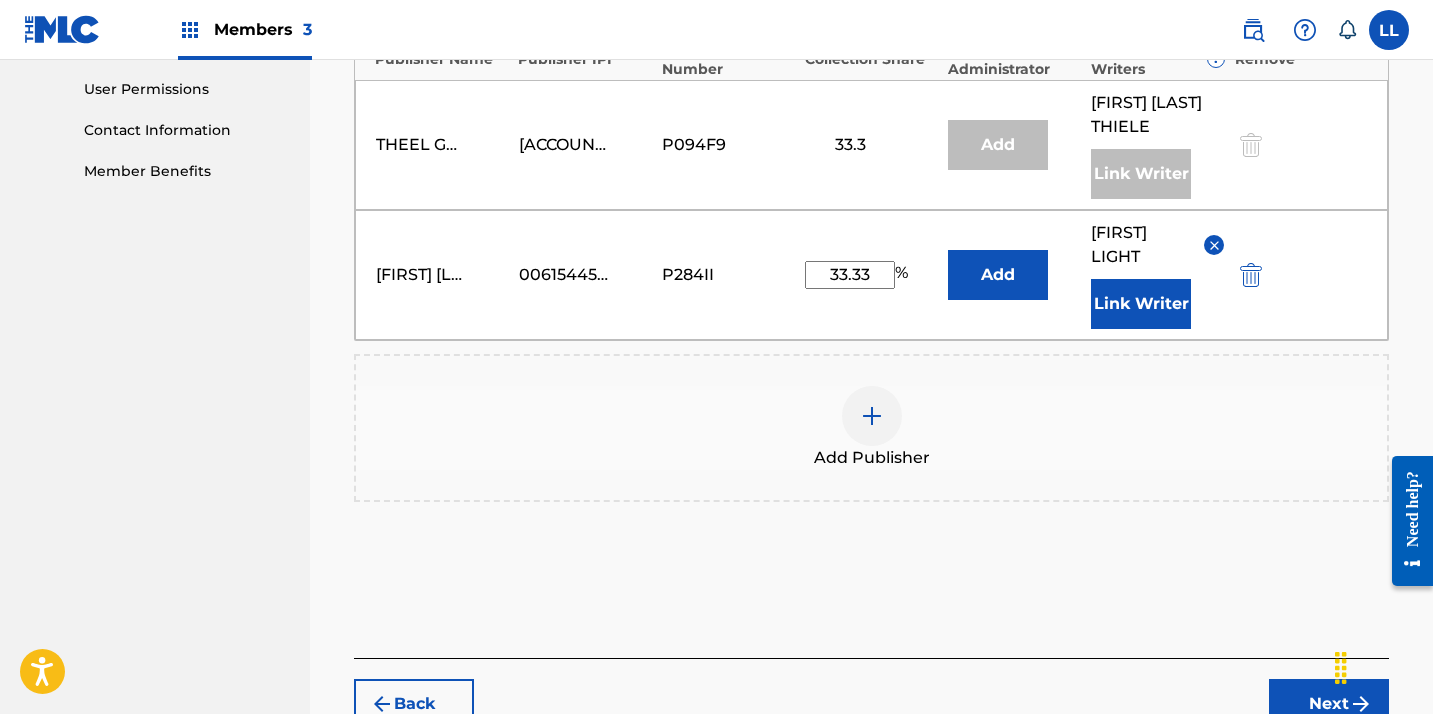 scroll, scrollTop: 1068, scrollLeft: 0, axis: vertical 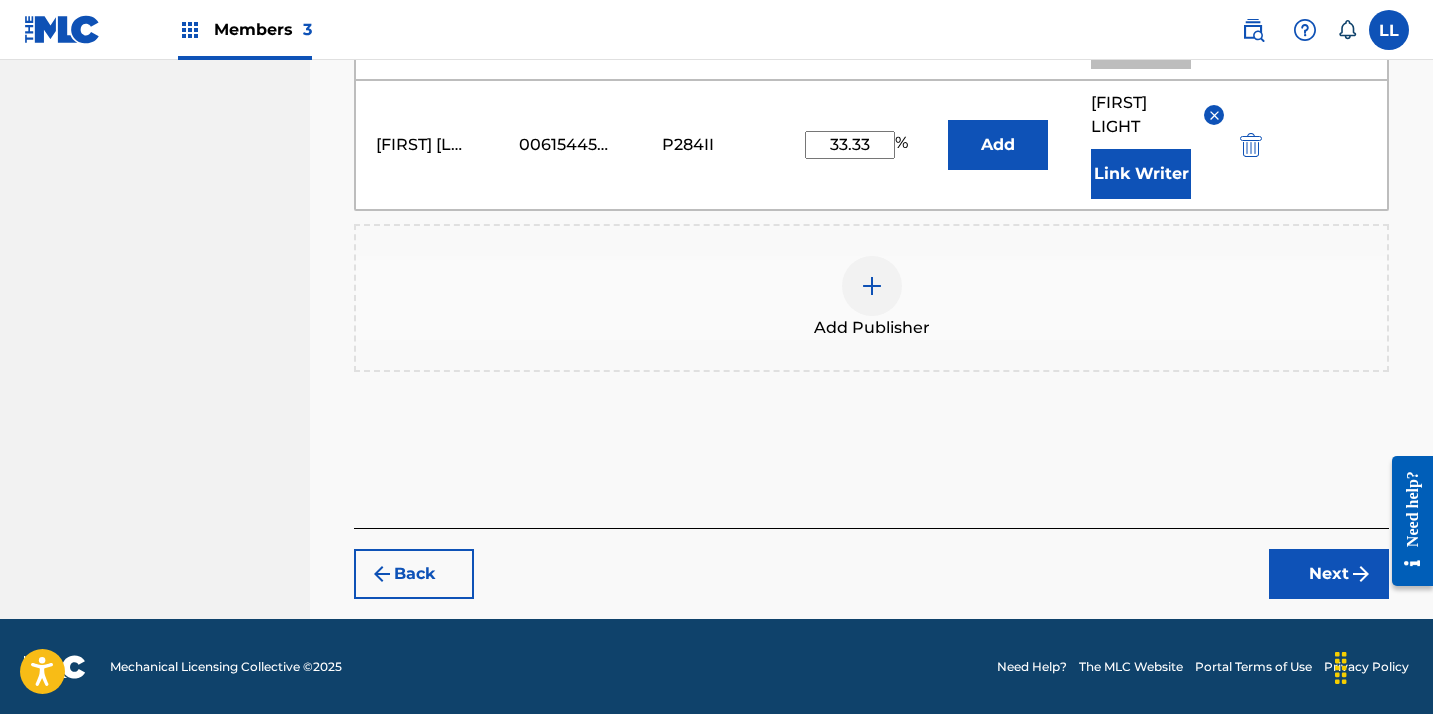 click on "Next" at bounding box center (1329, 574) 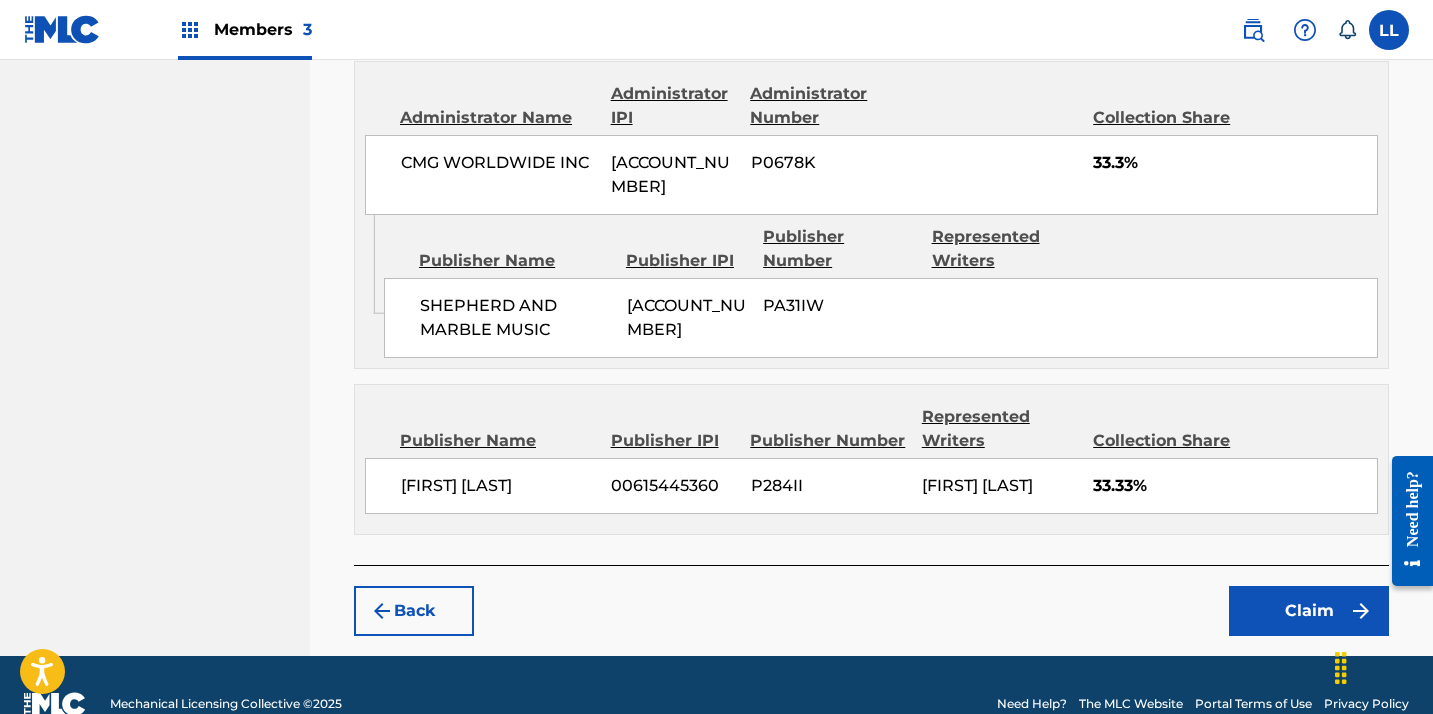 scroll, scrollTop: 1092, scrollLeft: 0, axis: vertical 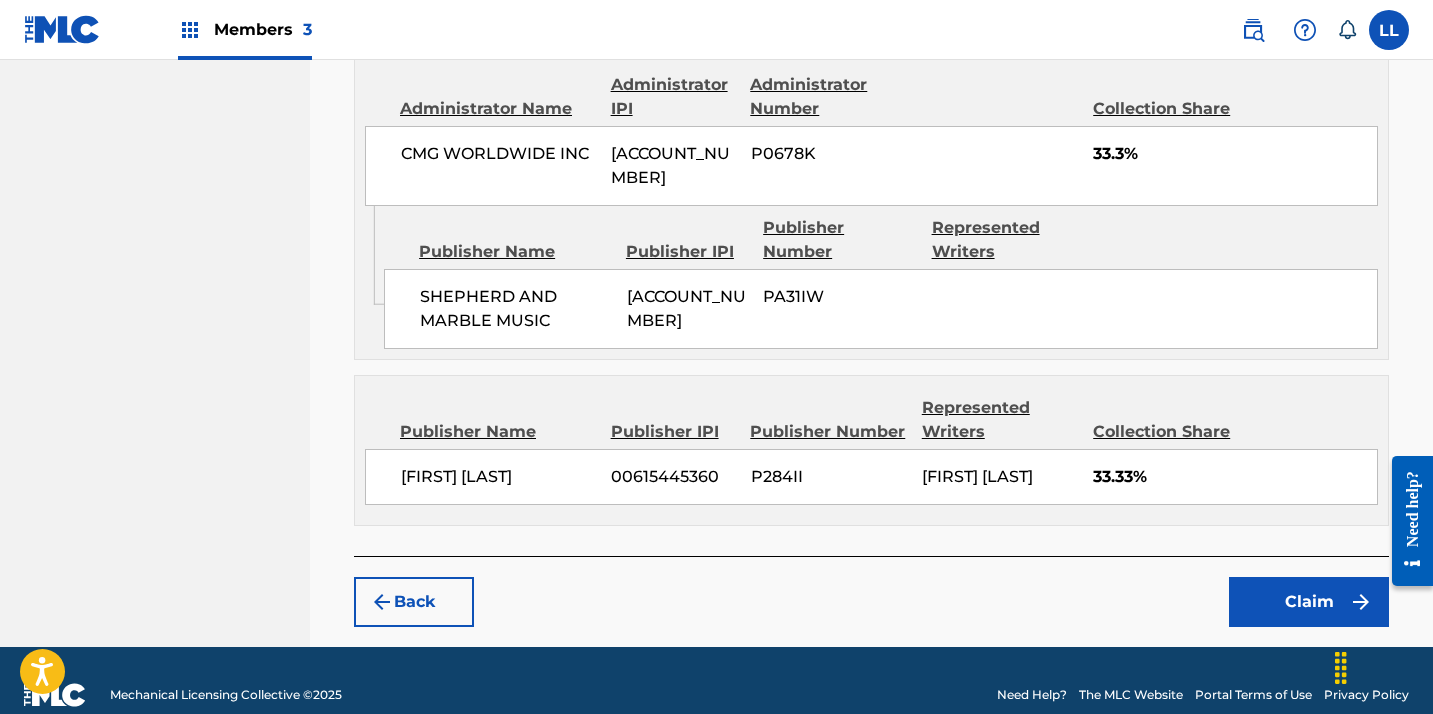 click on "Claim" at bounding box center (1309, 602) 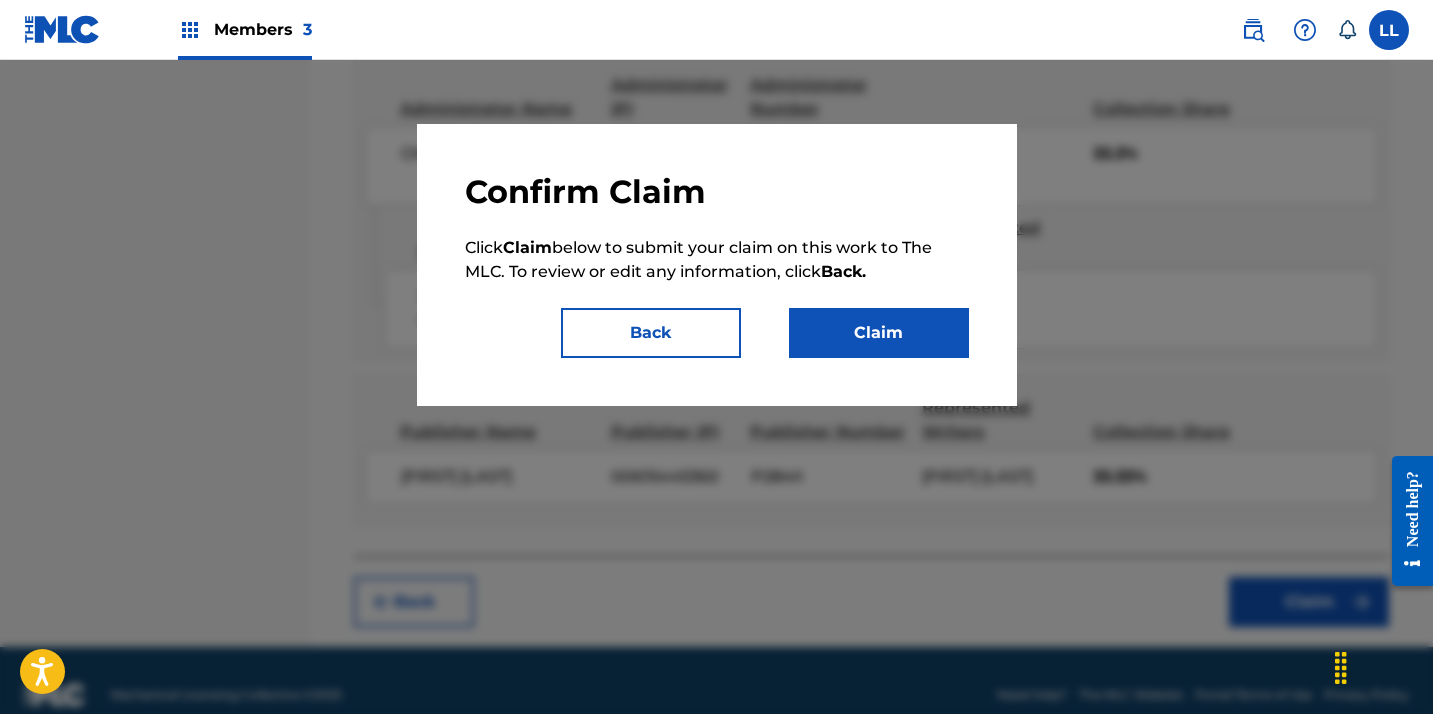 click on "Claim" at bounding box center (879, 333) 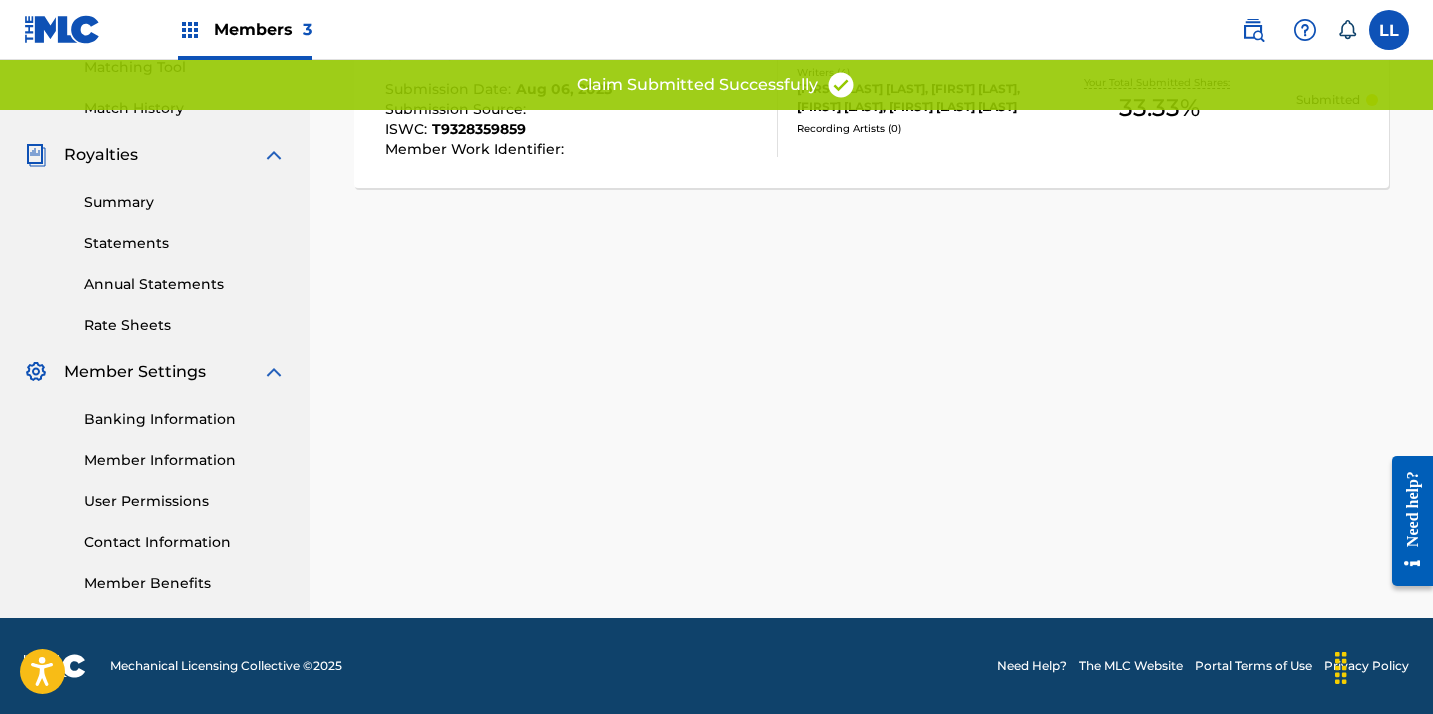 scroll, scrollTop: 0, scrollLeft: 0, axis: both 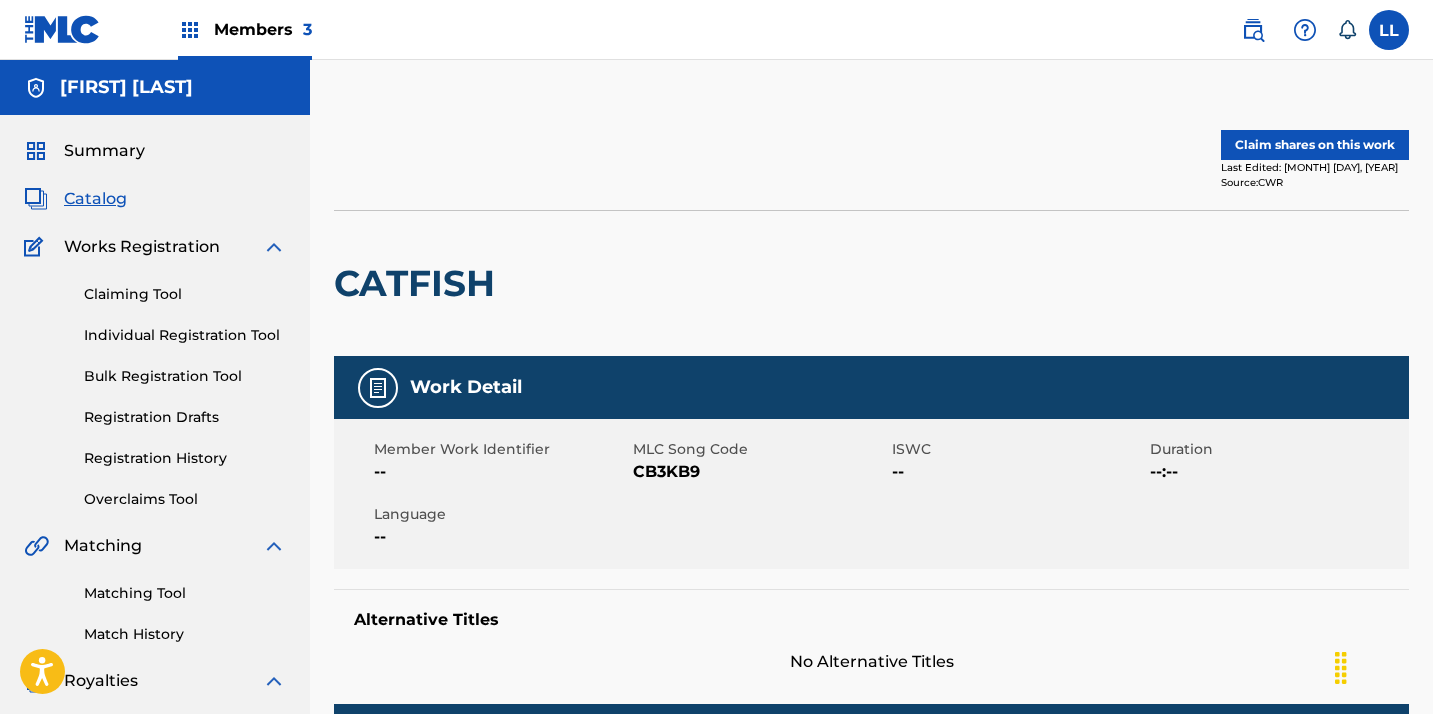 click on "Claim shares on this work" at bounding box center (1315, 145) 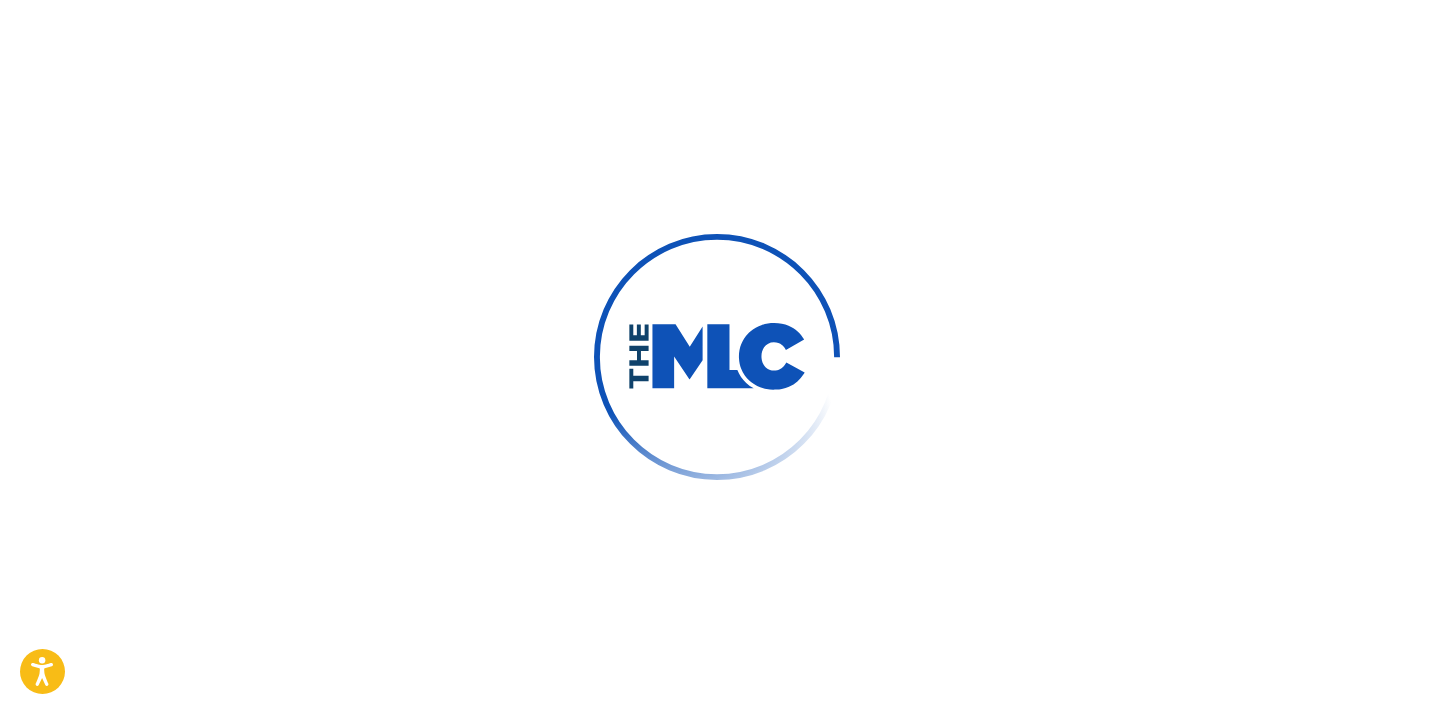 scroll, scrollTop: 0, scrollLeft: 0, axis: both 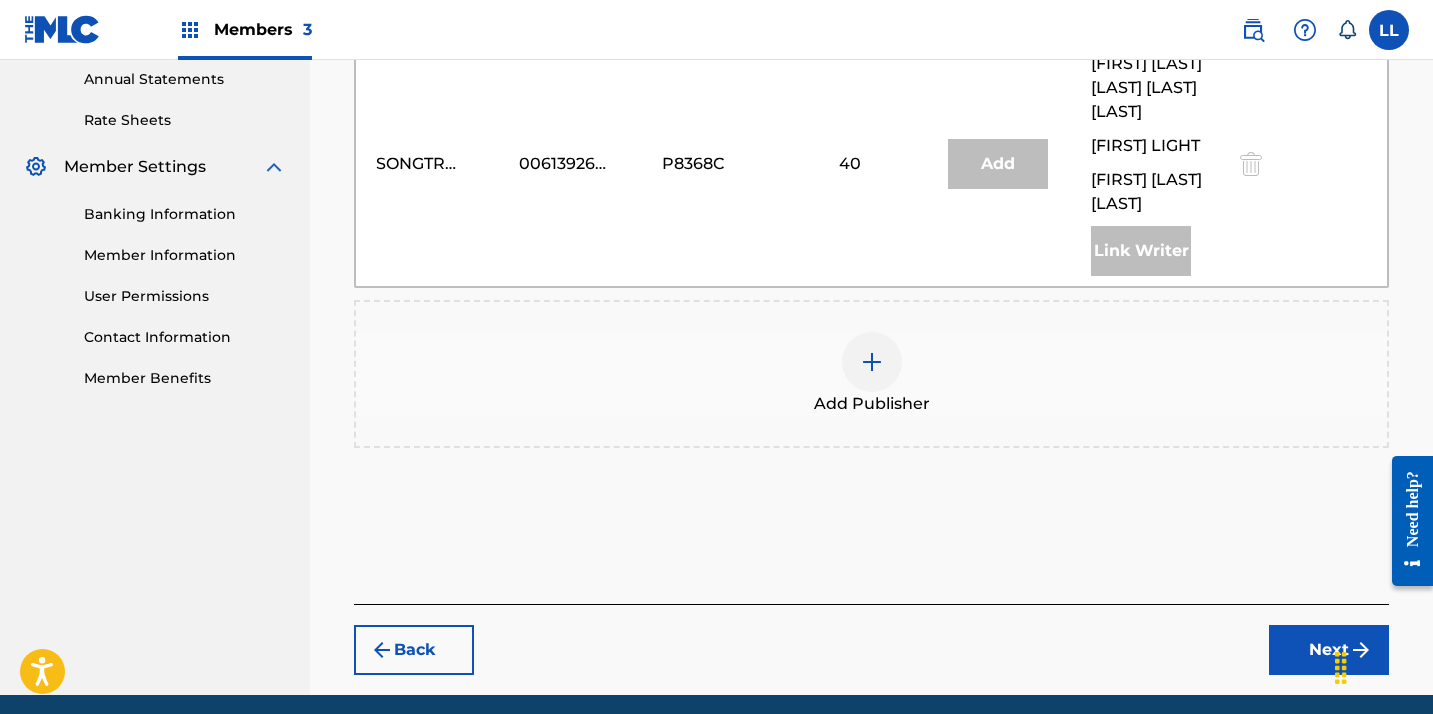 click at bounding box center [872, 362] 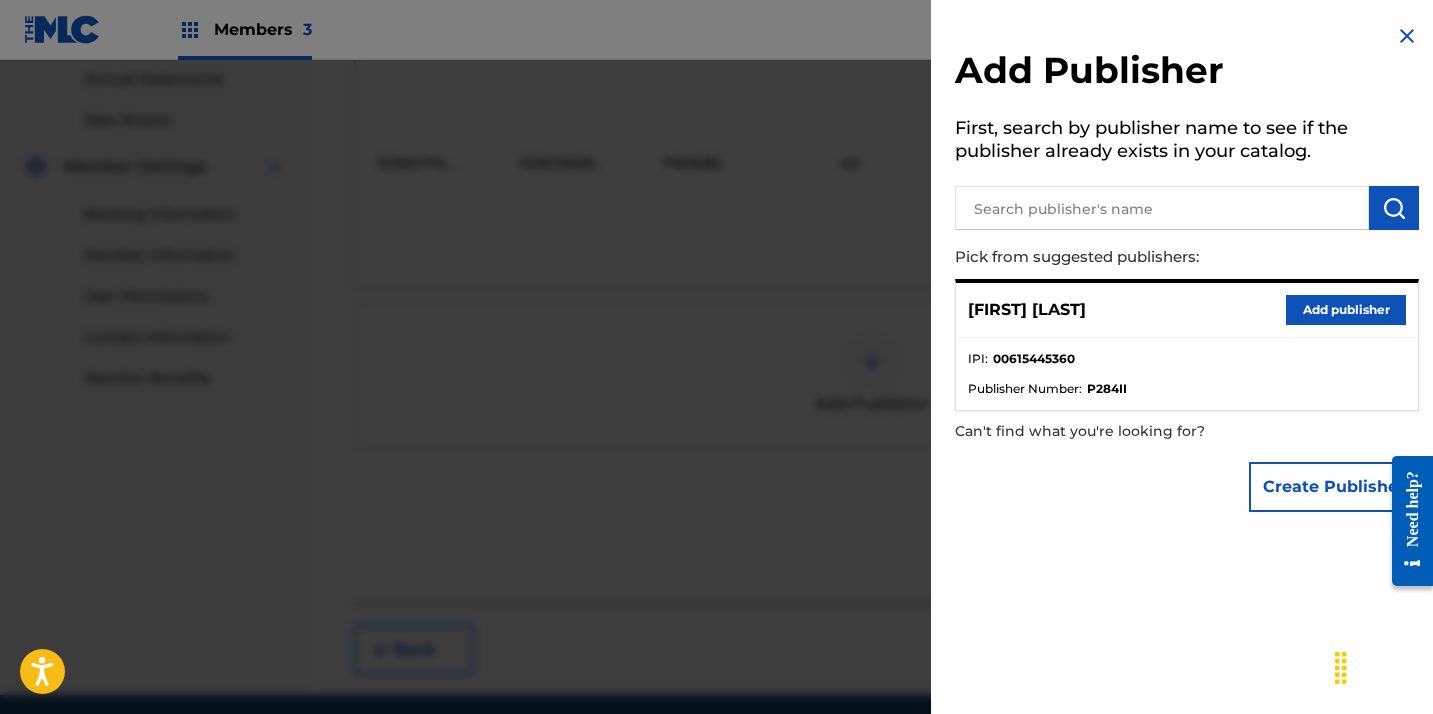 click on "Add publisher" at bounding box center (1346, 310) 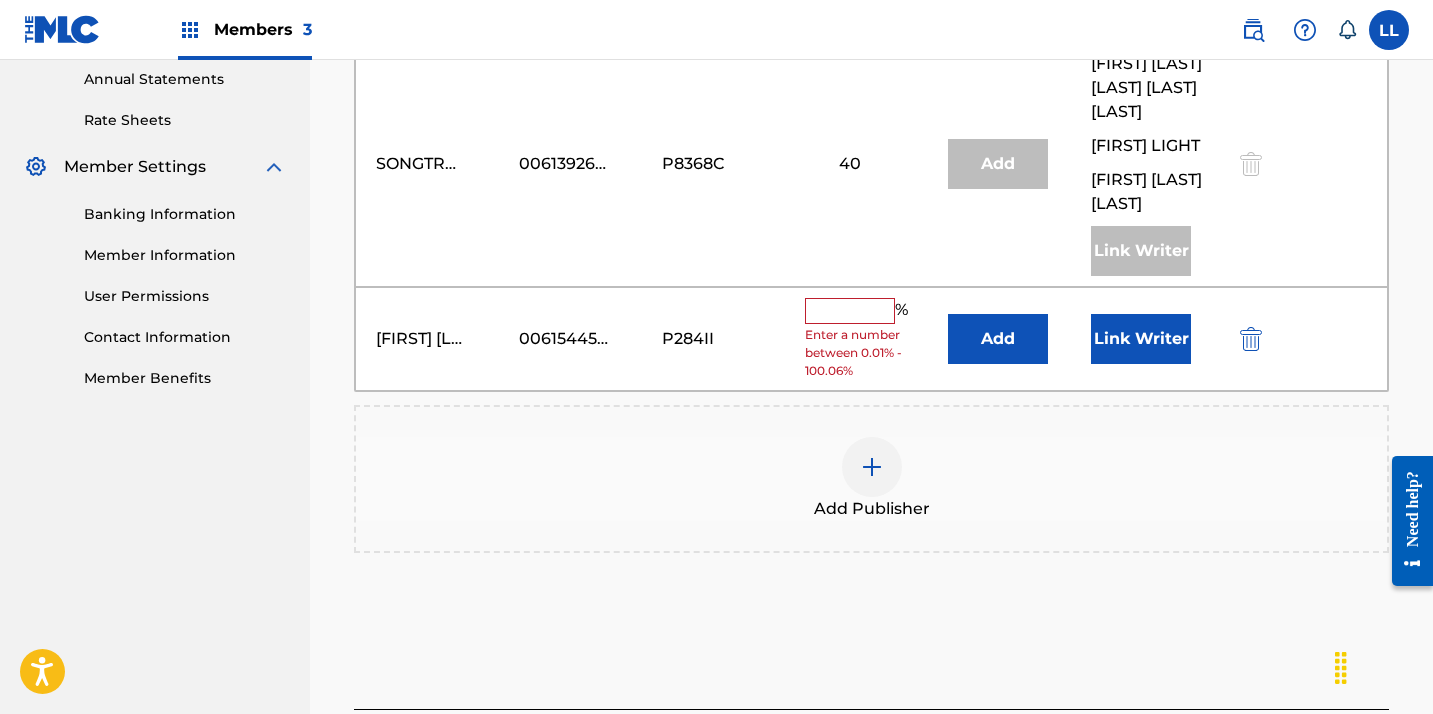 click at bounding box center [850, 311] 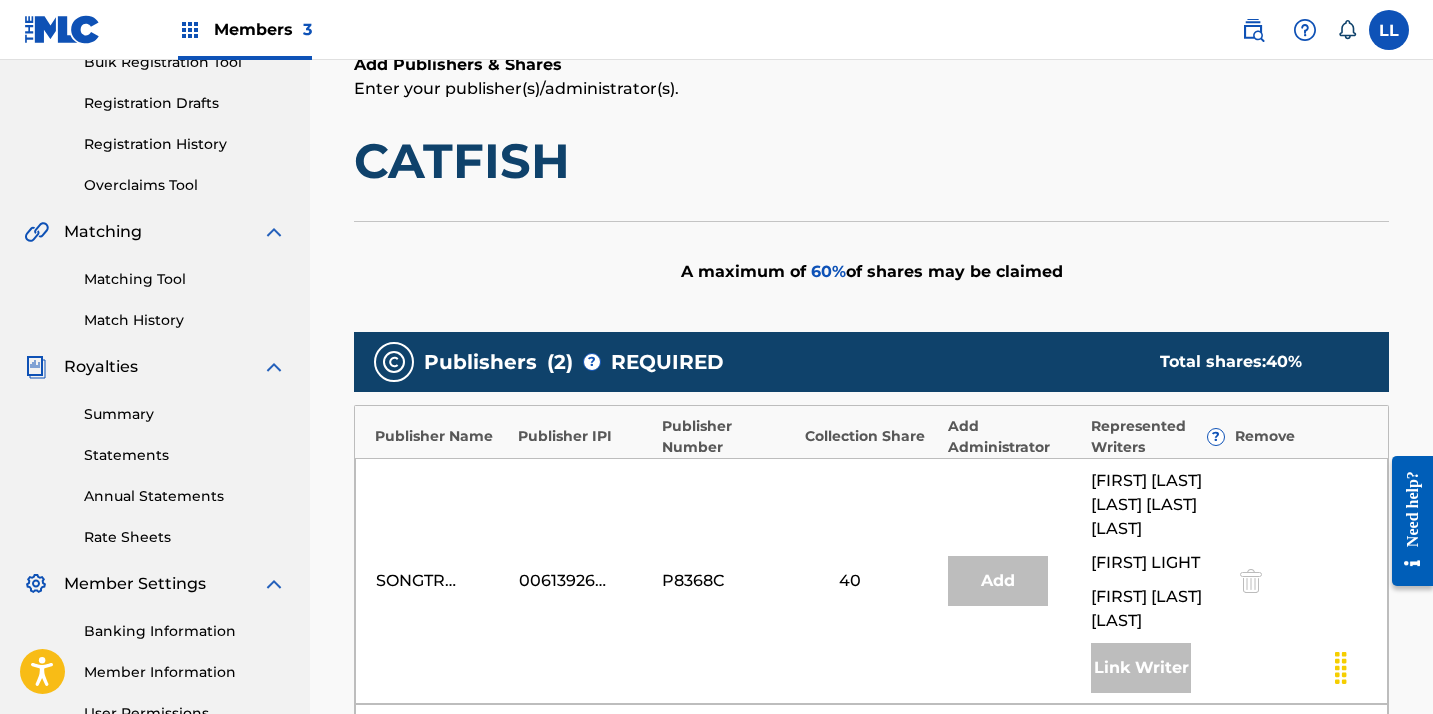 scroll, scrollTop: 466, scrollLeft: 0, axis: vertical 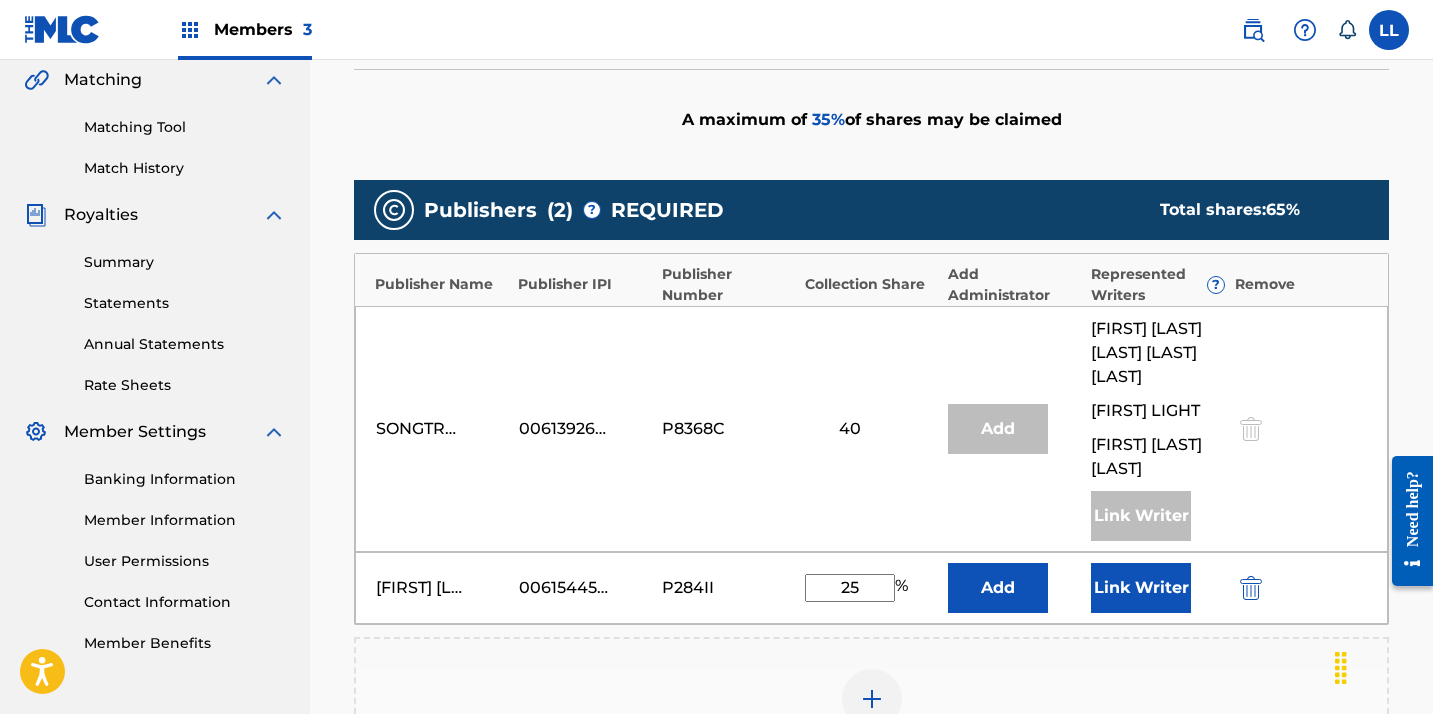 type on "25" 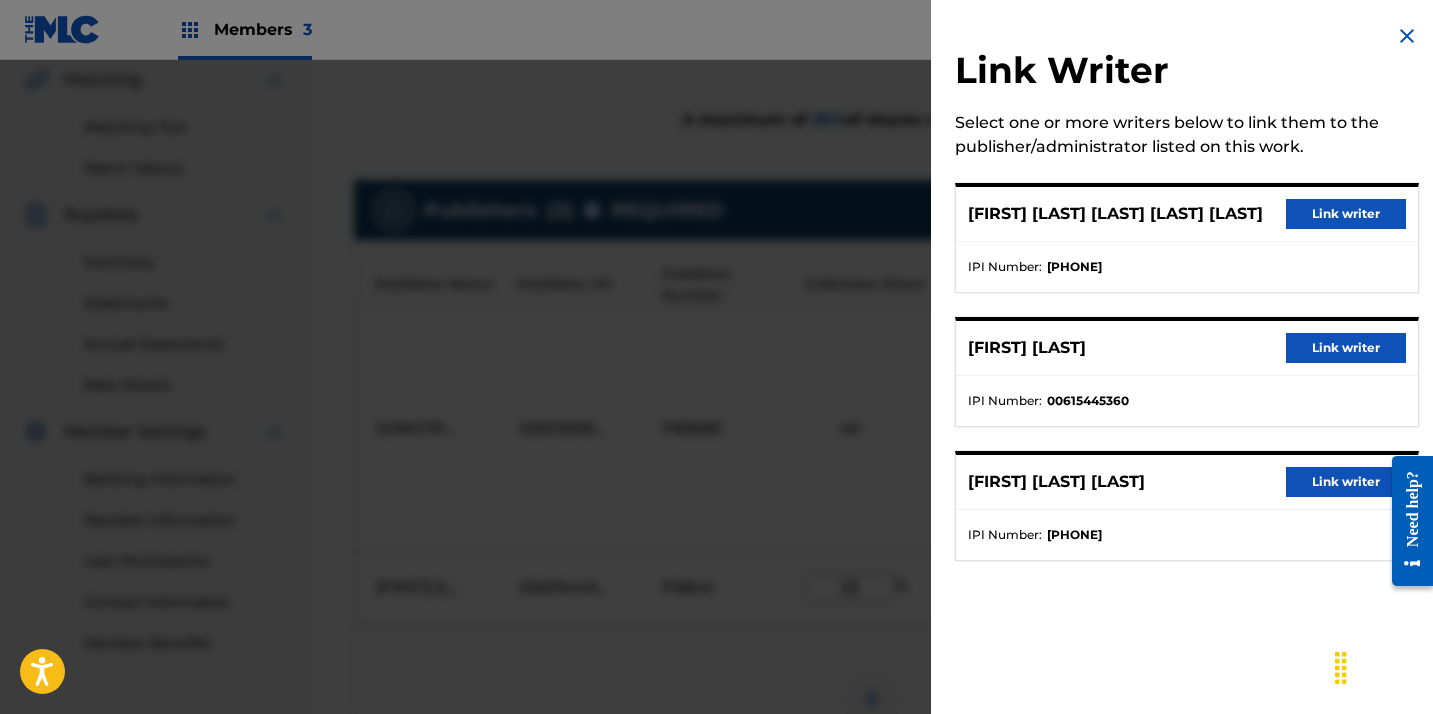 click on "Link writer" at bounding box center (1346, 348) 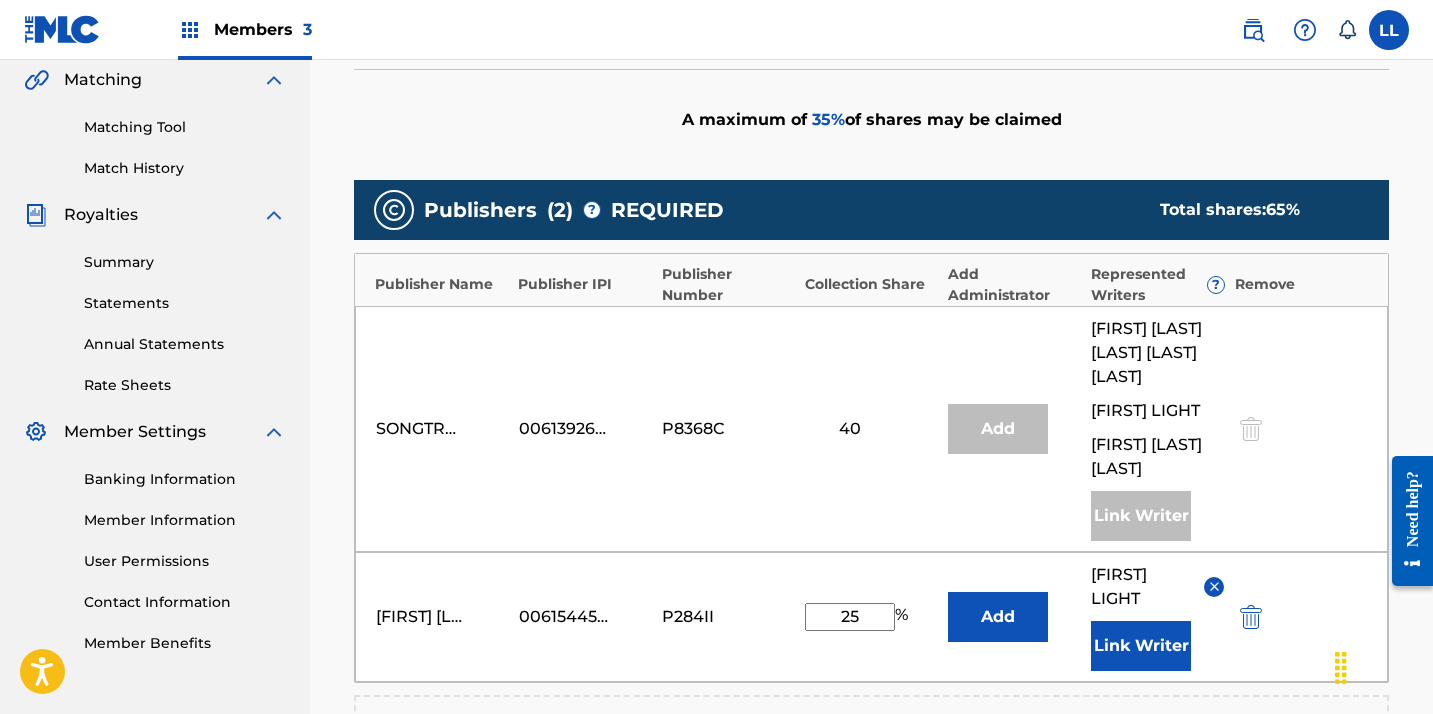 scroll, scrollTop: 938, scrollLeft: 0, axis: vertical 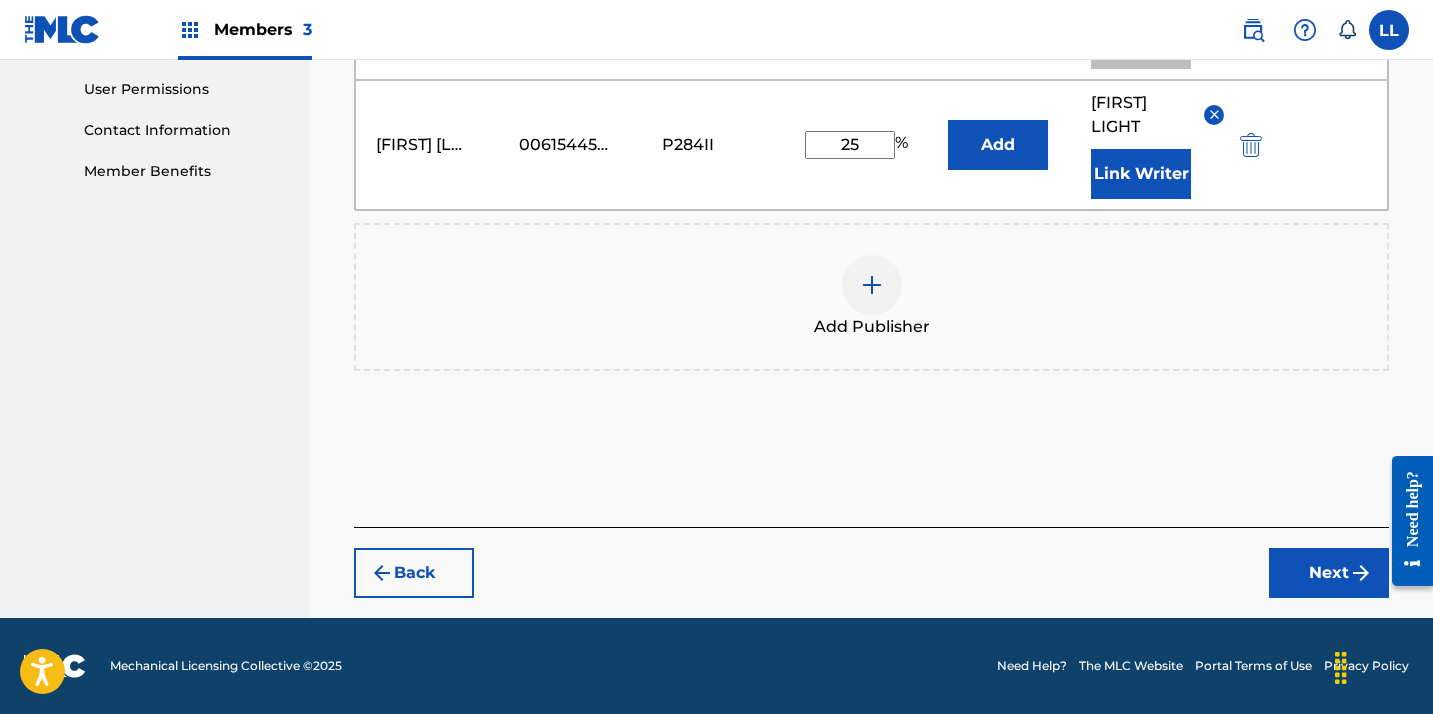 click on "Next" at bounding box center [1329, 573] 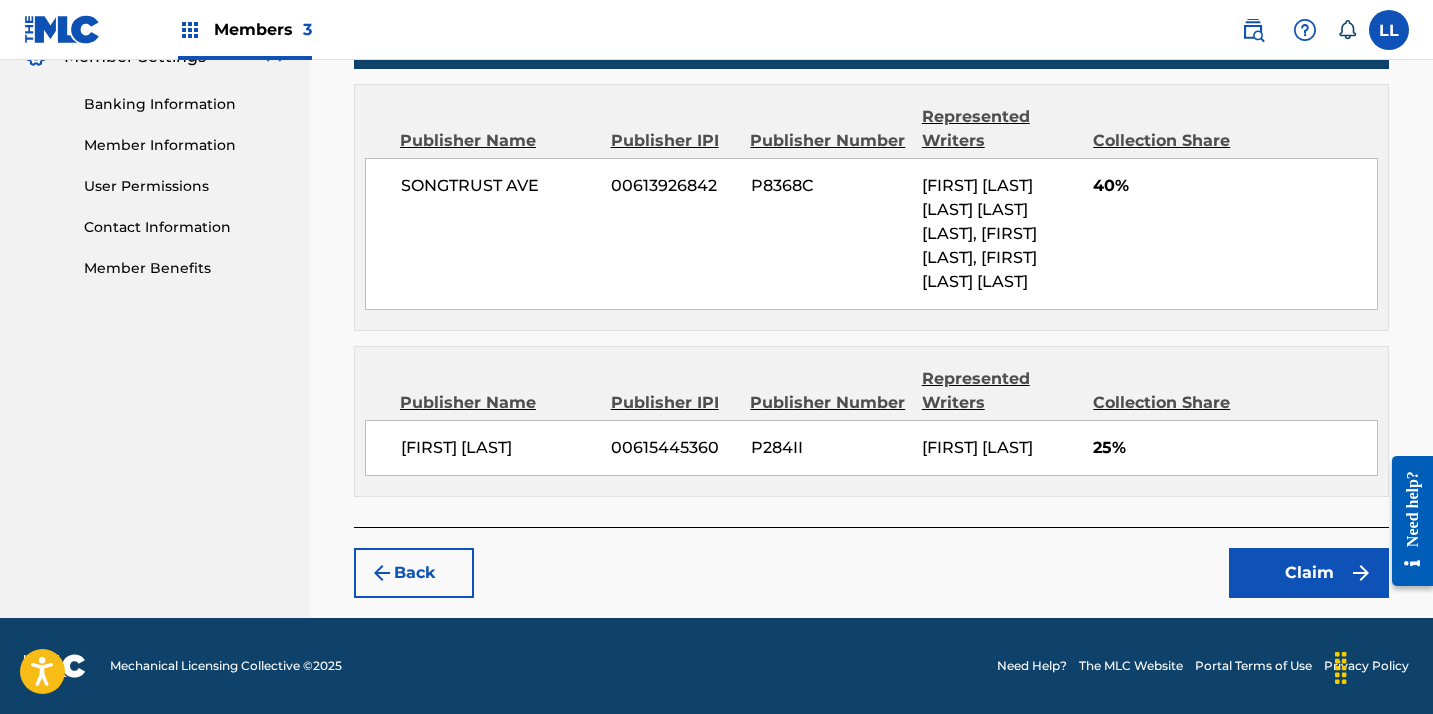 click on "Claim" at bounding box center [1309, 573] 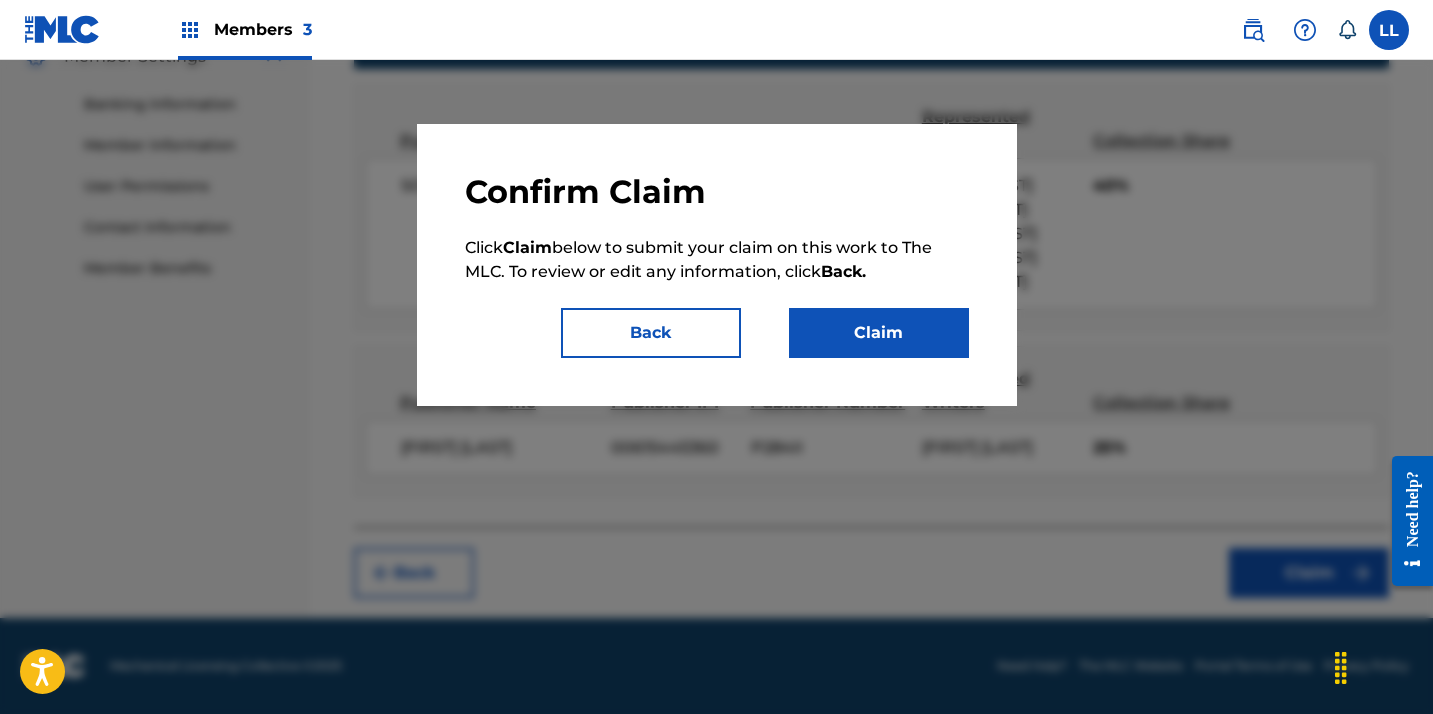 click on "Claim" at bounding box center (879, 333) 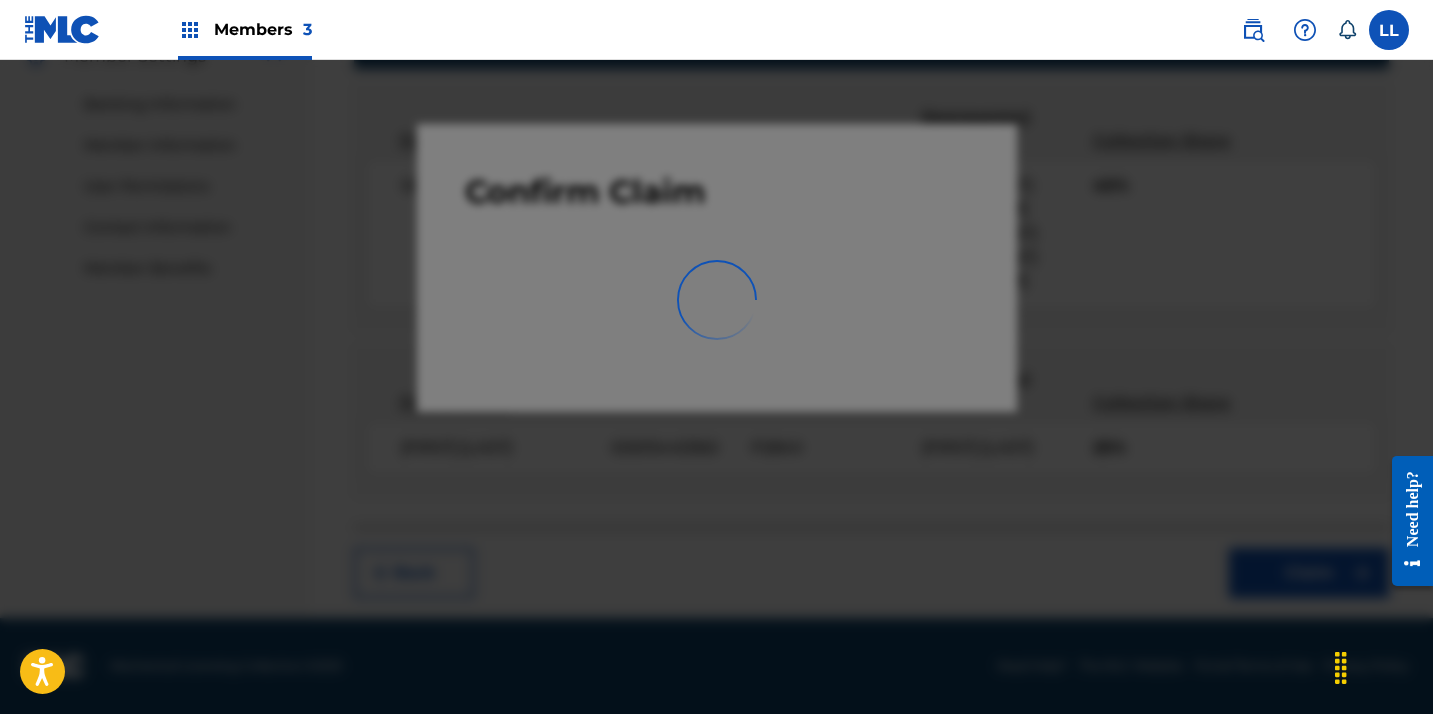 scroll, scrollTop: 526, scrollLeft: 0, axis: vertical 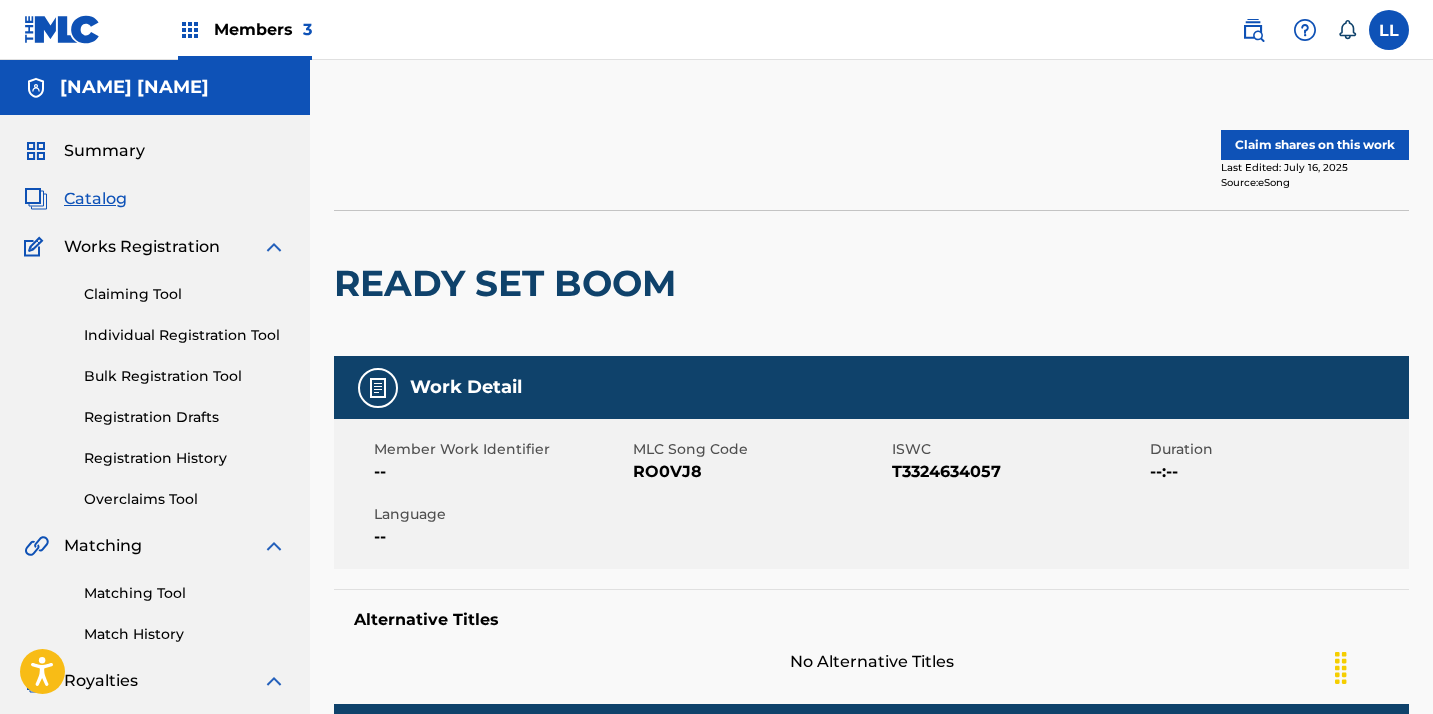 click on "Claim shares on this work" at bounding box center (1315, 145) 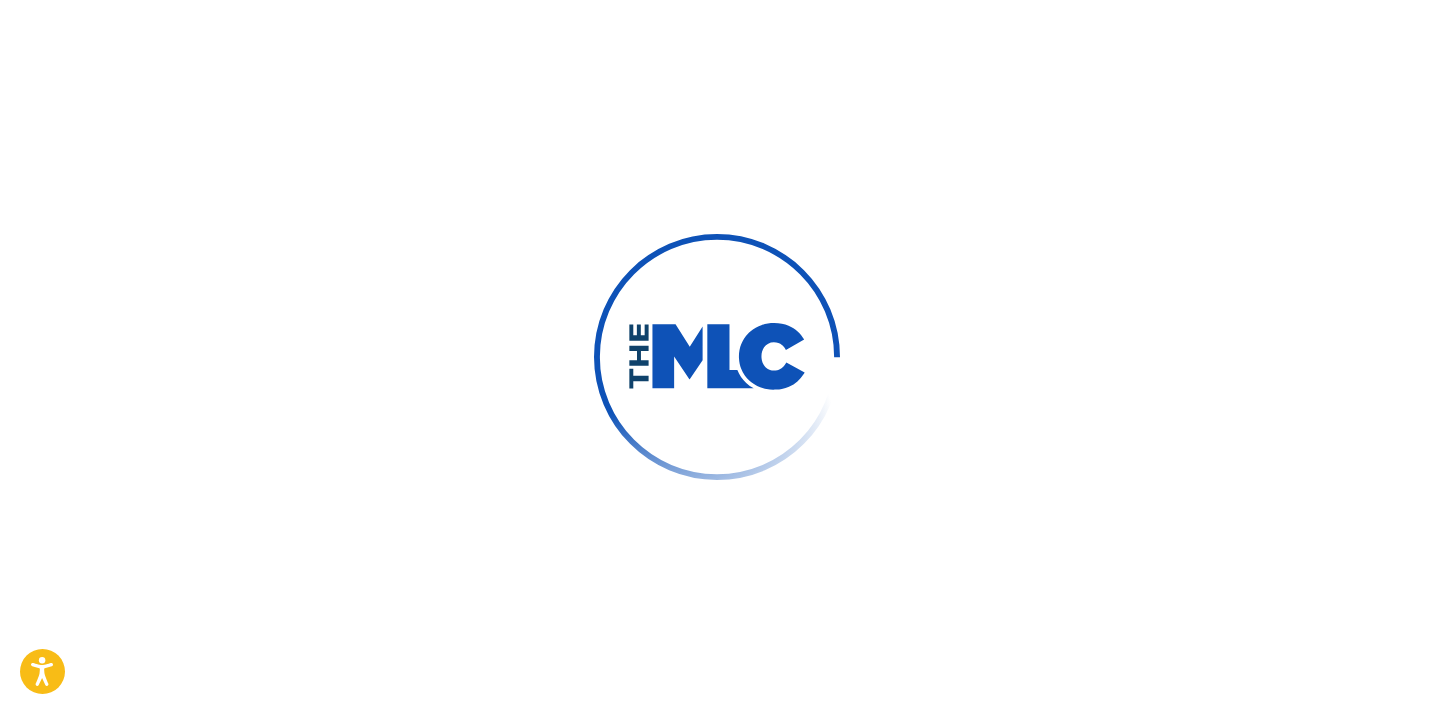 scroll, scrollTop: 0, scrollLeft: 0, axis: both 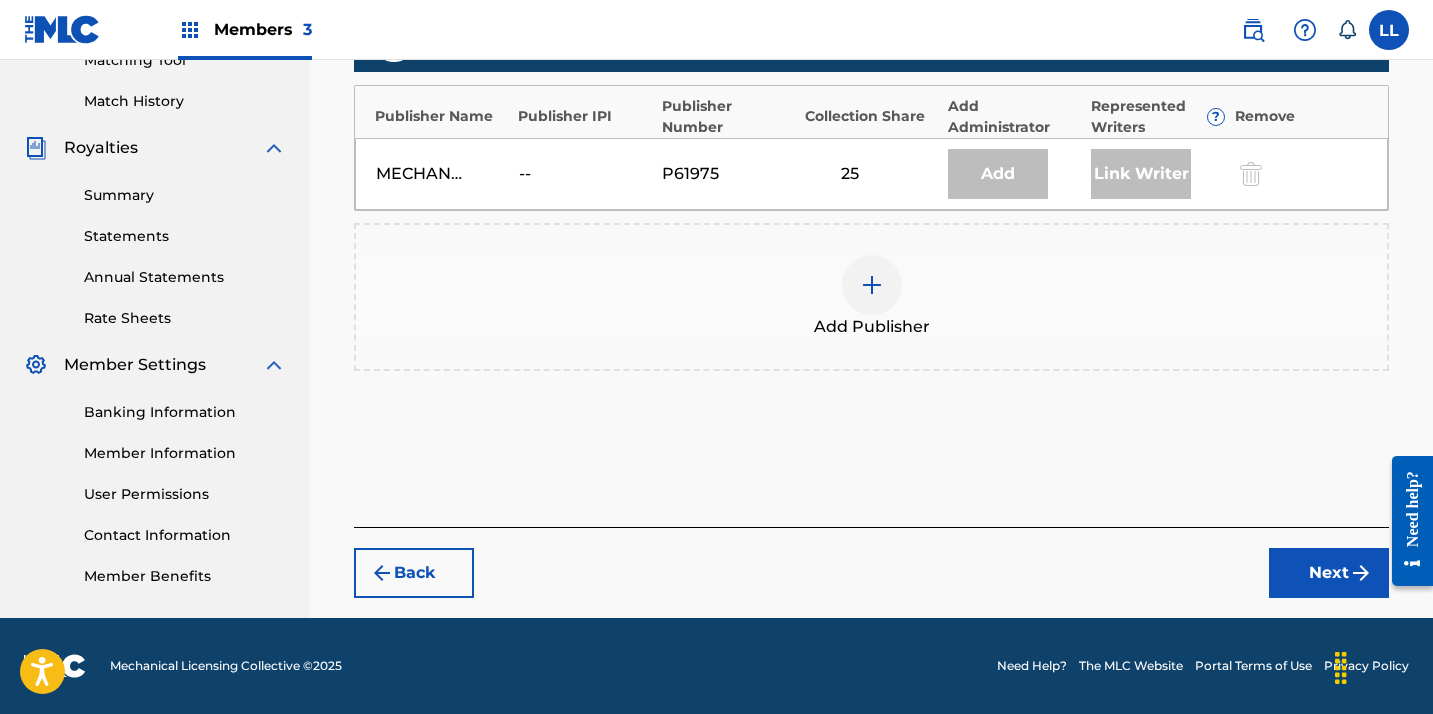 click at bounding box center (872, 285) 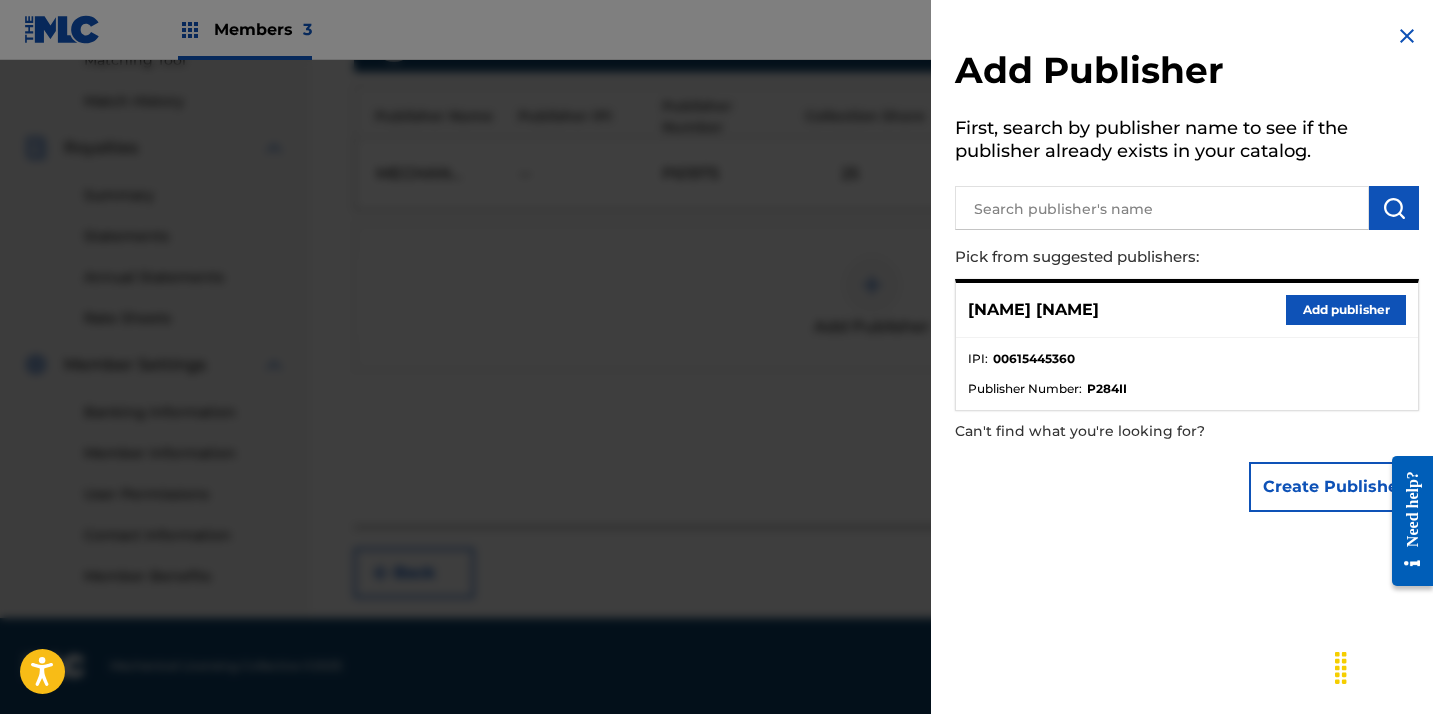click on "Add publisher" at bounding box center (1346, 310) 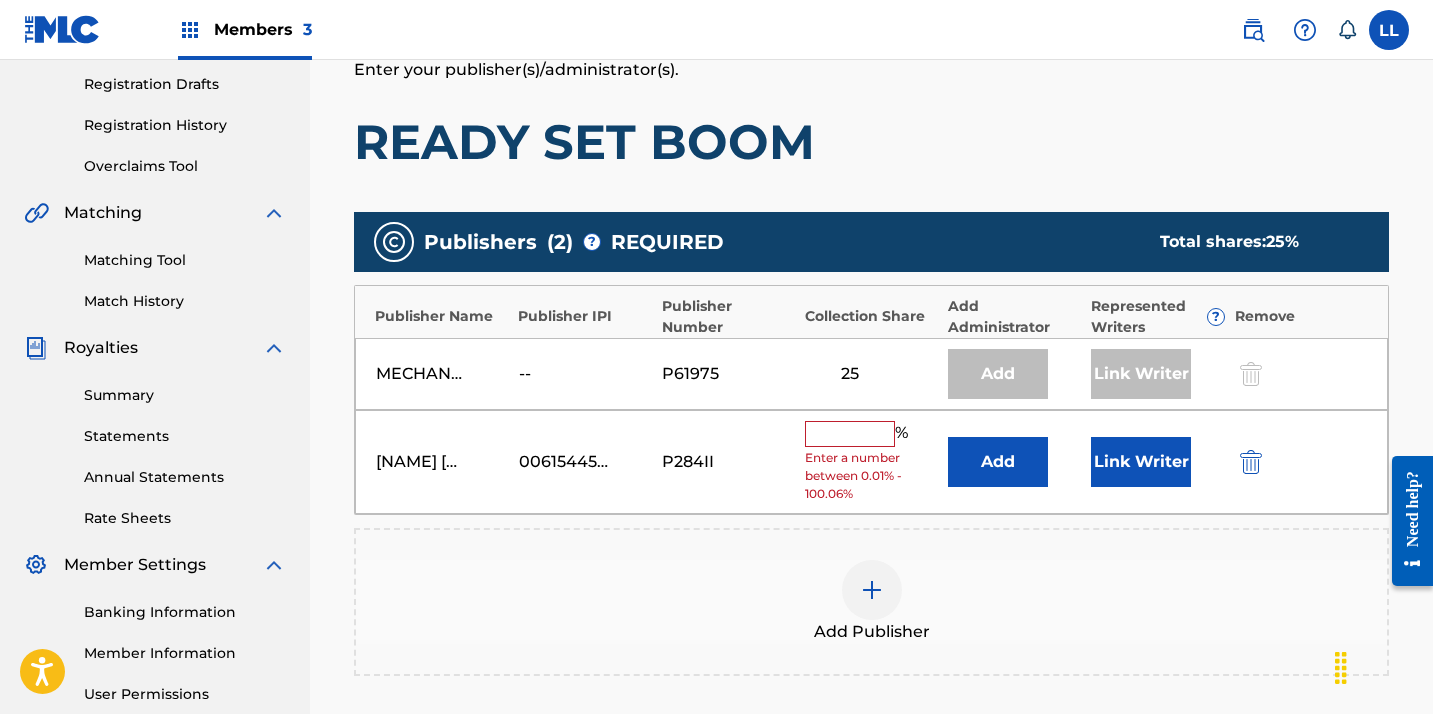scroll, scrollTop: 443, scrollLeft: 0, axis: vertical 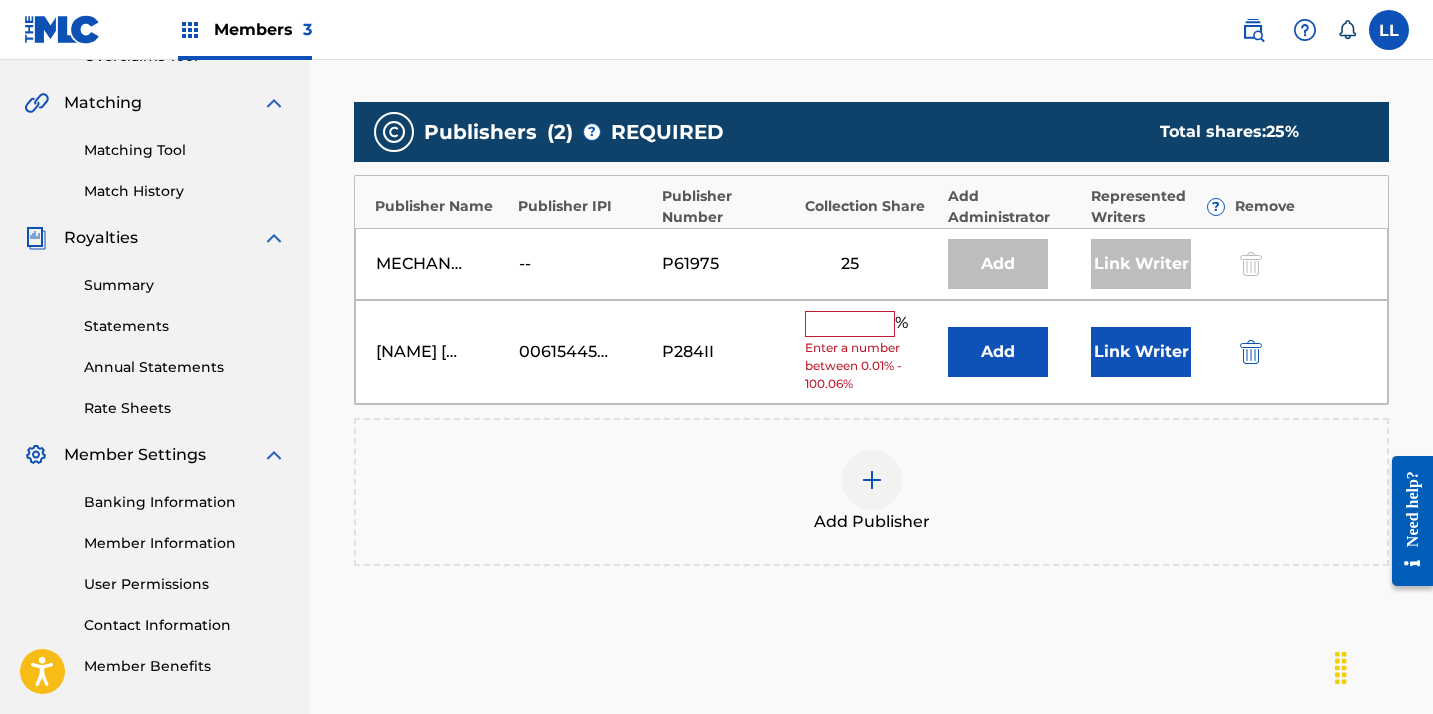 click at bounding box center (850, 324) 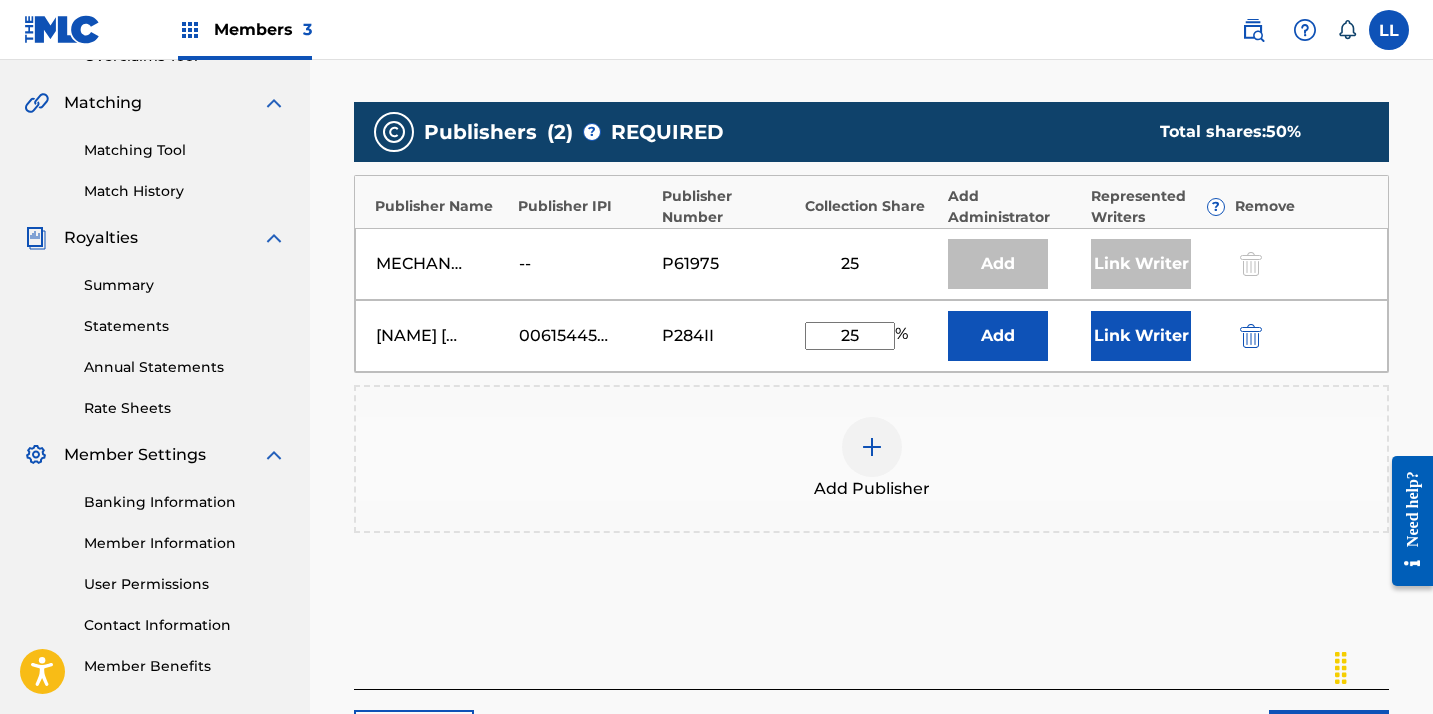 type on "25" 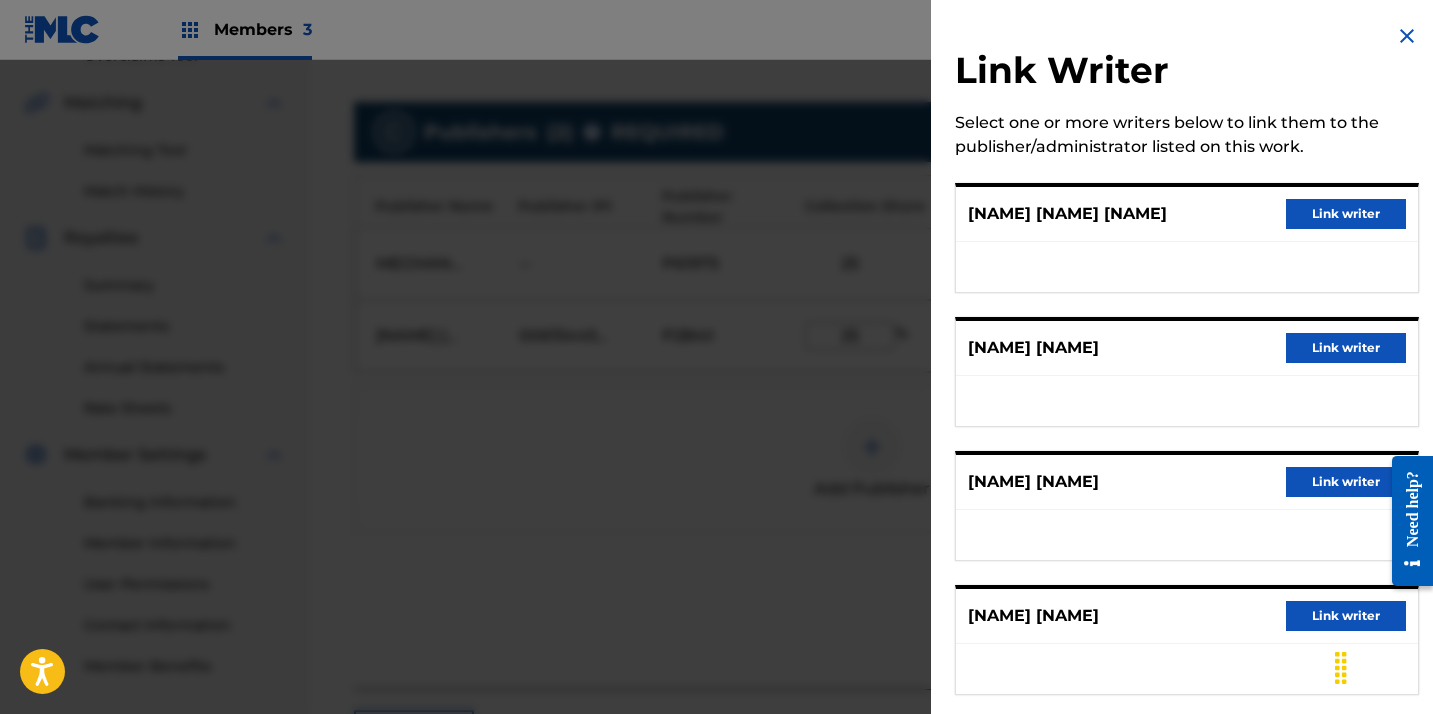 scroll, scrollTop: 605, scrollLeft: 0, axis: vertical 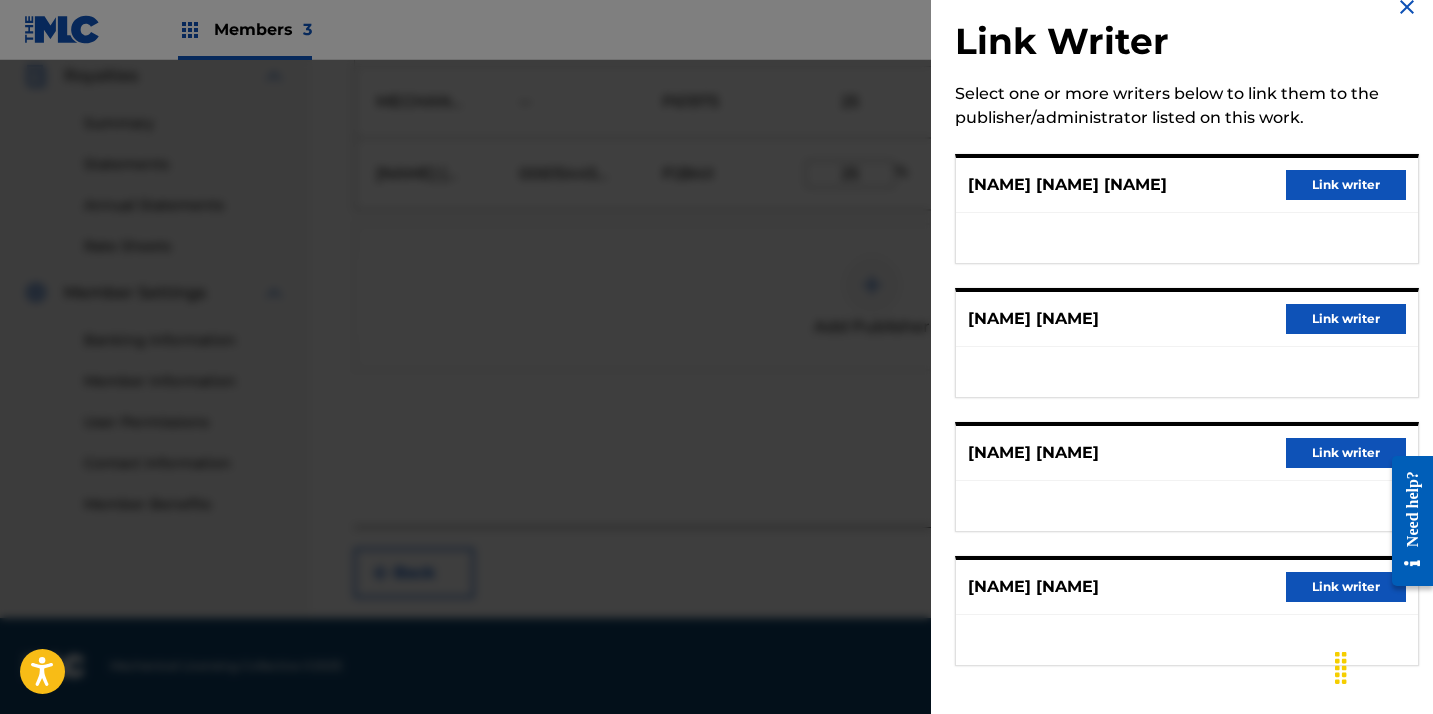 click on "Link writer" at bounding box center [1346, 587] 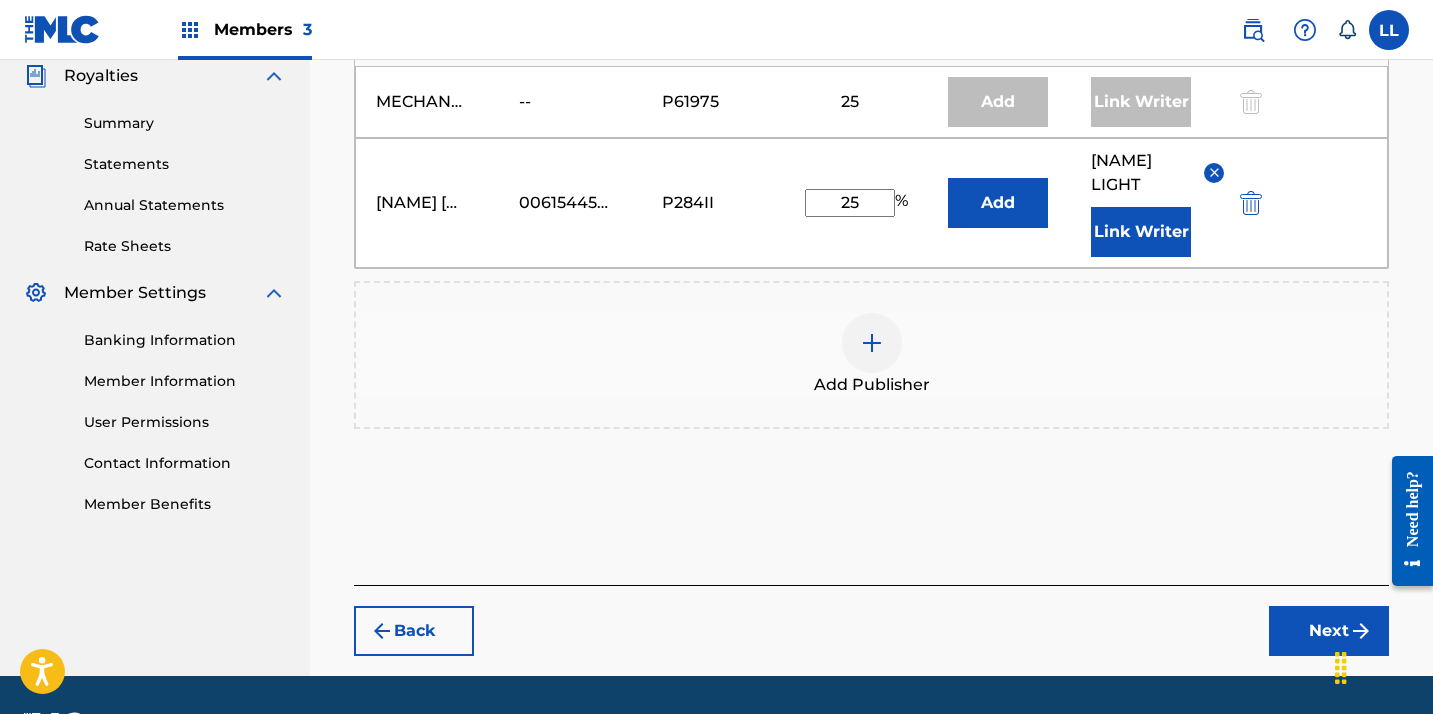 click on "Next" at bounding box center (1329, 631) 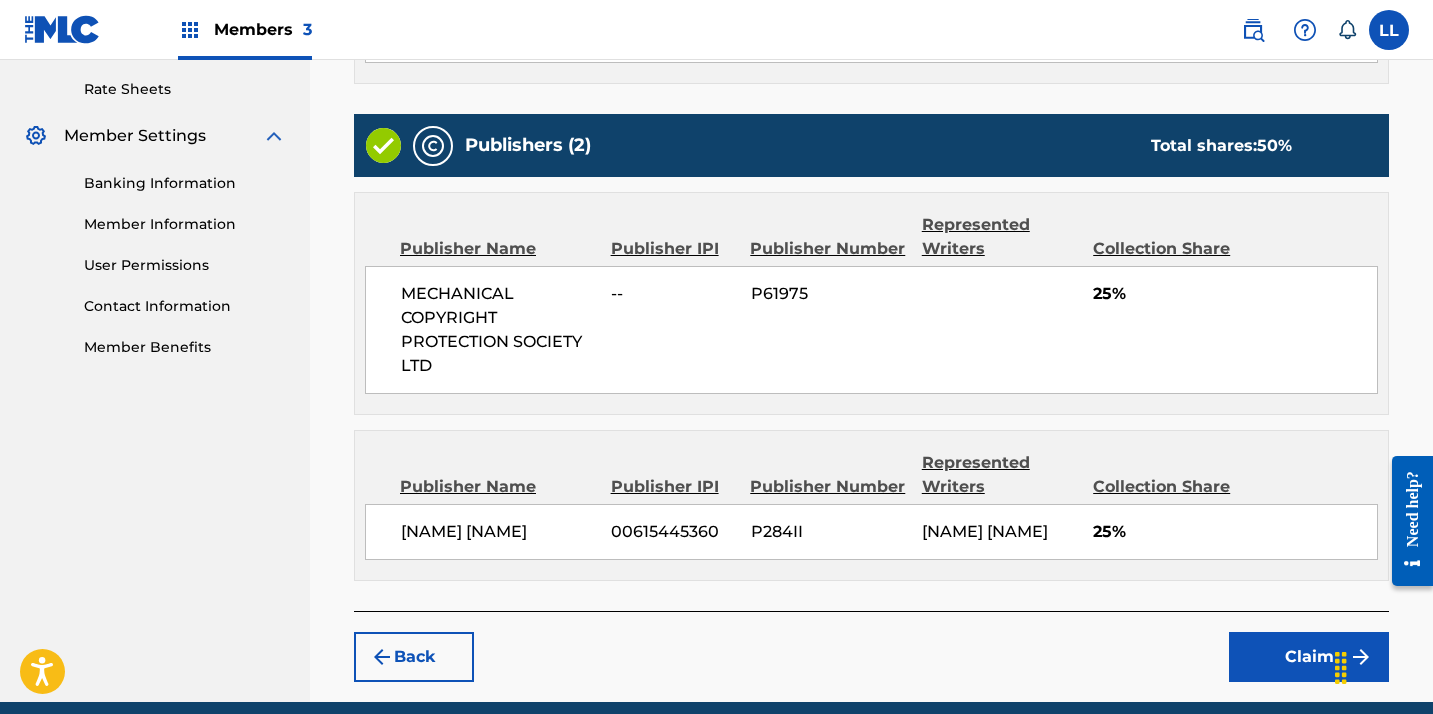 scroll, scrollTop: 843, scrollLeft: 0, axis: vertical 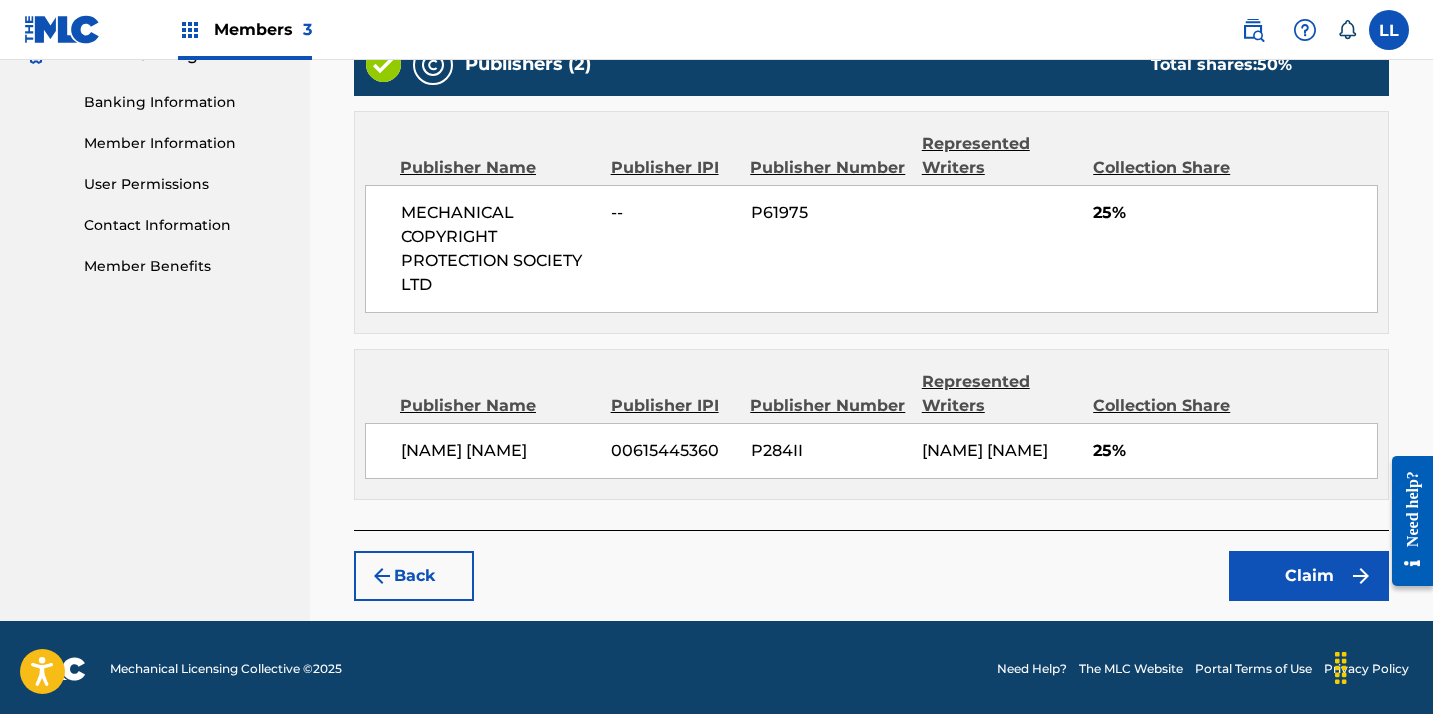 click on "Claim" at bounding box center [1309, 576] 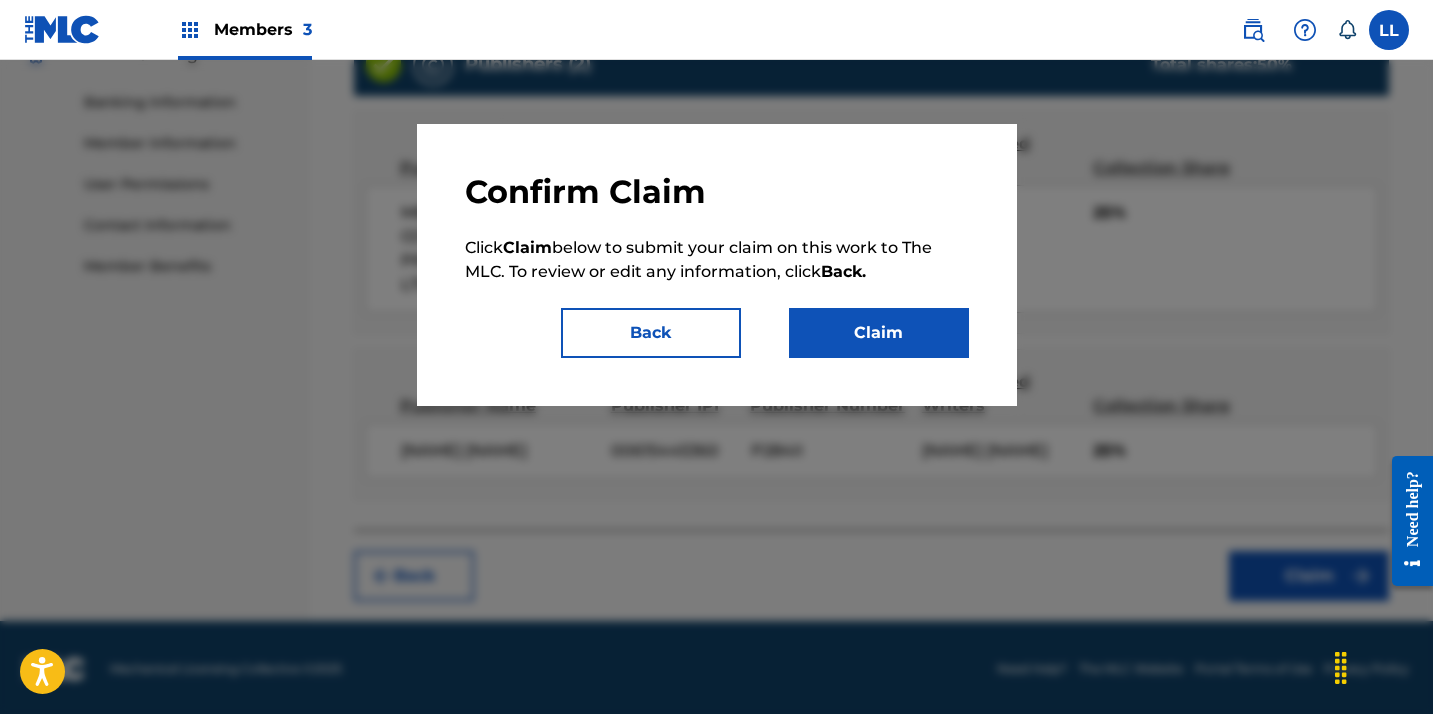 click on "Claim" at bounding box center [879, 333] 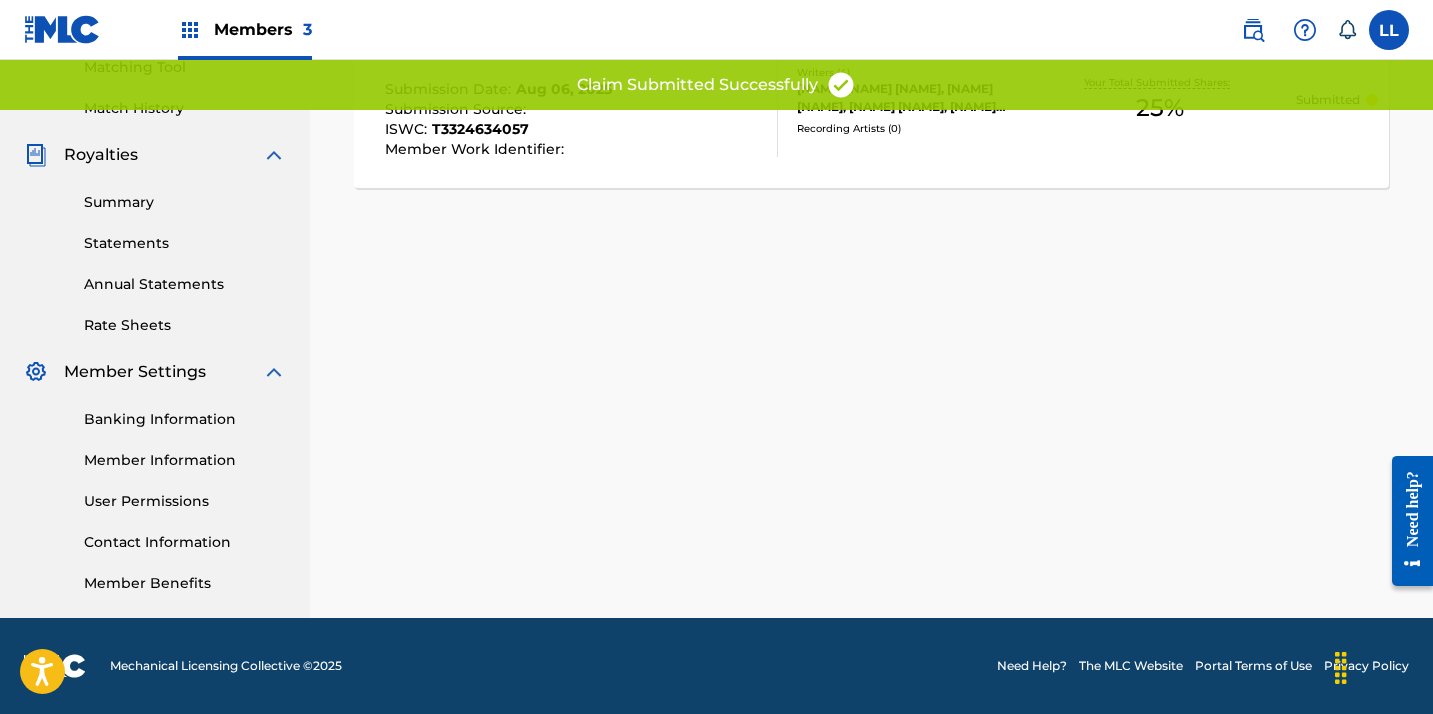 scroll, scrollTop: 0, scrollLeft: 0, axis: both 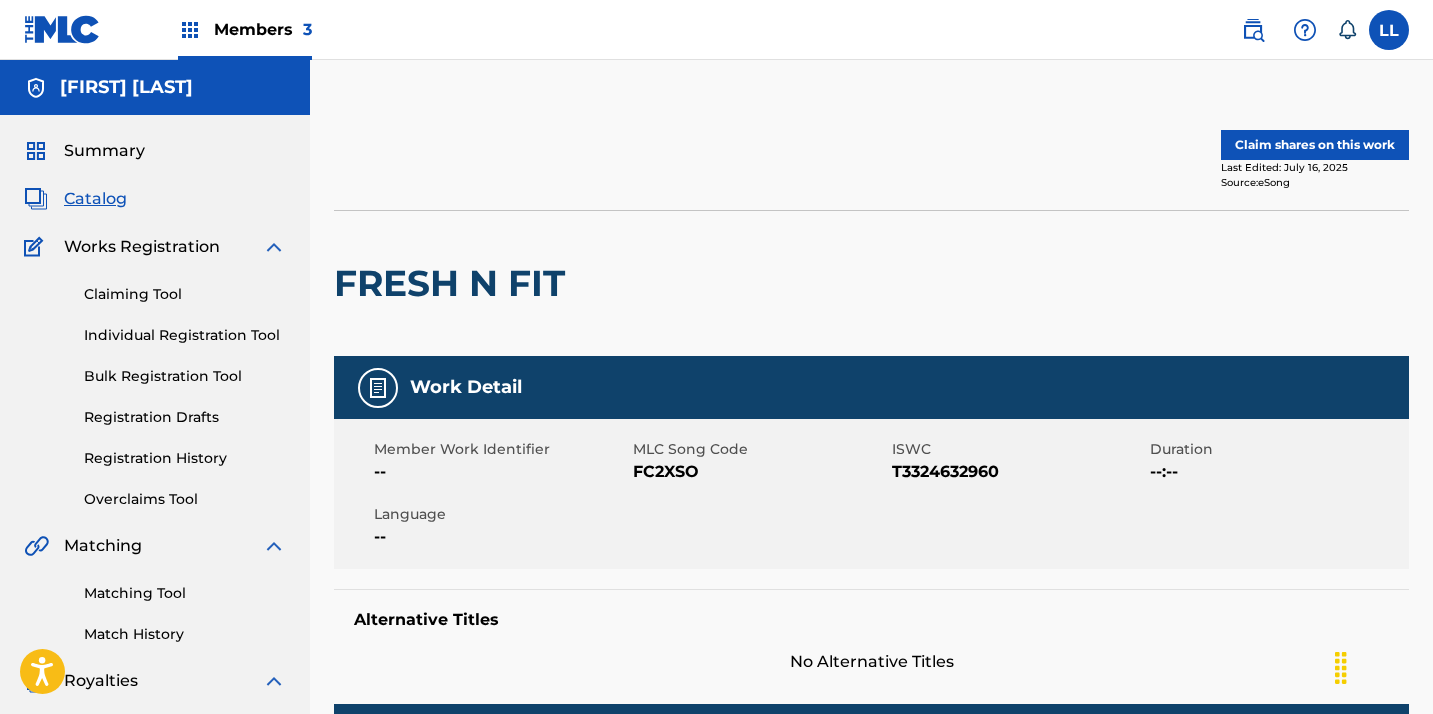 click on "Claim shares on this work" at bounding box center (1315, 145) 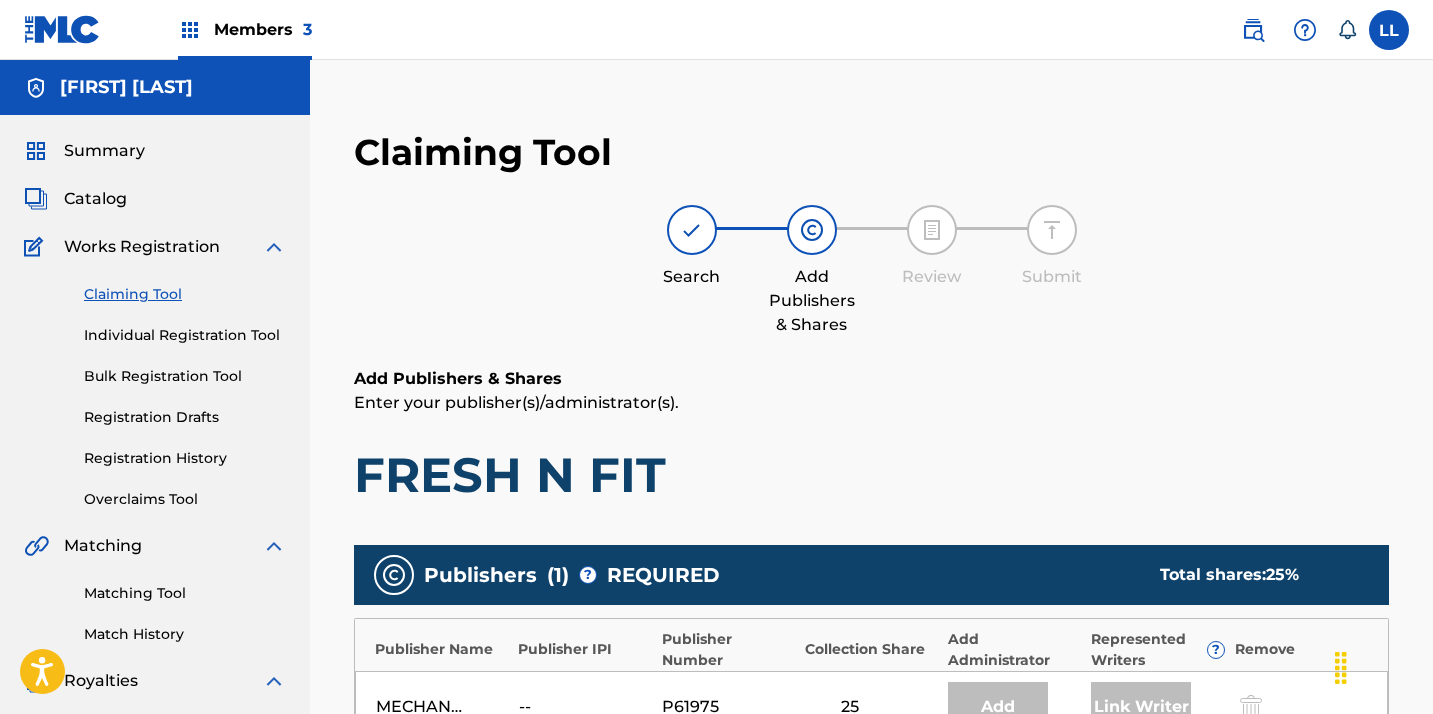 scroll, scrollTop: 0, scrollLeft: 0, axis: both 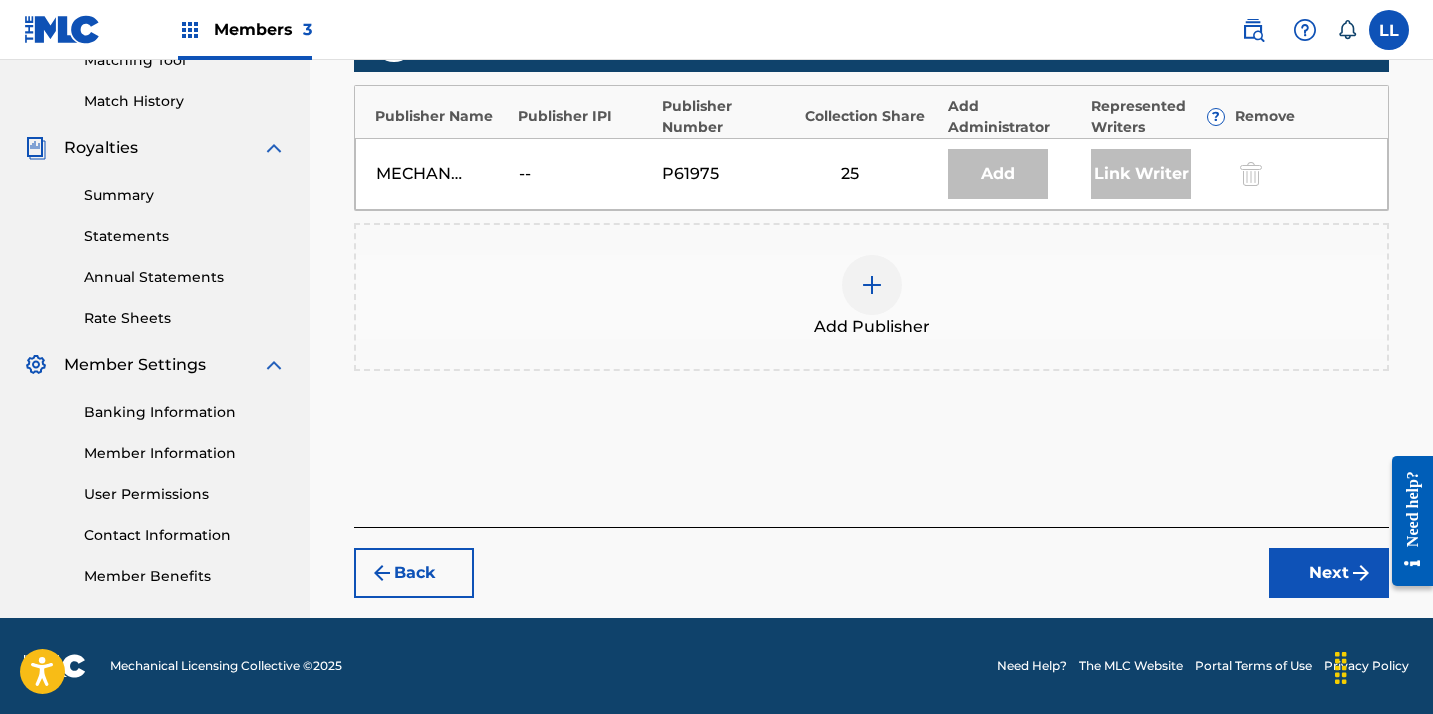 click at bounding box center [872, 285] 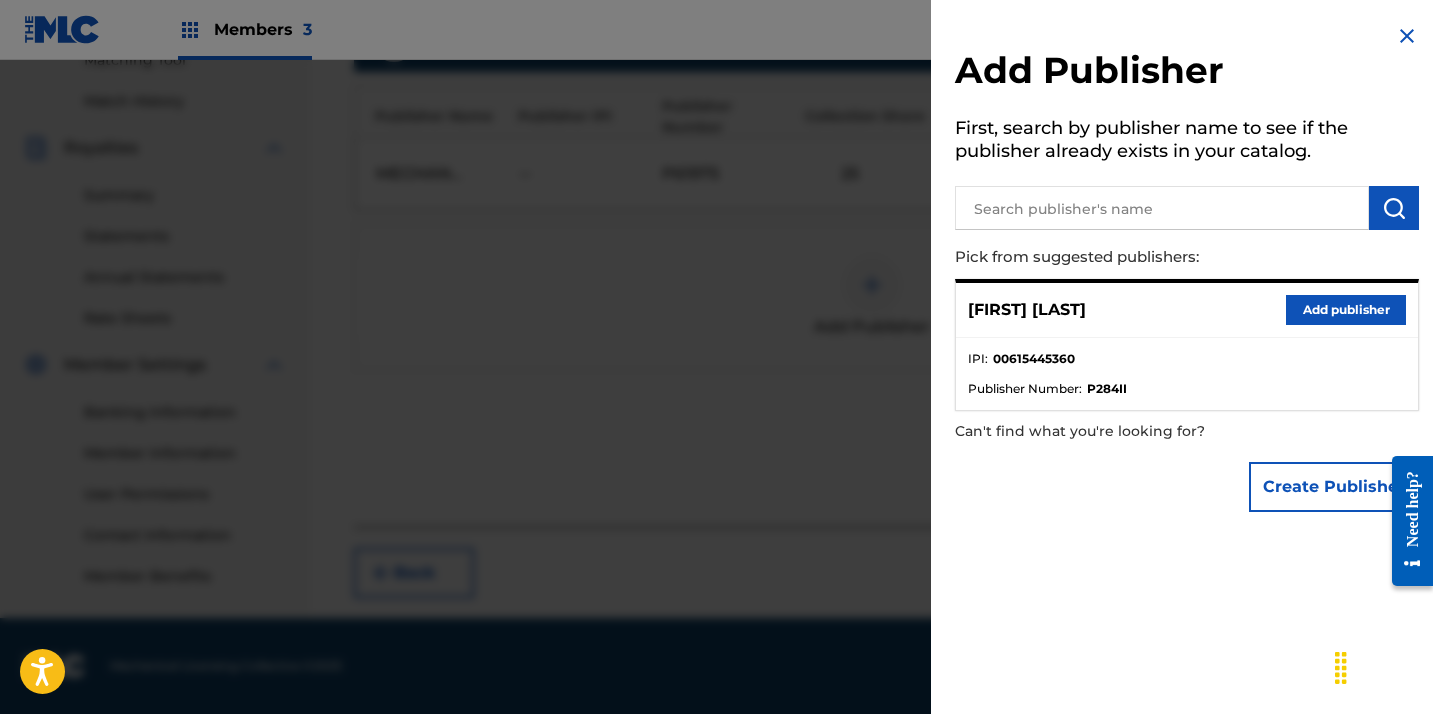 click on "Add publisher" at bounding box center [1346, 310] 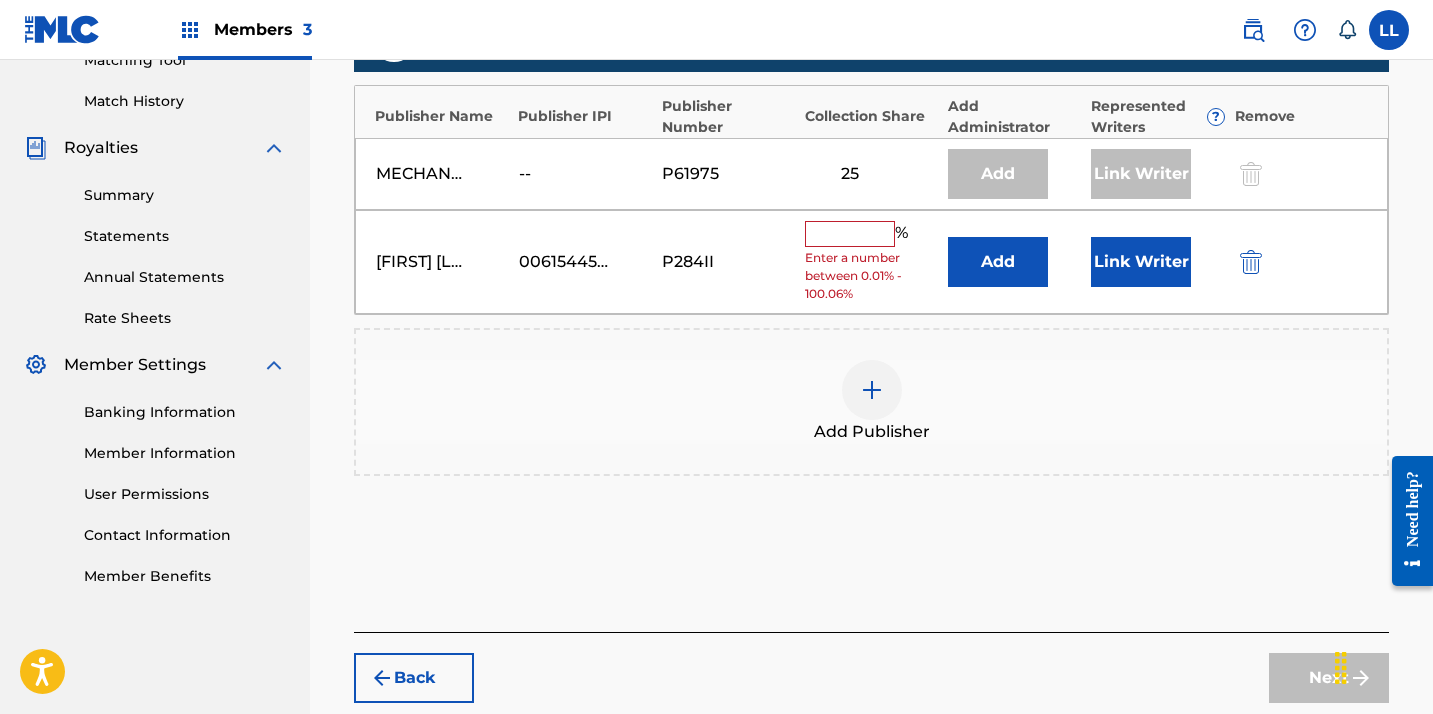click at bounding box center [850, 234] 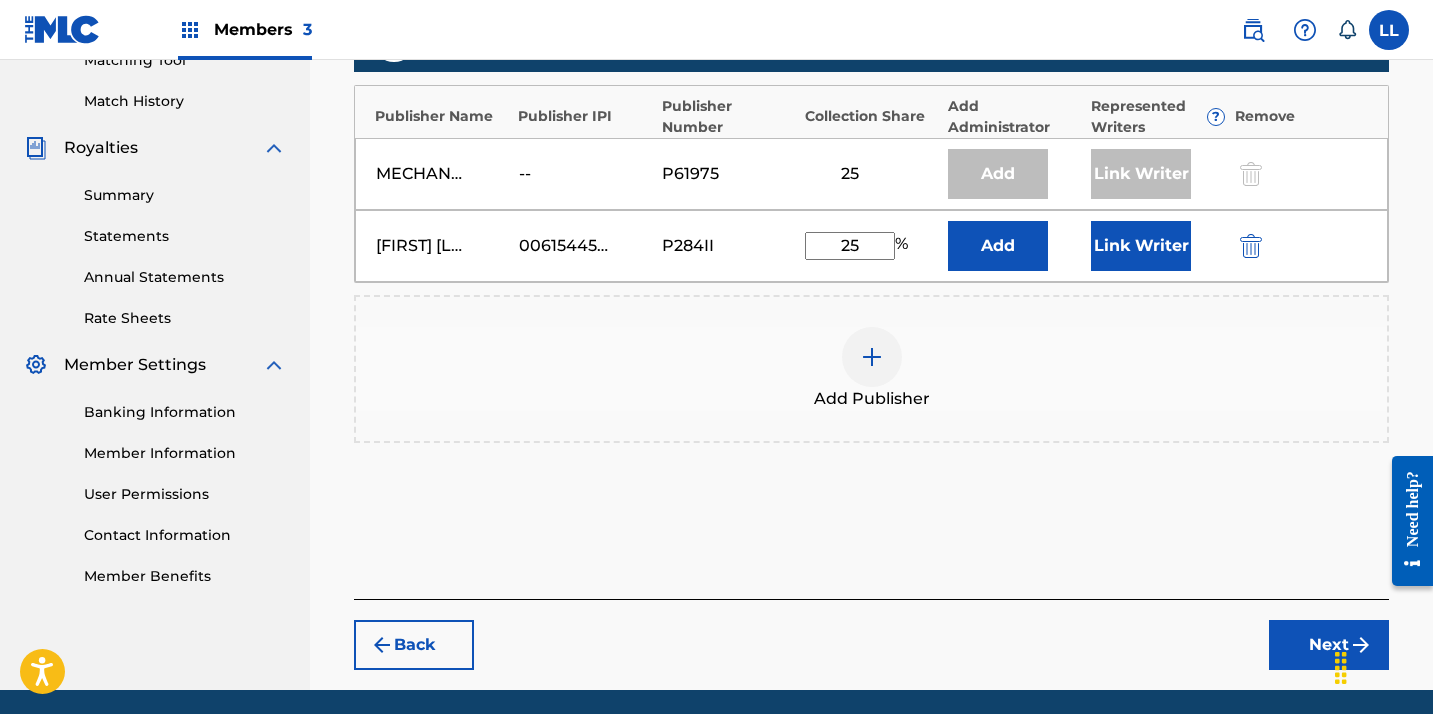 type on "25" 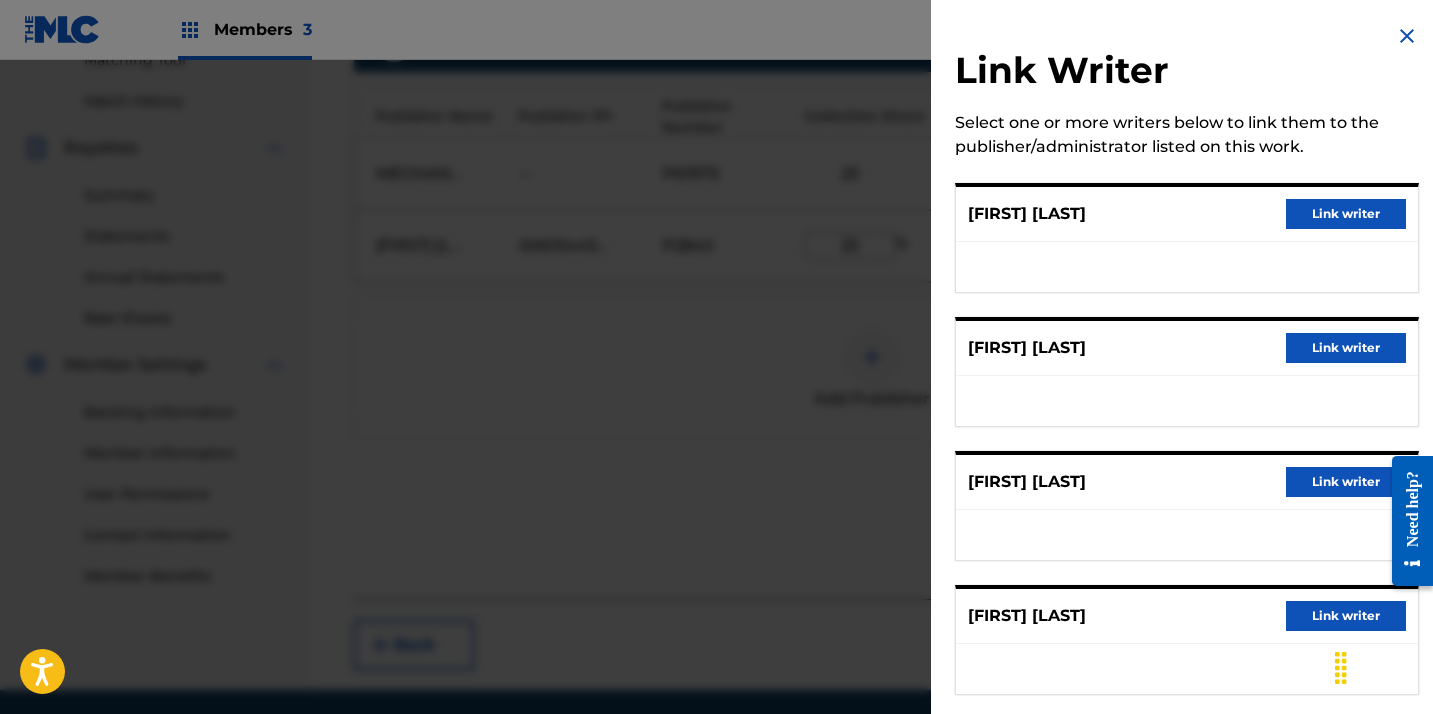 click on "Link writer" at bounding box center [1346, 348] 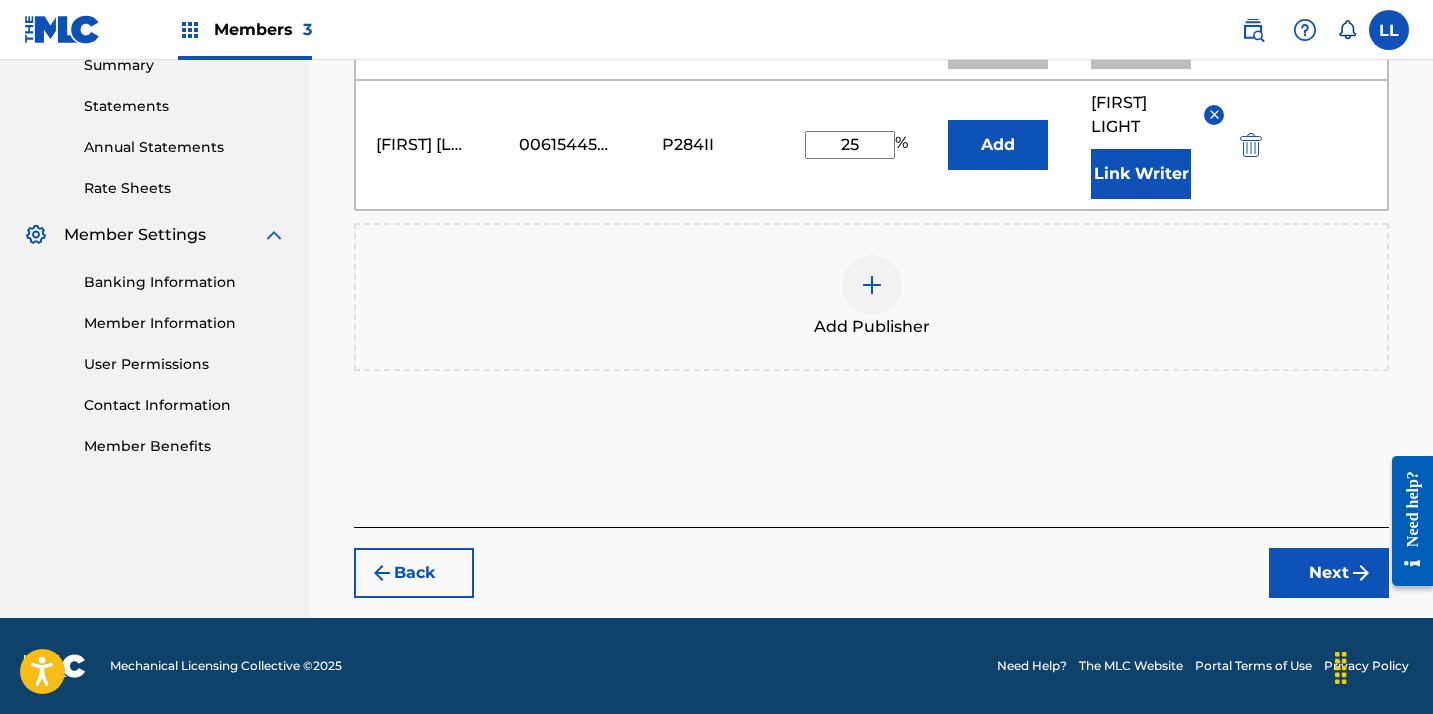 click on "Next" at bounding box center [1329, 573] 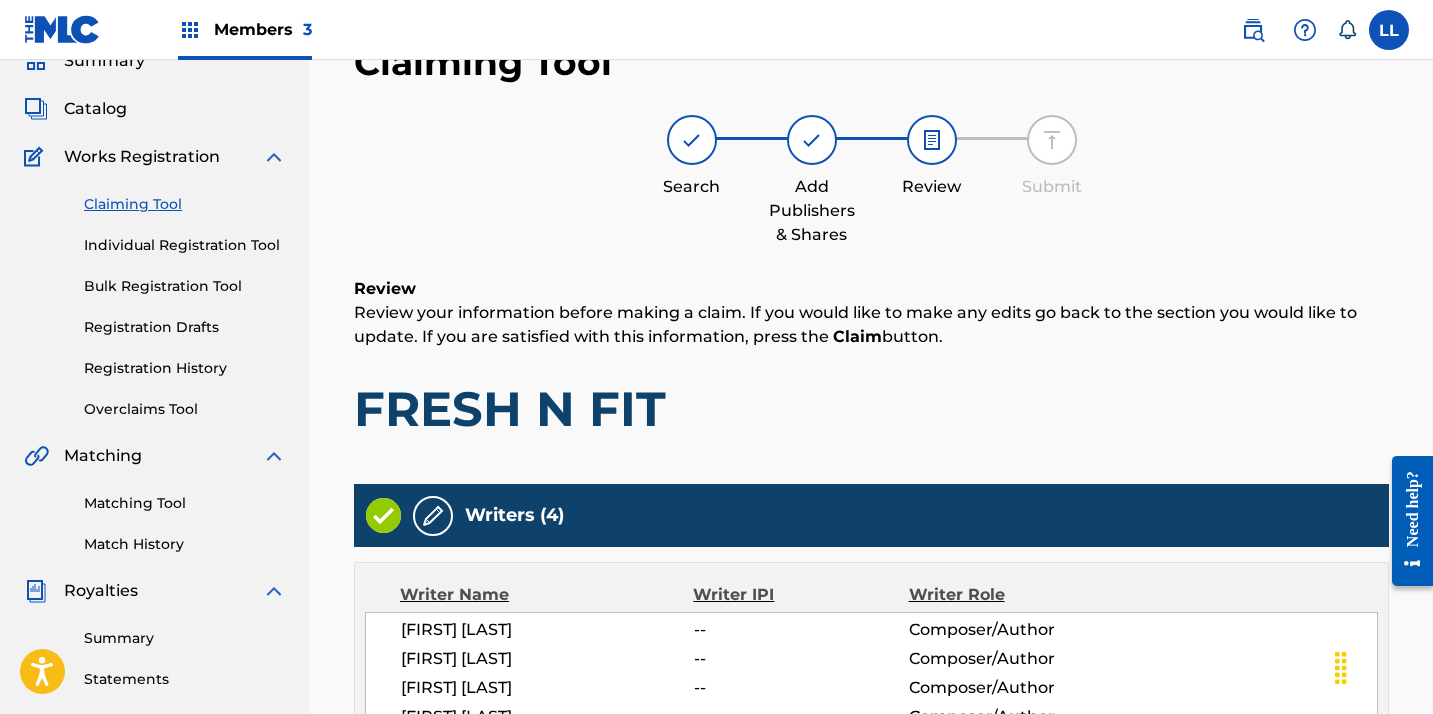 scroll, scrollTop: 843, scrollLeft: 0, axis: vertical 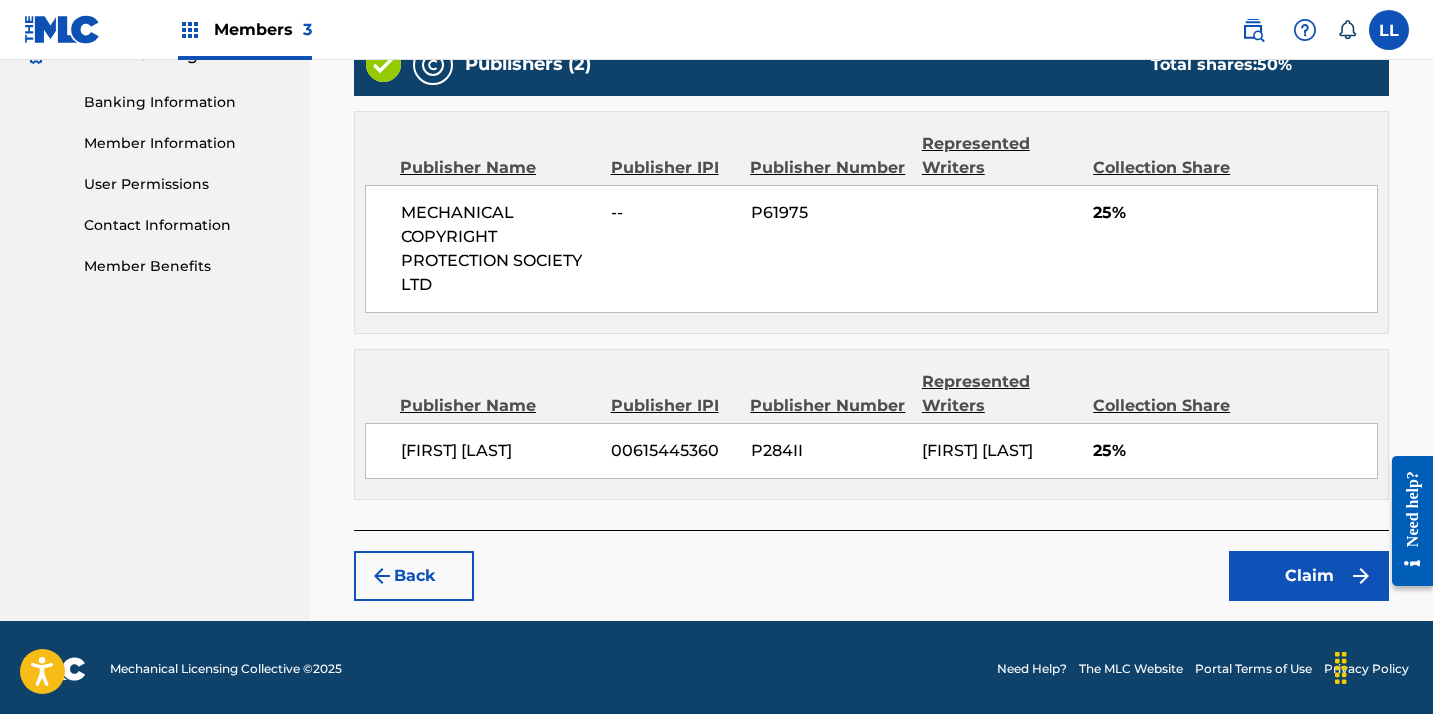 click on "Claim" at bounding box center (1309, 576) 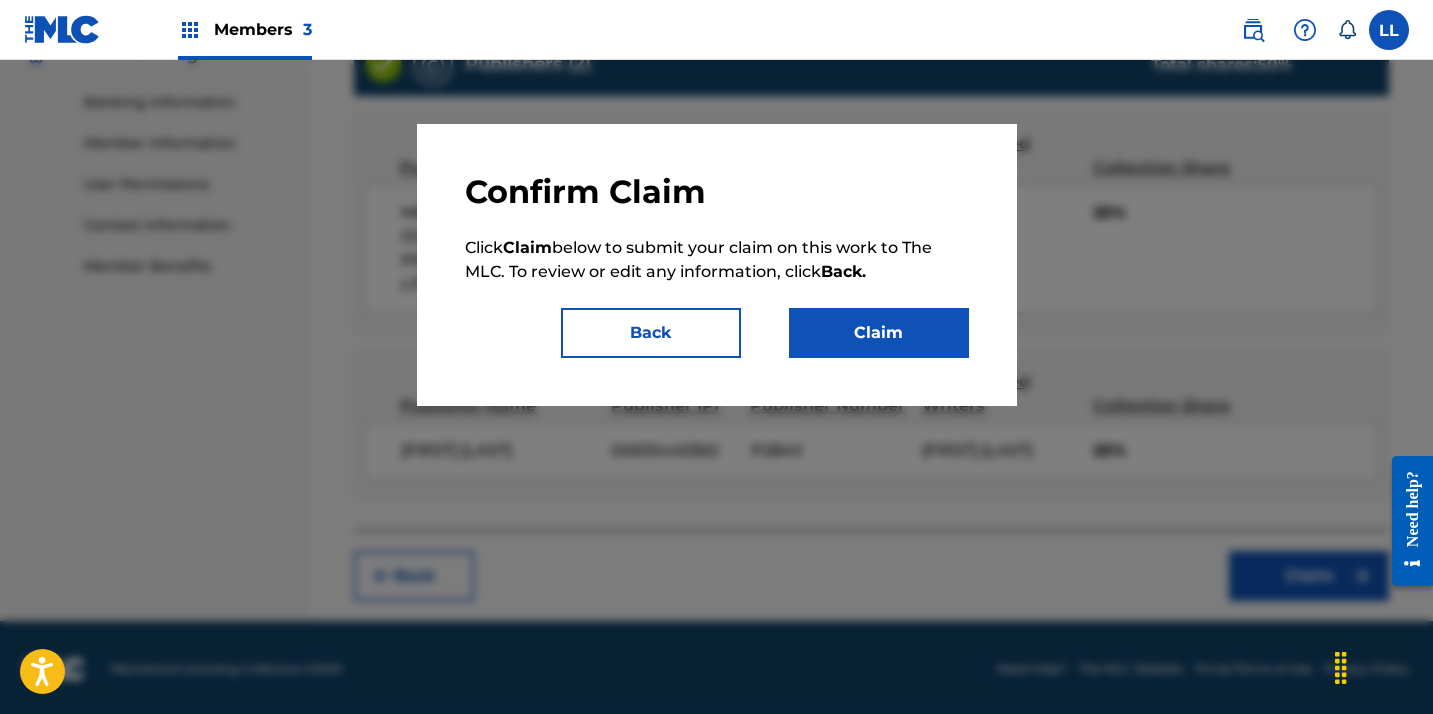 click on "Claim" at bounding box center (879, 333) 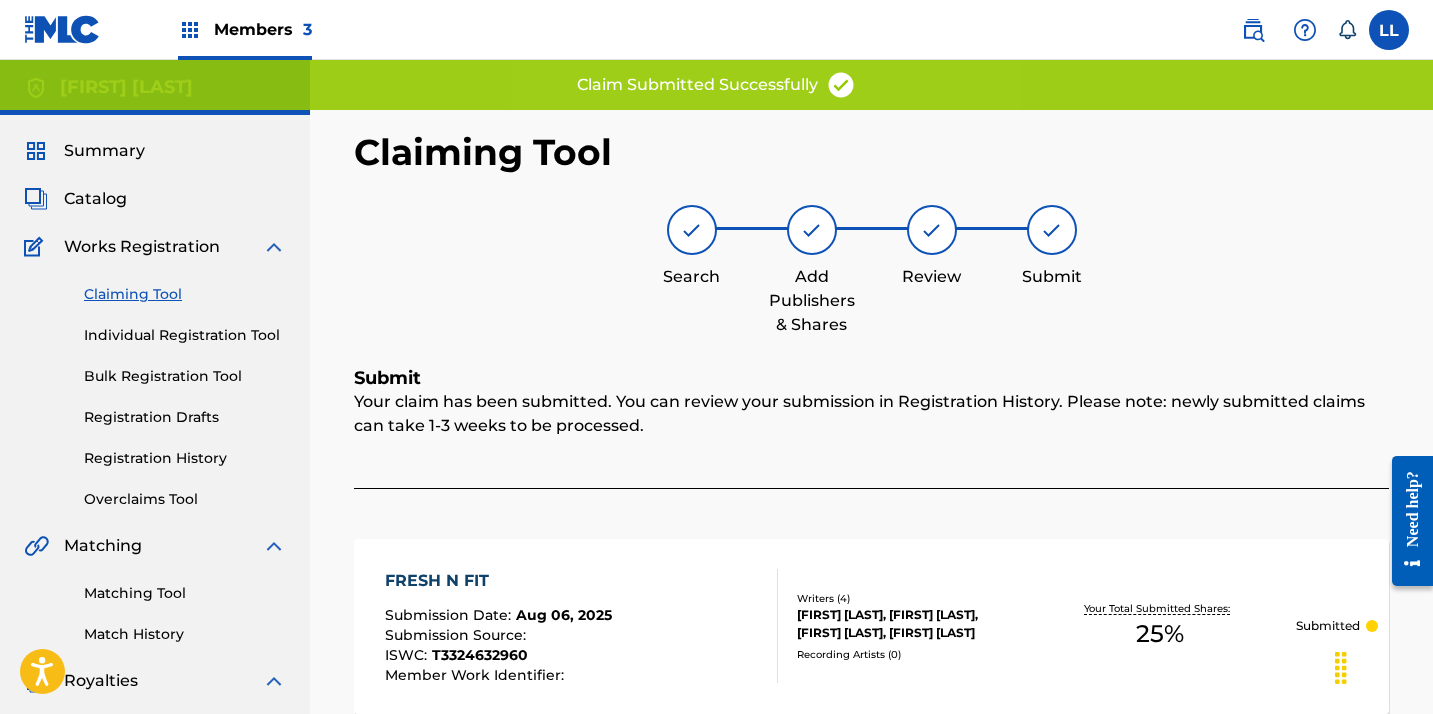 scroll, scrollTop: 526, scrollLeft: 0, axis: vertical 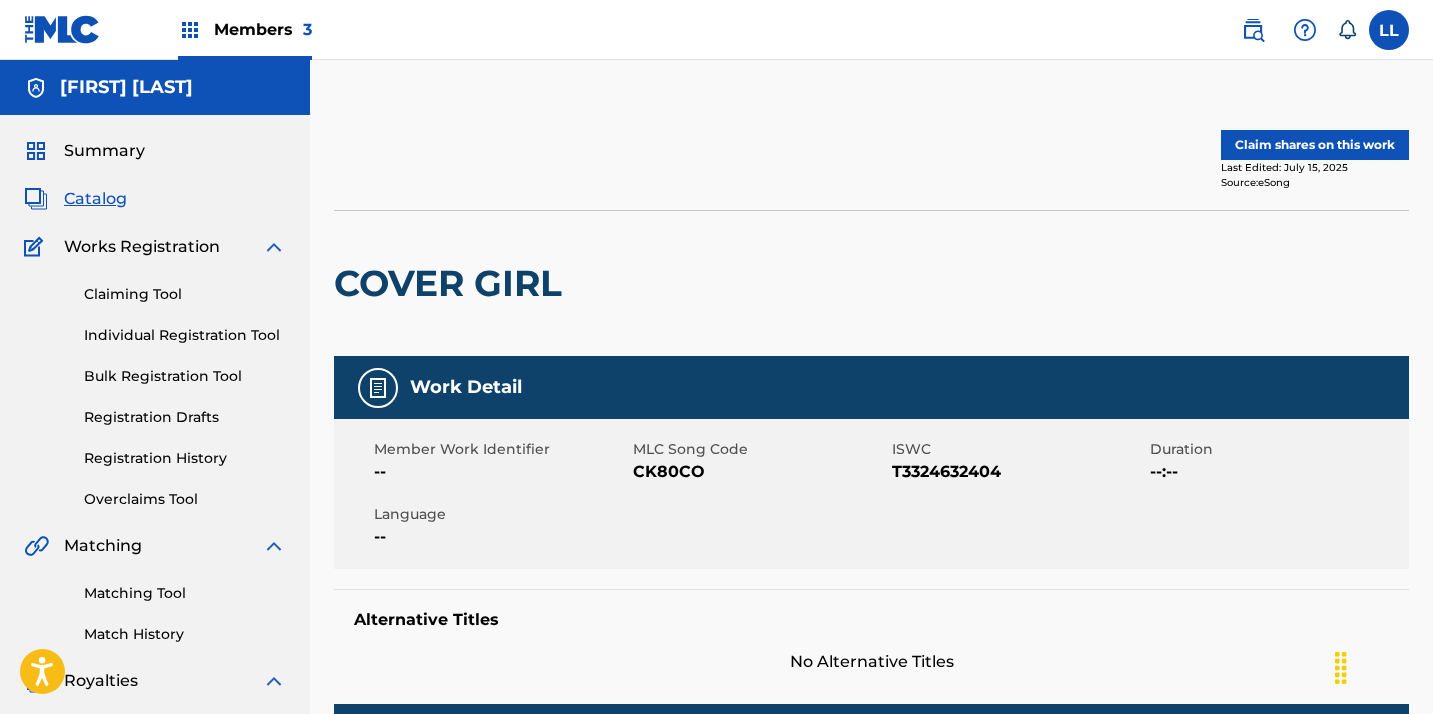 click on "Claim shares on this work" at bounding box center (1315, 145) 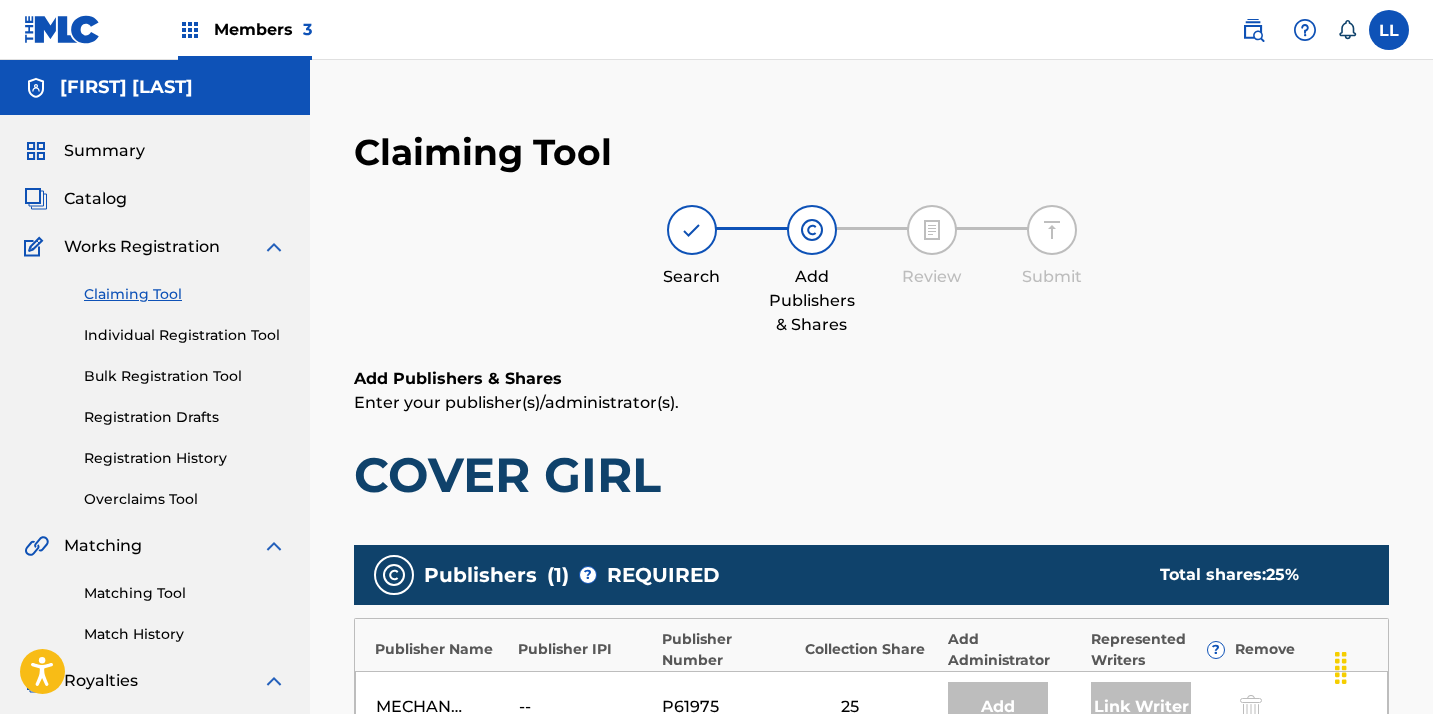 scroll, scrollTop: 0, scrollLeft: 0, axis: both 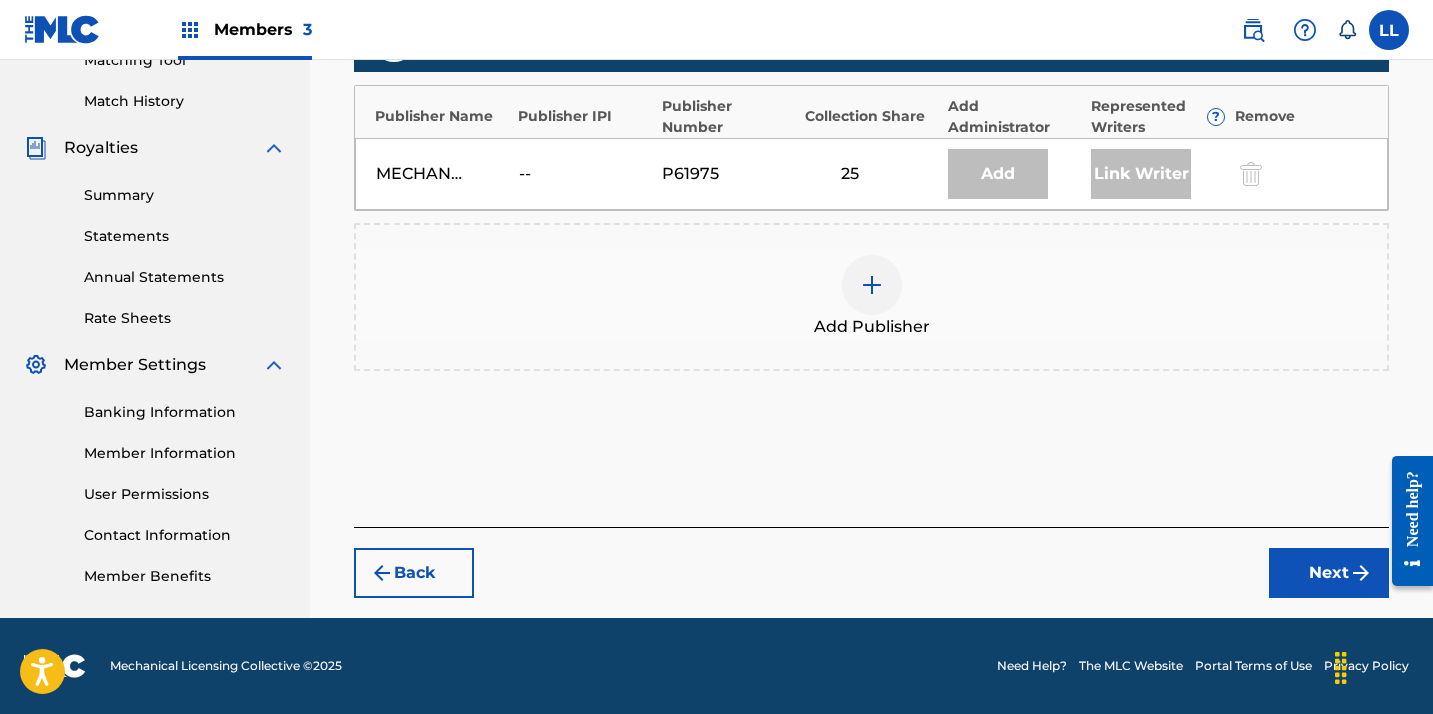 click at bounding box center (872, 285) 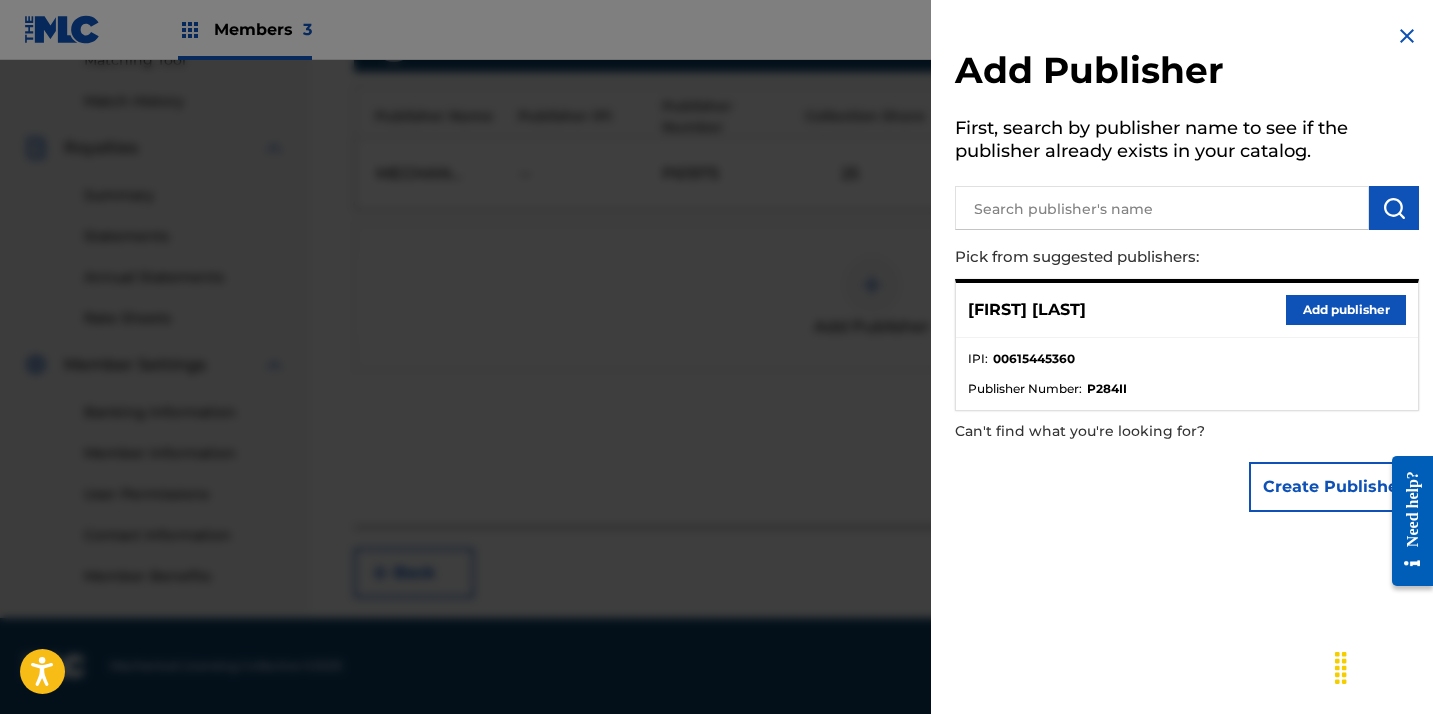 click on "Add publisher" at bounding box center (1346, 310) 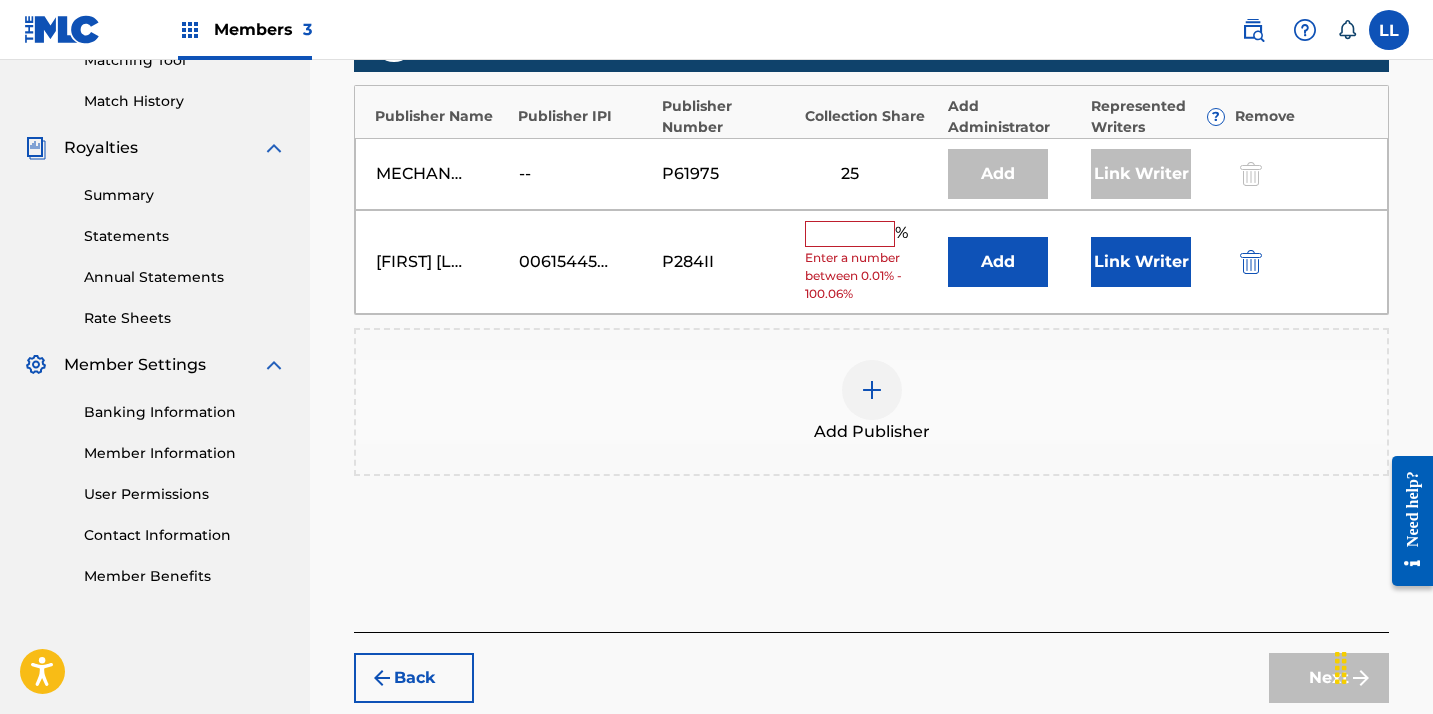 click at bounding box center [850, 234] 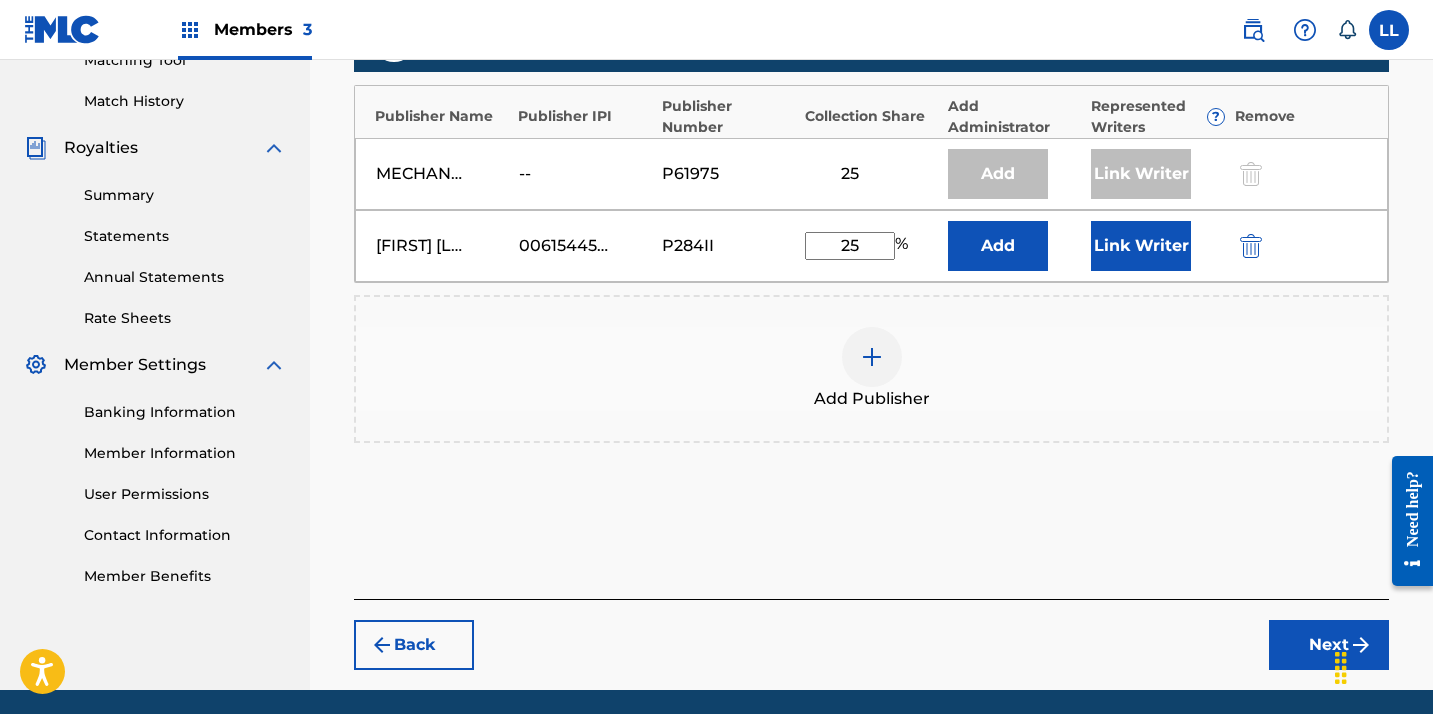 type on "25" 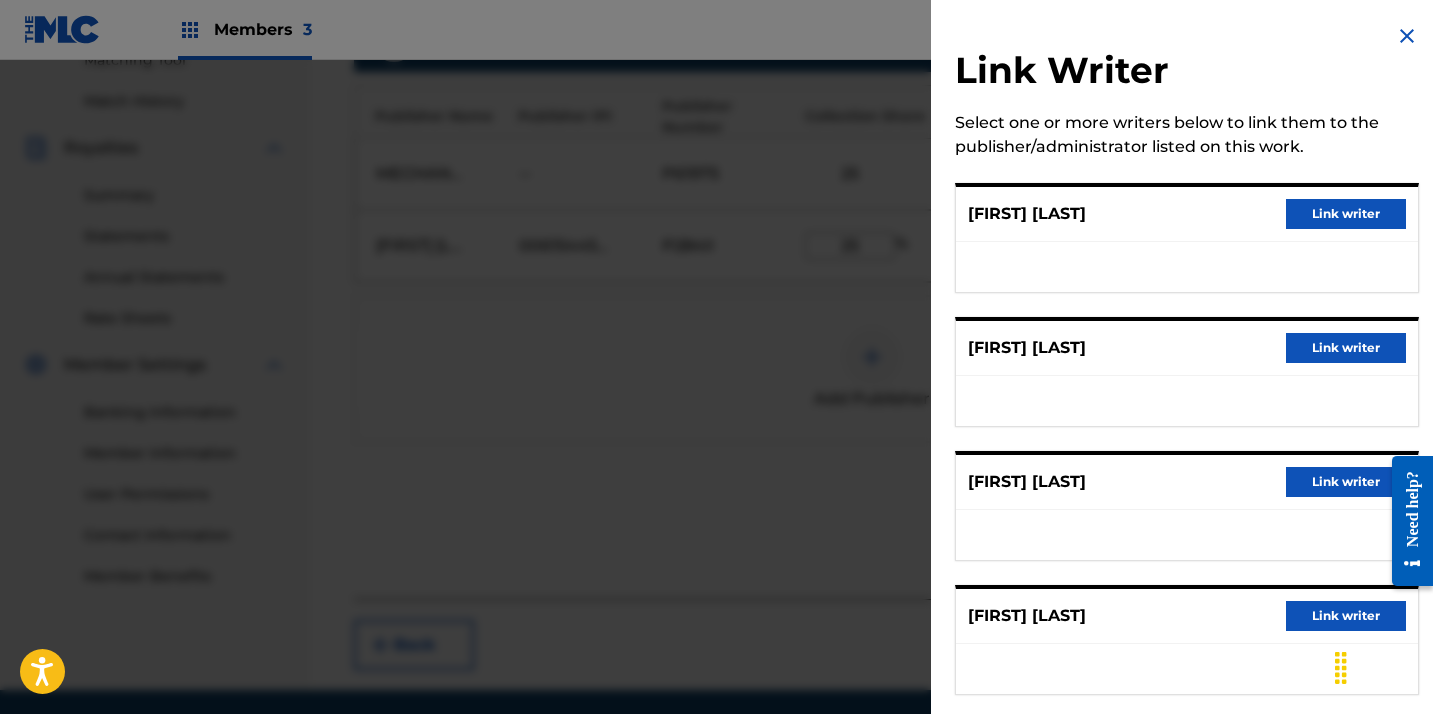 click on "Link writer" at bounding box center (1346, 482) 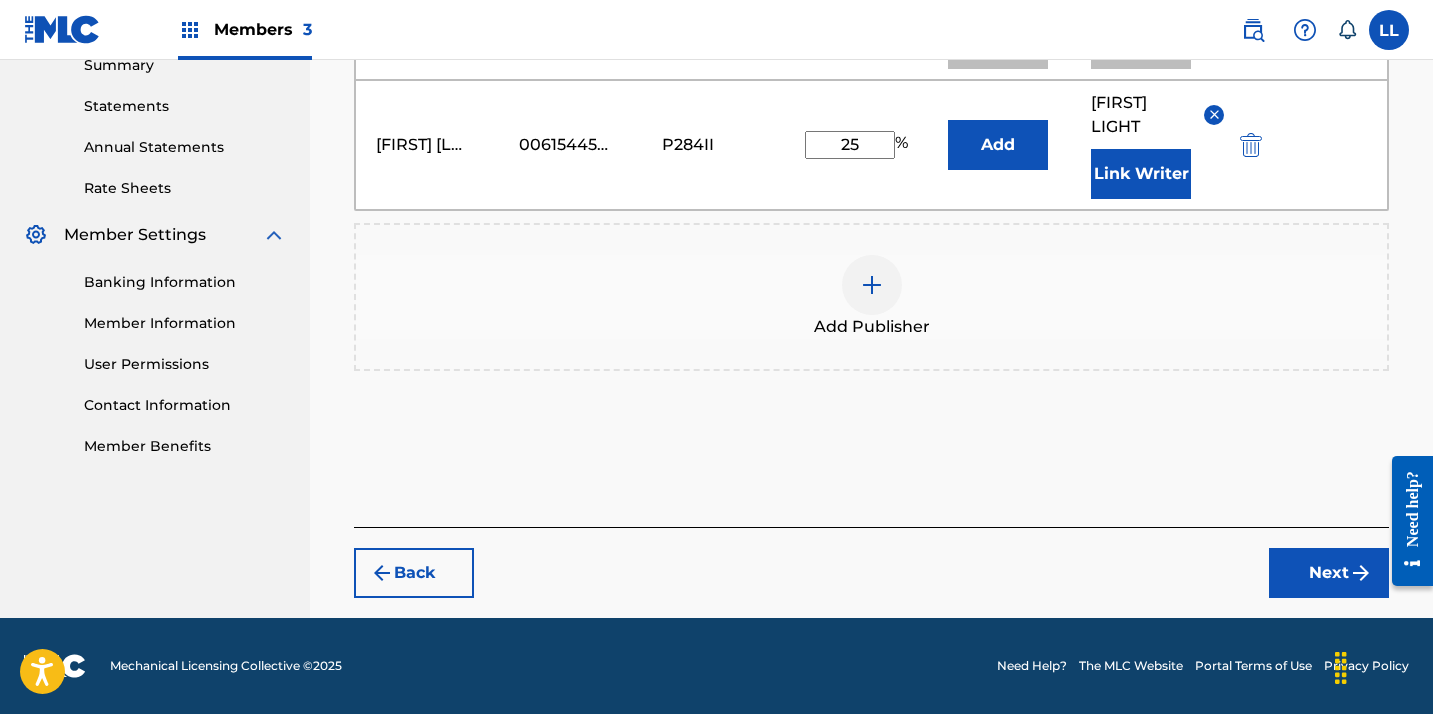 click on "Next" at bounding box center [1329, 573] 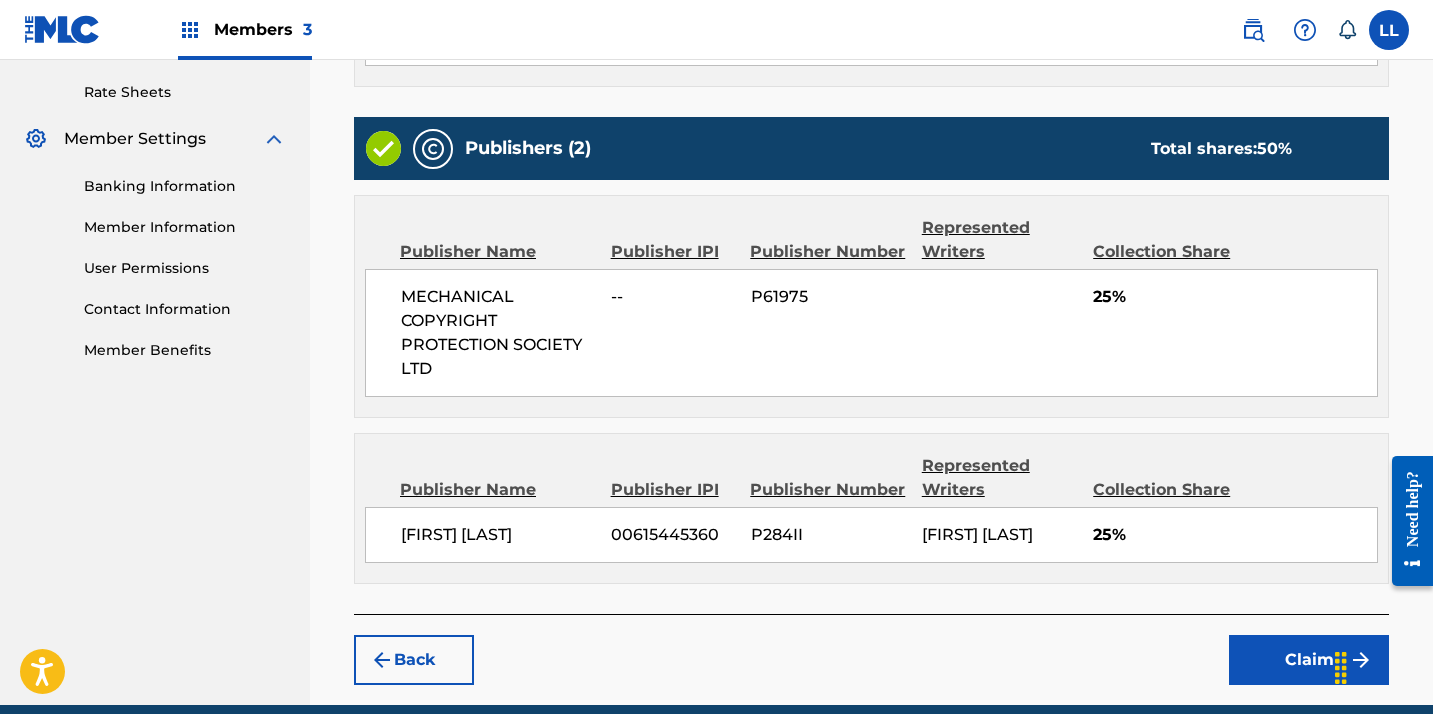 scroll, scrollTop: 843, scrollLeft: 0, axis: vertical 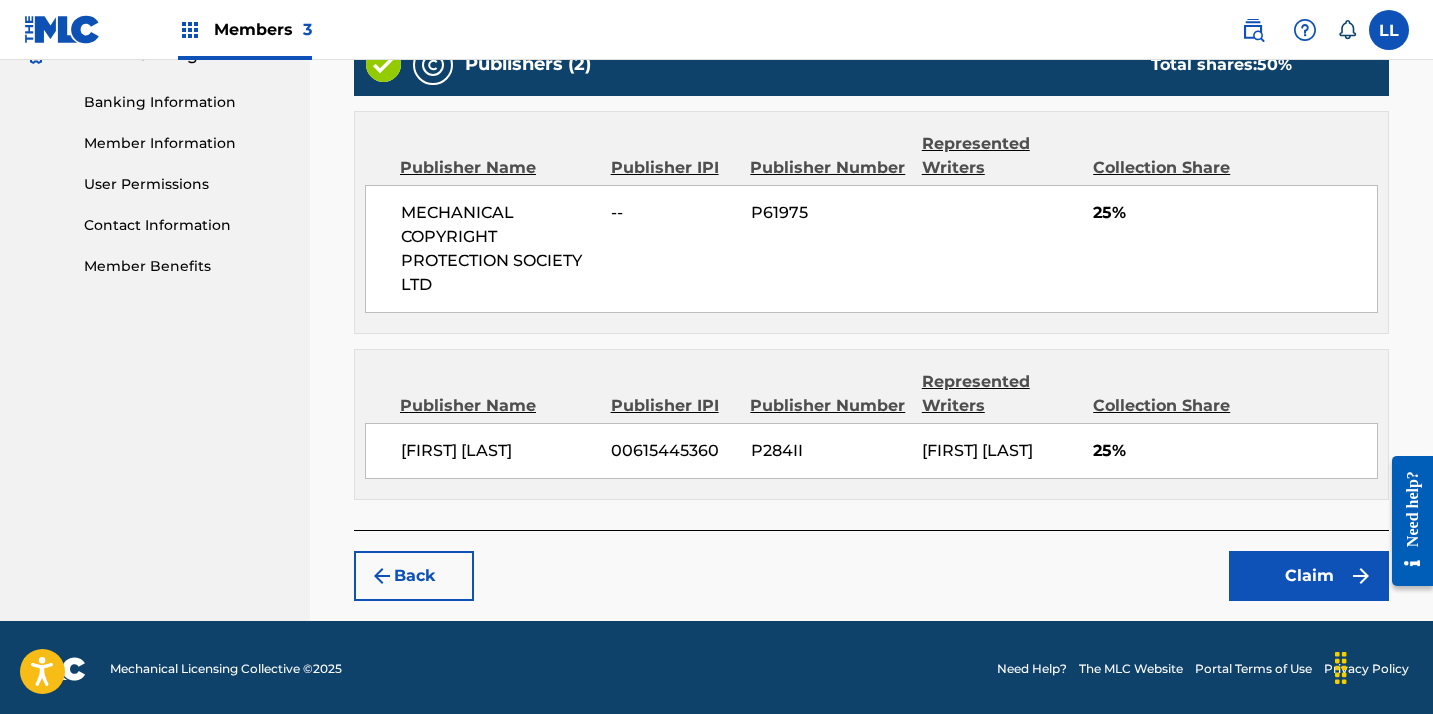 click on "Claim" at bounding box center (1309, 576) 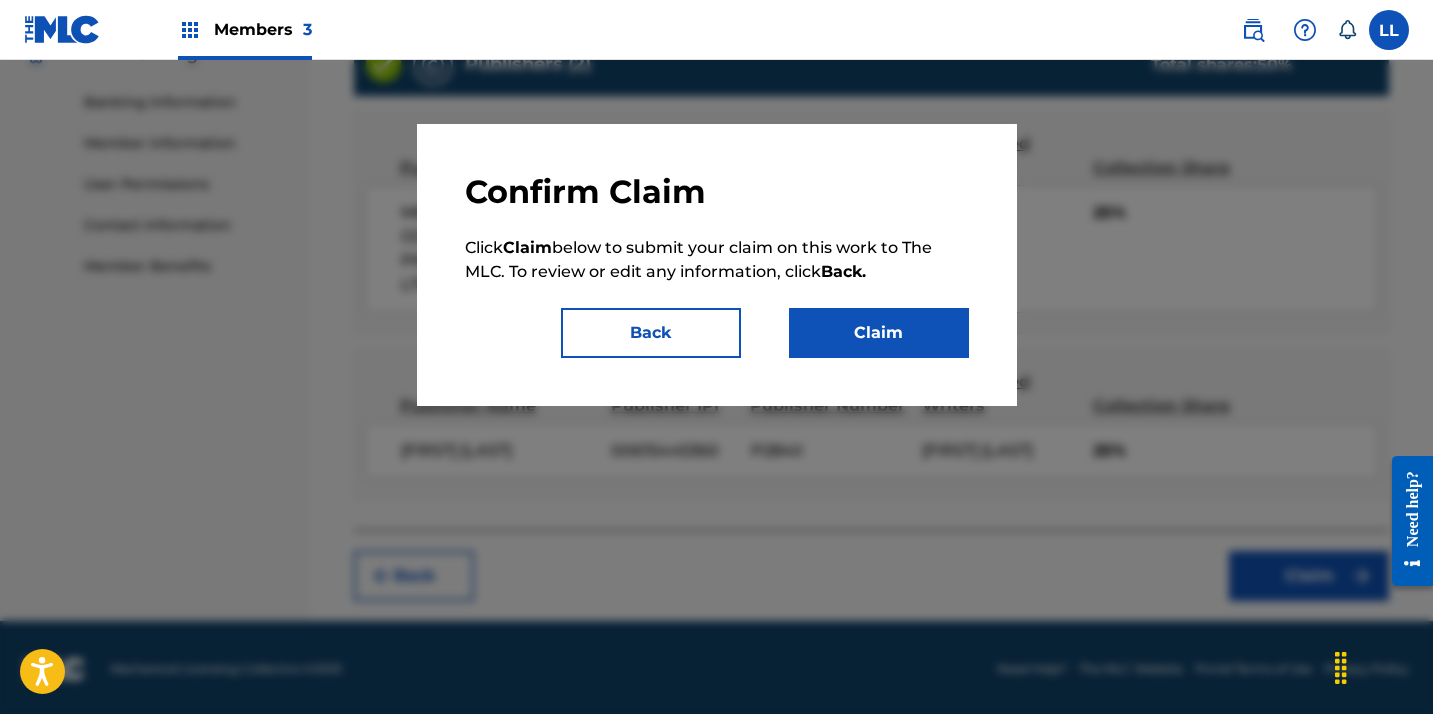 click on "Claim" at bounding box center [879, 333] 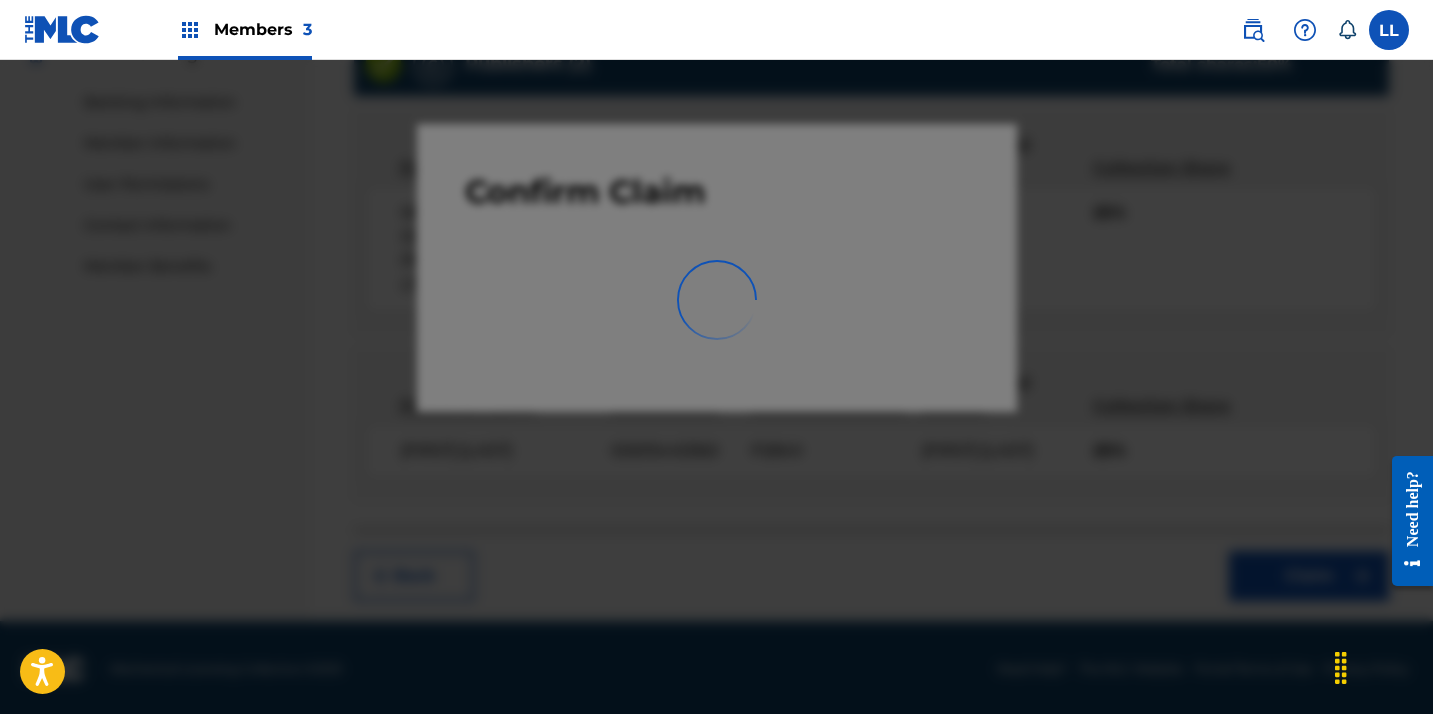 scroll, scrollTop: 526, scrollLeft: 0, axis: vertical 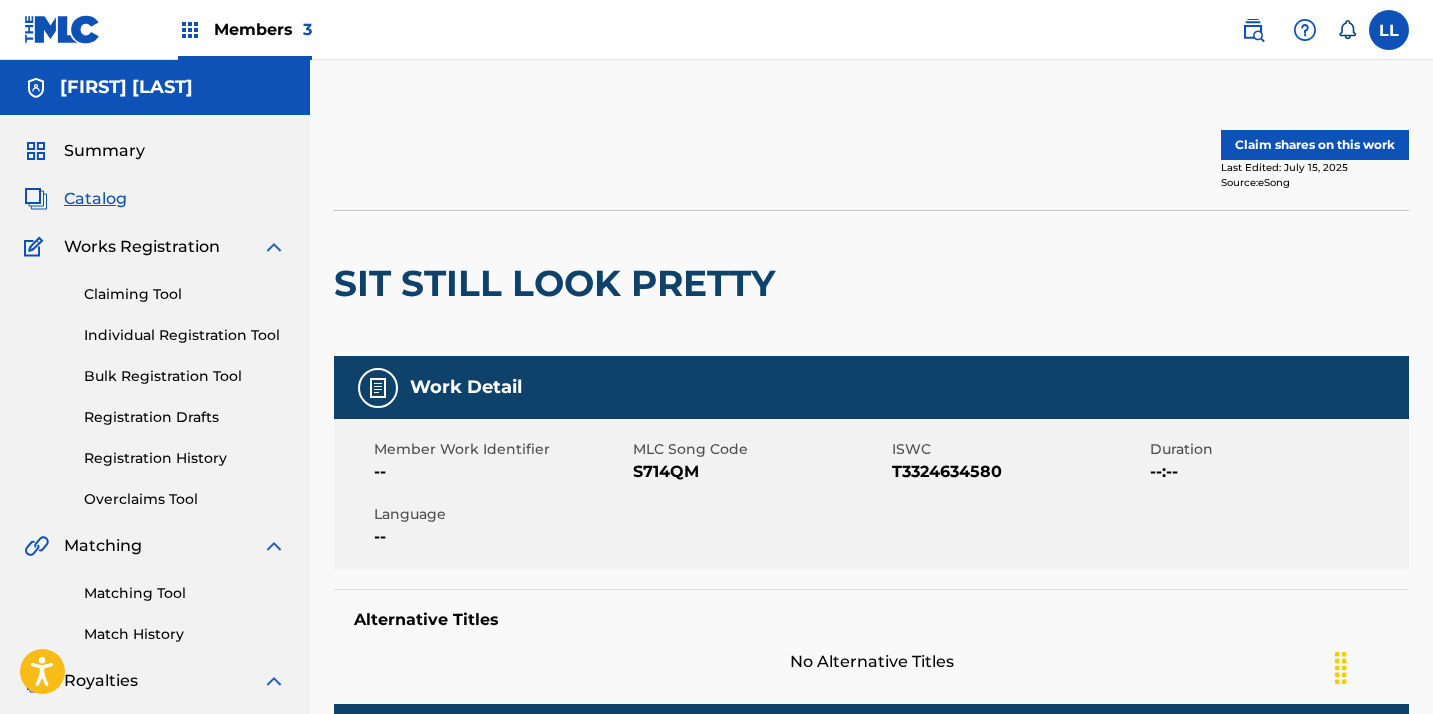 click on "Claim shares on this work" at bounding box center (1315, 145) 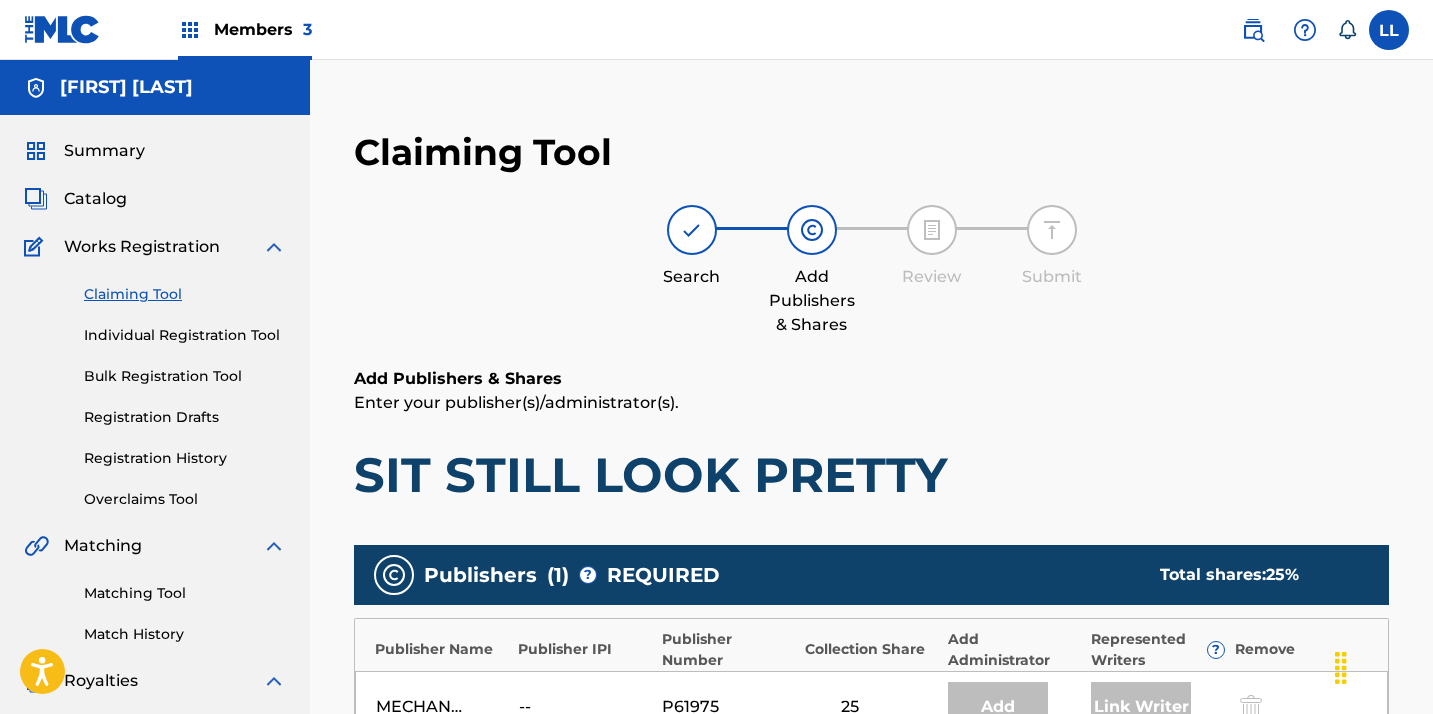 scroll, scrollTop: 0, scrollLeft: 0, axis: both 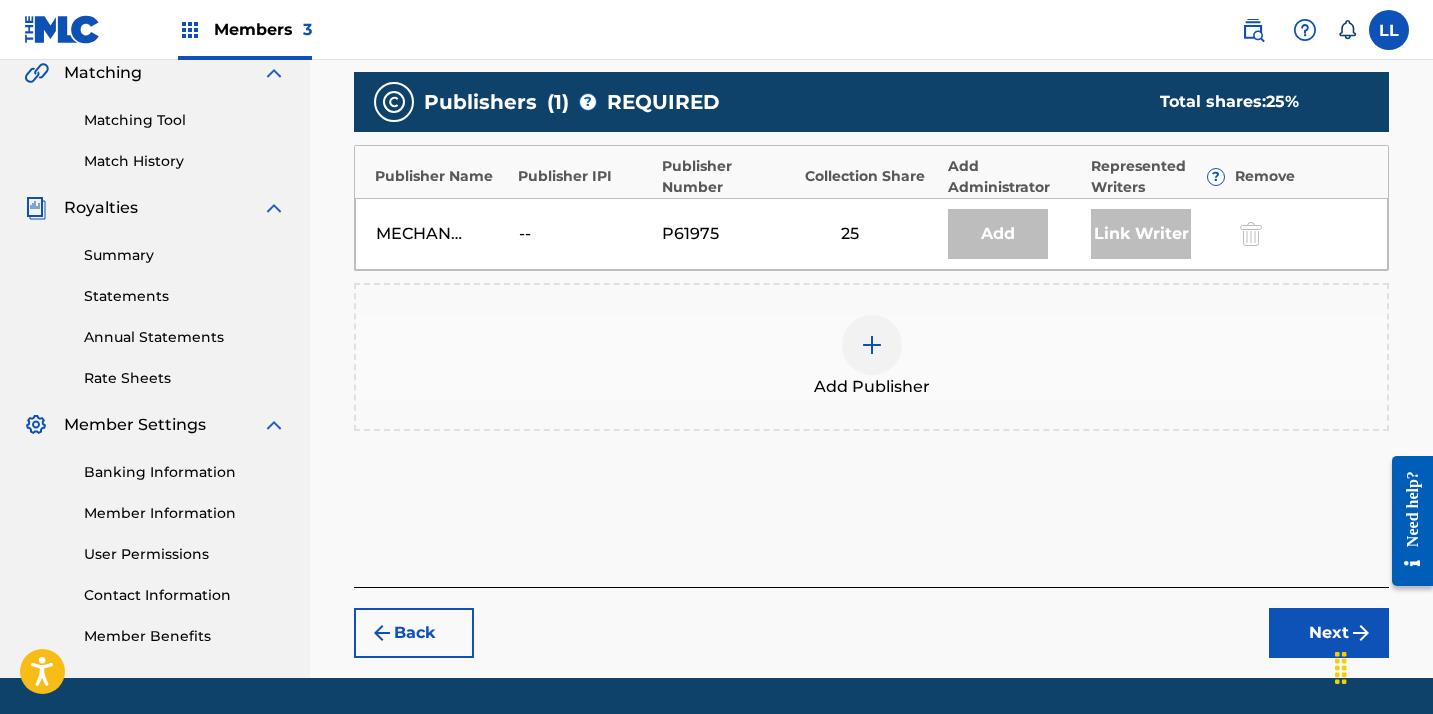 click at bounding box center [872, 345] 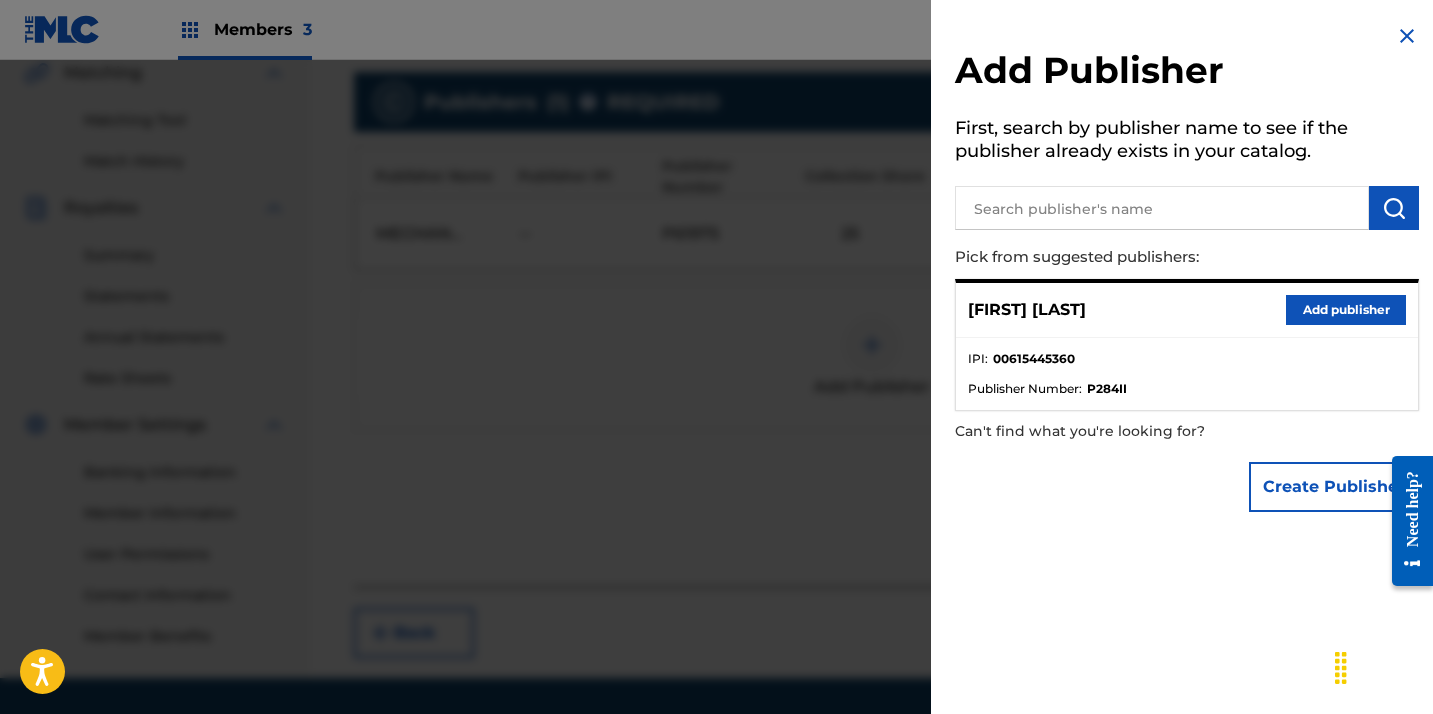 click on "Add publisher" at bounding box center (1346, 310) 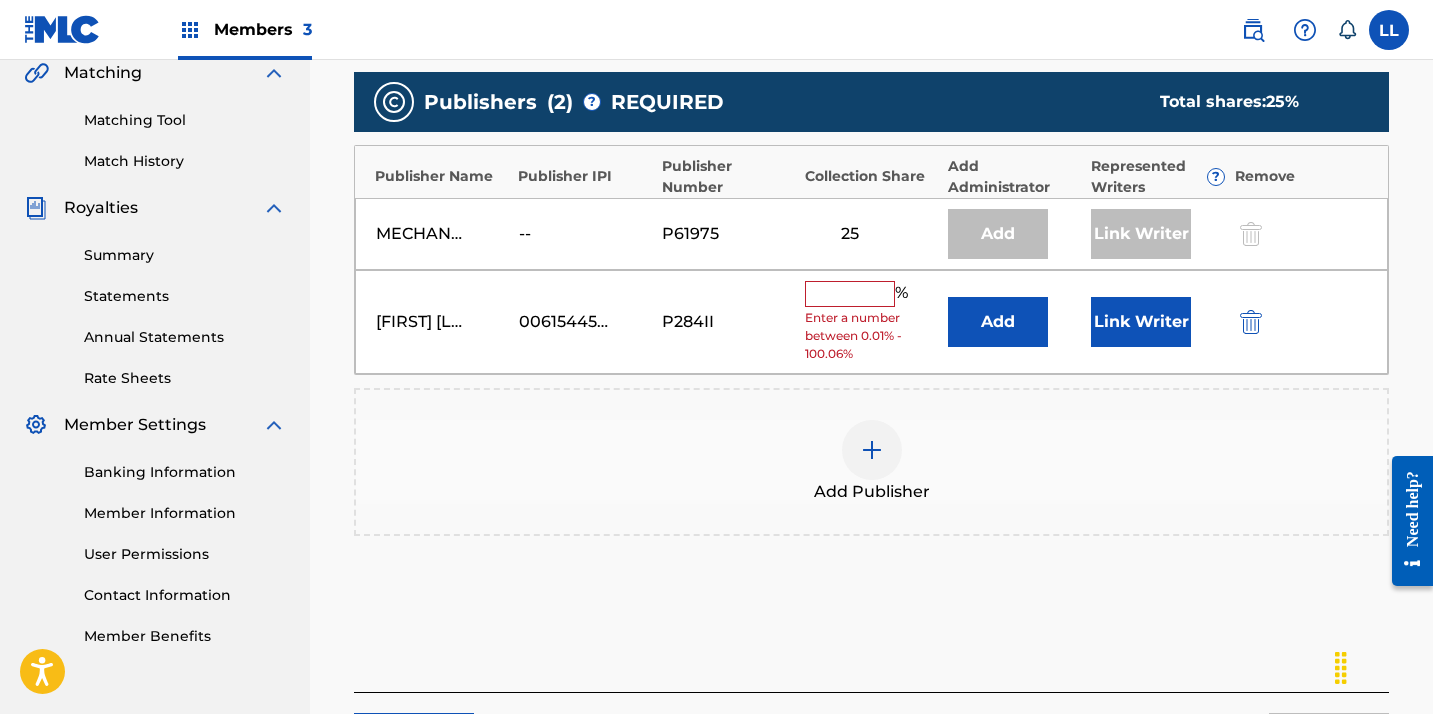 click at bounding box center (850, 294) 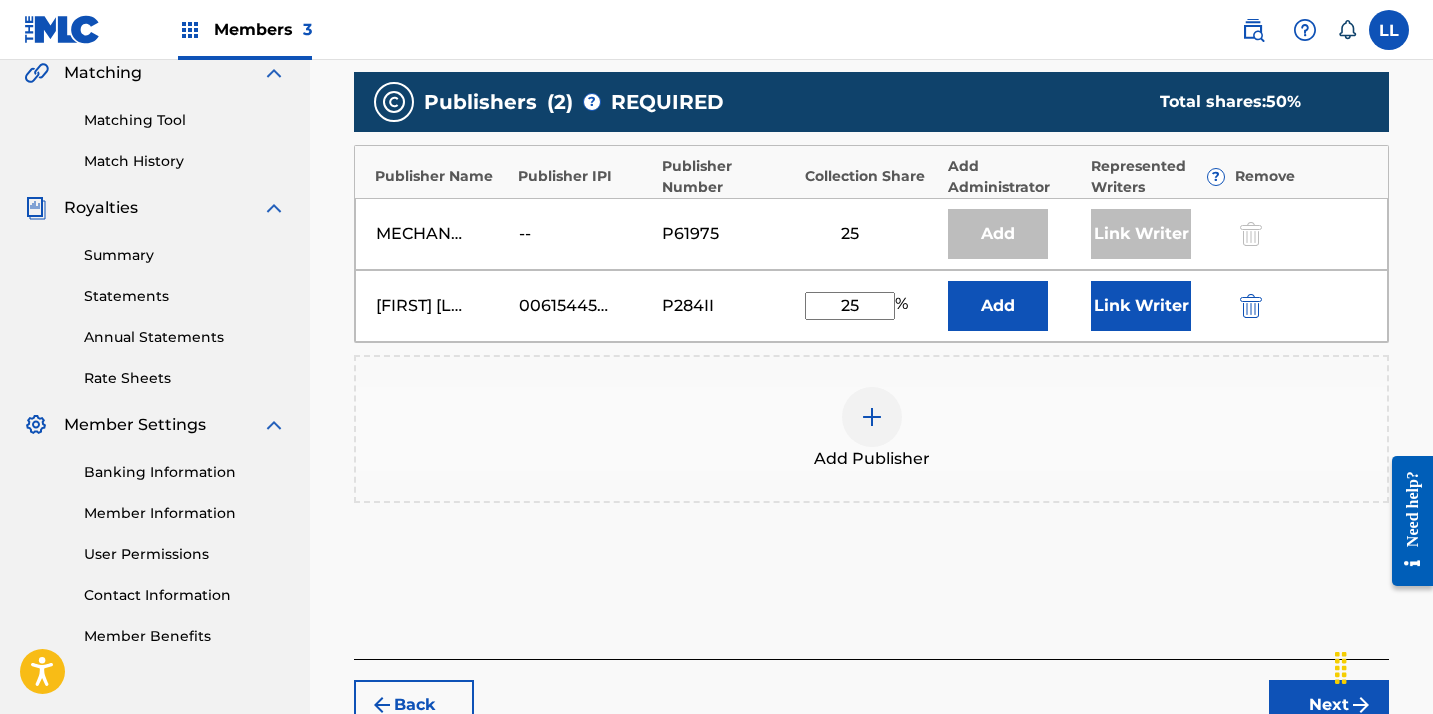 type on "25" 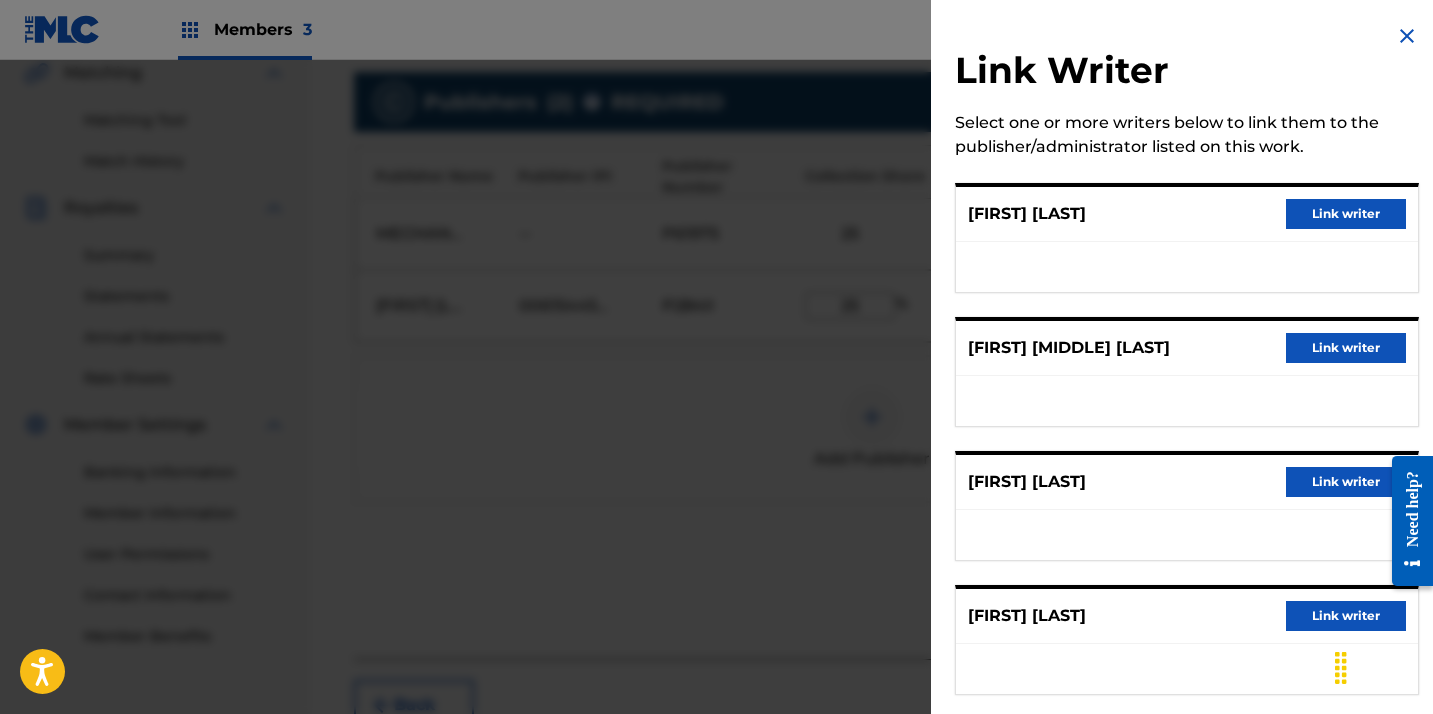 click on "Link writer" at bounding box center [1346, 616] 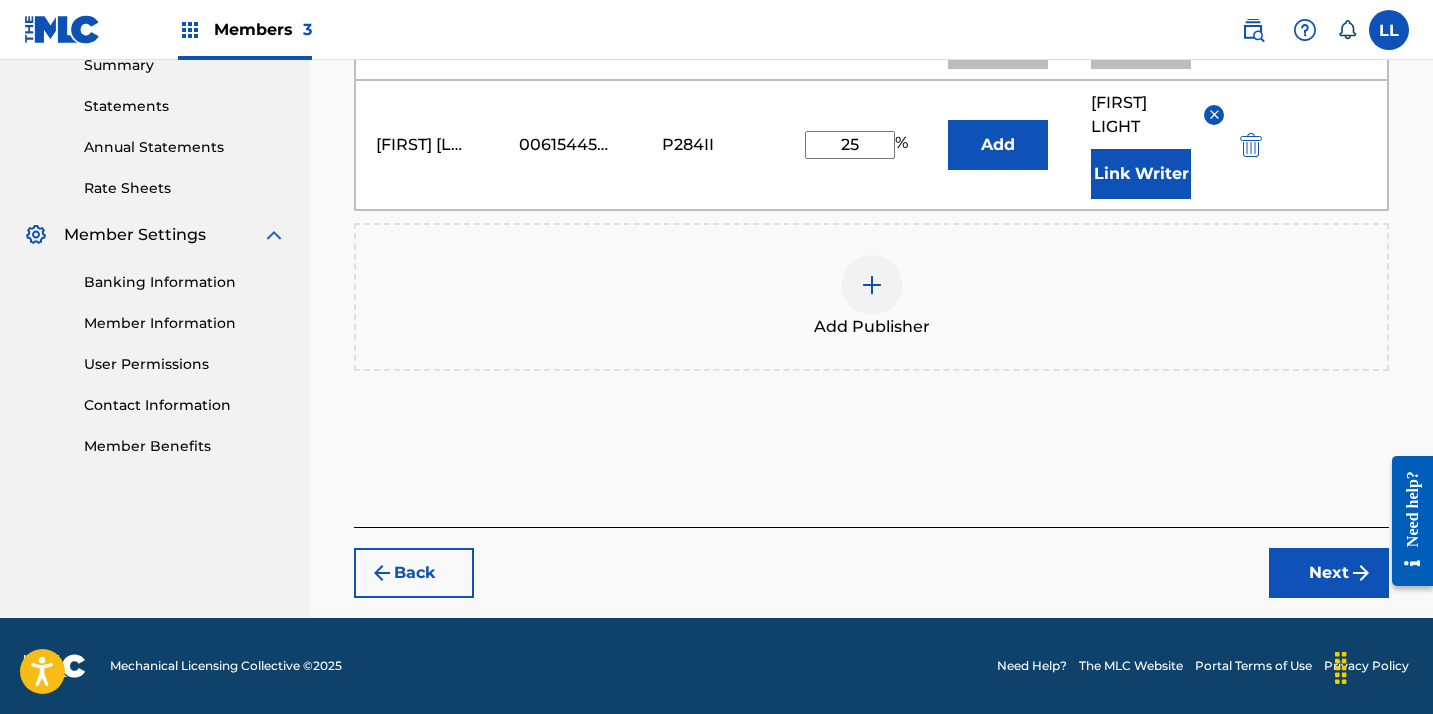 click on "Next" at bounding box center [1329, 573] 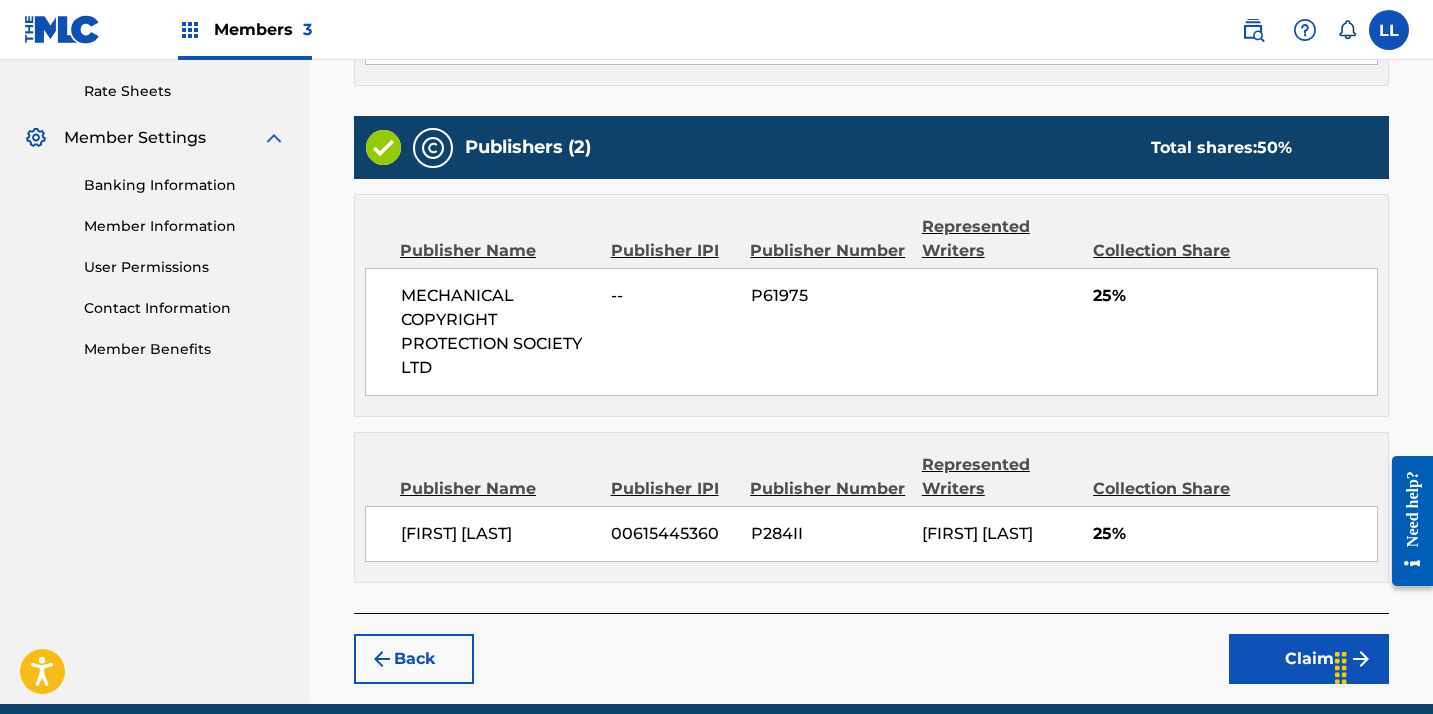 scroll, scrollTop: 843, scrollLeft: 0, axis: vertical 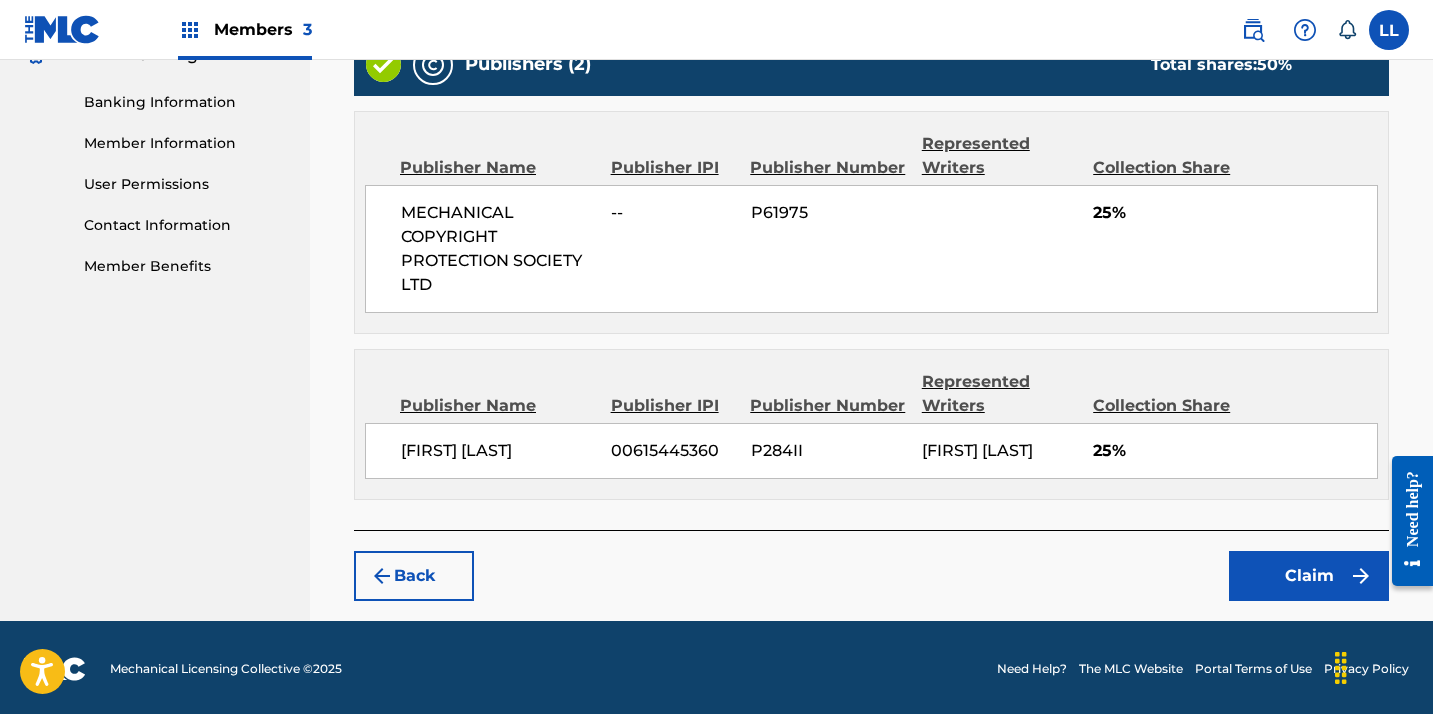 click on "Claim" at bounding box center (1309, 576) 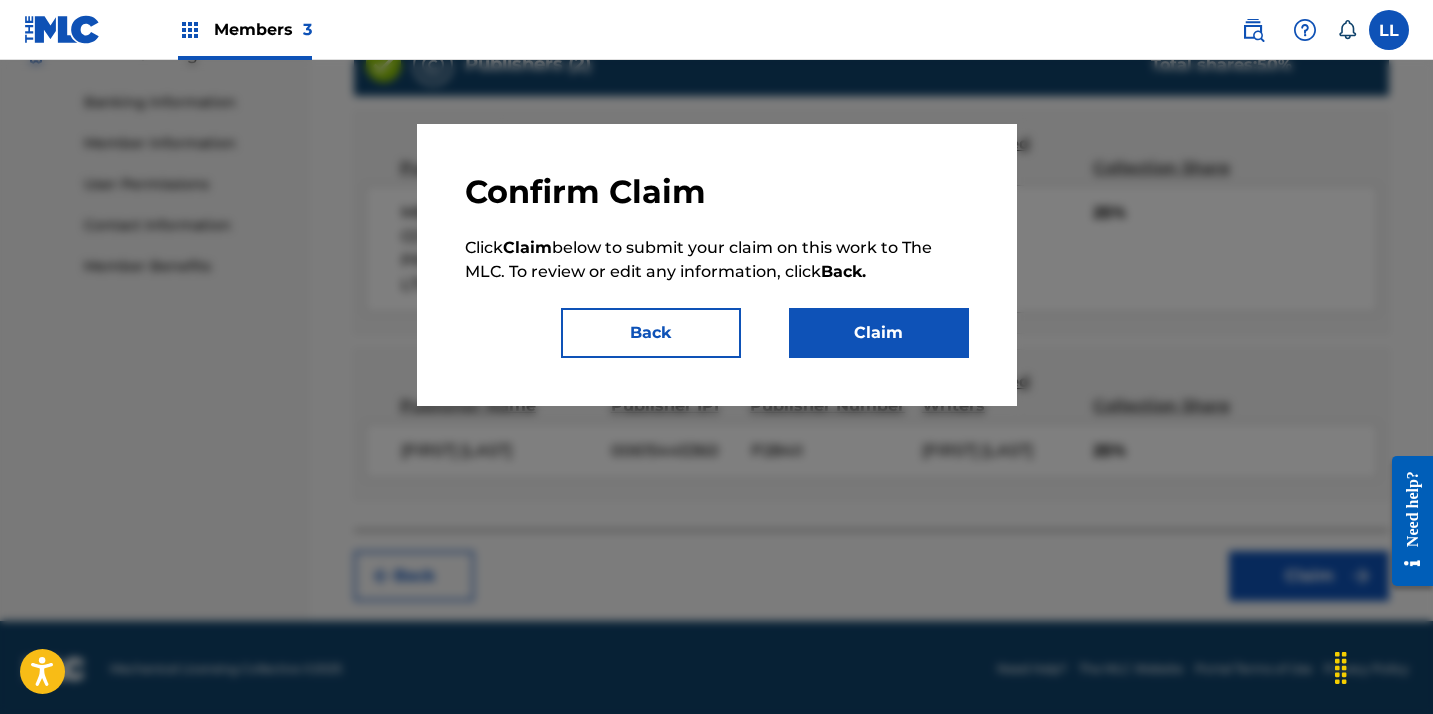 click on "Claim" at bounding box center [879, 333] 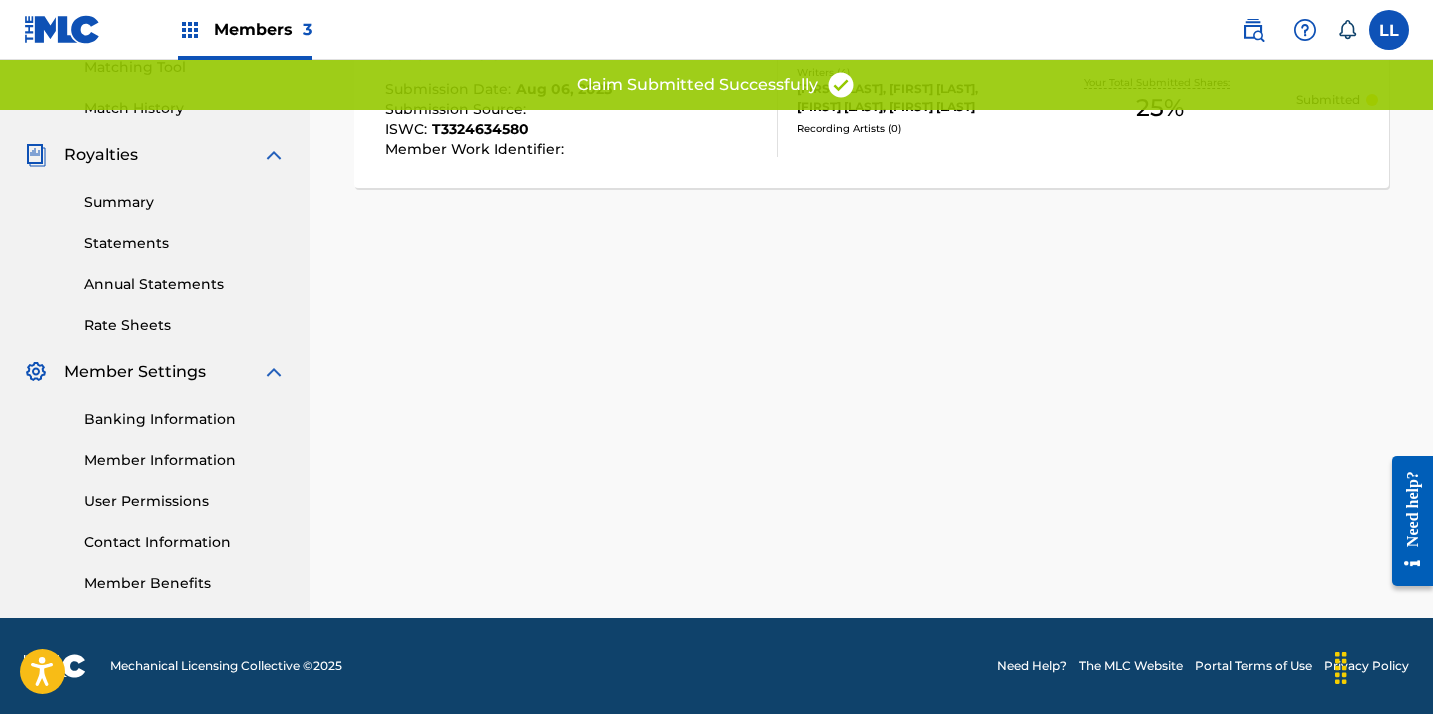 scroll, scrollTop: 526, scrollLeft: 0, axis: vertical 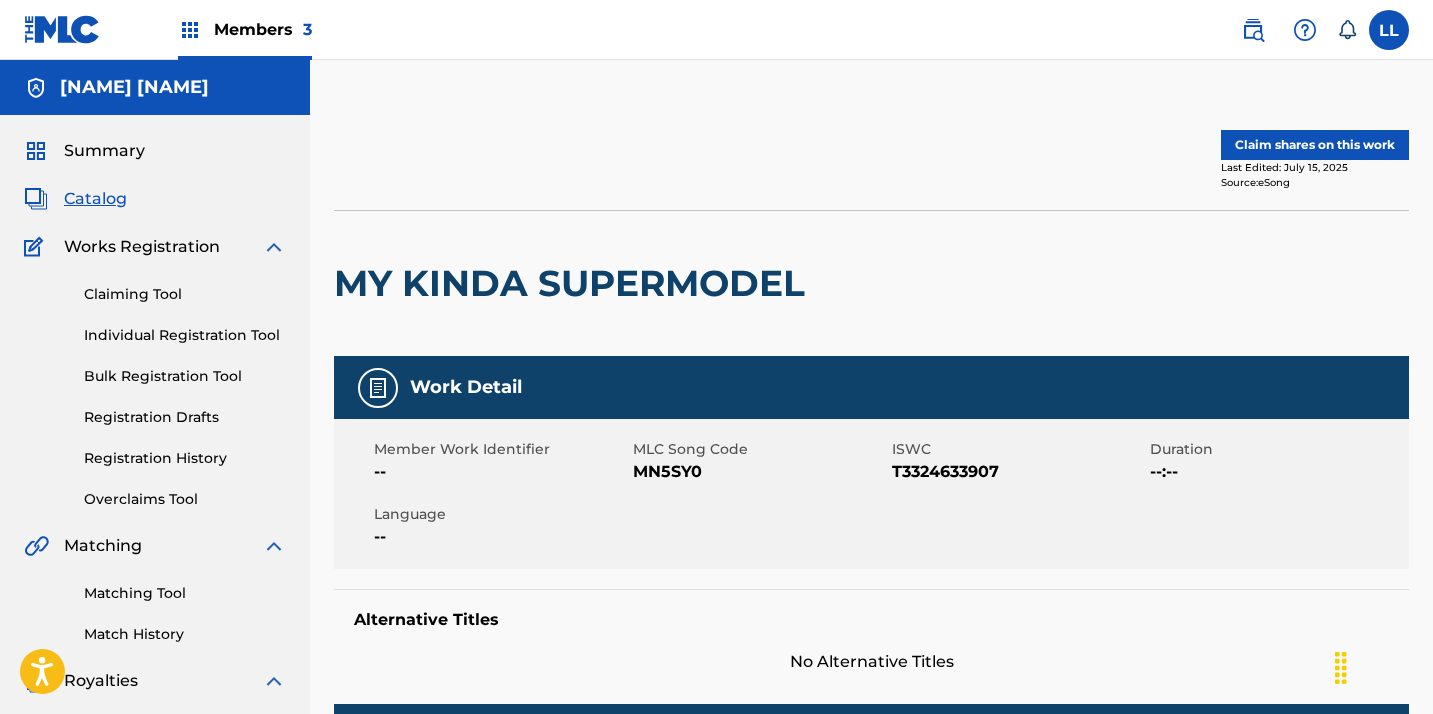 click on "Claim shares on this work" at bounding box center (1315, 145) 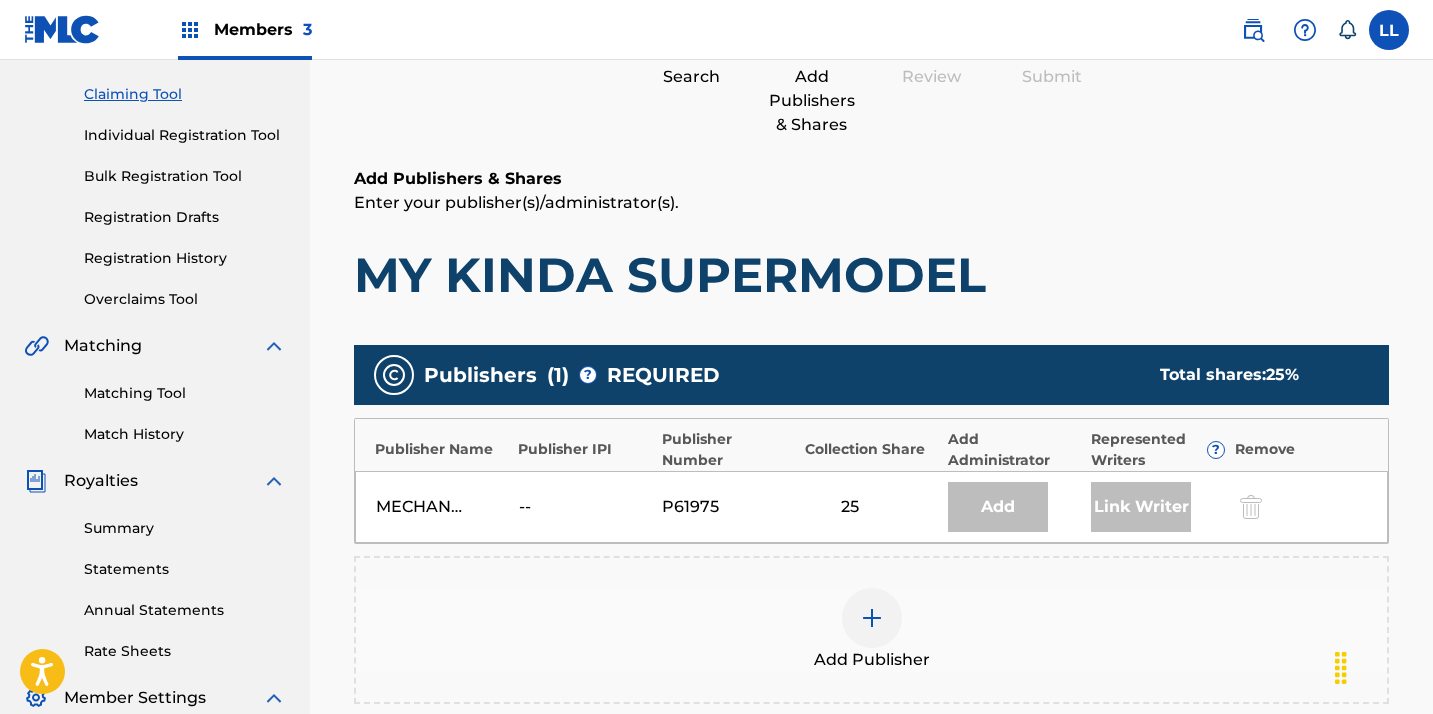 scroll, scrollTop: 531, scrollLeft: 0, axis: vertical 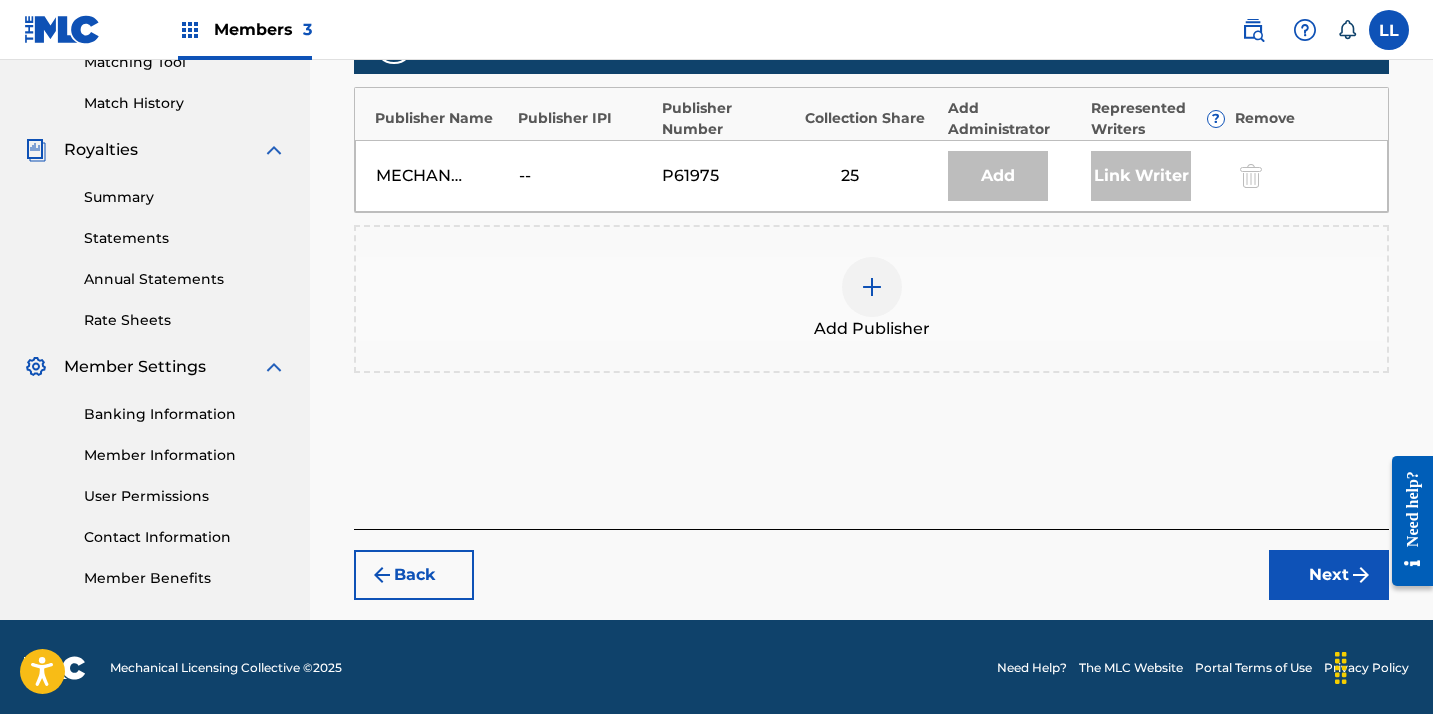 click at bounding box center [872, 287] 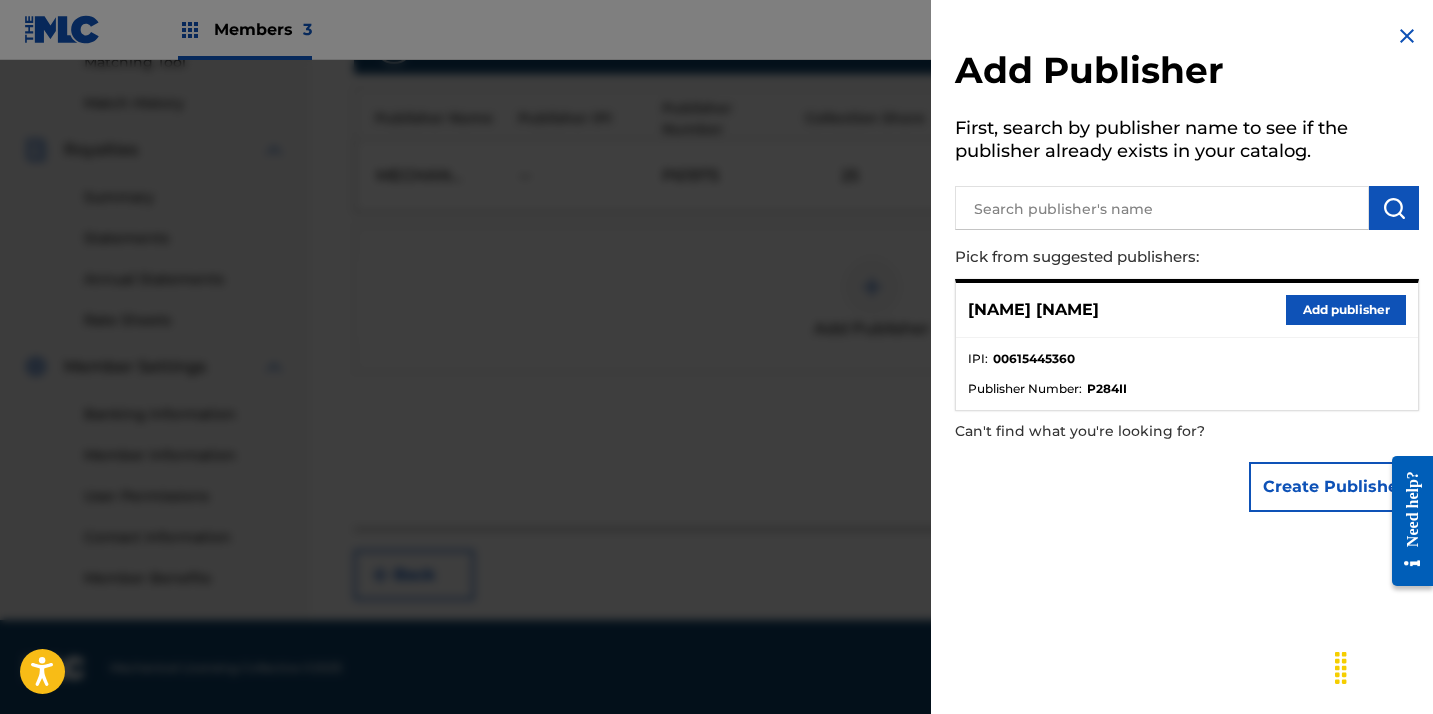 click on "Add publisher" at bounding box center (1346, 310) 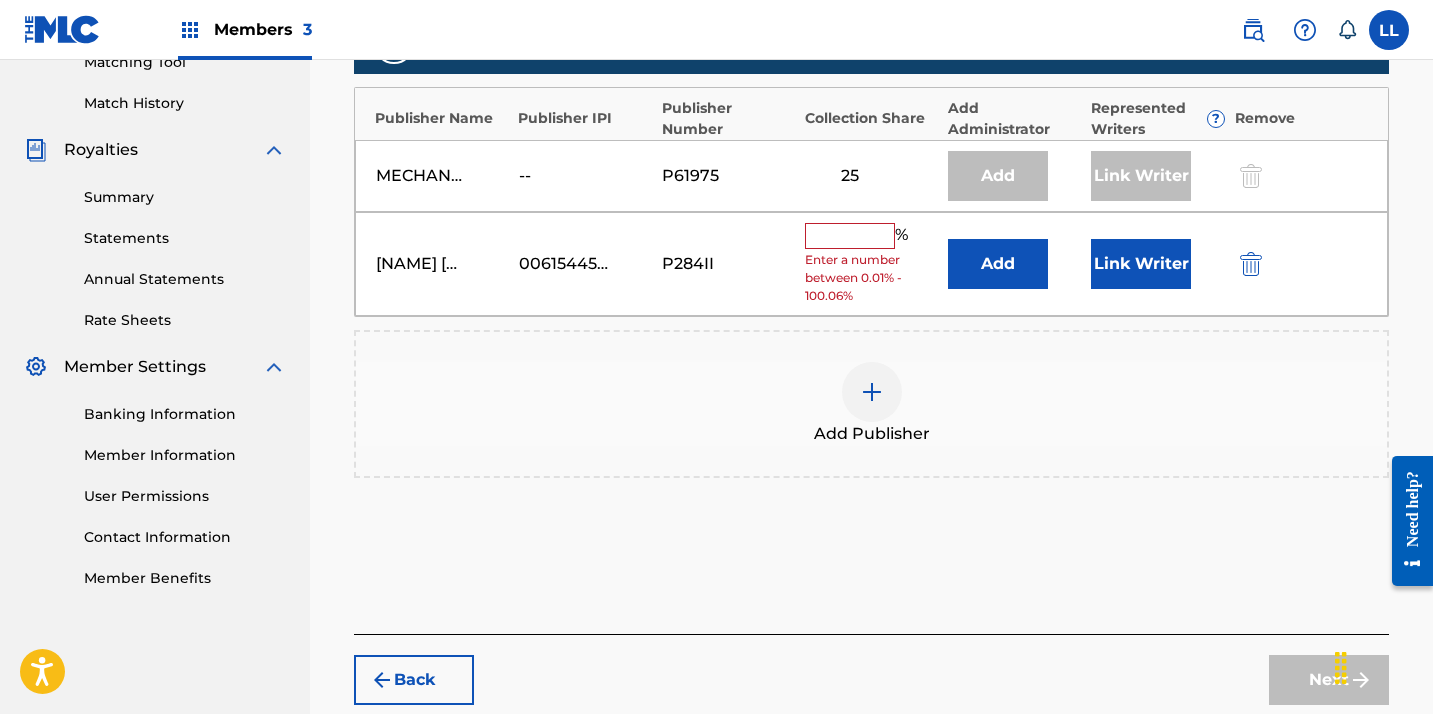 click at bounding box center (850, 236) 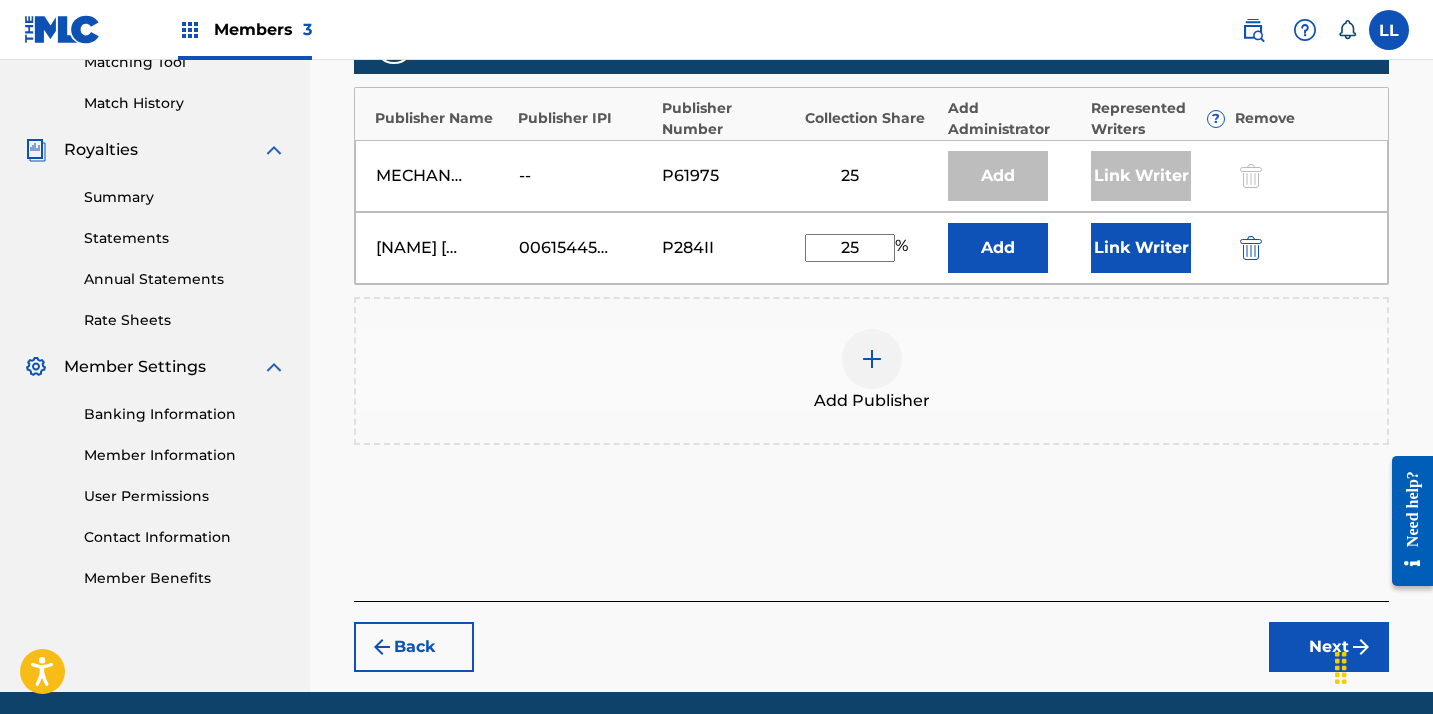 type on "25" 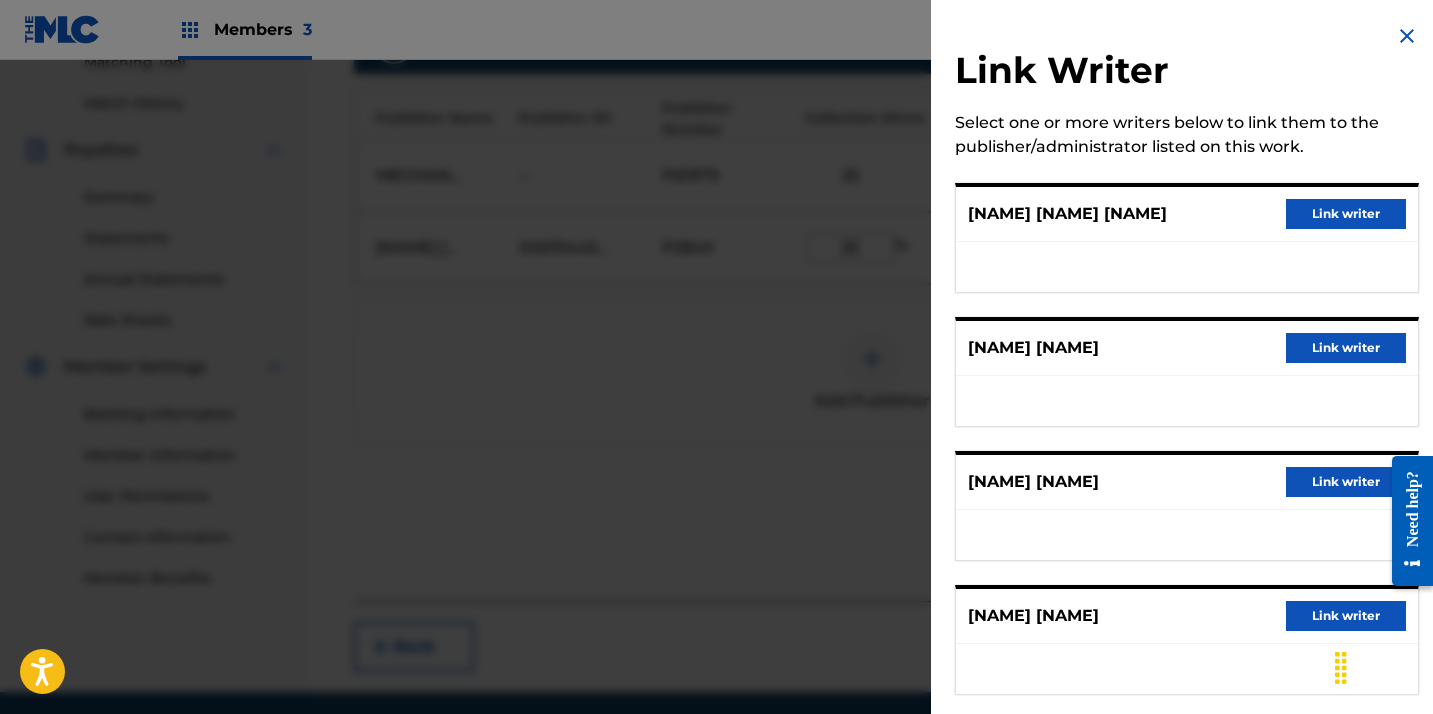 click on "Link writer" at bounding box center [1346, 348] 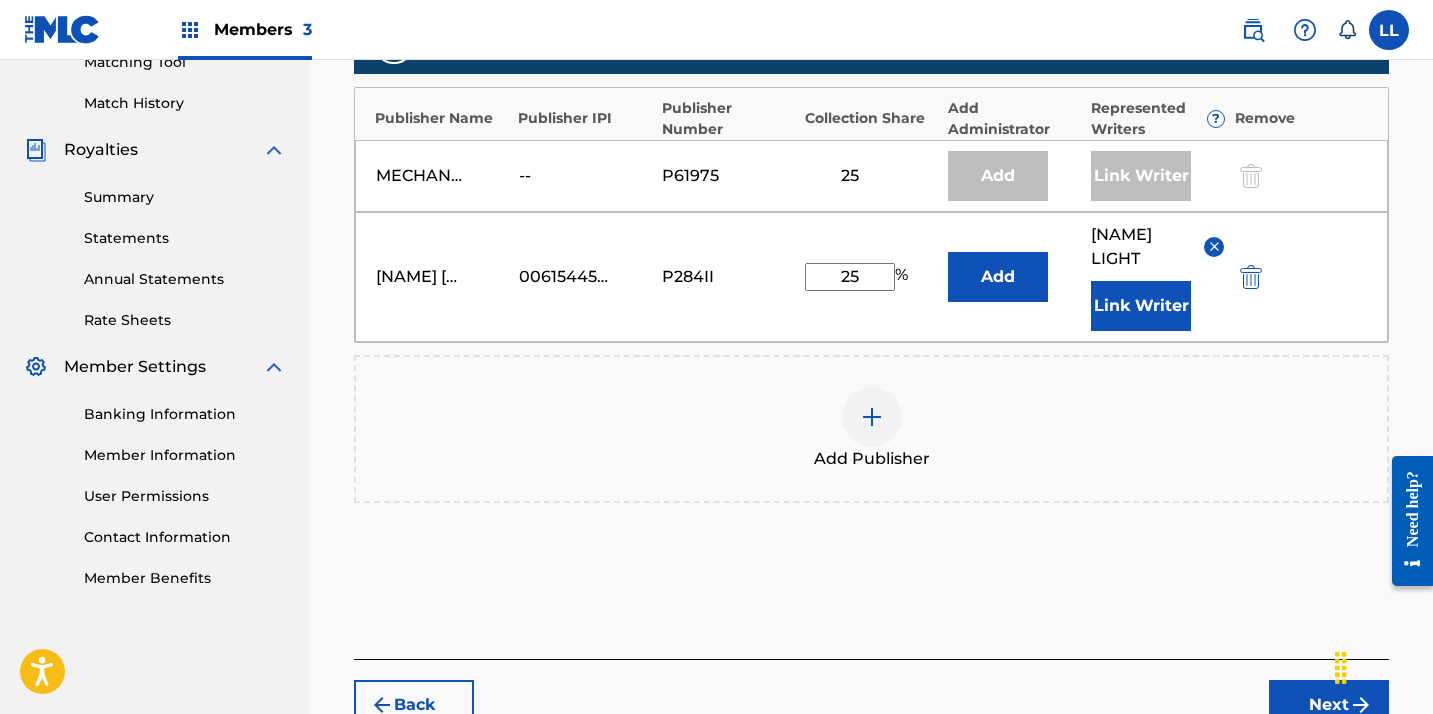 click on "Next" at bounding box center [1329, 705] 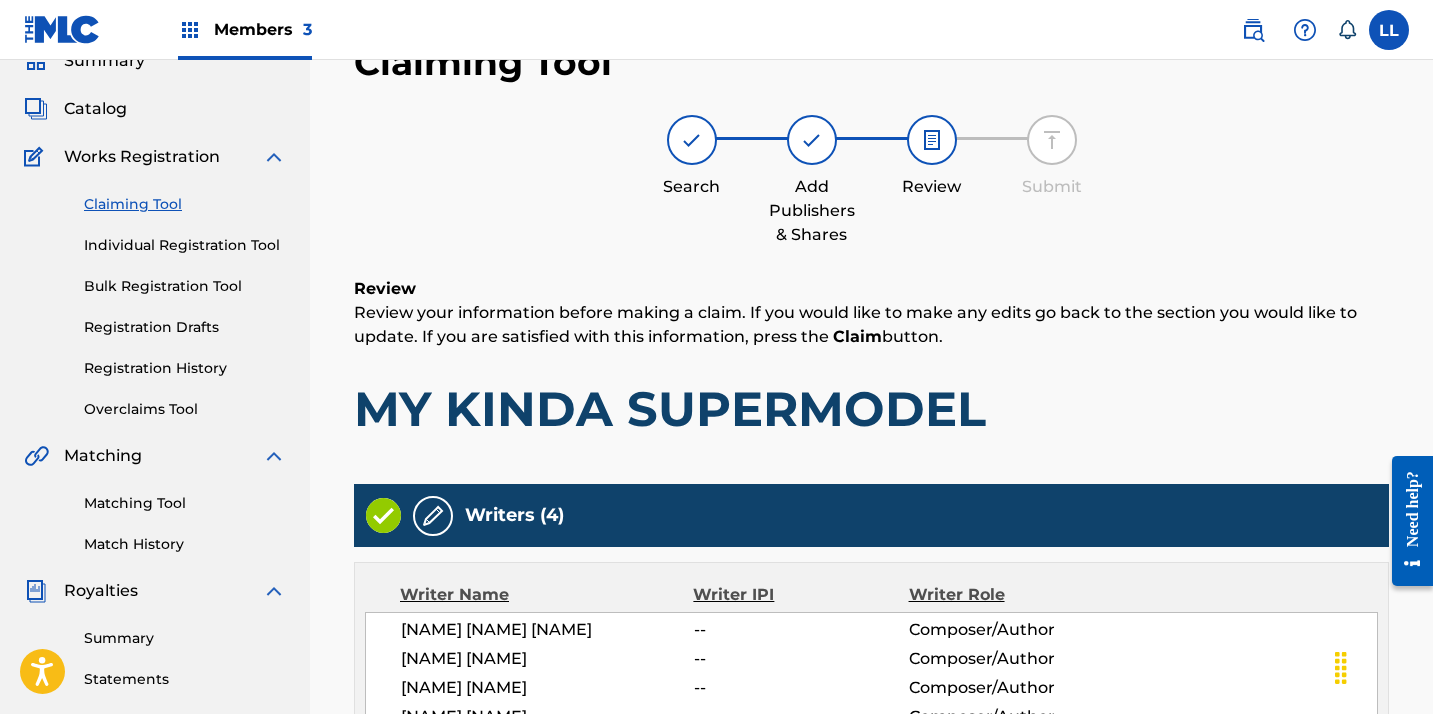 scroll, scrollTop: 843, scrollLeft: 0, axis: vertical 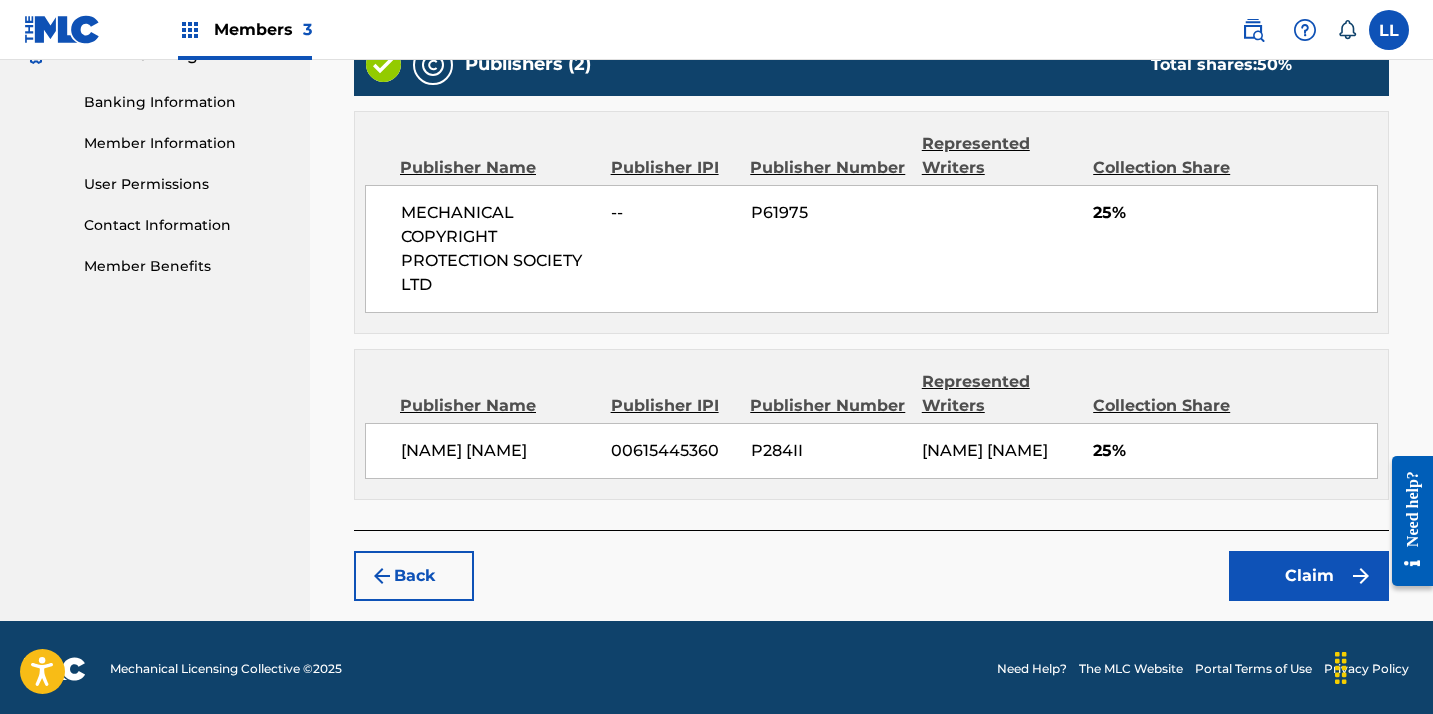 click on "Claim" at bounding box center [1309, 576] 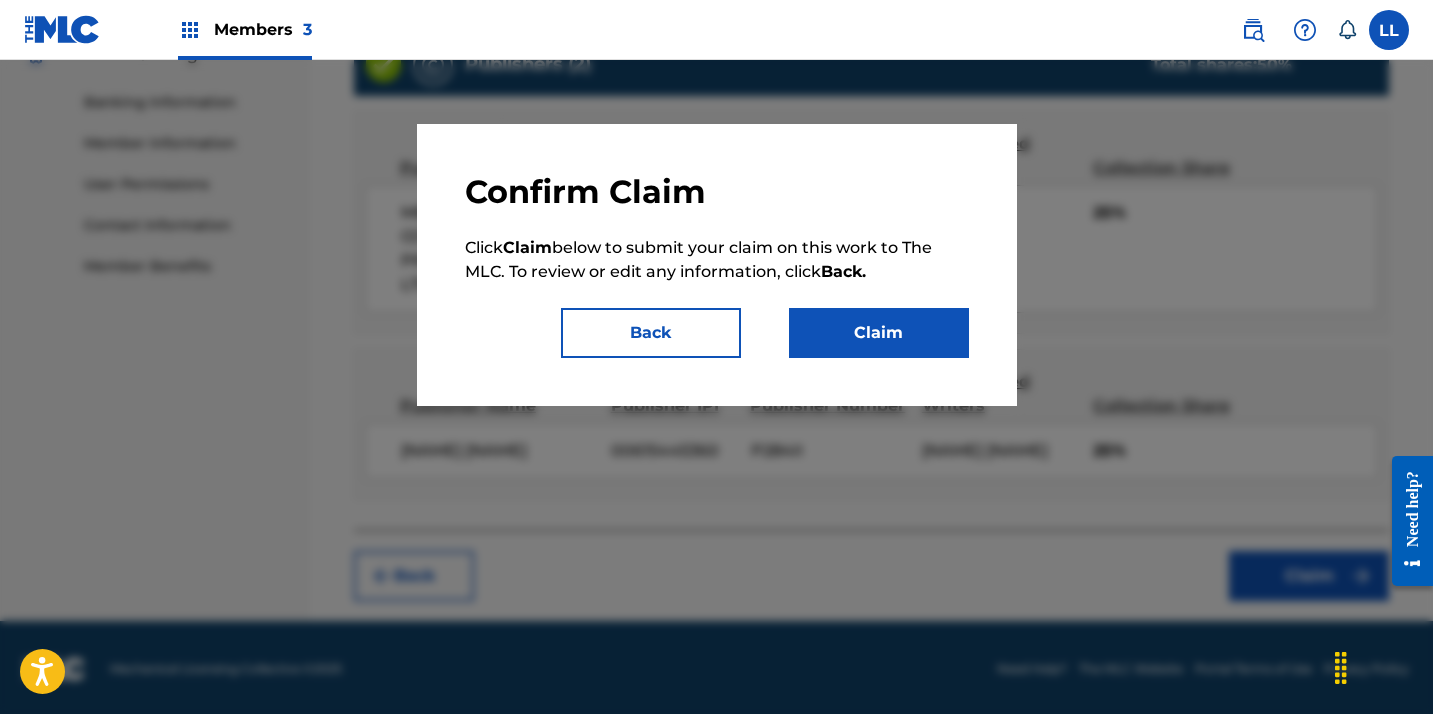 click on "Claim" at bounding box center [879, 333] 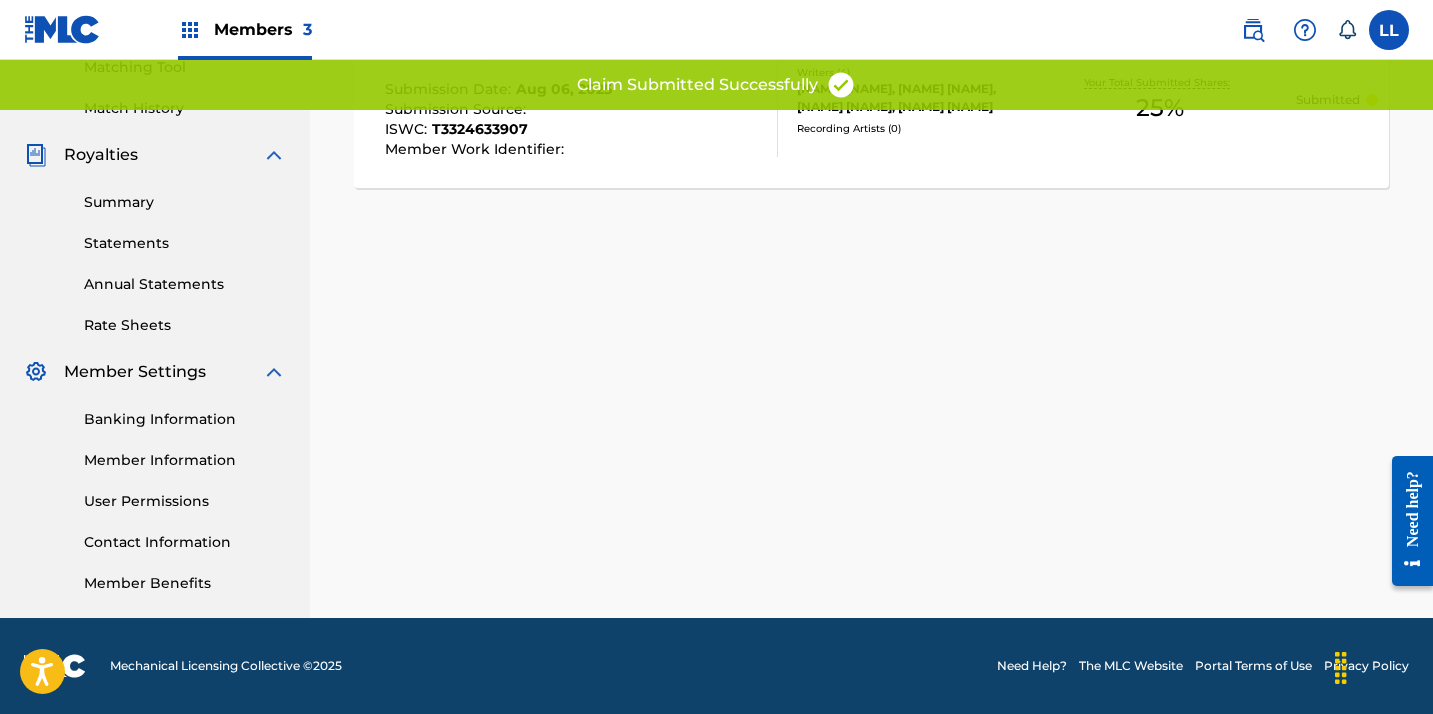 scroll, scrollTop: 526, scrollLeft: 0, axis: vertical 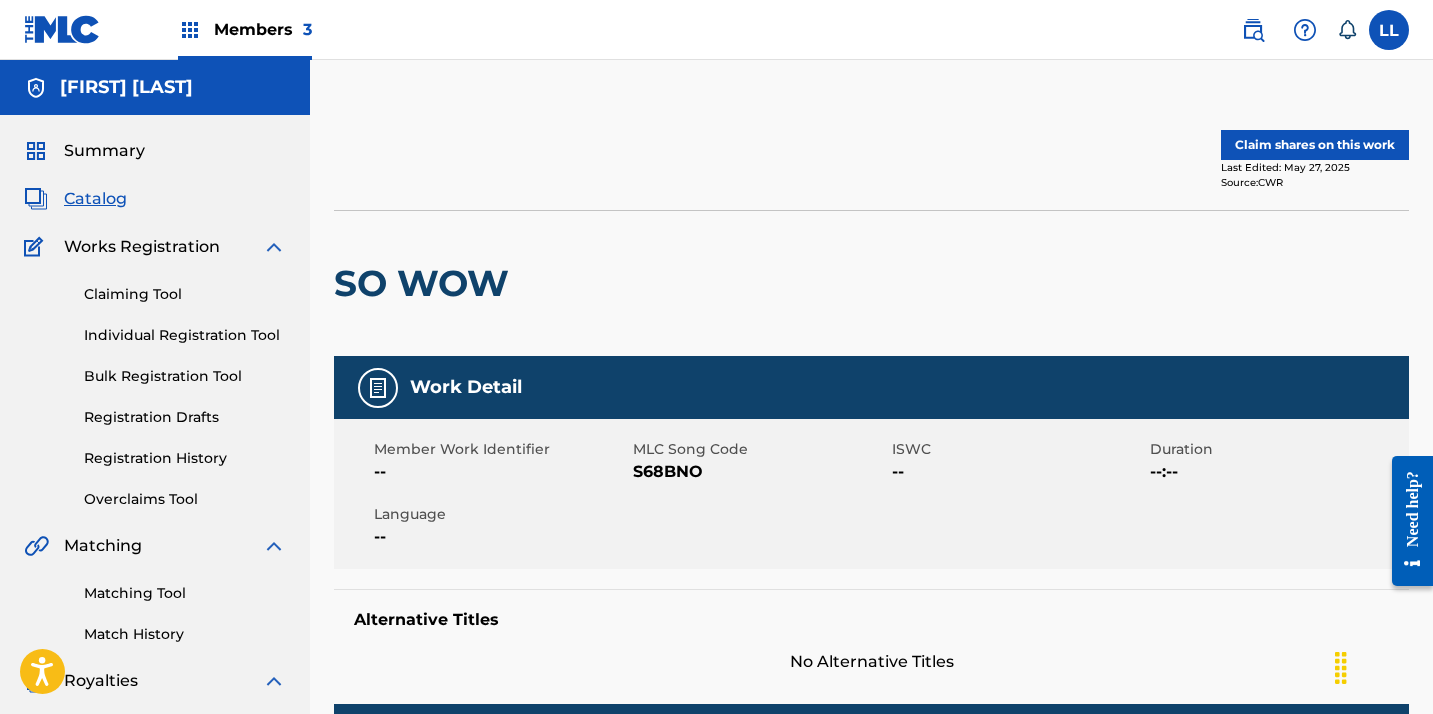click on "Claim shares on this work" at bounding box center (1315, 145) 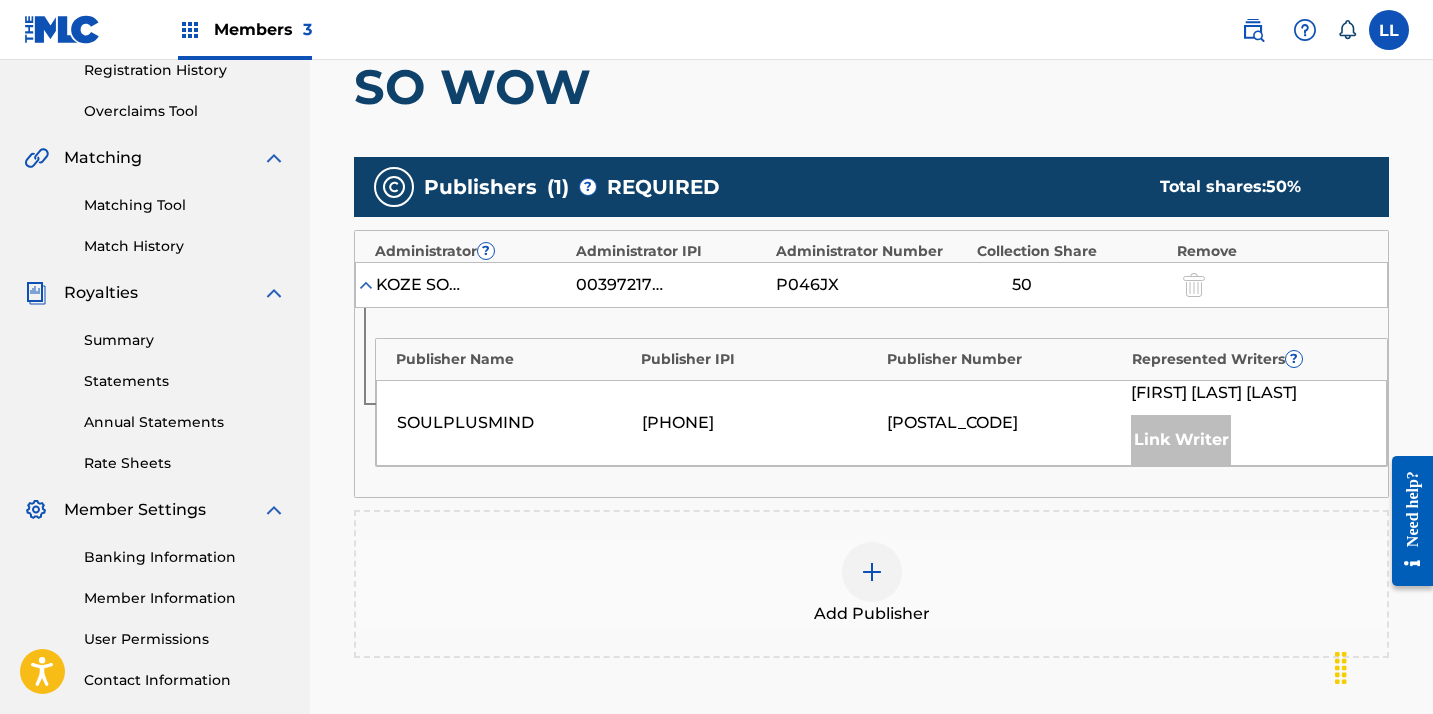 scroll, scrollTop: 612, scrollLeft: 0, axis: vertical 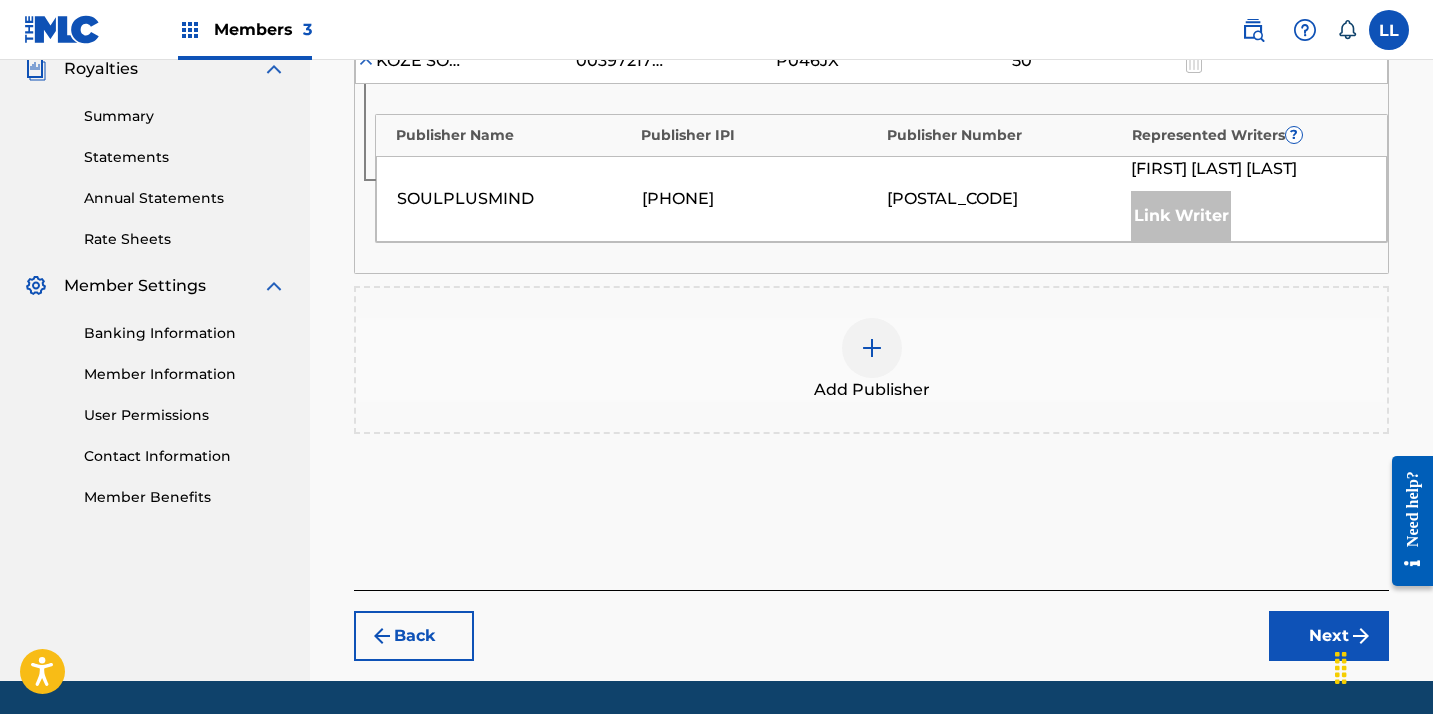 click at bounding box center (872, 348) 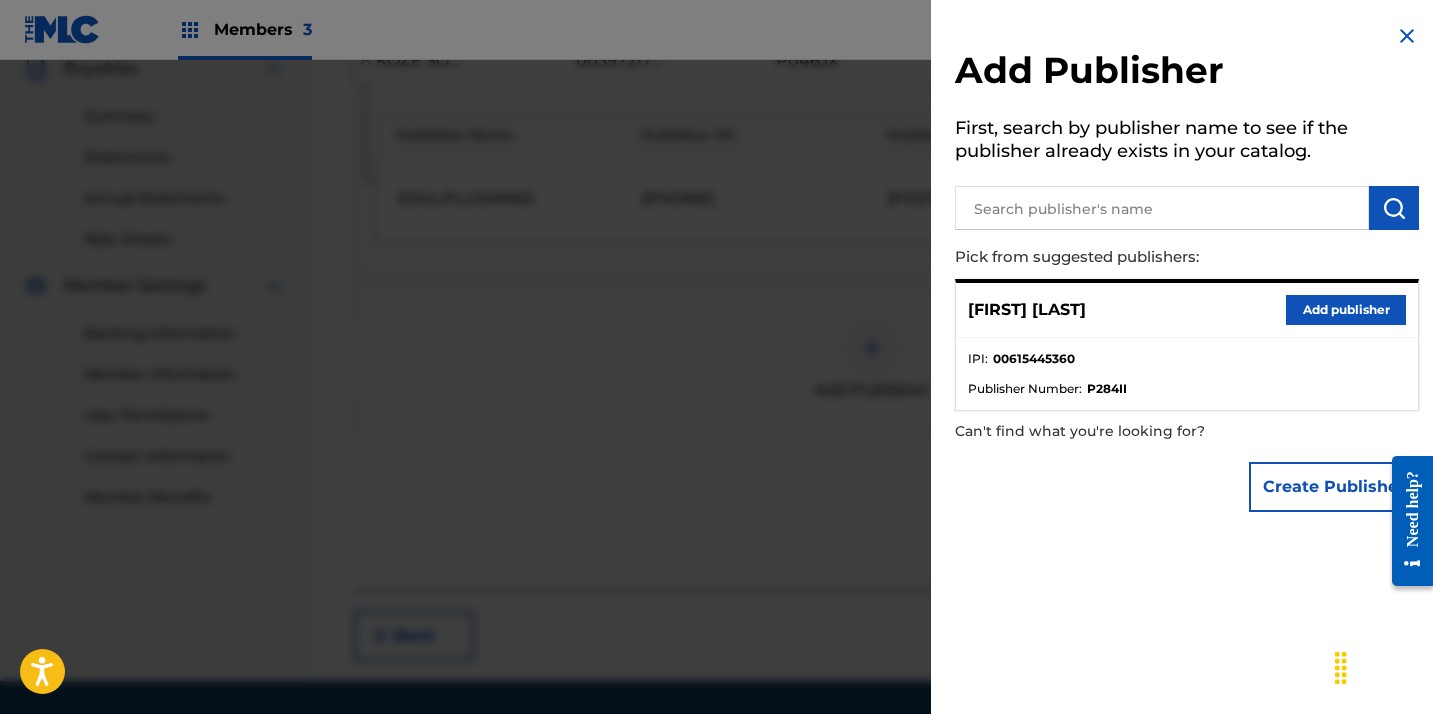 click on "Add publisher" at bounding box center (1346, 310) 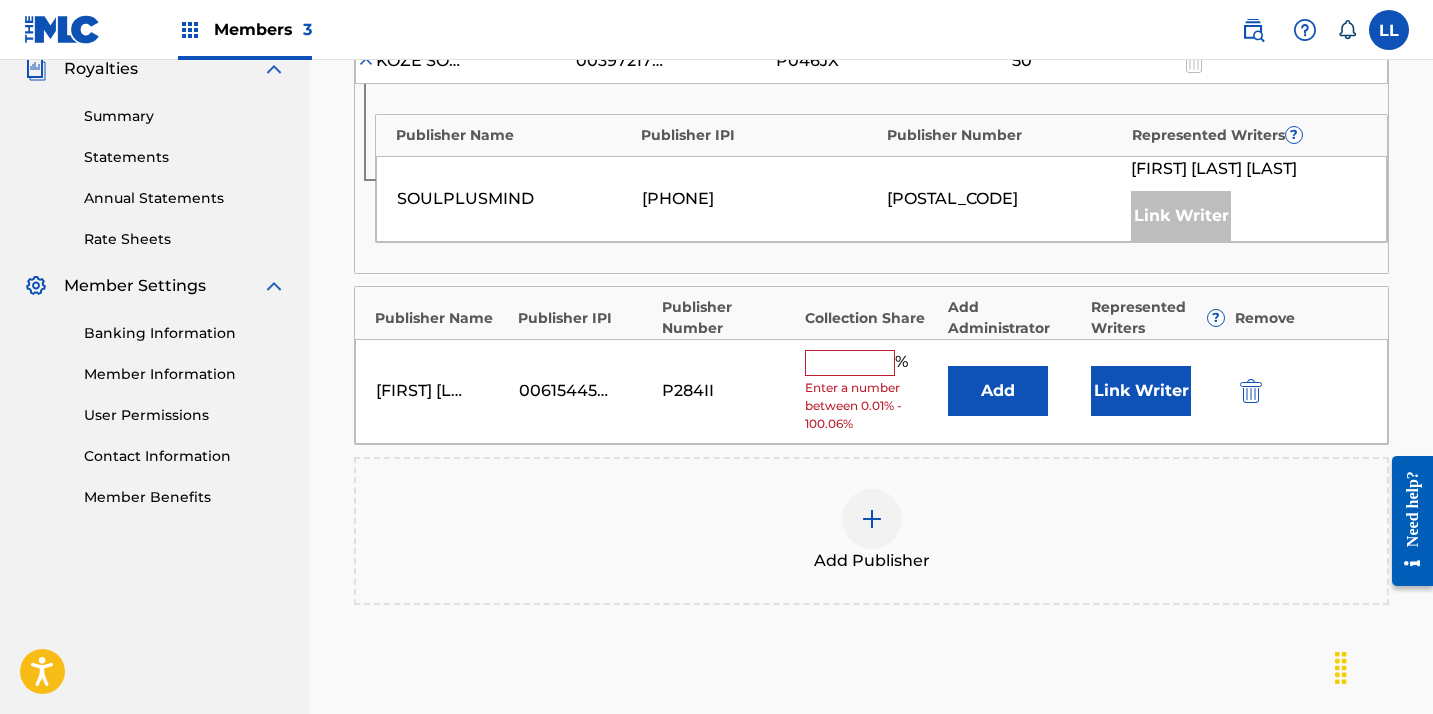 click at bounding box center (850, 363) 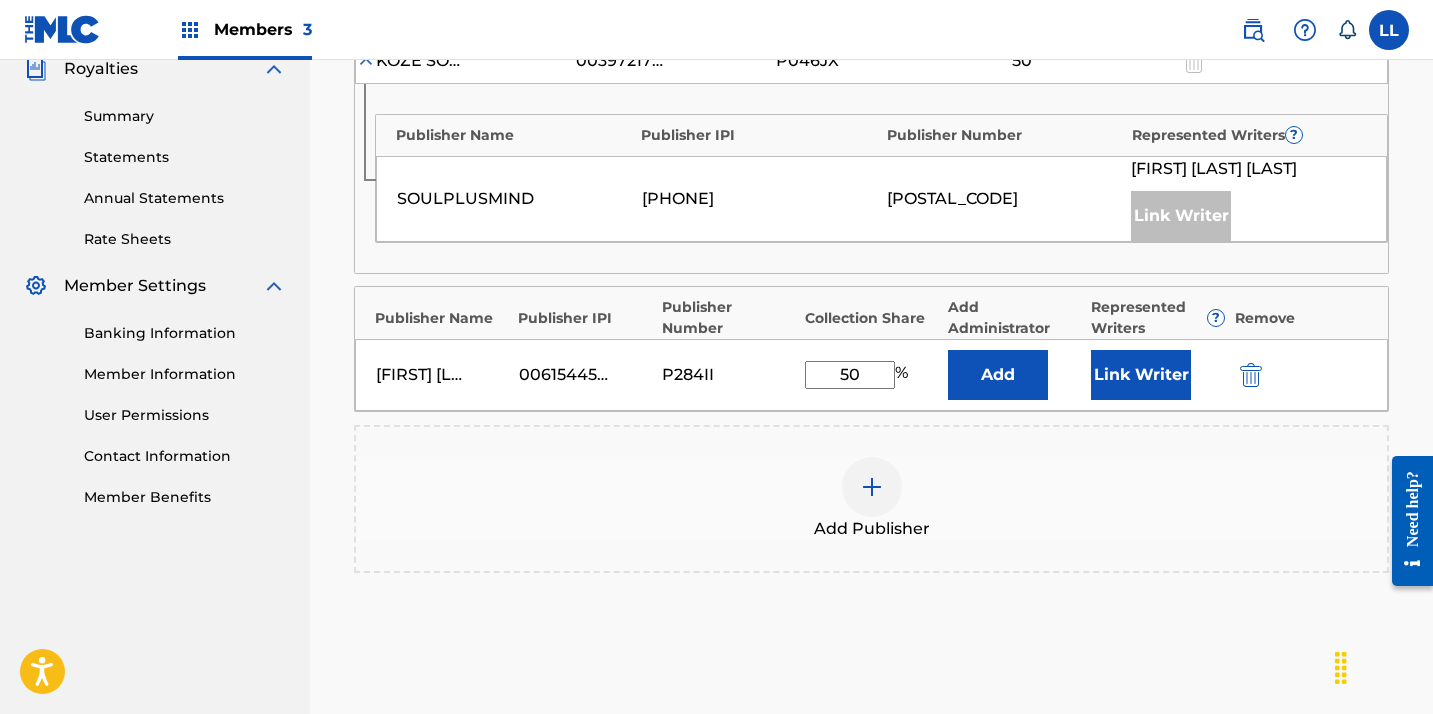 type on "50" 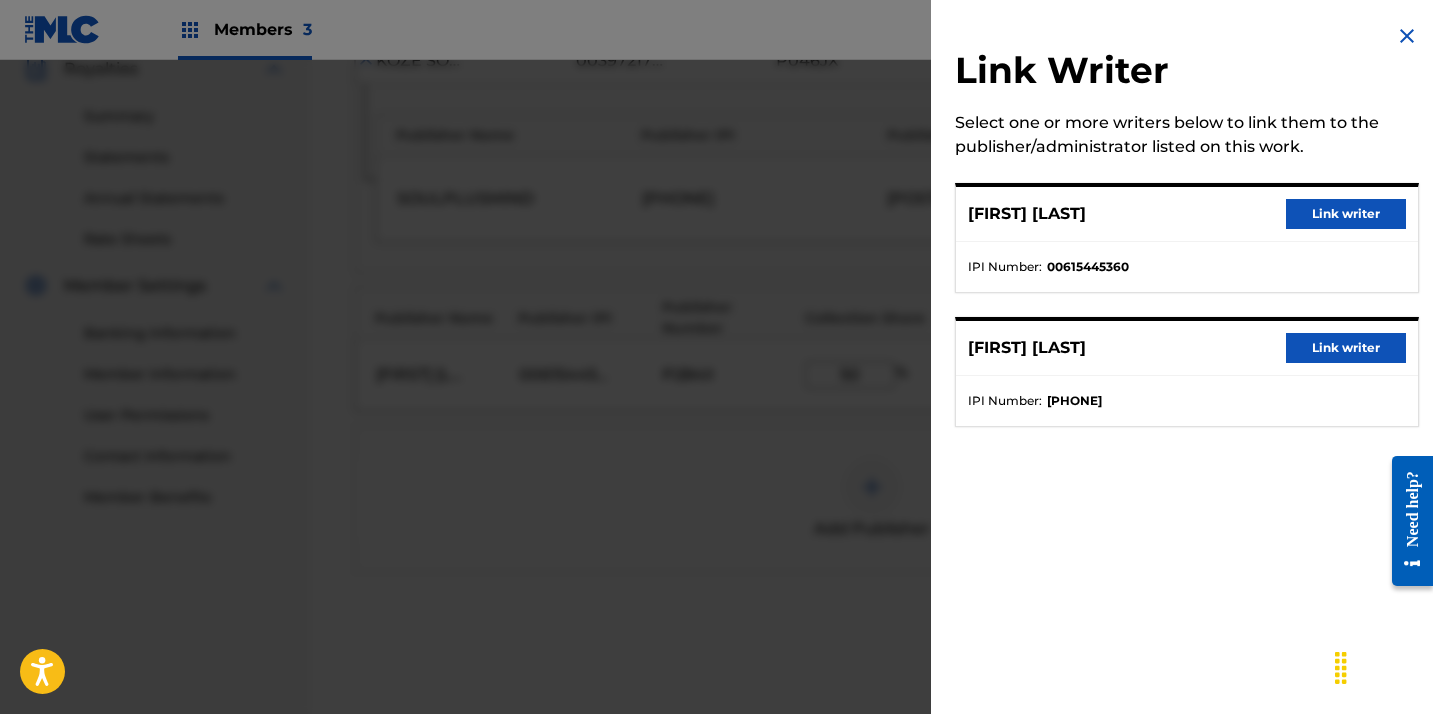 click on "Link writer" at bounding box center [1346, 214] 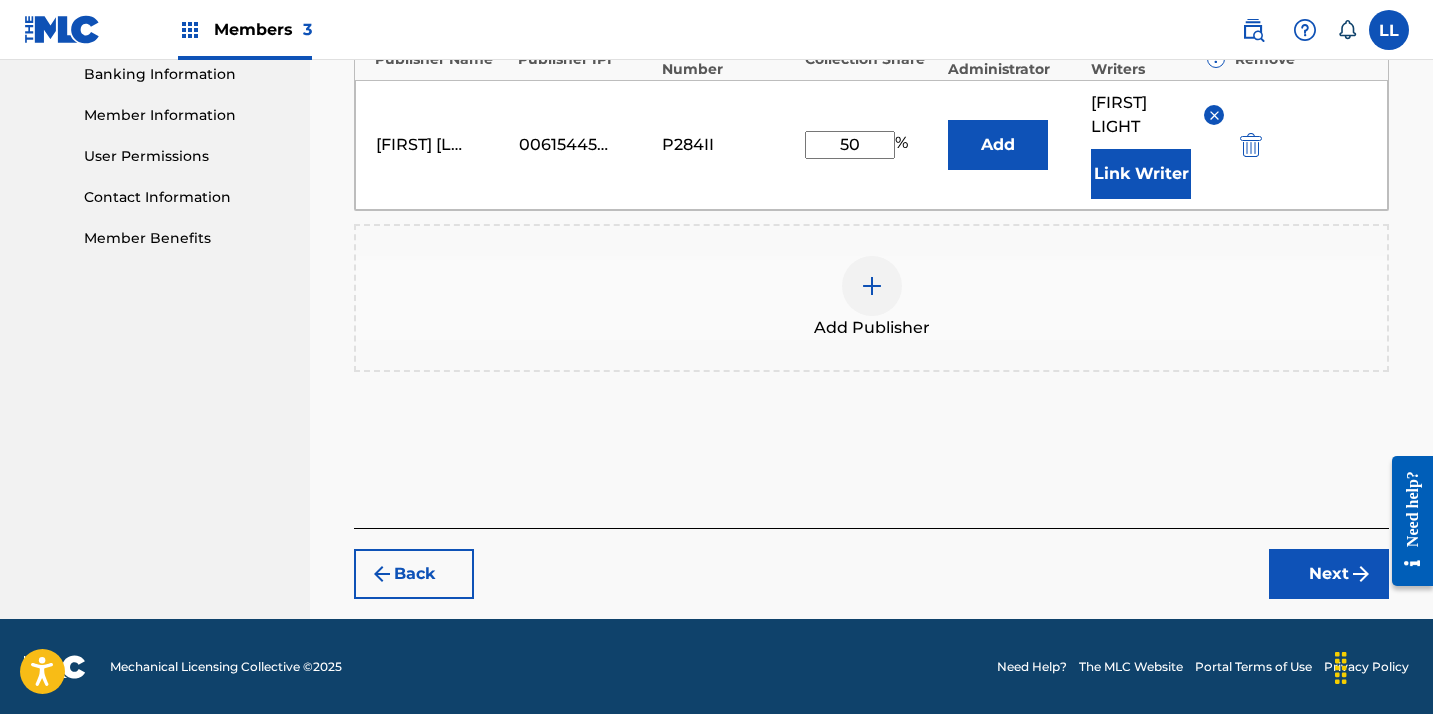 click on "Next" at bounding box center (1329, 574) 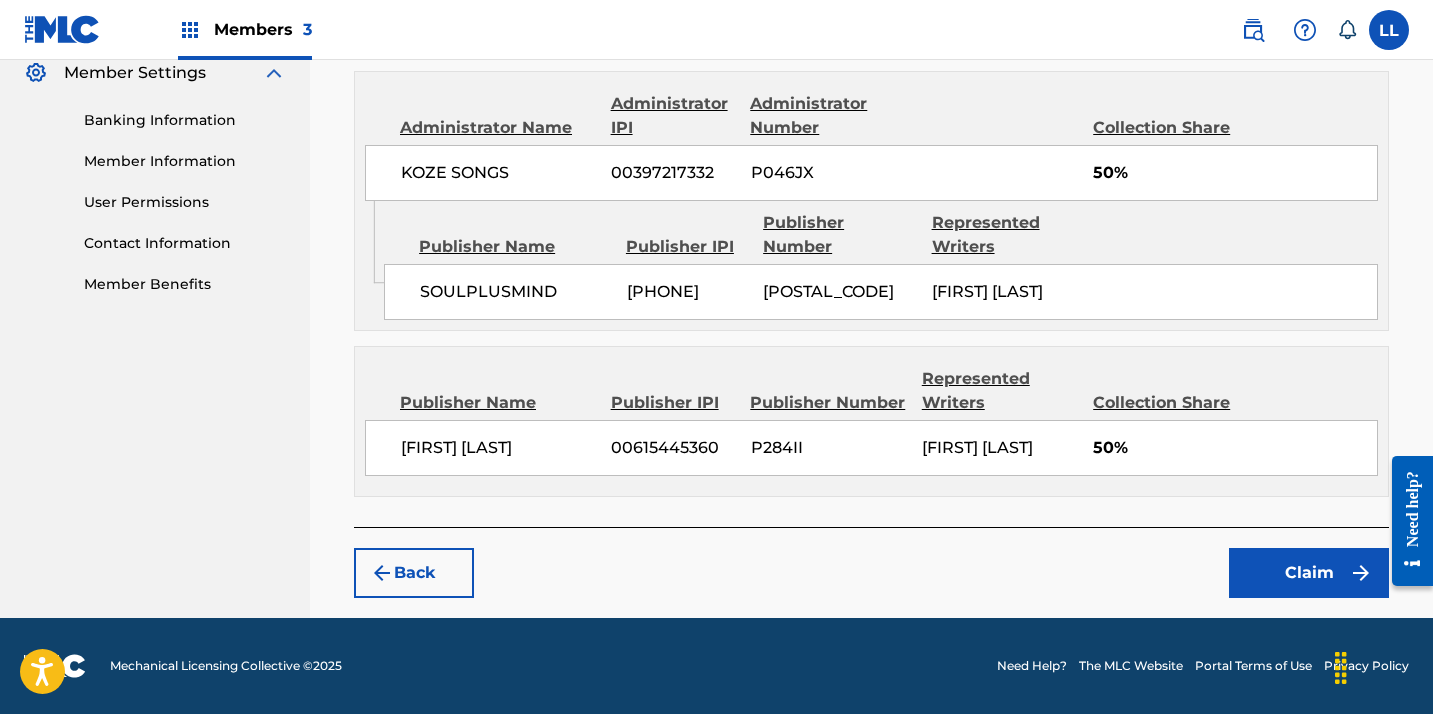 click on "Claim" at bounding box center (1309, 573) 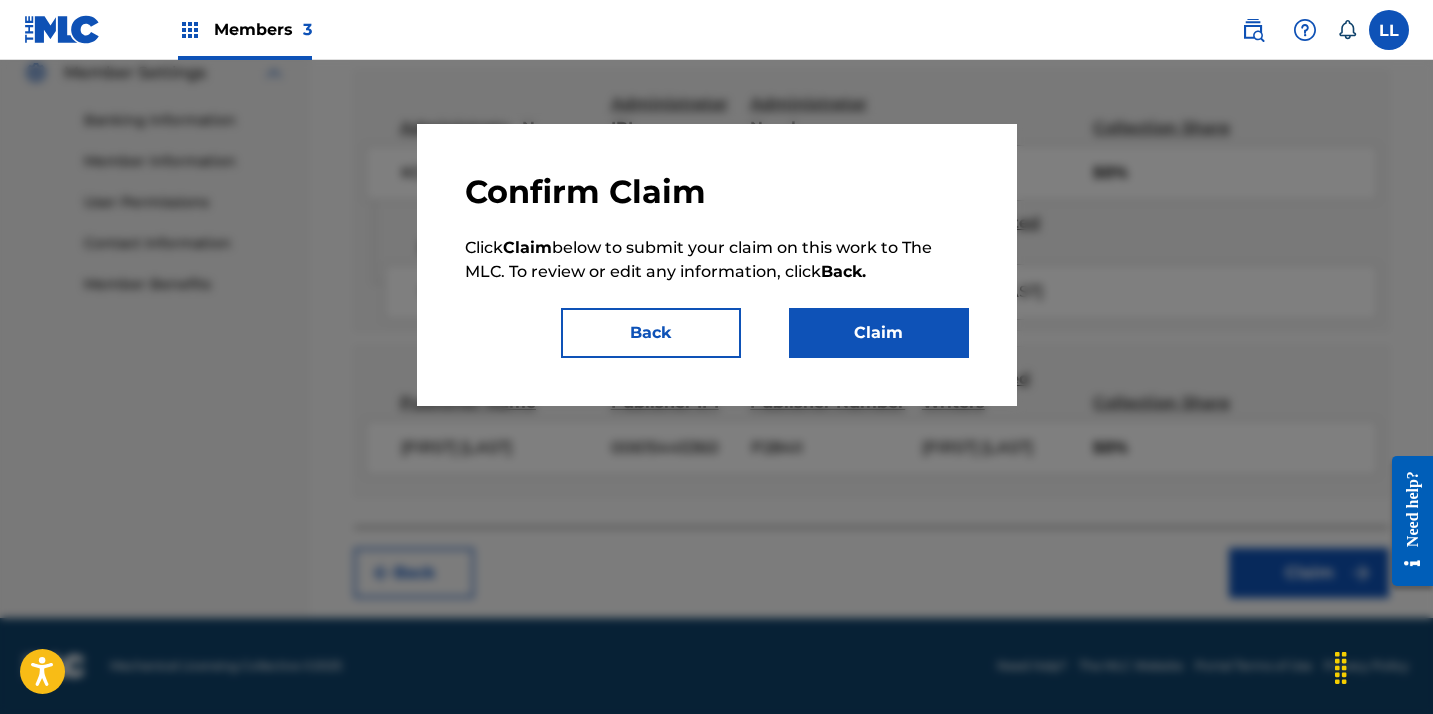 click on "Claim" at bounding box center (879, 333) 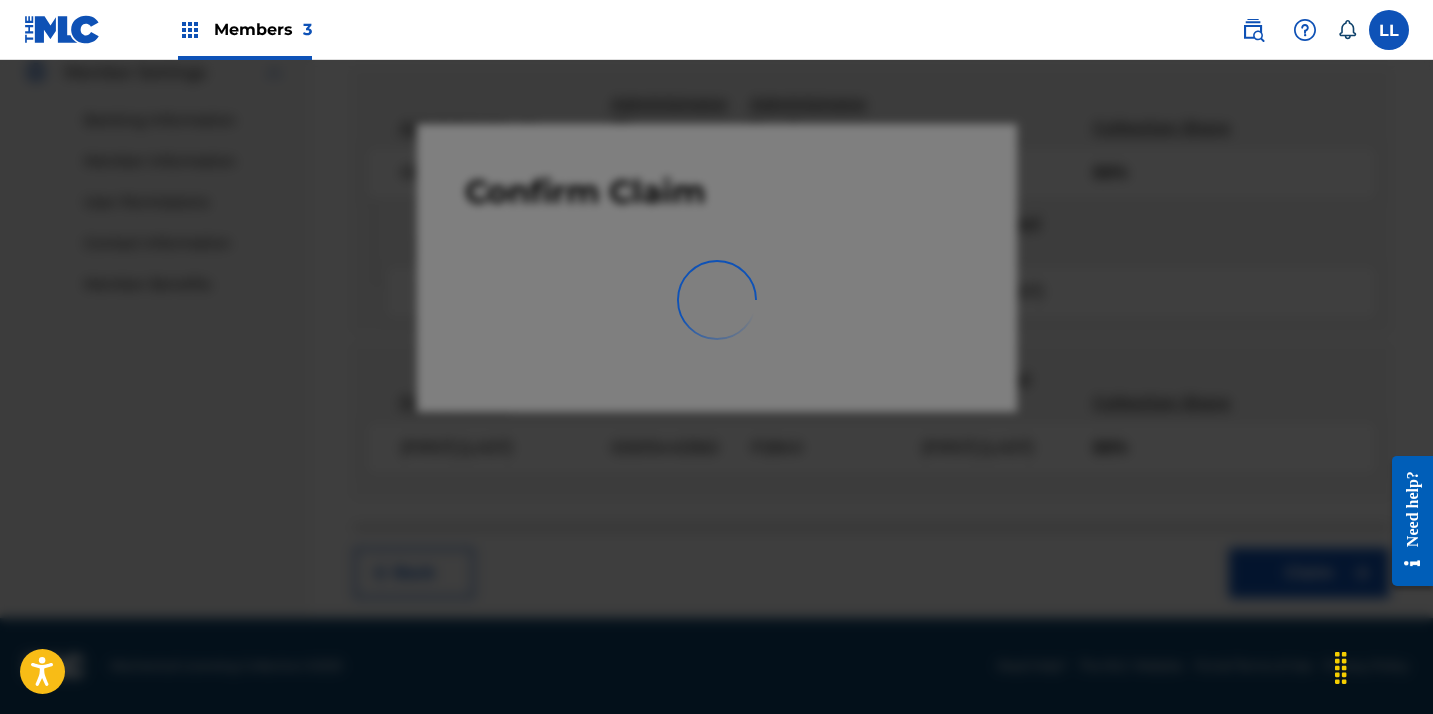 scroll, scrollTop: 526, scrollLeft: 0, axis: vertical 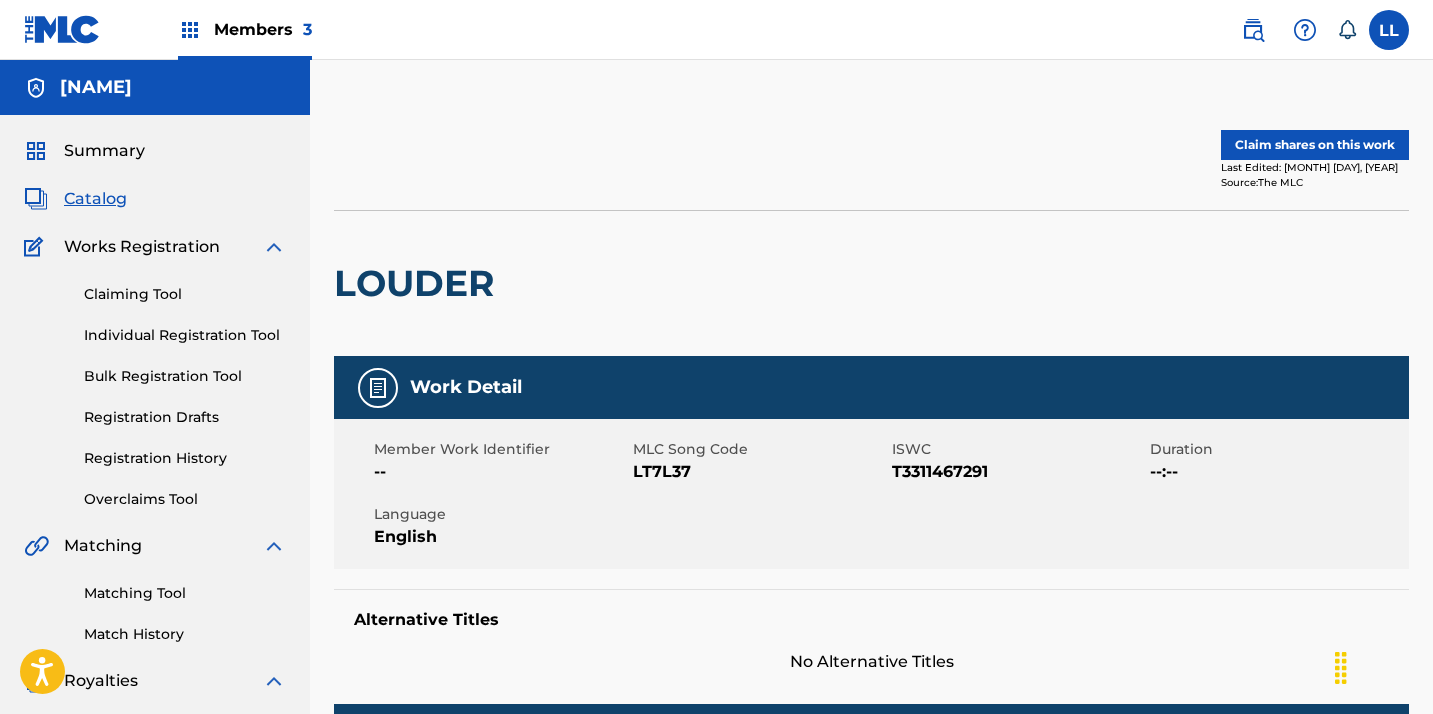 click on "Claim shares on this work" at bounding box center (1315, 145) 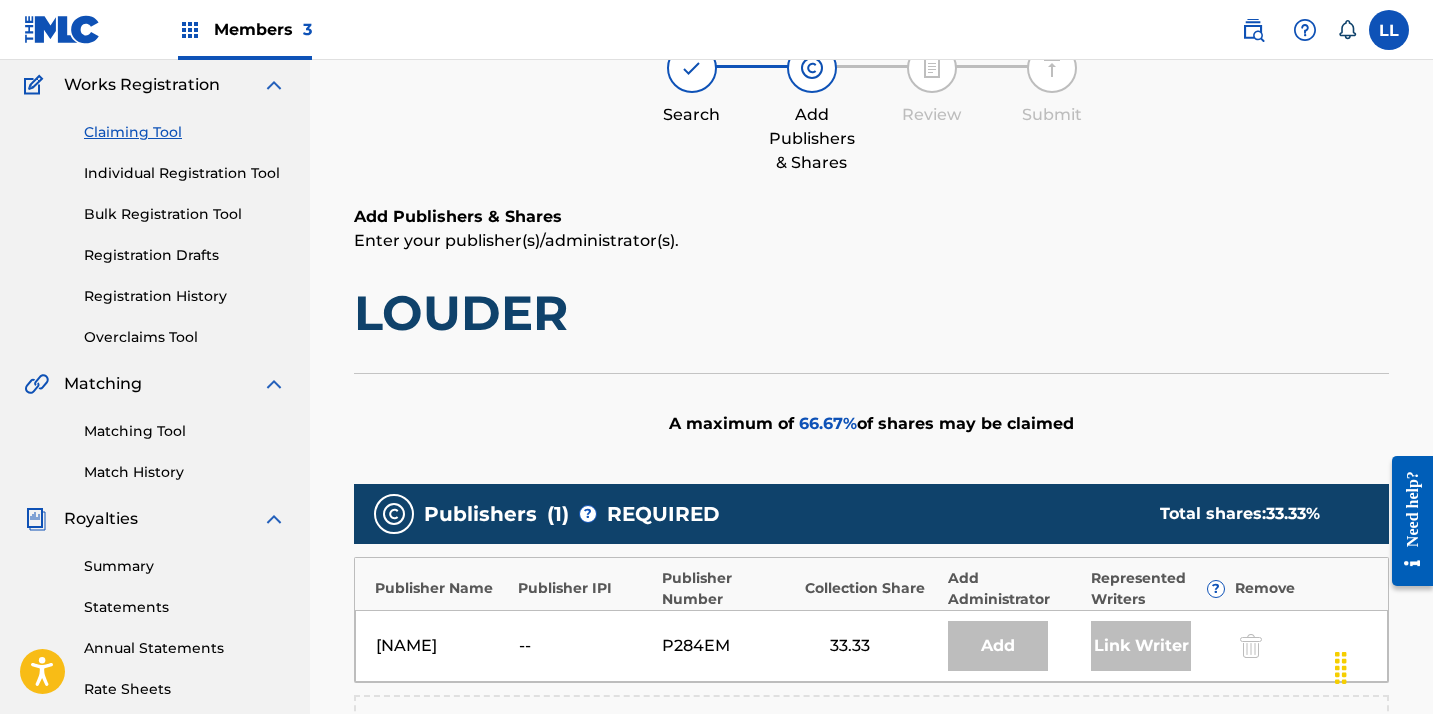 scroll, scrollTop: 313, scrollLeft: 0, axis: vertical 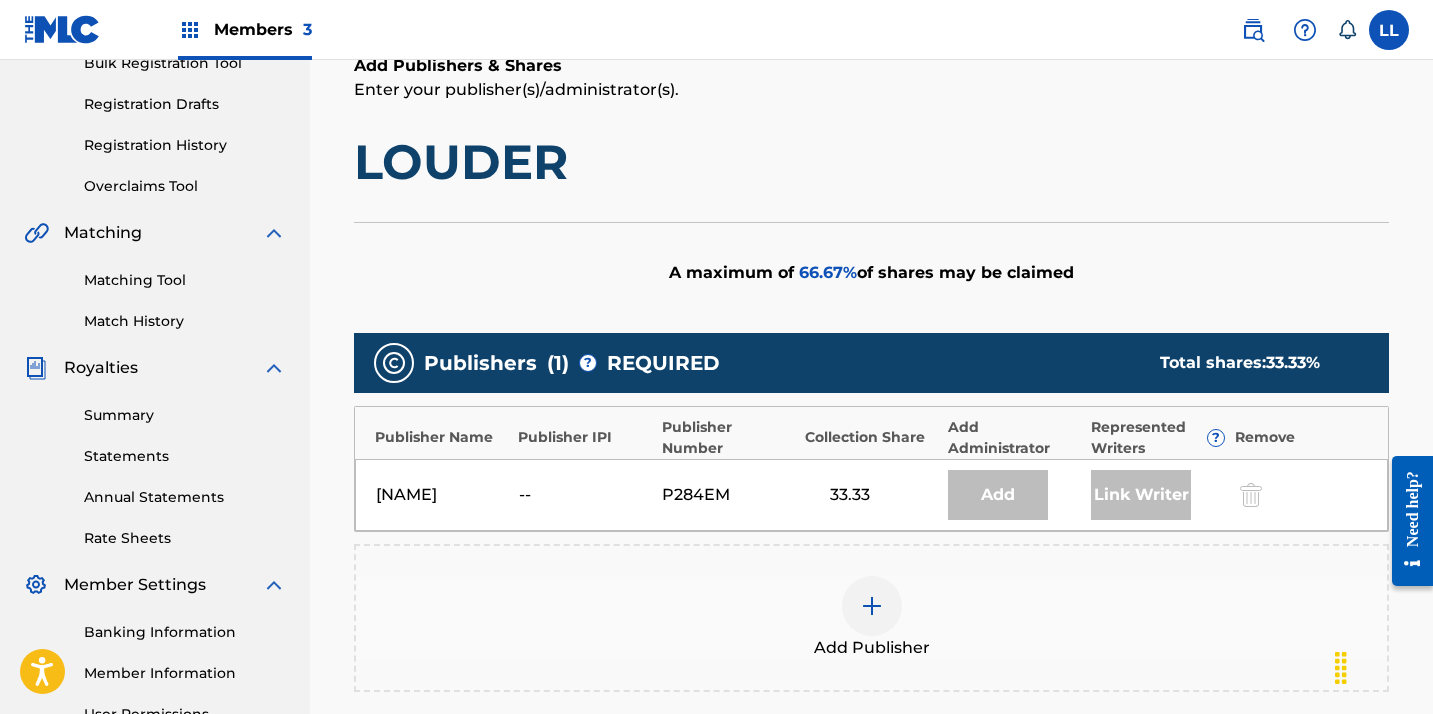 click at bounding box center [872, 606] 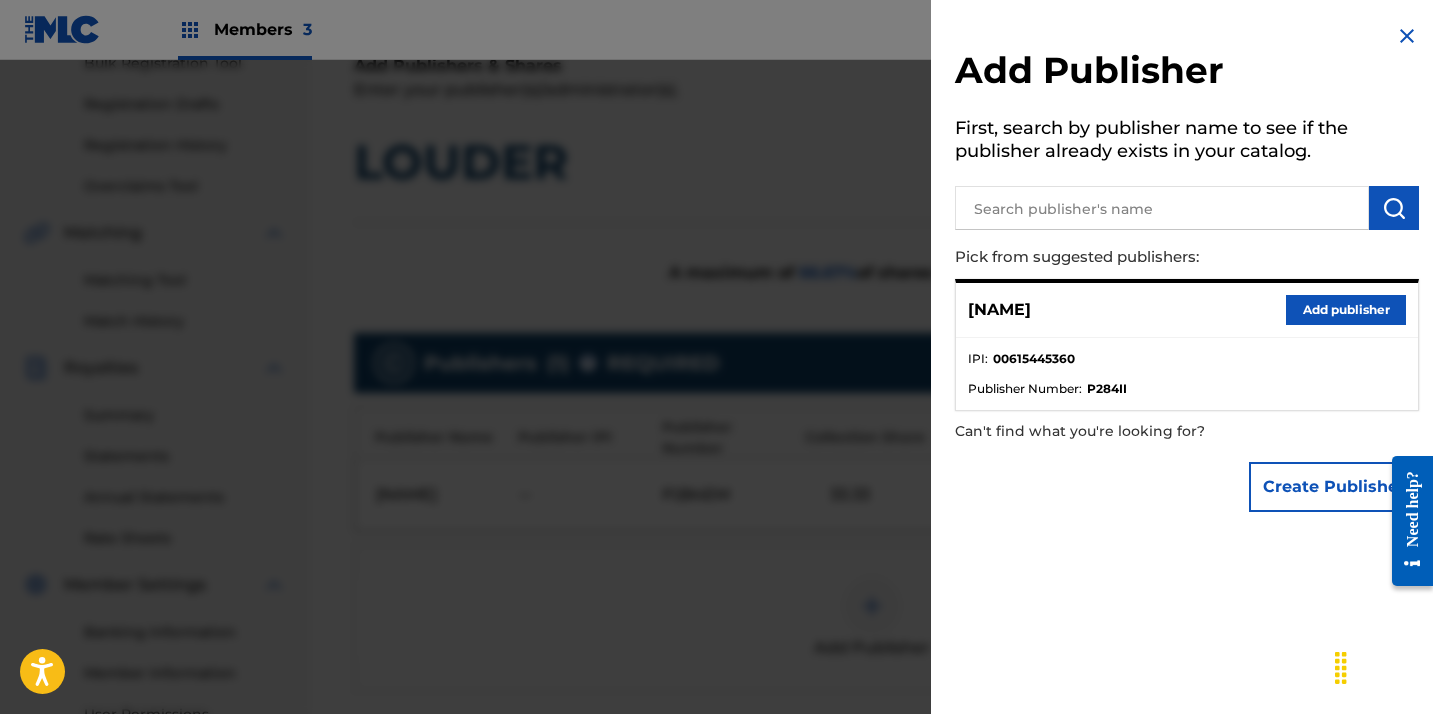 click on "Add publisher" at bounding box center (1346, 310) 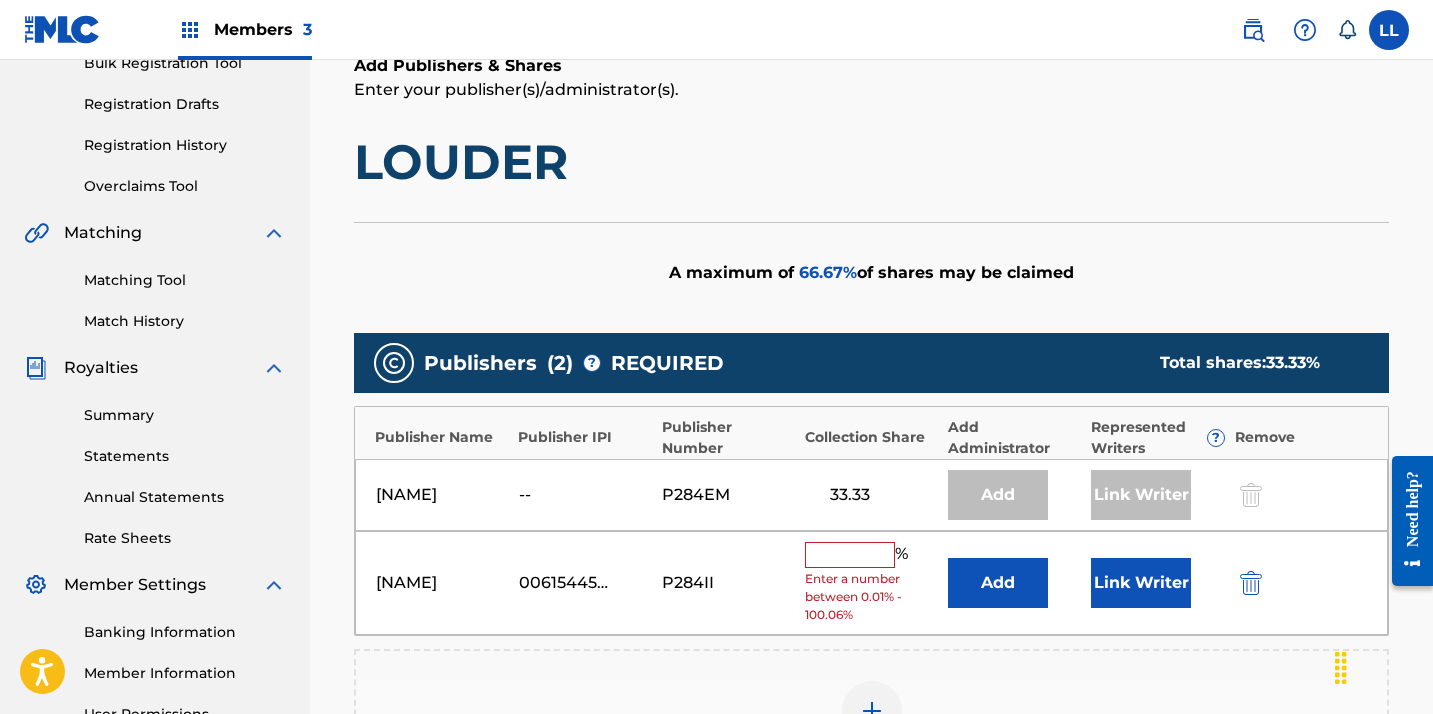 click at bounding box center (850, 555) 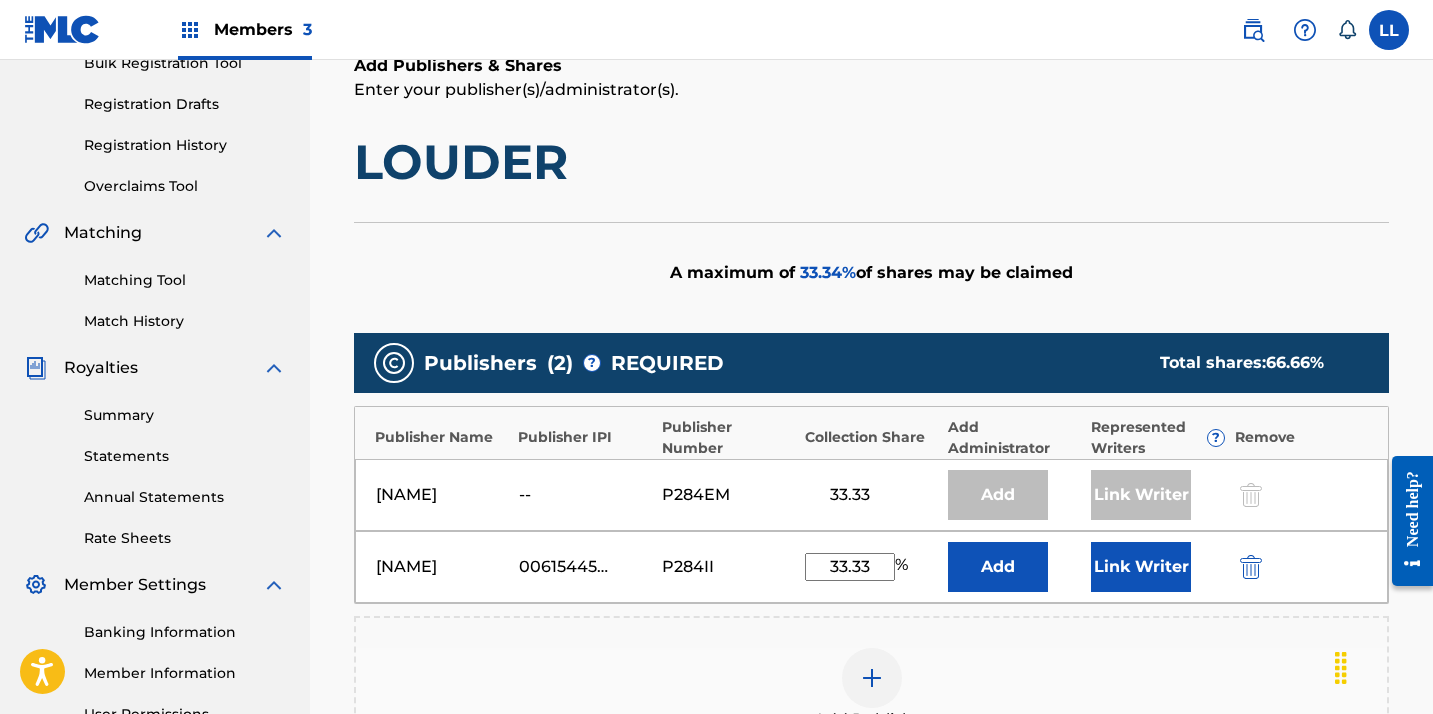 scroll, scrollTop: 351, scrollLeft: 0, axis: vertical 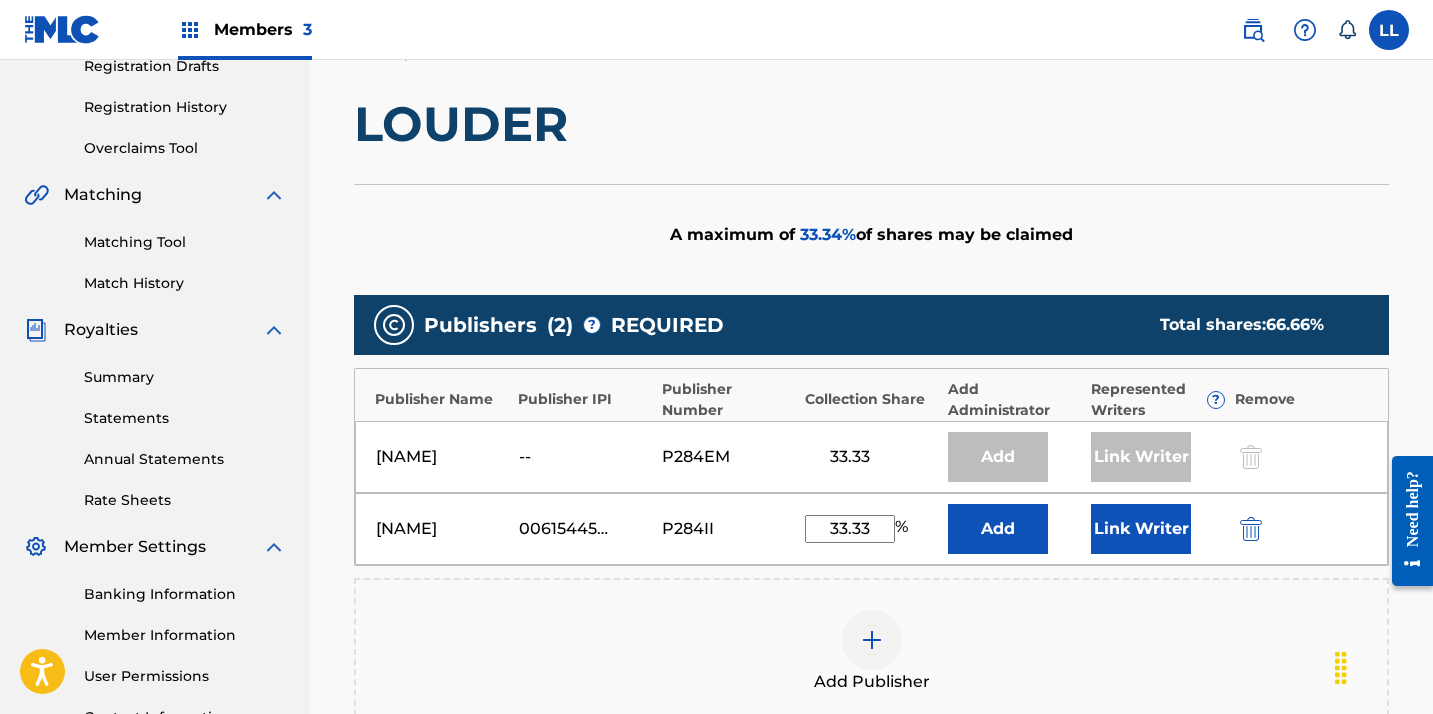 type on "33.33" 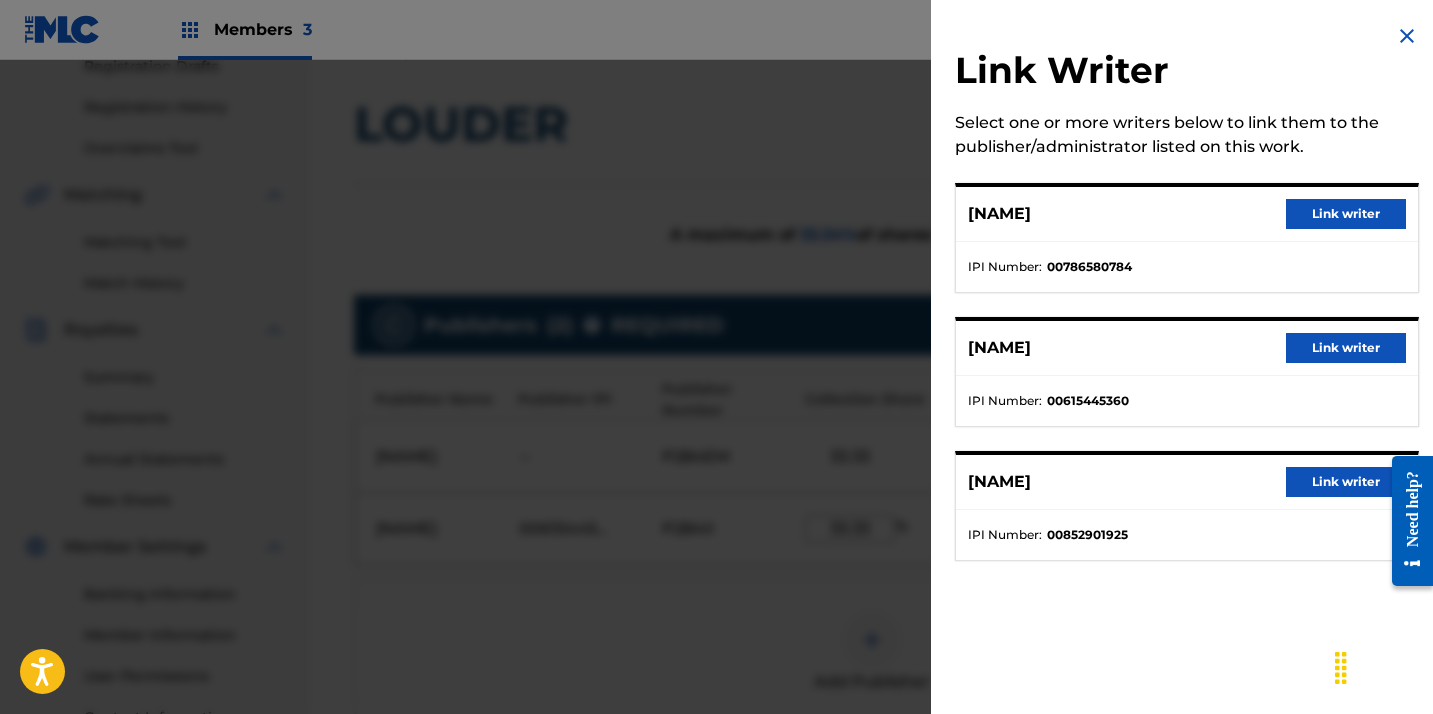 click on "Link writer" at bounding box center [1346, 348] 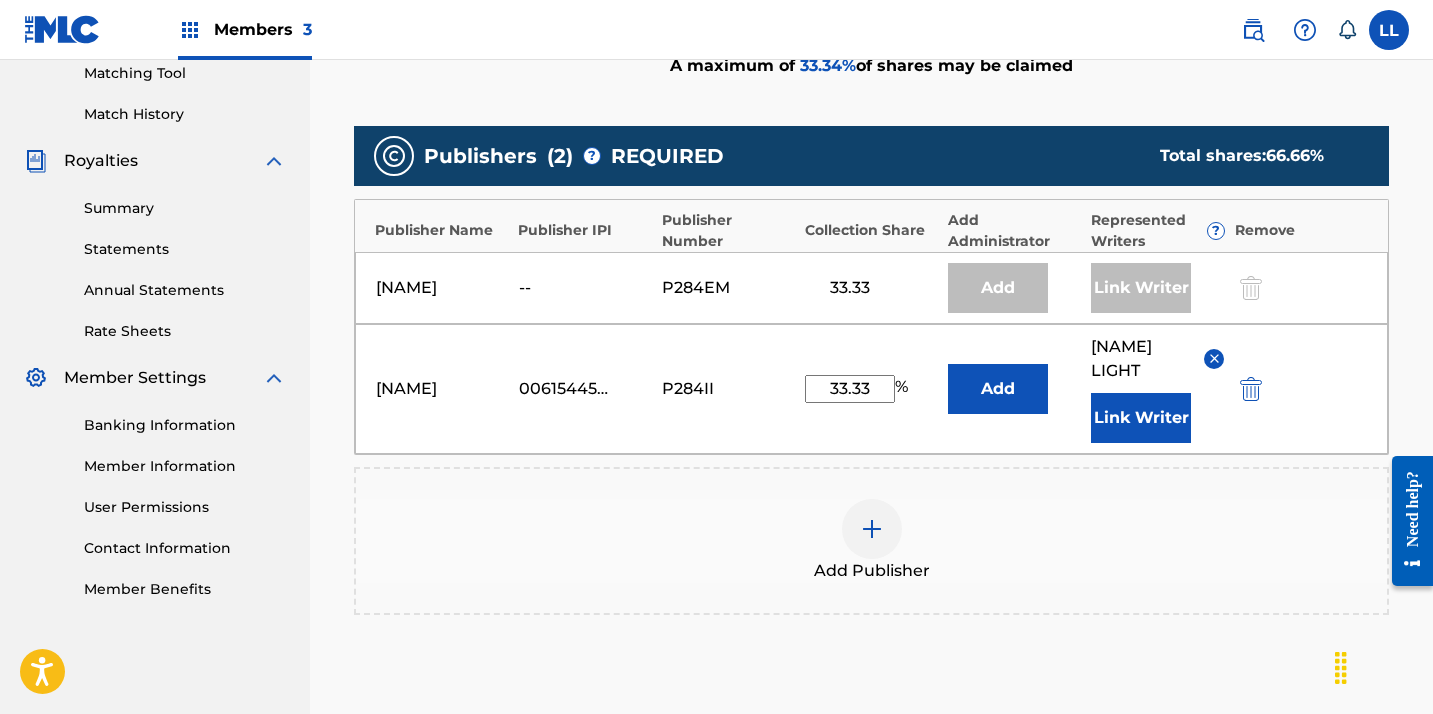 scroll, scrollTop: 697, scrollLeft: 0, axis: vertical 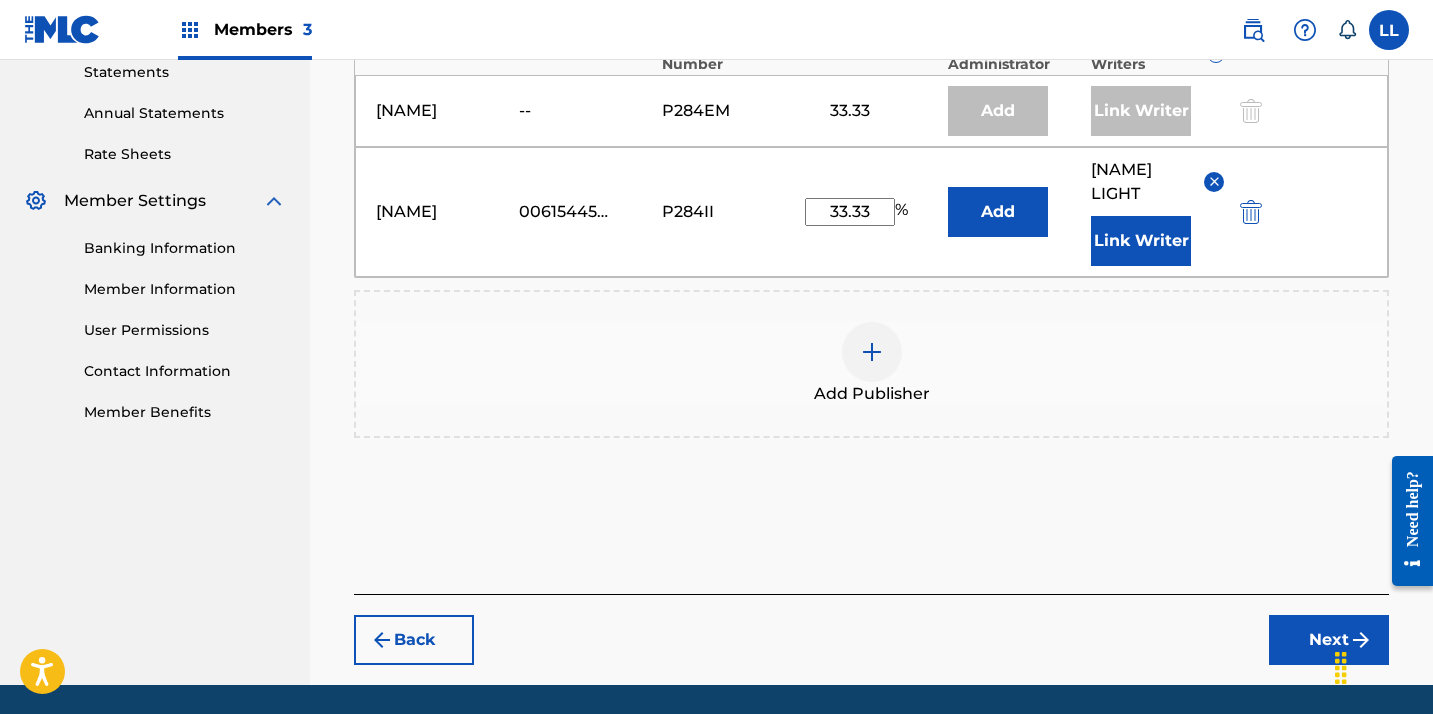 click on "Next" at bounding box center [1329, 640] 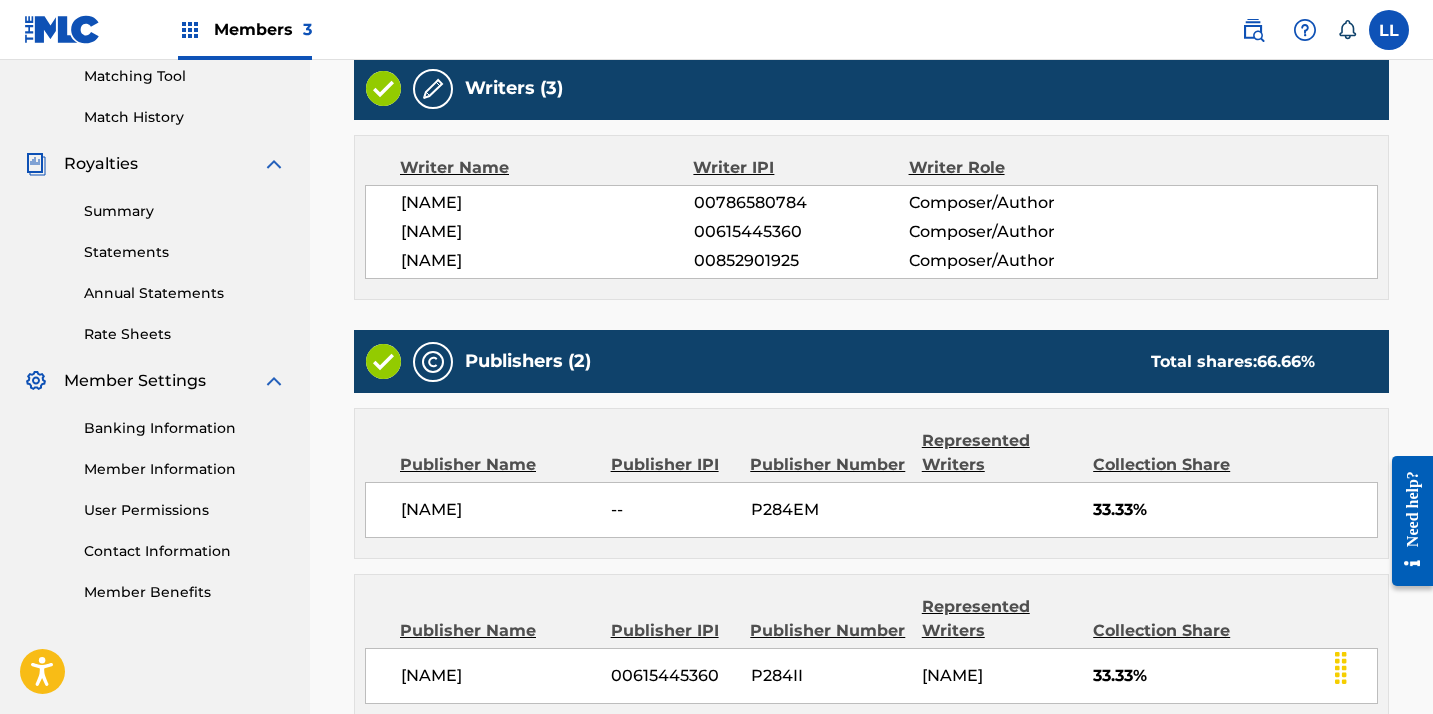 scroll, scrollTop: 742, scrollLeft: 0, axis: vertical 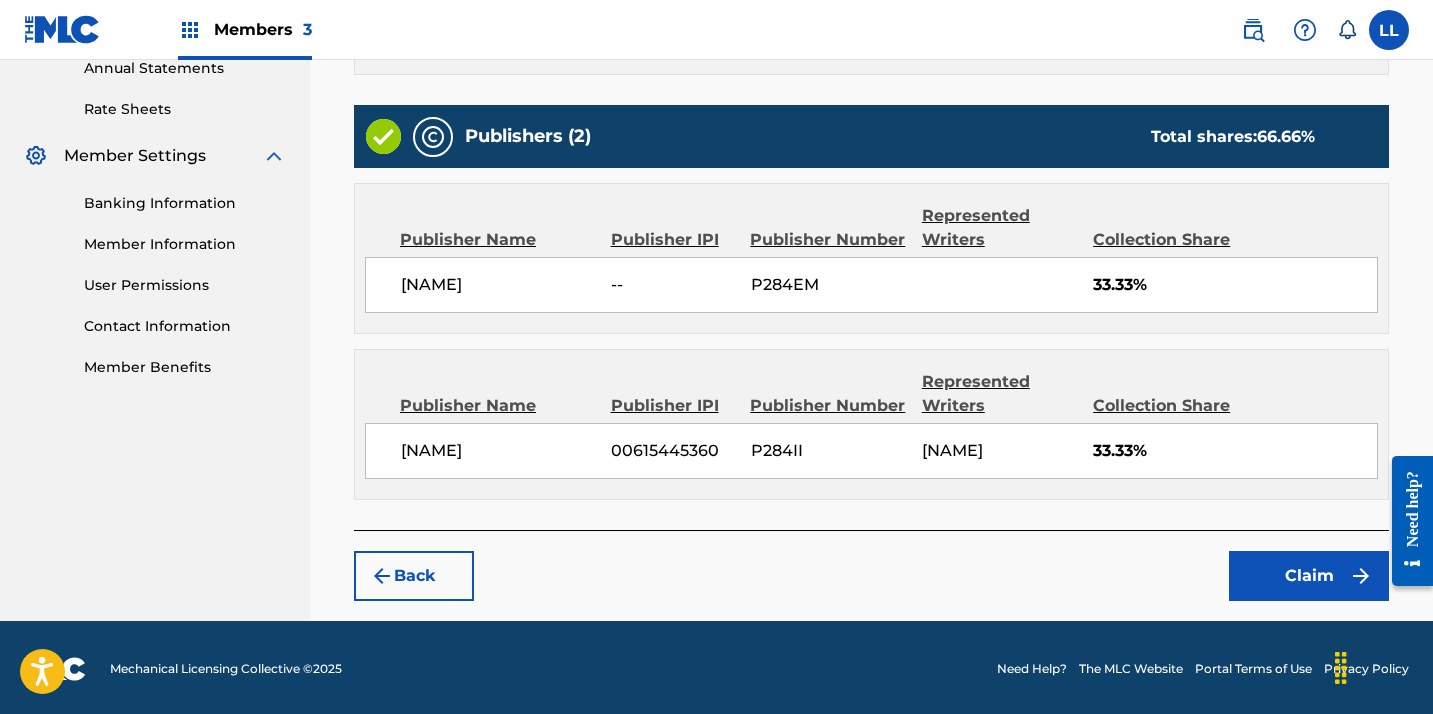click on "Claim" at bounding box center (1309, 576) 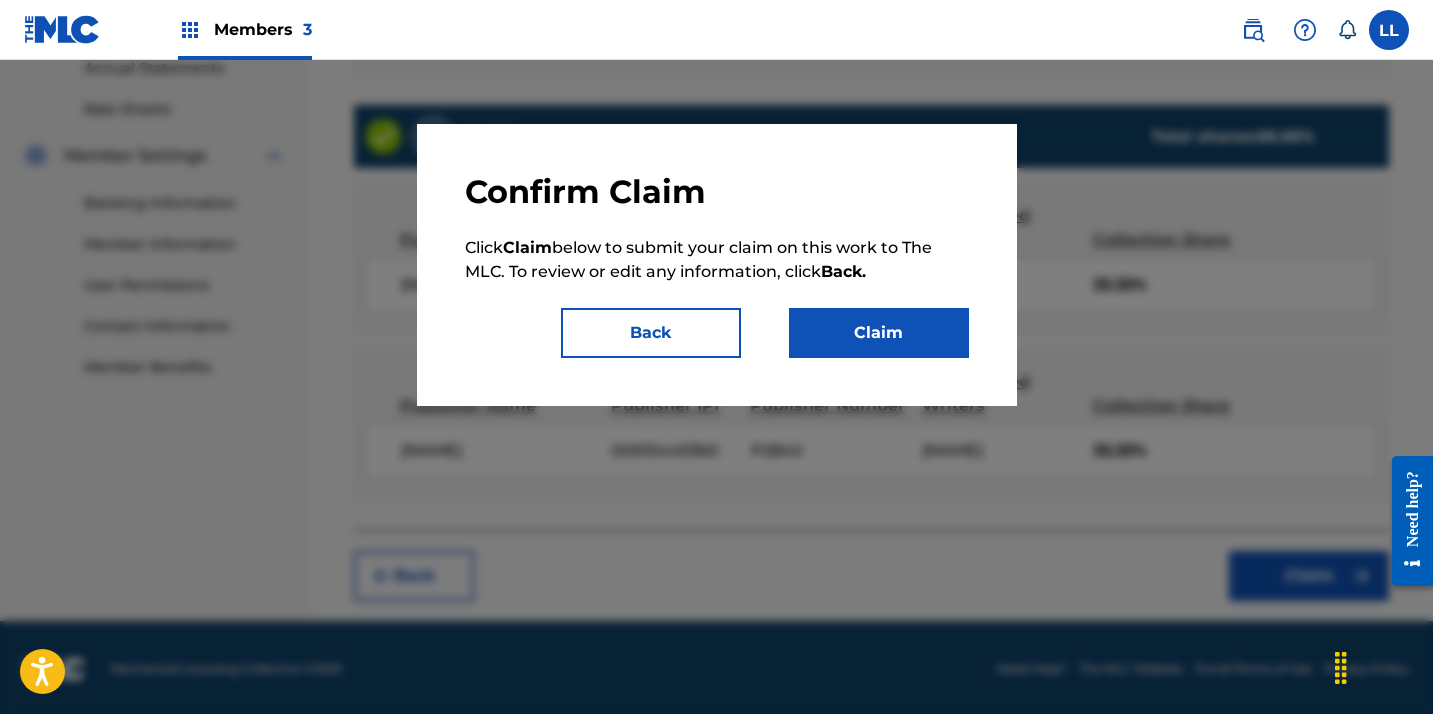click on "Claim" at bounding box center (879, 333) 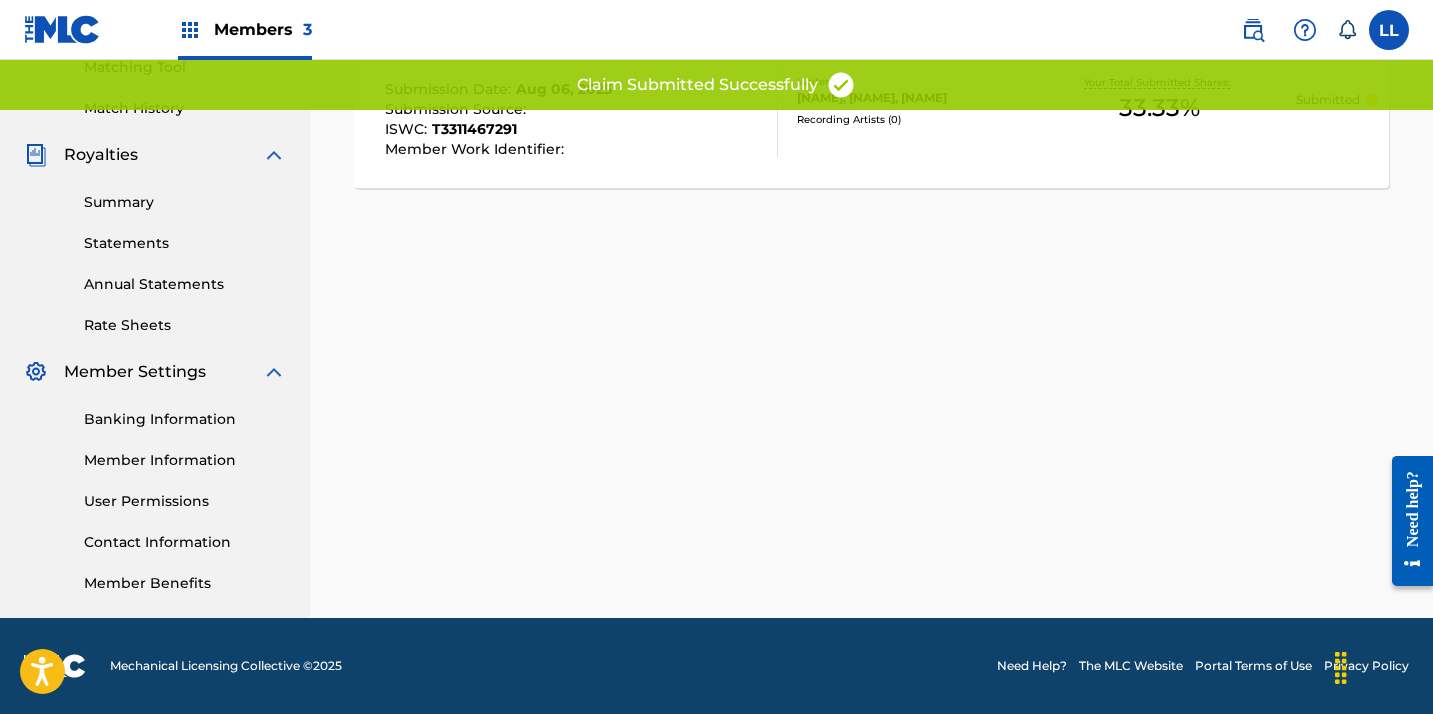 scroll, scrollTop: 0, scrollLeft: 0, axis: both 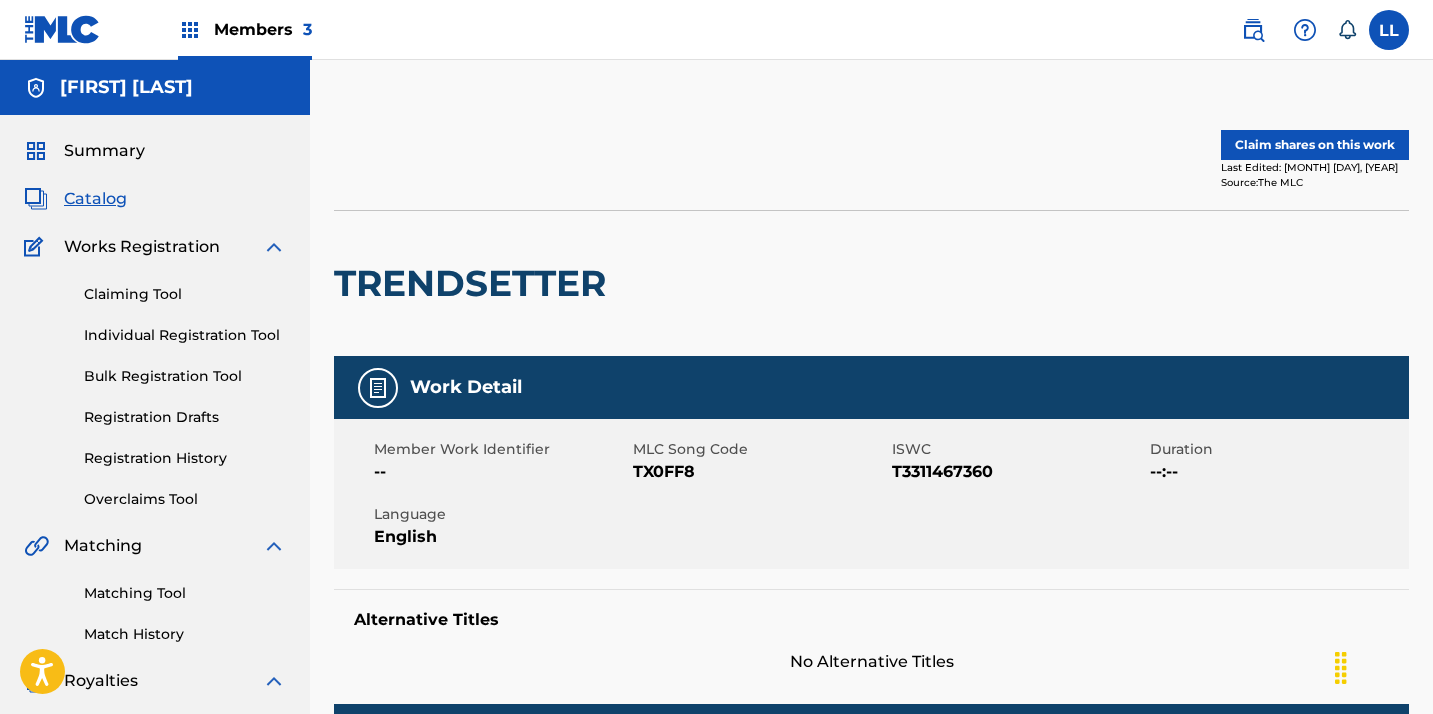 click on "Claim shares on this work" at bounding box center (1315, 145) 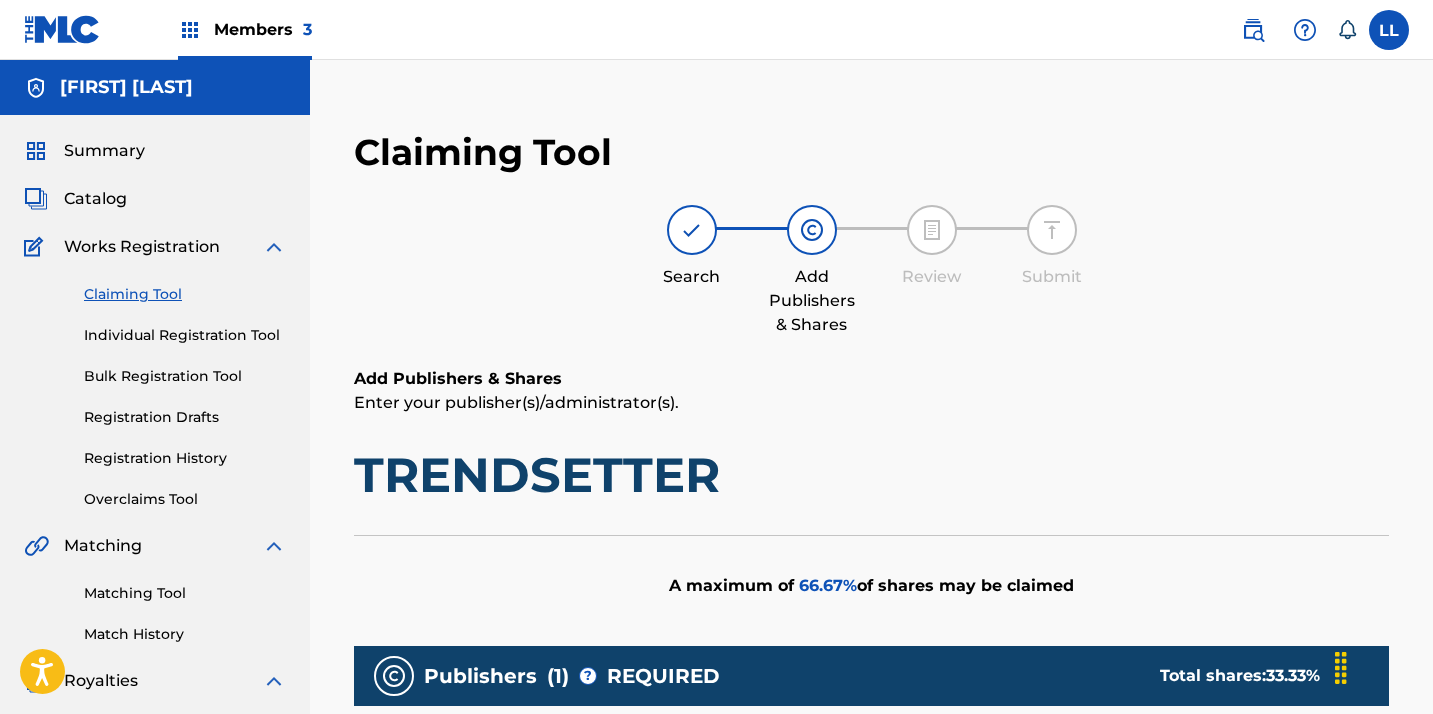 scroll, scrollTop: 0, scrollLeft: 0, axis: both 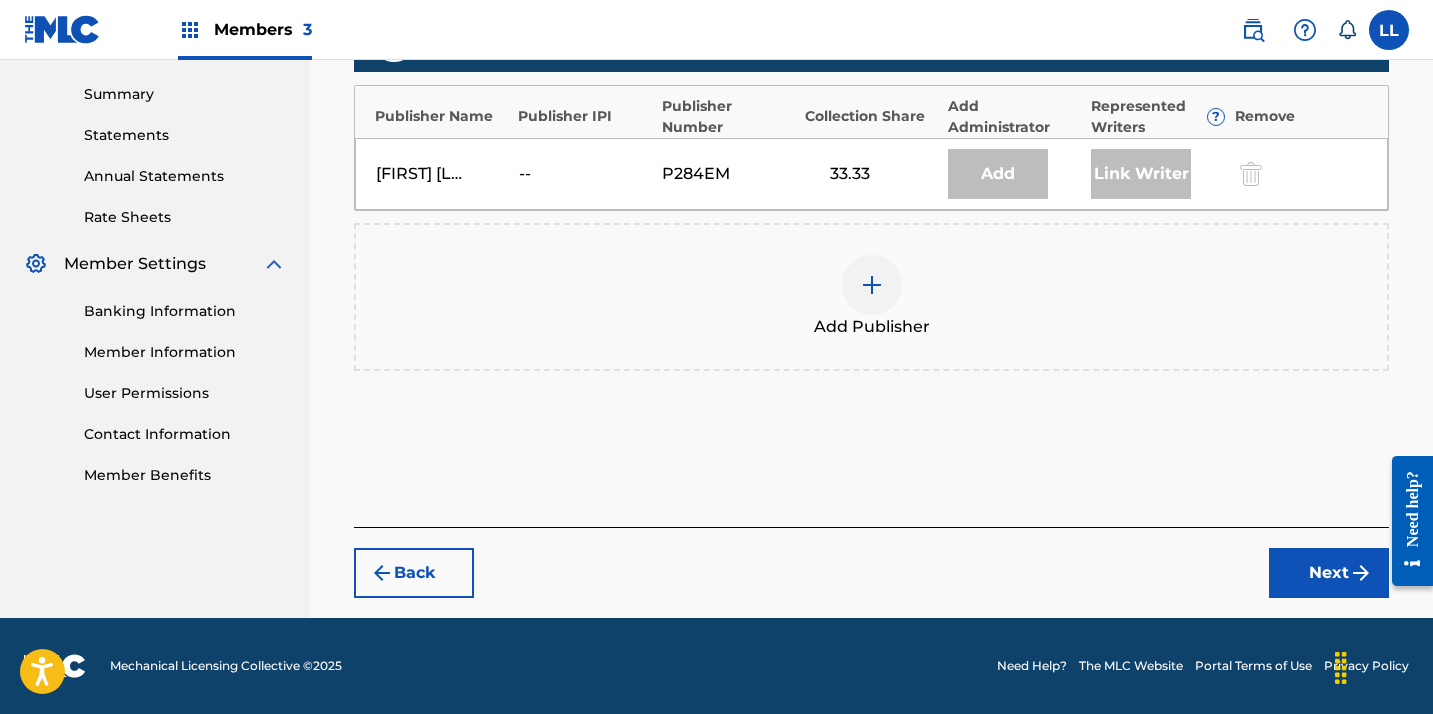click on "Add Publisher" at bounding box center [871, 297] 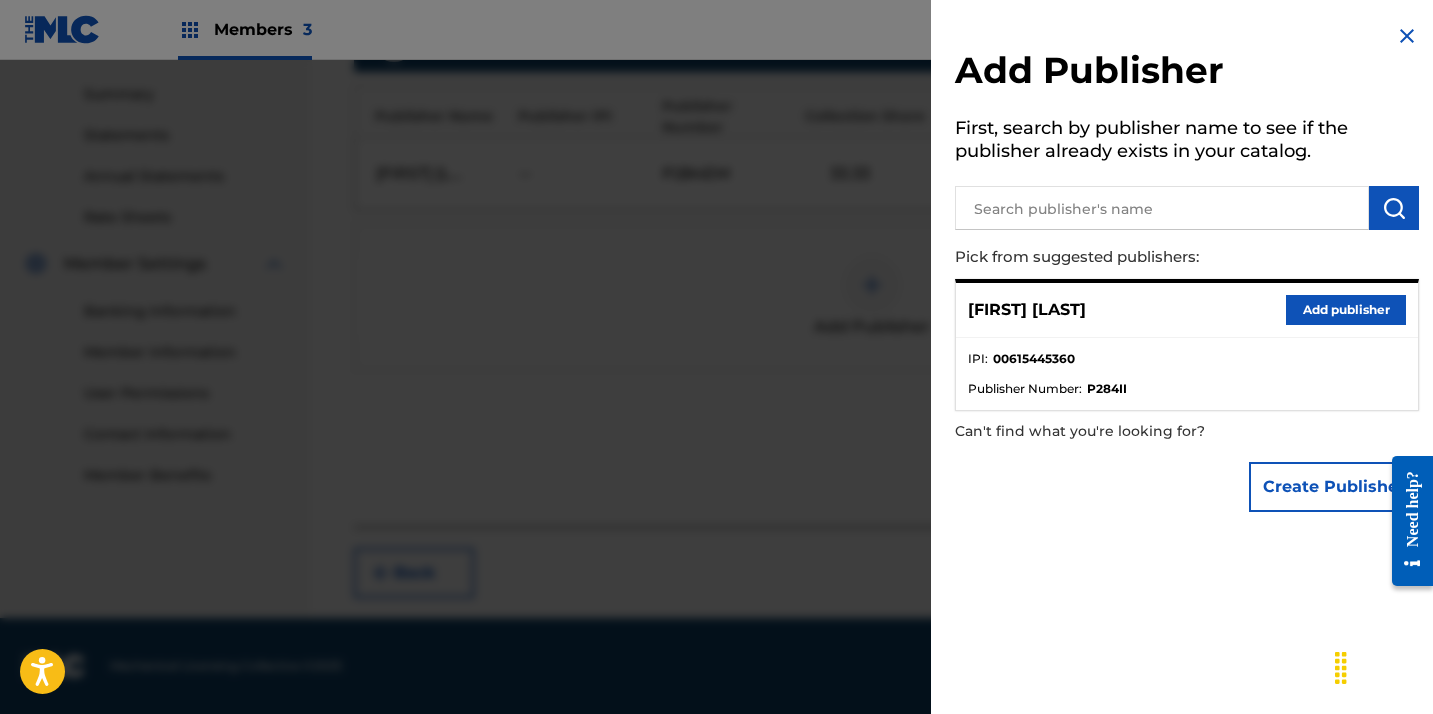 click on "[FIRST] [LAST] Add publisher" at bounding box center (1187, 310) 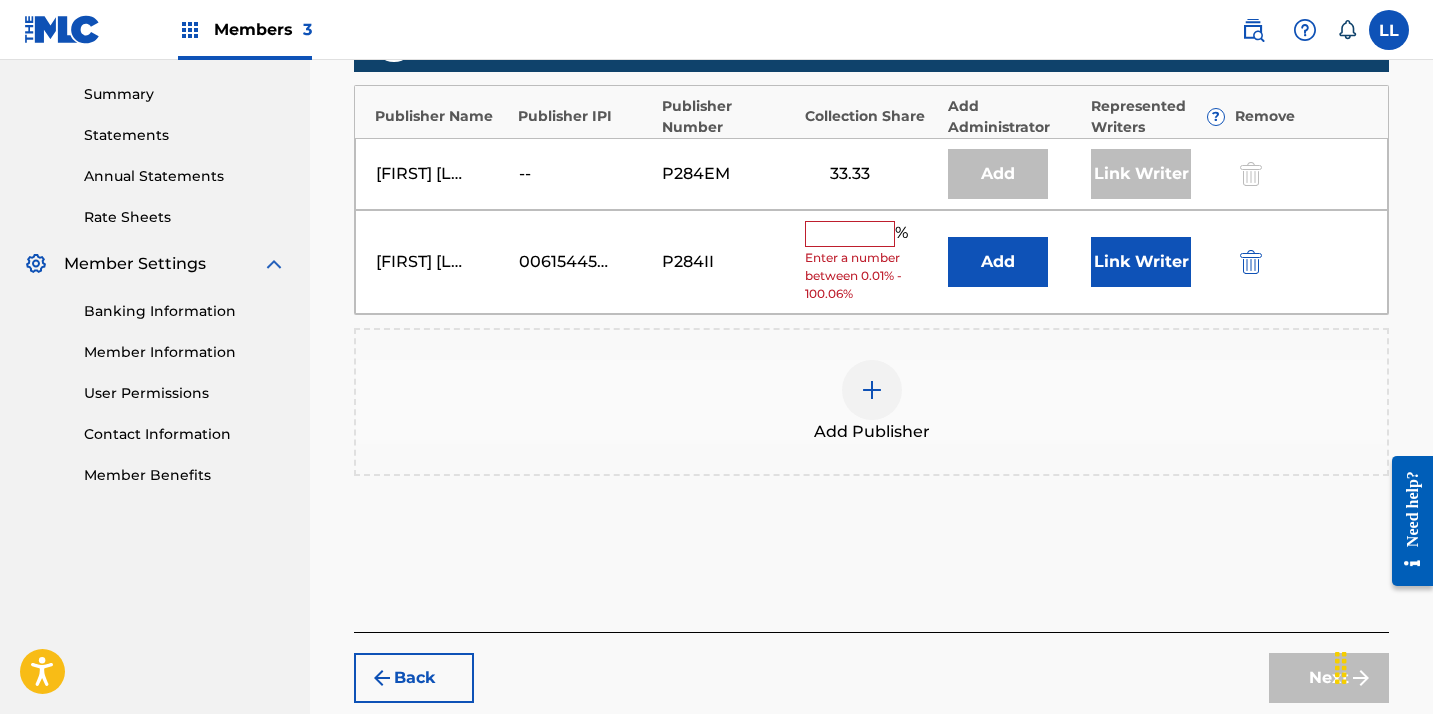 click at bounding box center (850, 234) 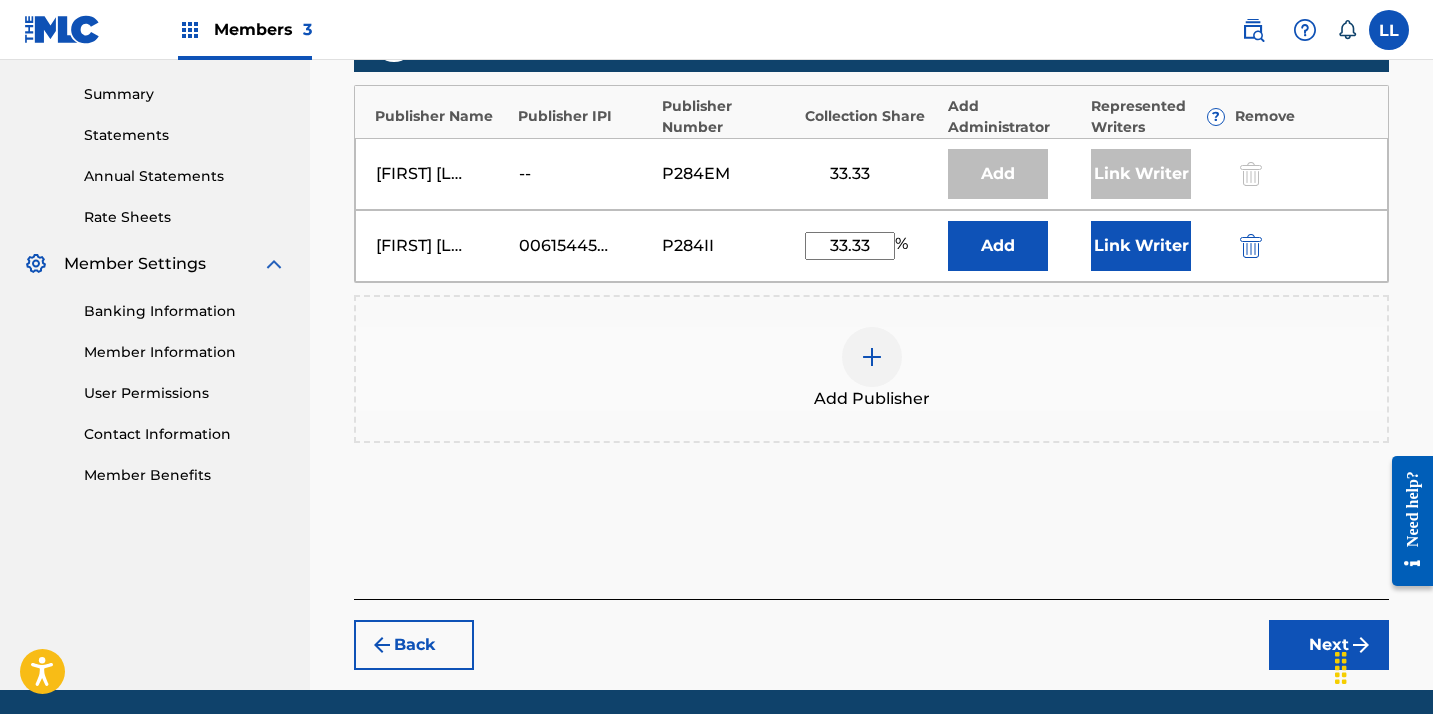 type on "33.33" 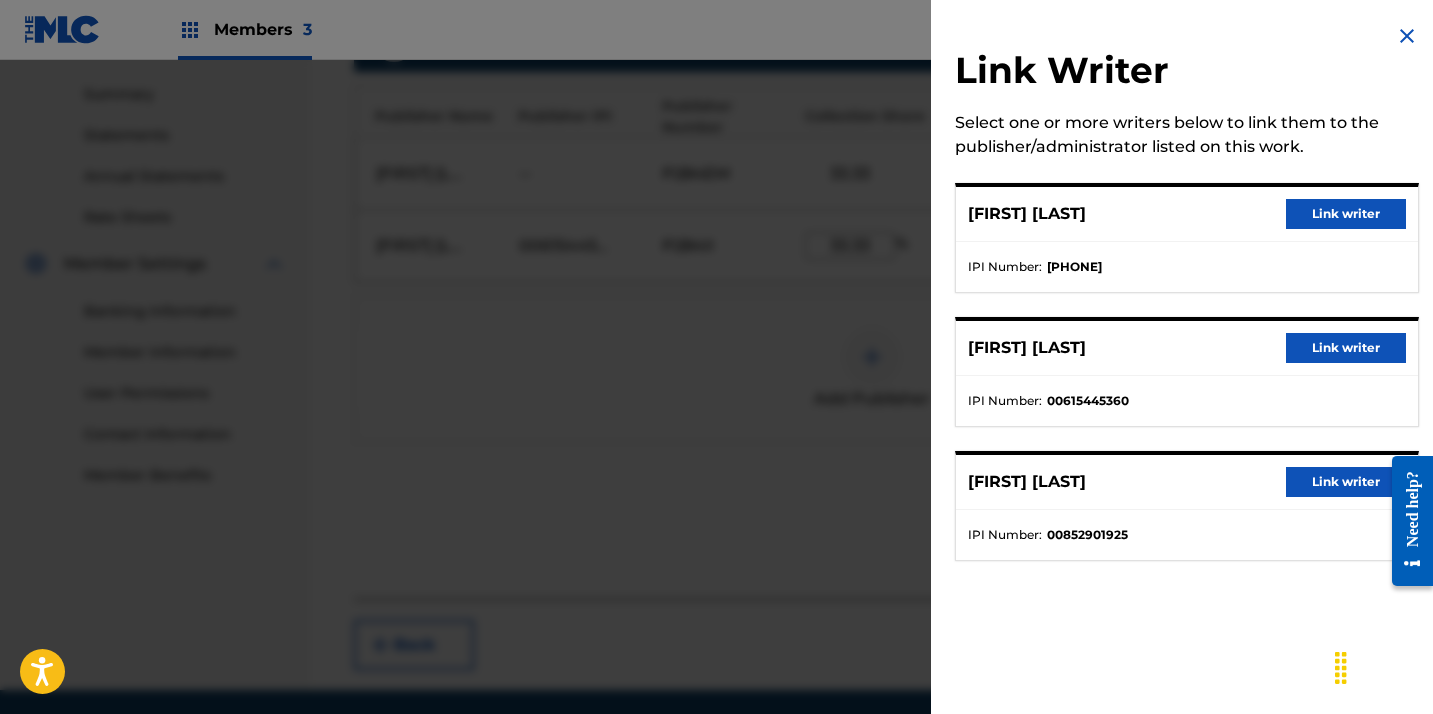 click on "Link writer" at bounding box center (1346, 348) 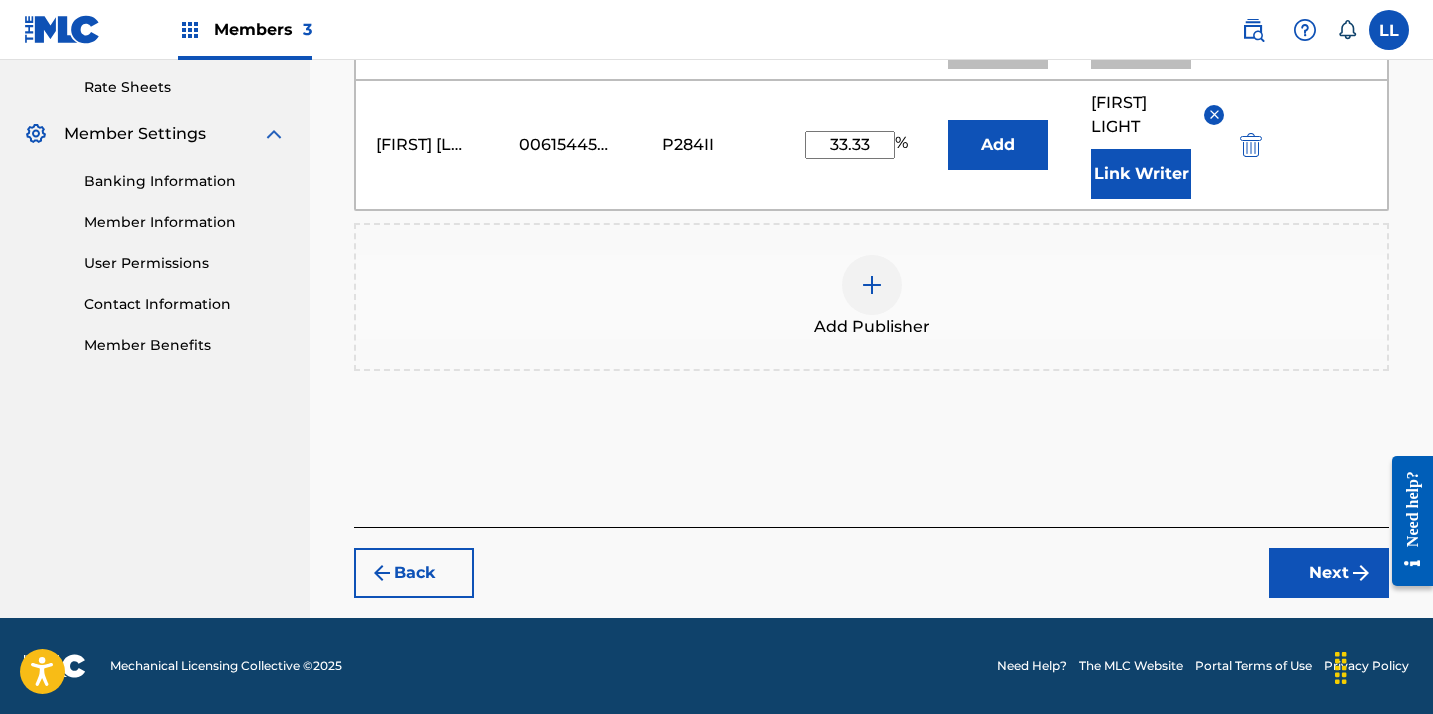 click on "Next" at bounding box center [1329, 573] 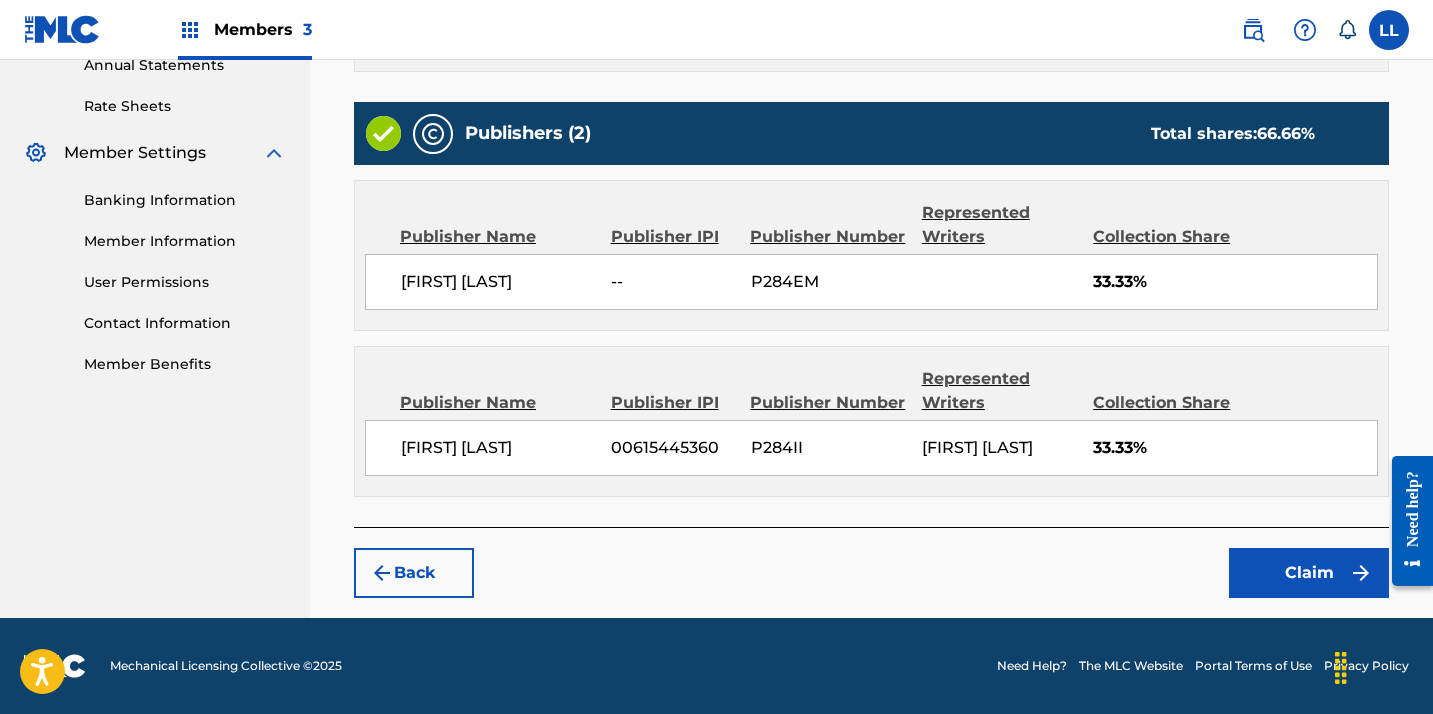 scroll, scrollTop: 742, scrollLeft: 0, axis: vertical 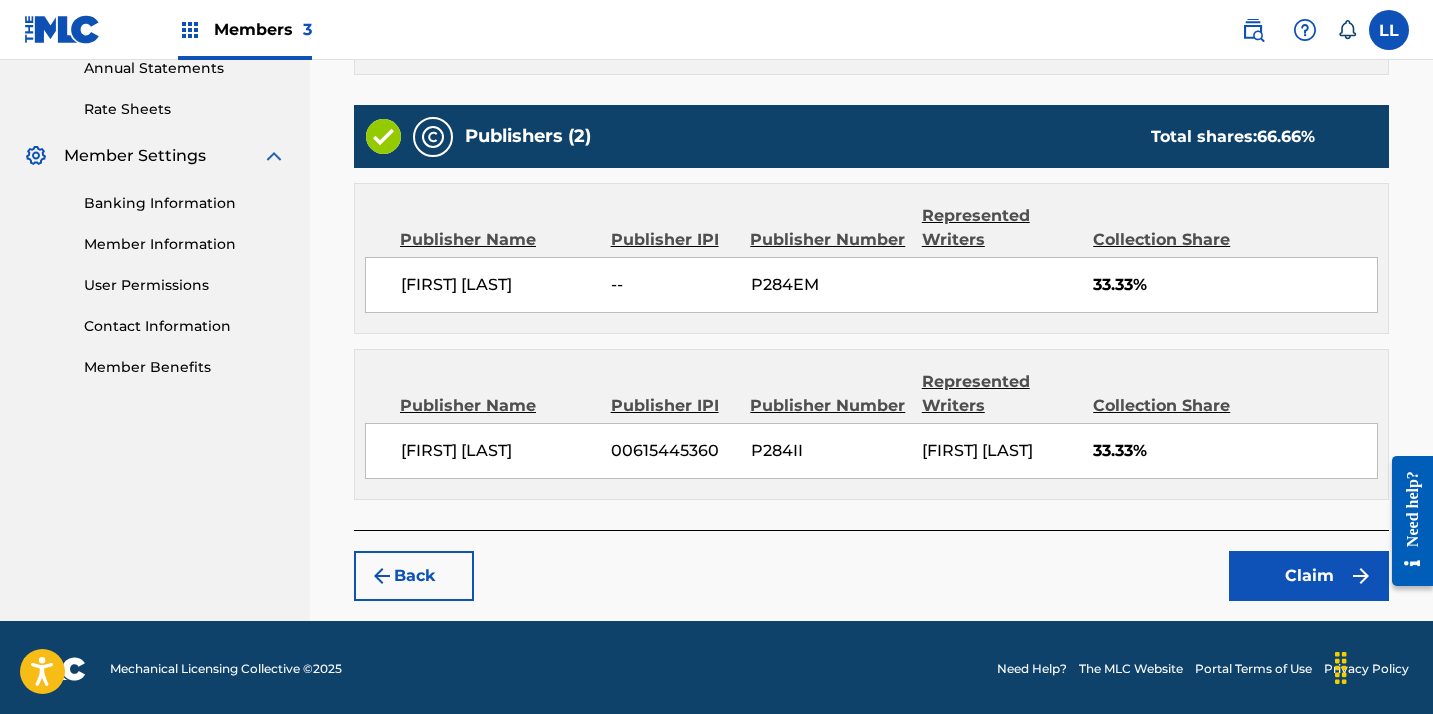 click on "Claim" at bounding box center (1309, 576) 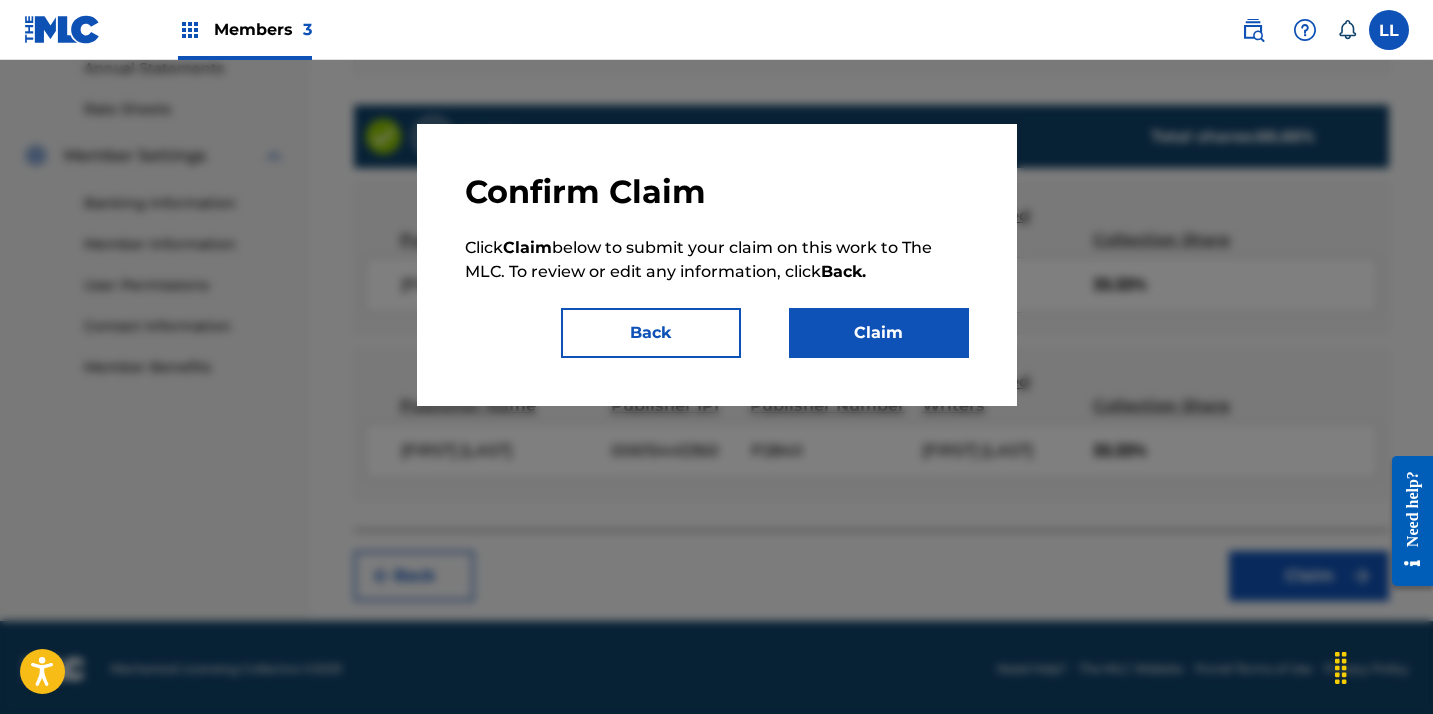 click on "Claim" at bounding box center [879, 333] 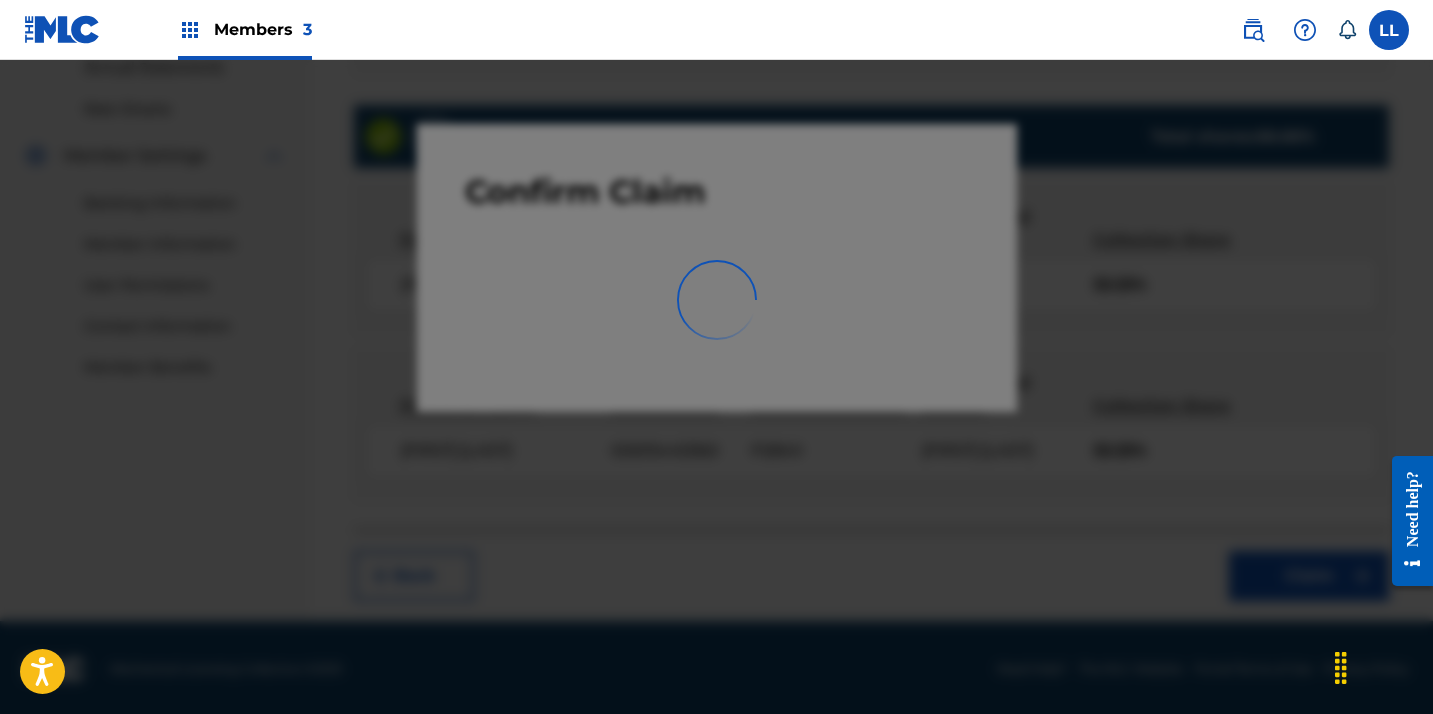 scroll, scrollTop: 526, scrollLeft: 0, axis: vertical 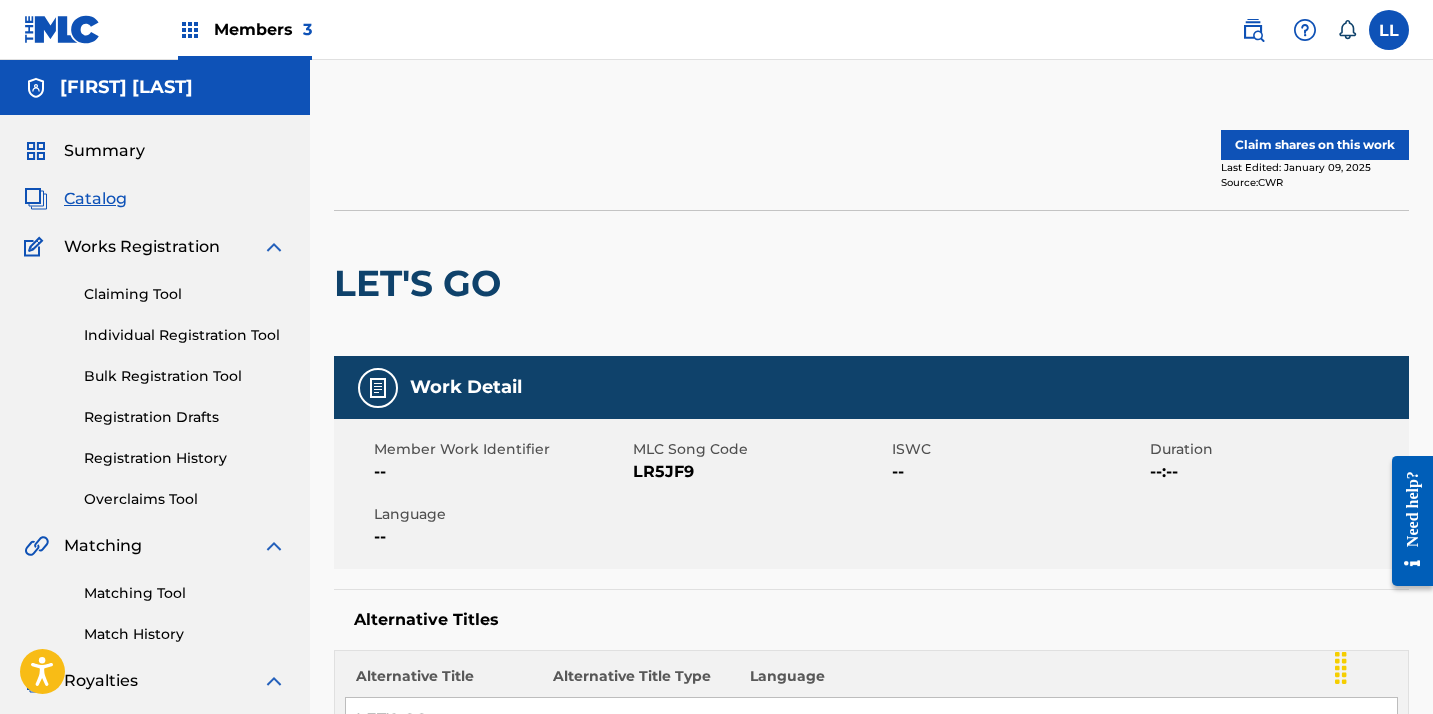 click on "Claim shares on this work" at bounding box center (1315, 145) 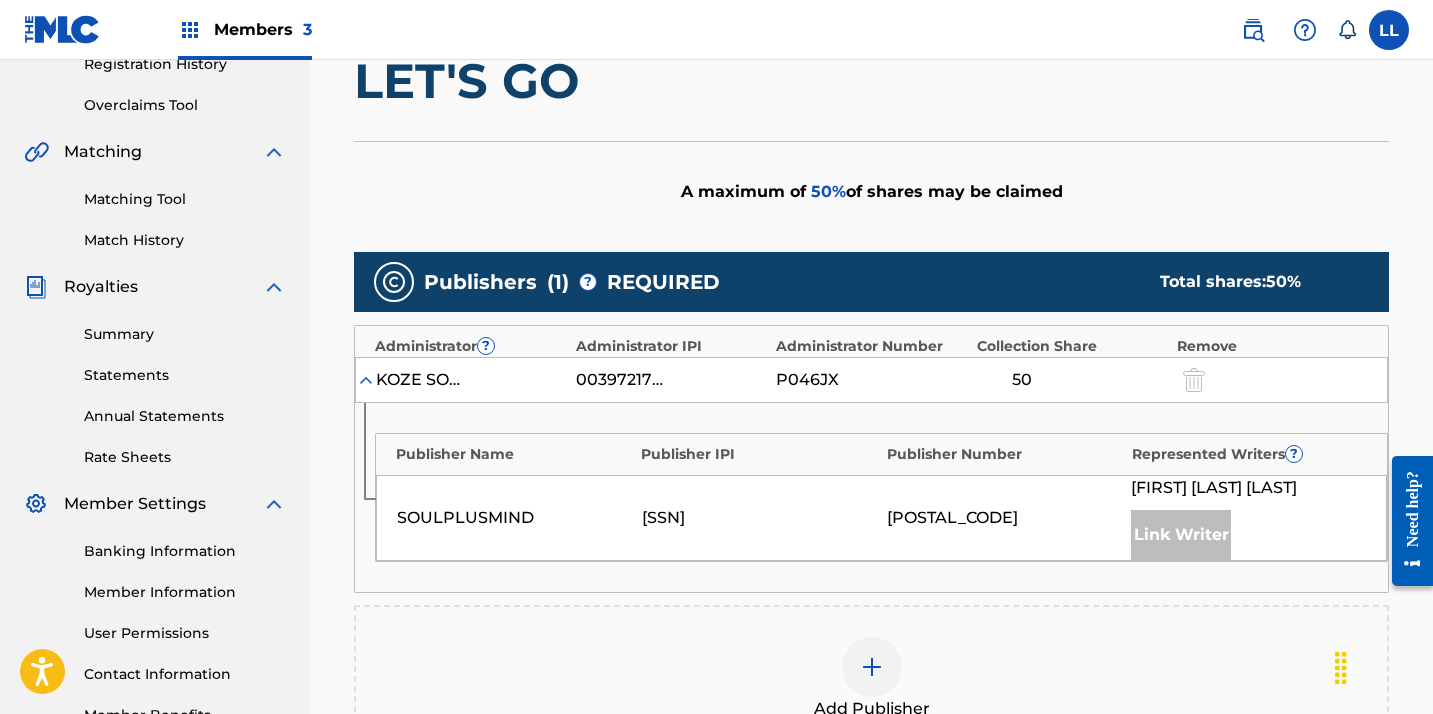 scroll, scrollTop: 584, scrollLeft: 0, axis: vertical 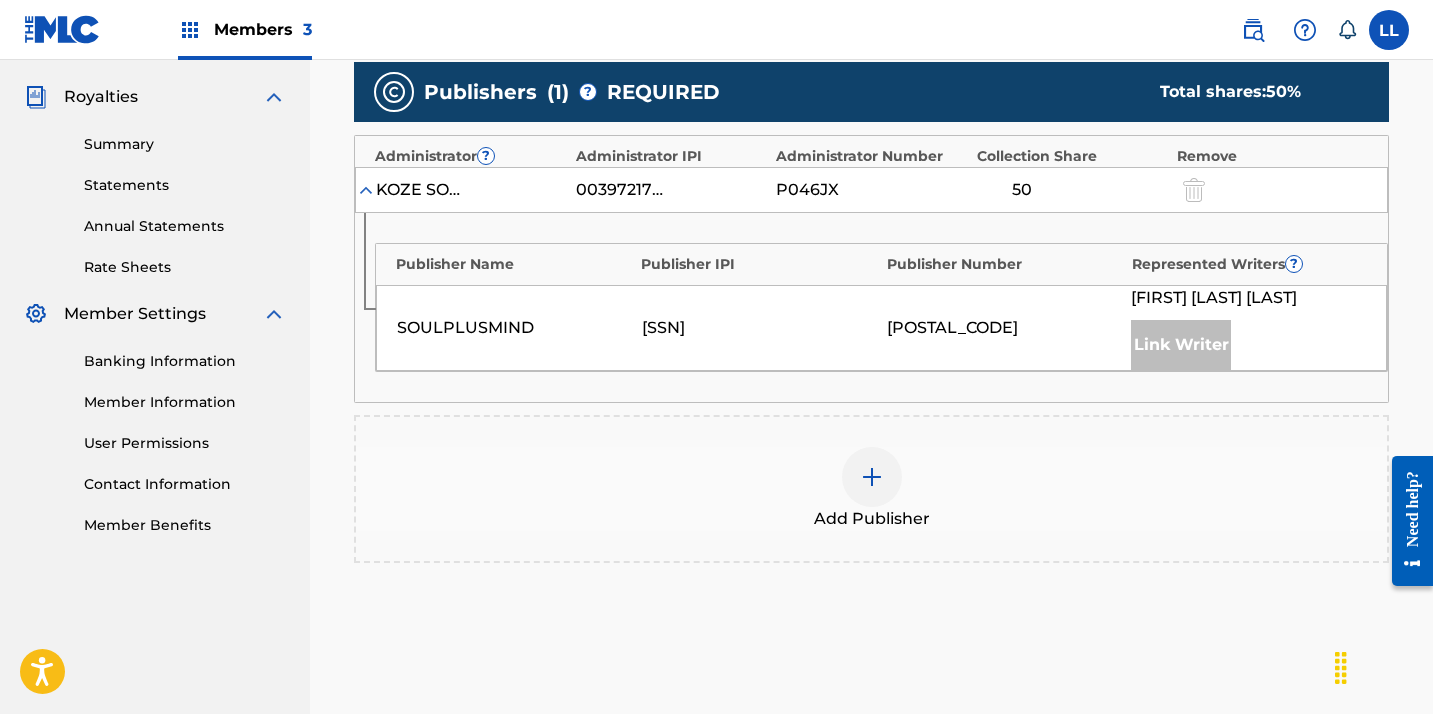 click at bounding box center (872, 477) 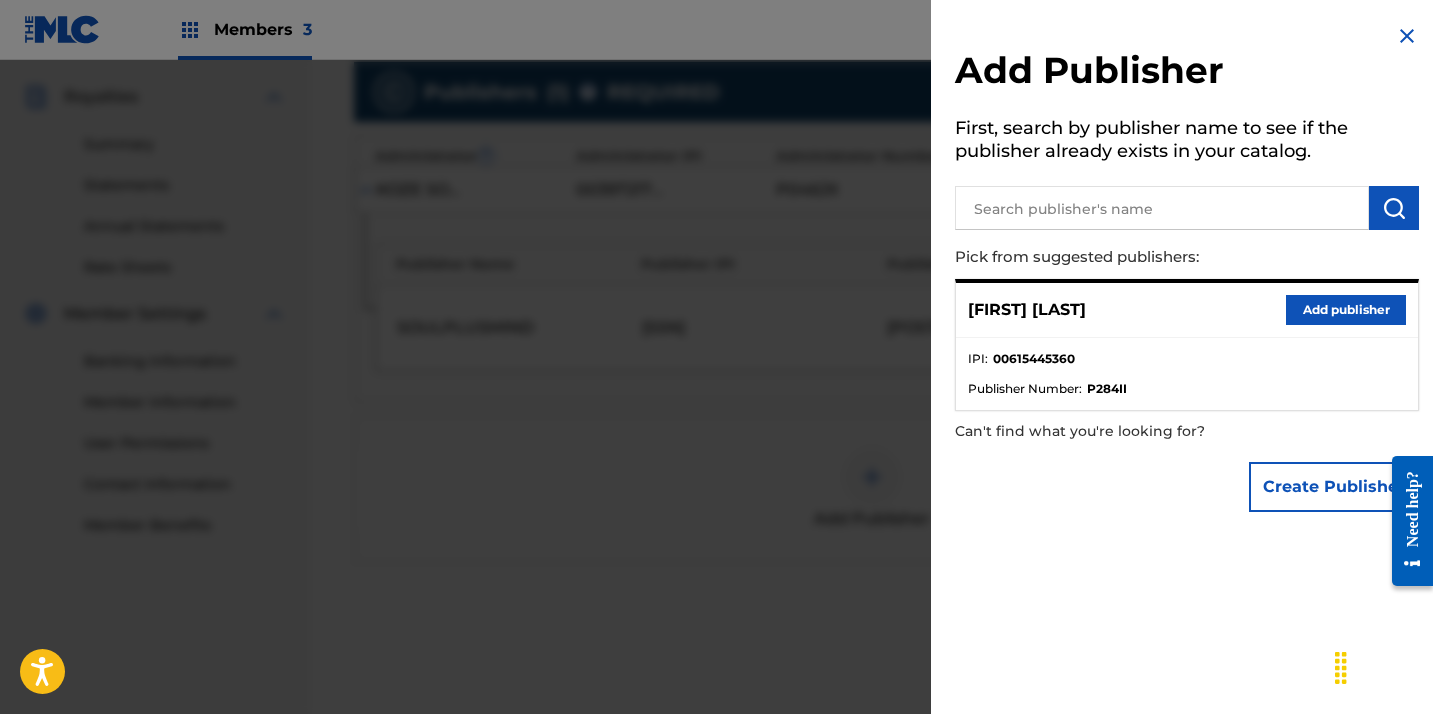 click on "Add publisher" at bounding box center [1346, 310] 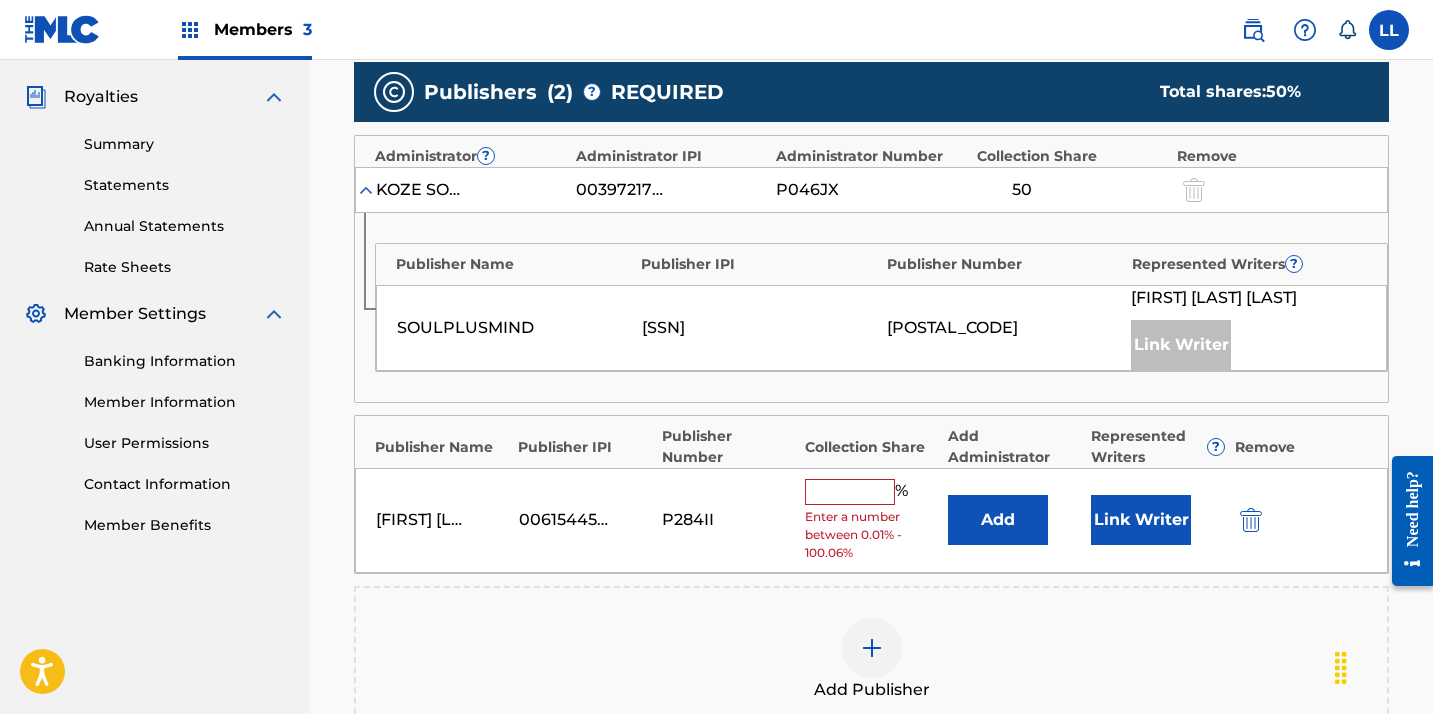 click at bounding box center (850, 492) 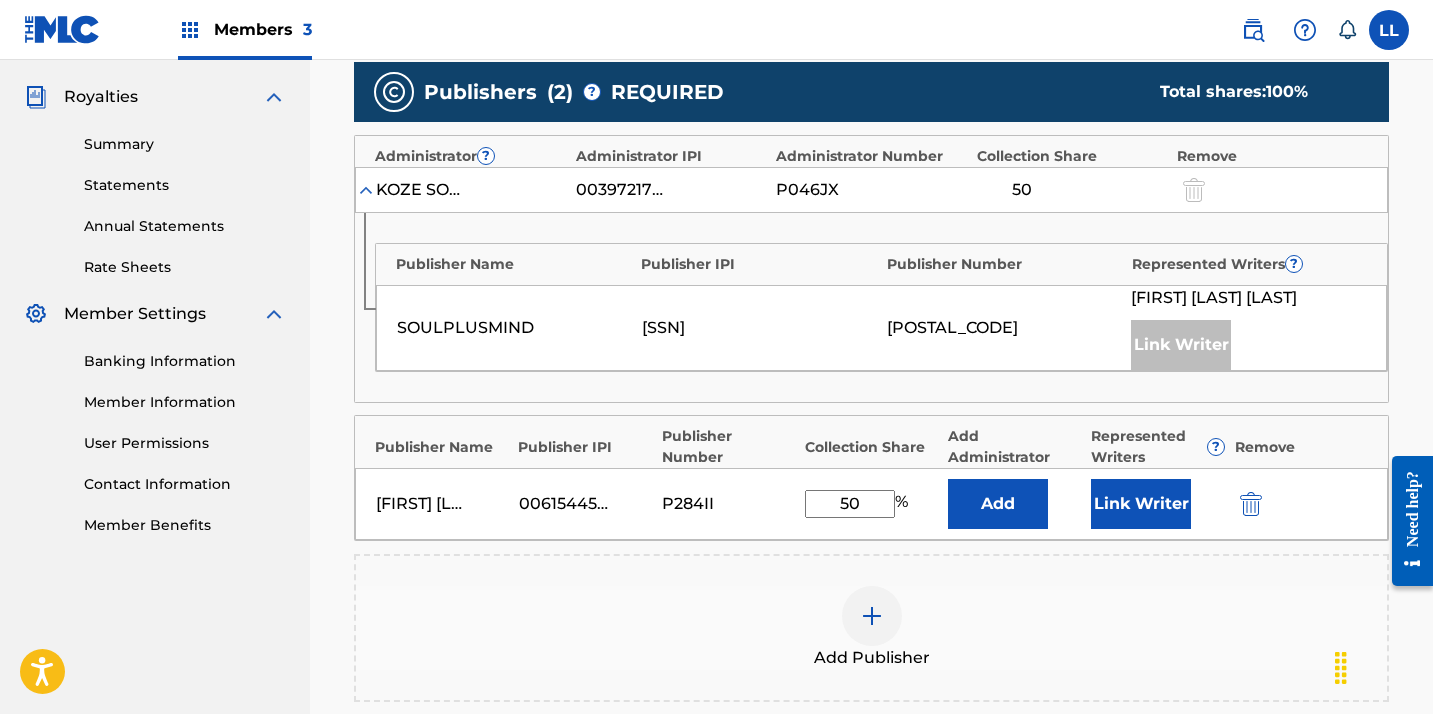 type on "50" 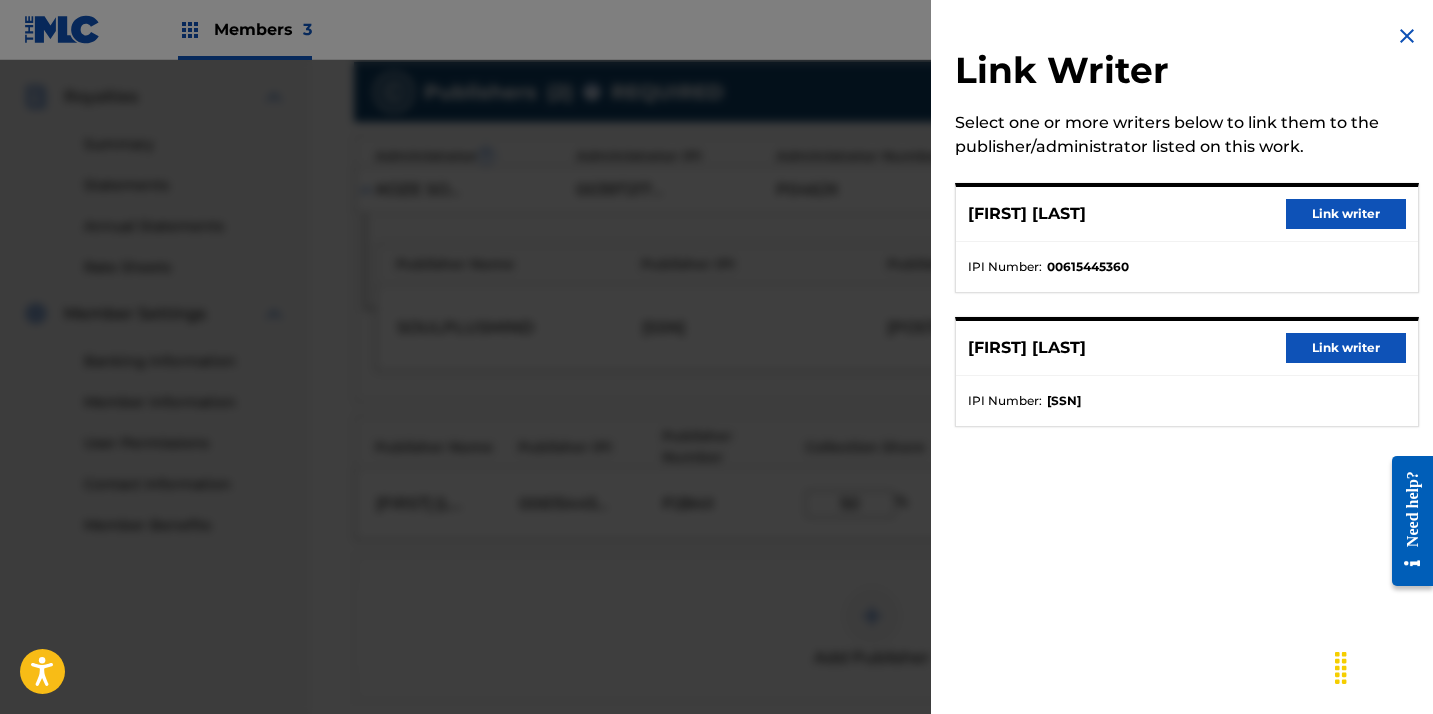 click on "Link writer" at bounding box center (1346, 214) 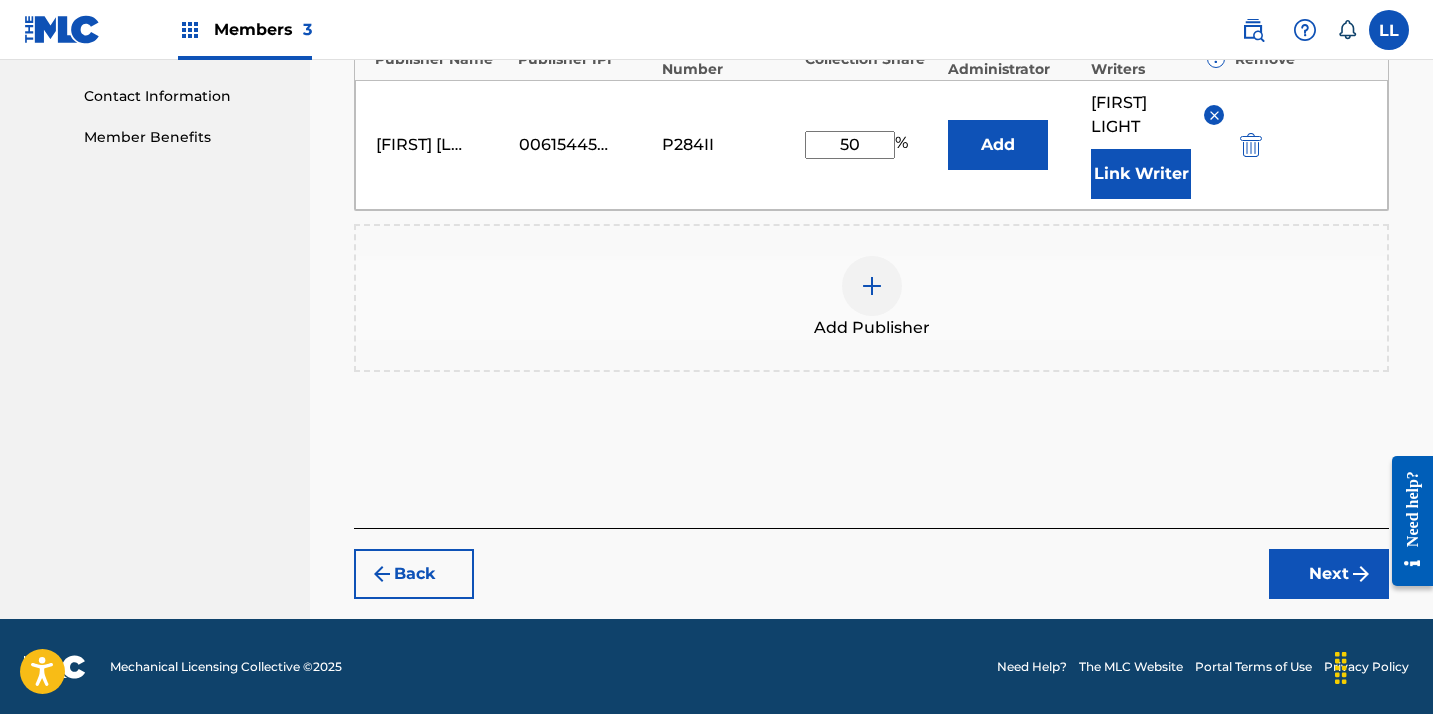 click on "Next" at bounding box center [1329, 574] 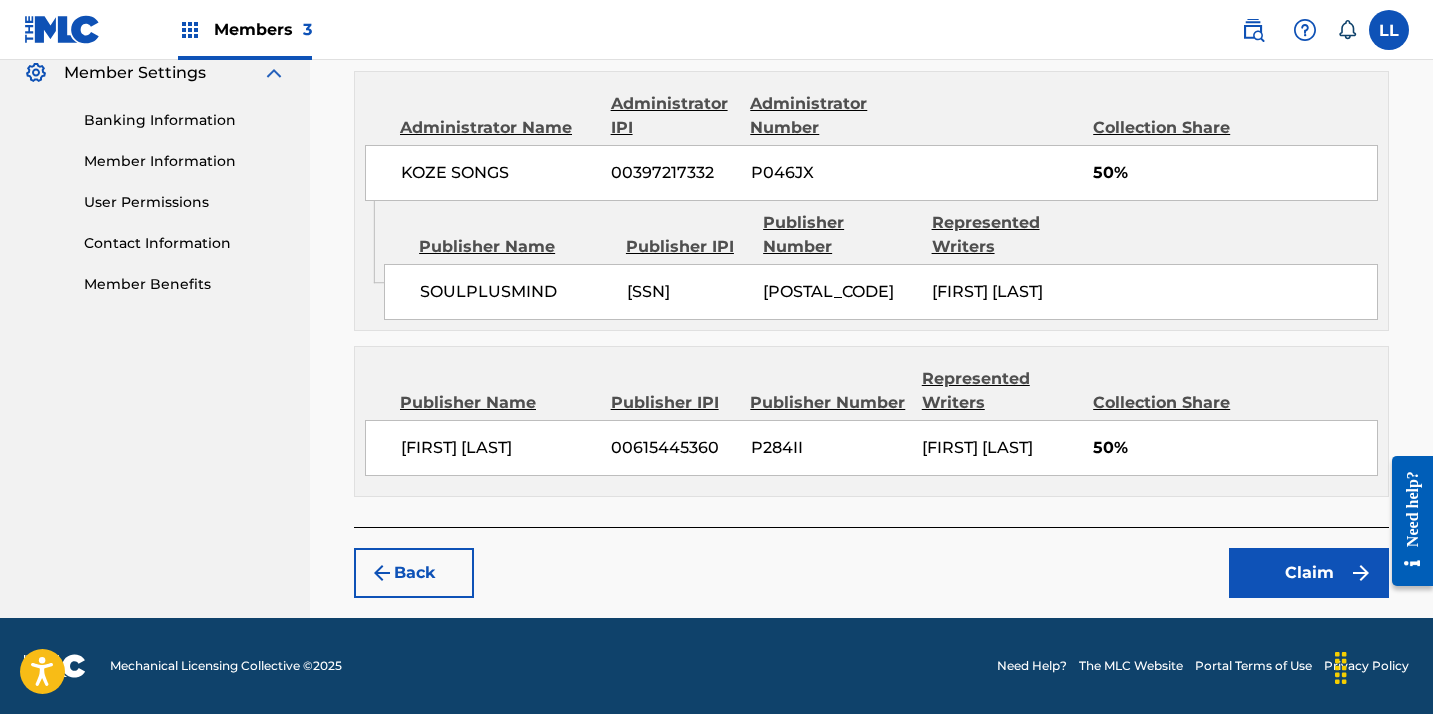 click on "Claim" at bounding box center [1309, 573] 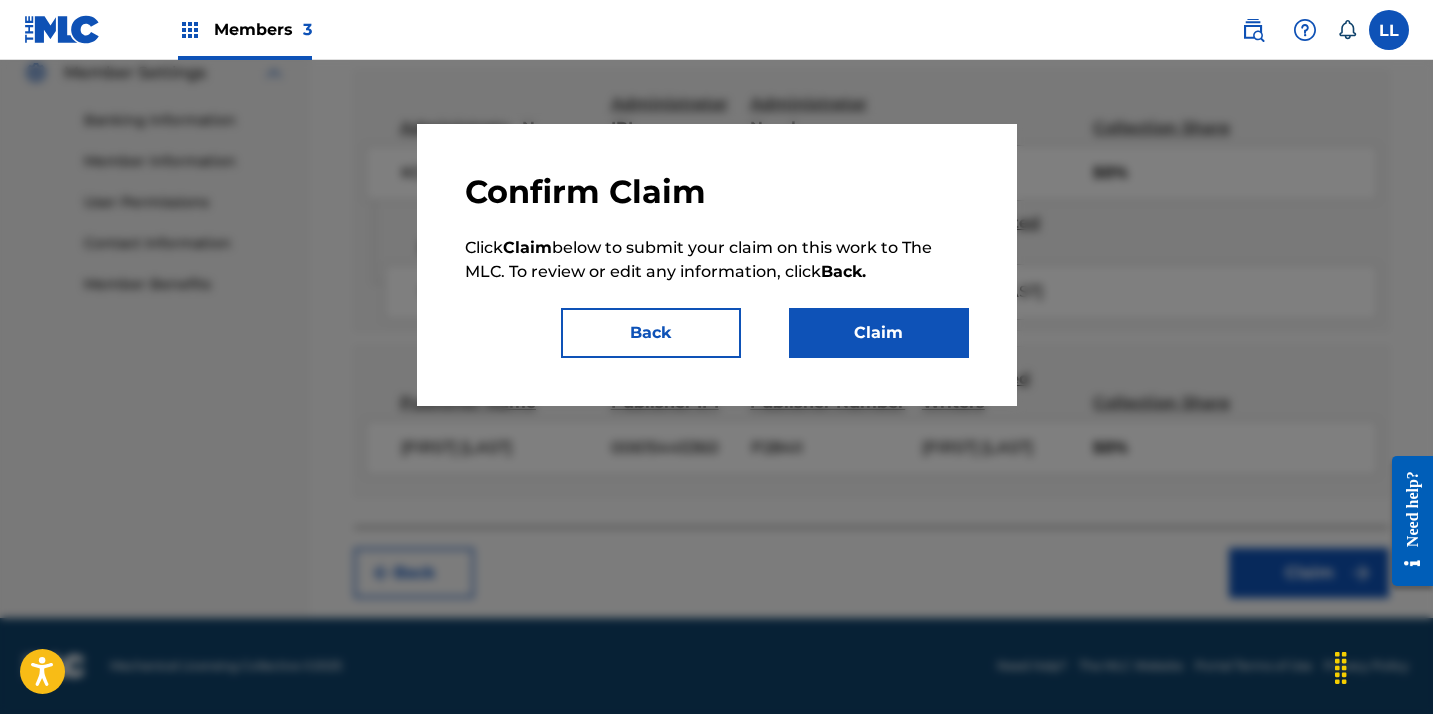 click on "Claim" at bounding box center [879, 333] 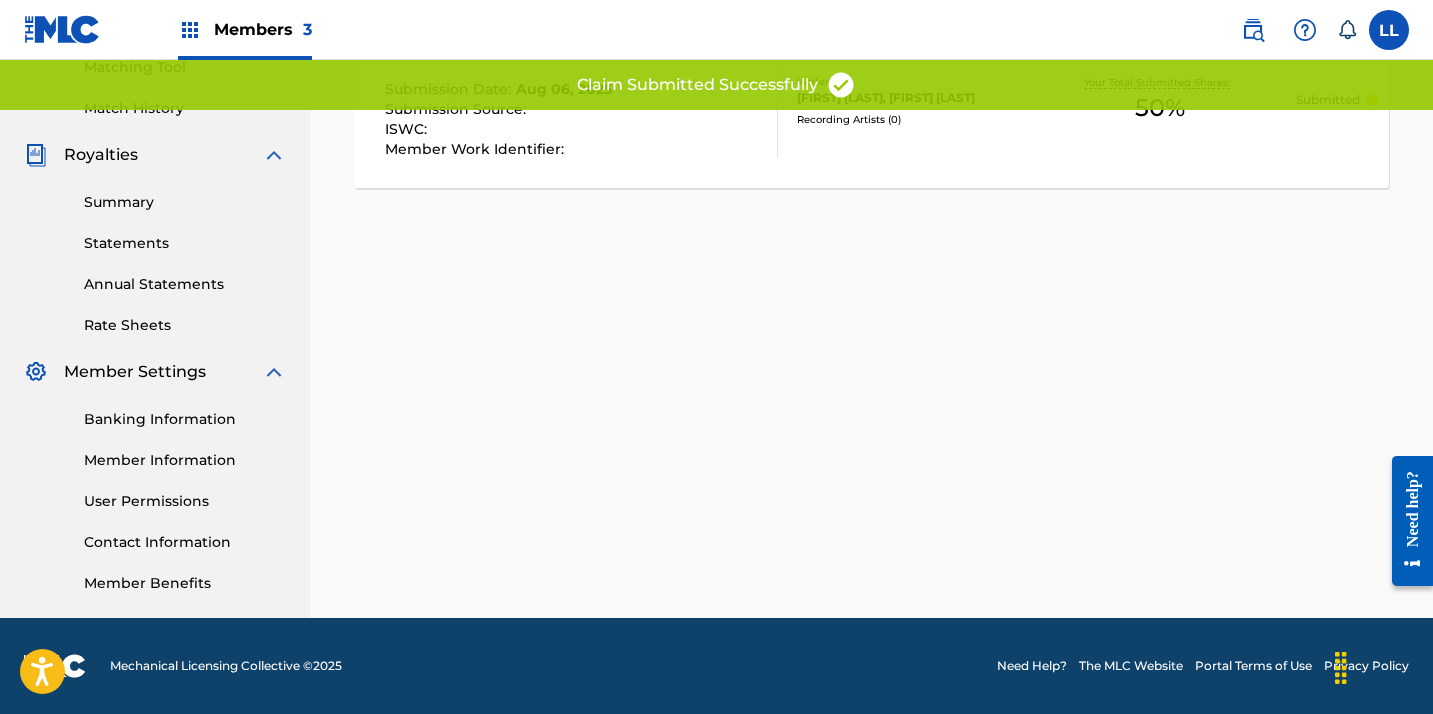 scroll, scrollTop: 0, scrollLeft: 0, axis: both 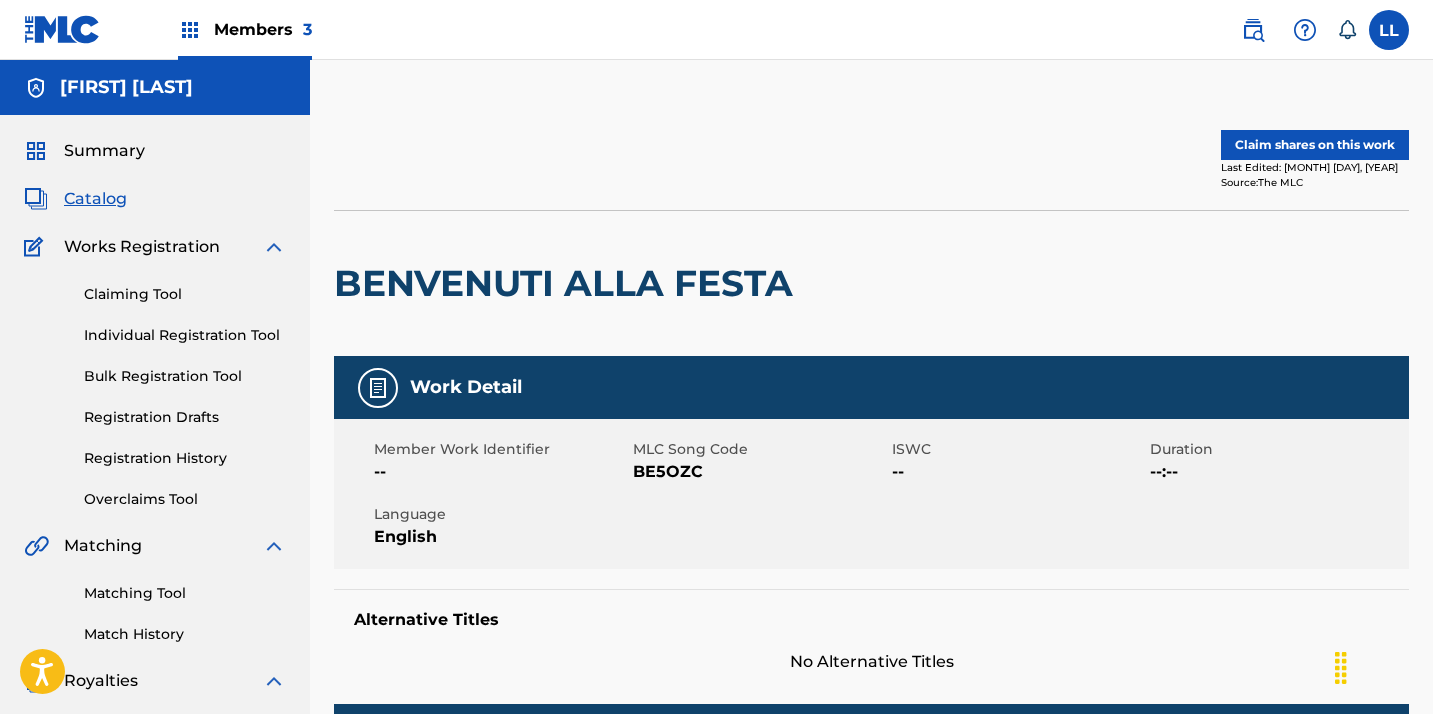 click on "Claim shares on this work" at bounding box center (1315, 145) 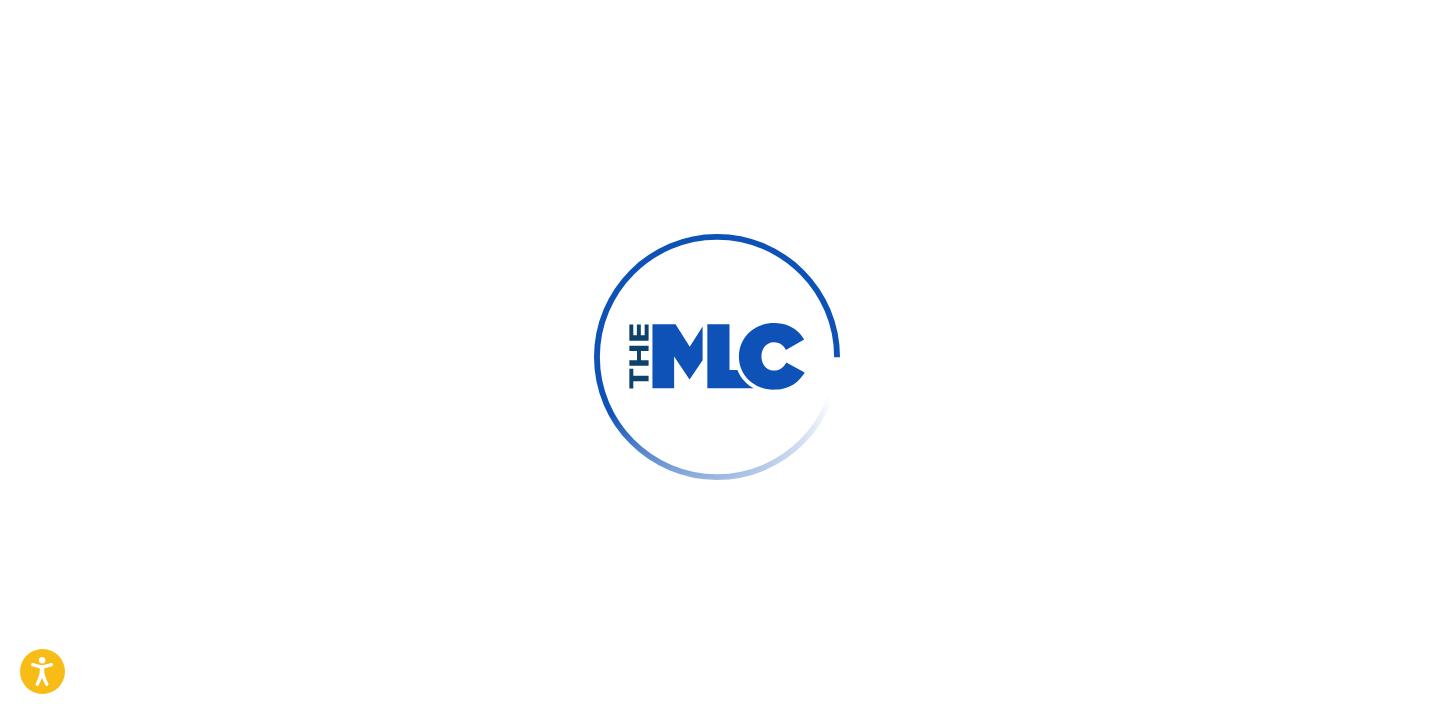 scroll, scrollTop: 0, scrollLeft: 0, axis: both 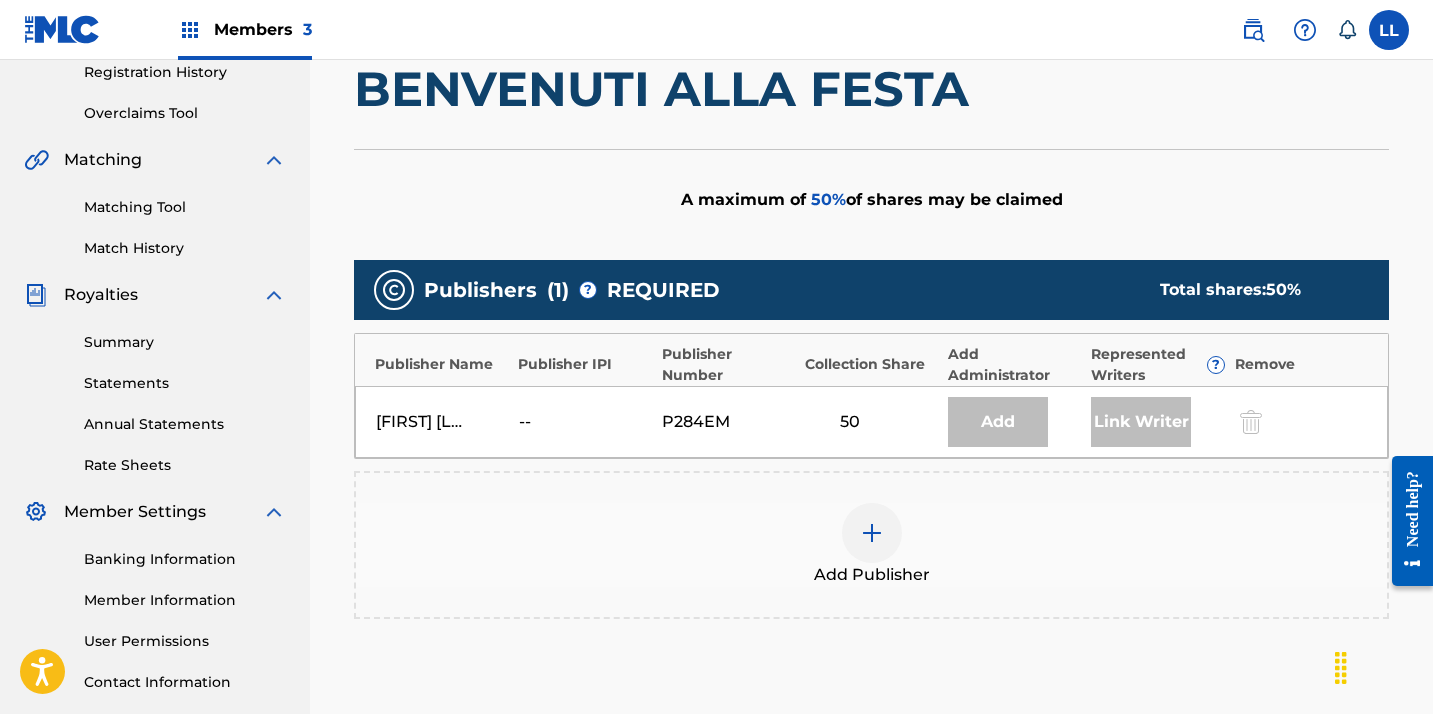 click at bounding box center (872, 533) 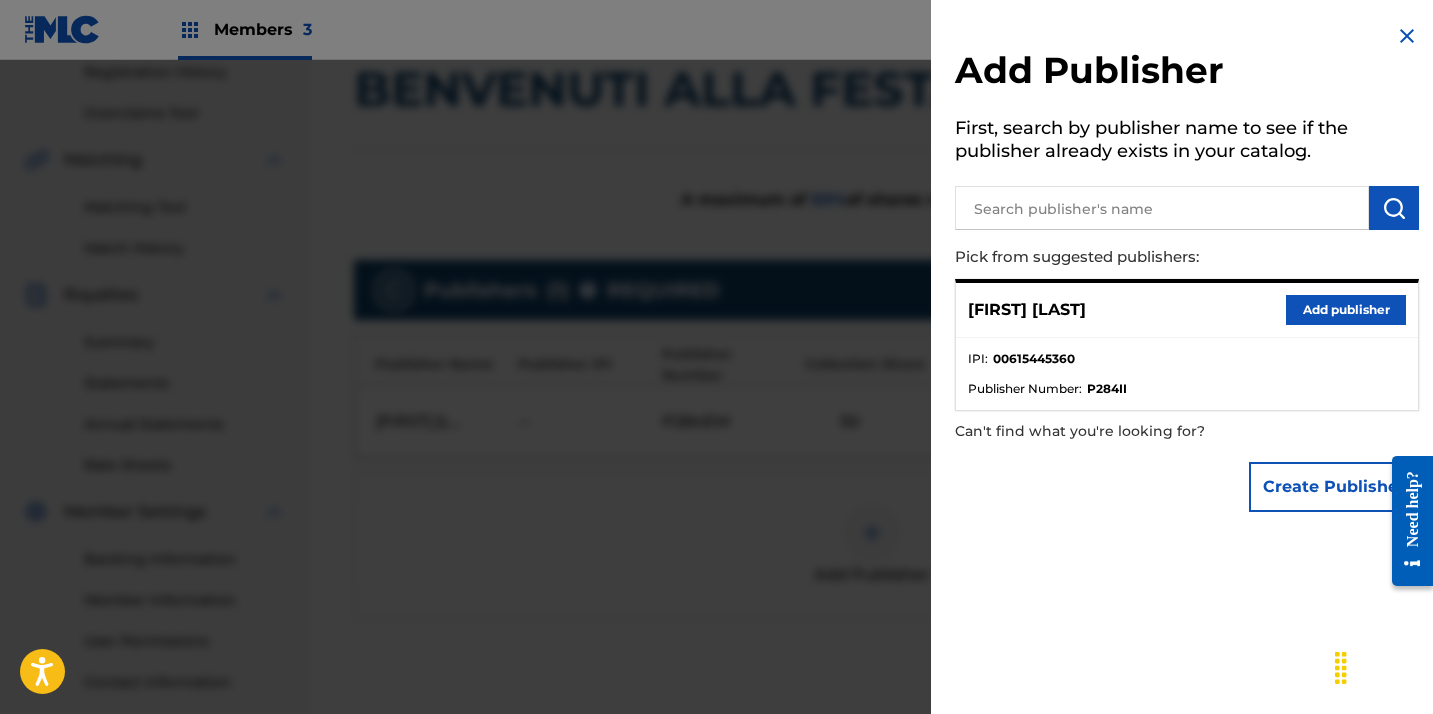 click on "[FIRST] [LAST] Add publisher" at bounding box center [1187, 310] 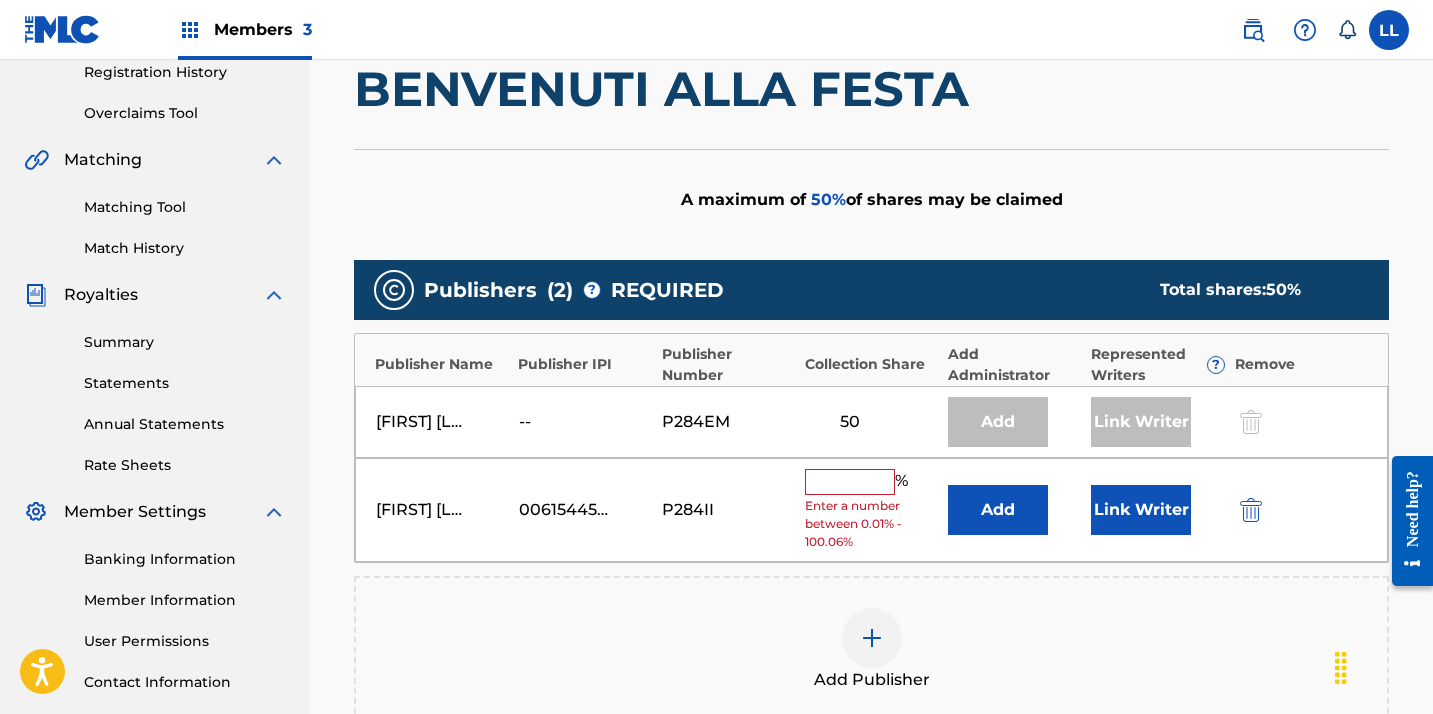 click at bounding box center [850, 482] 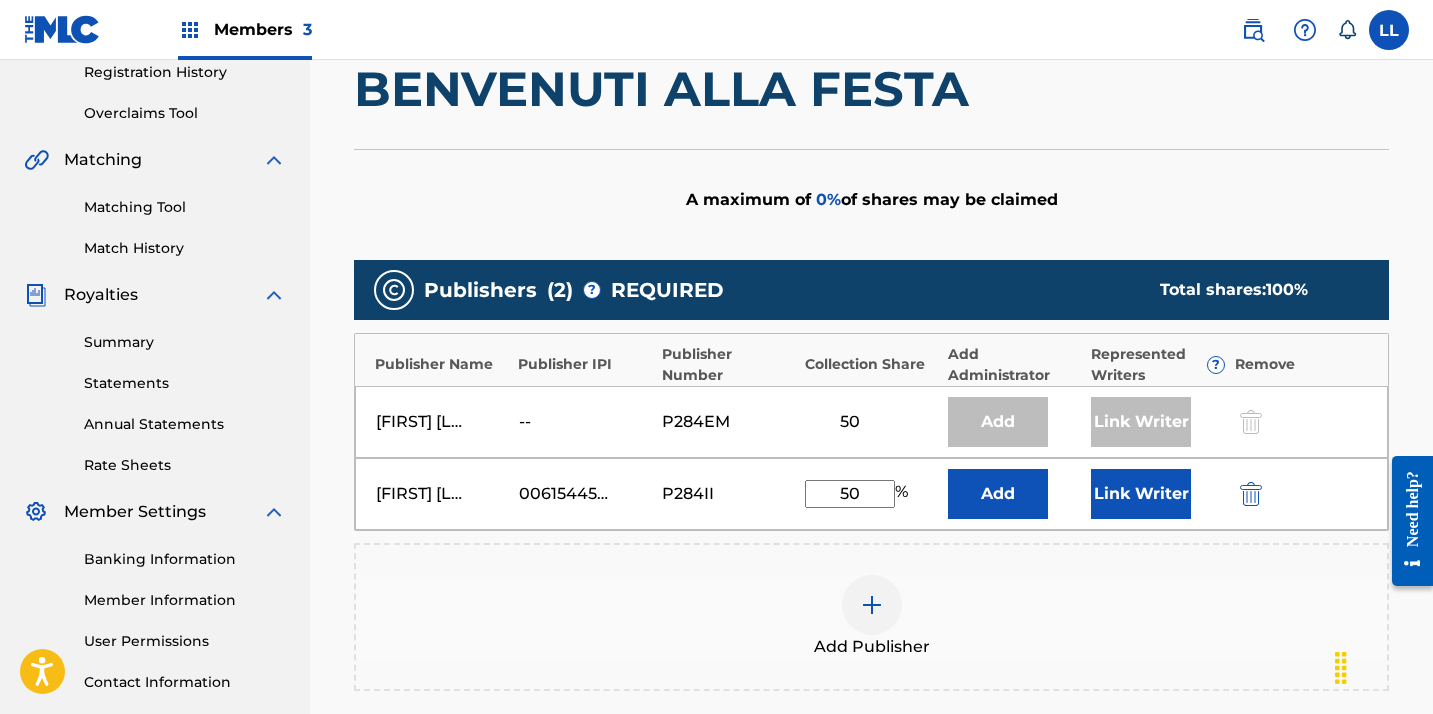 type on "50" 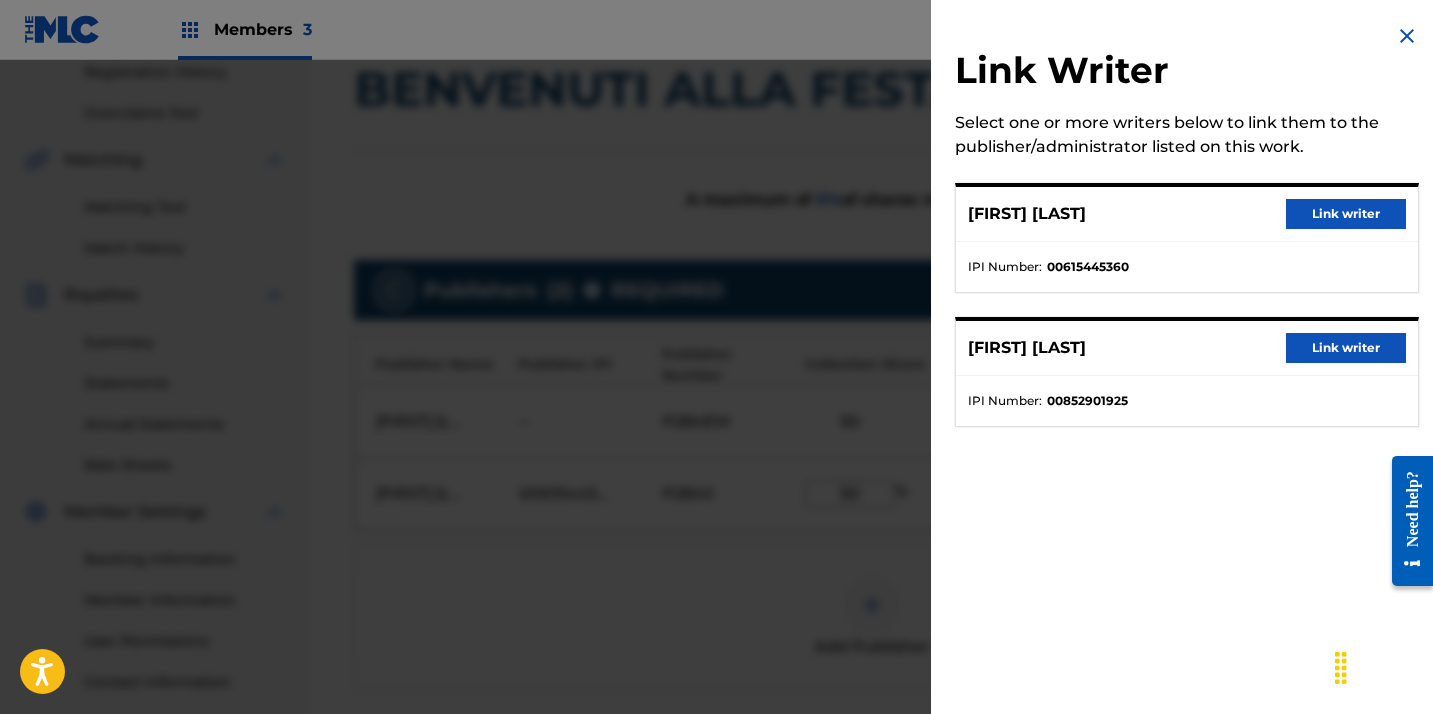 click on "Link writer" at bounding box center (1346, 214) 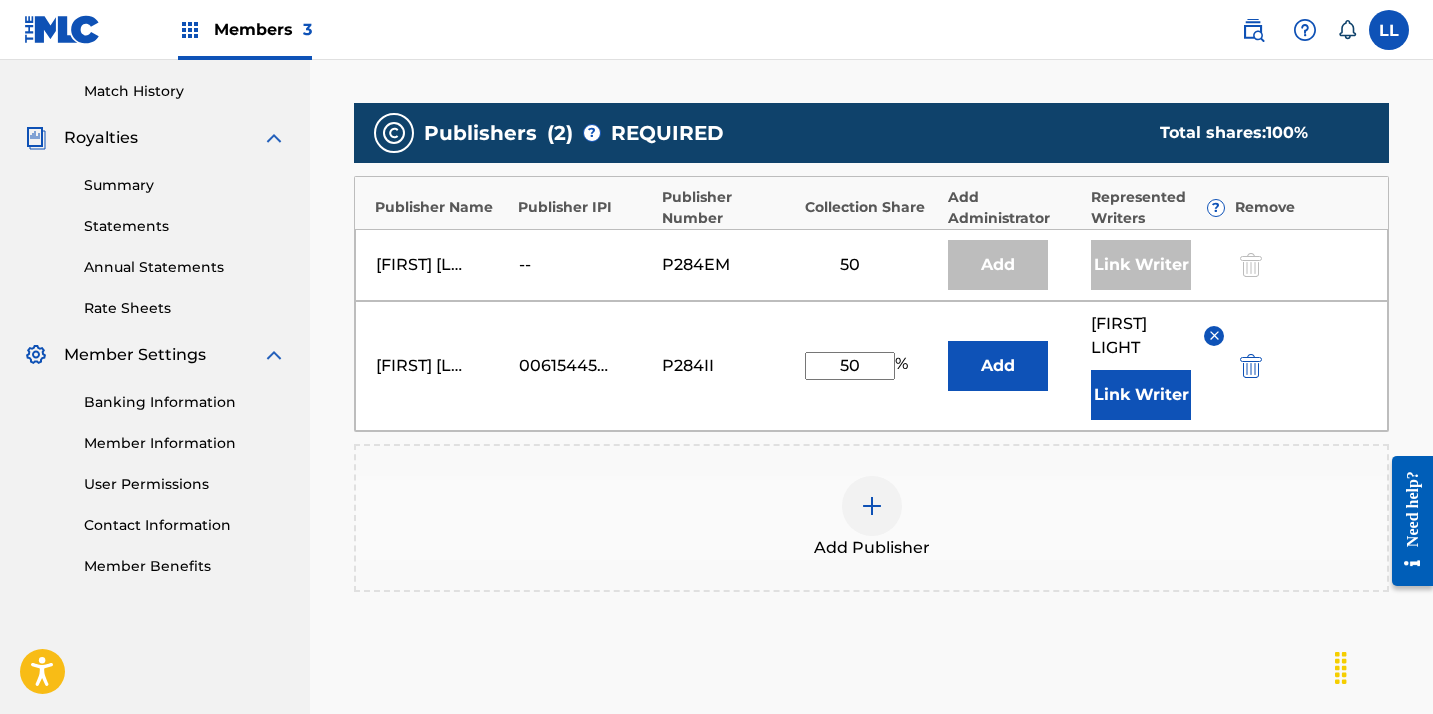 scroll, scrollTop: 764, scrollLeft: 0, axis: vertical 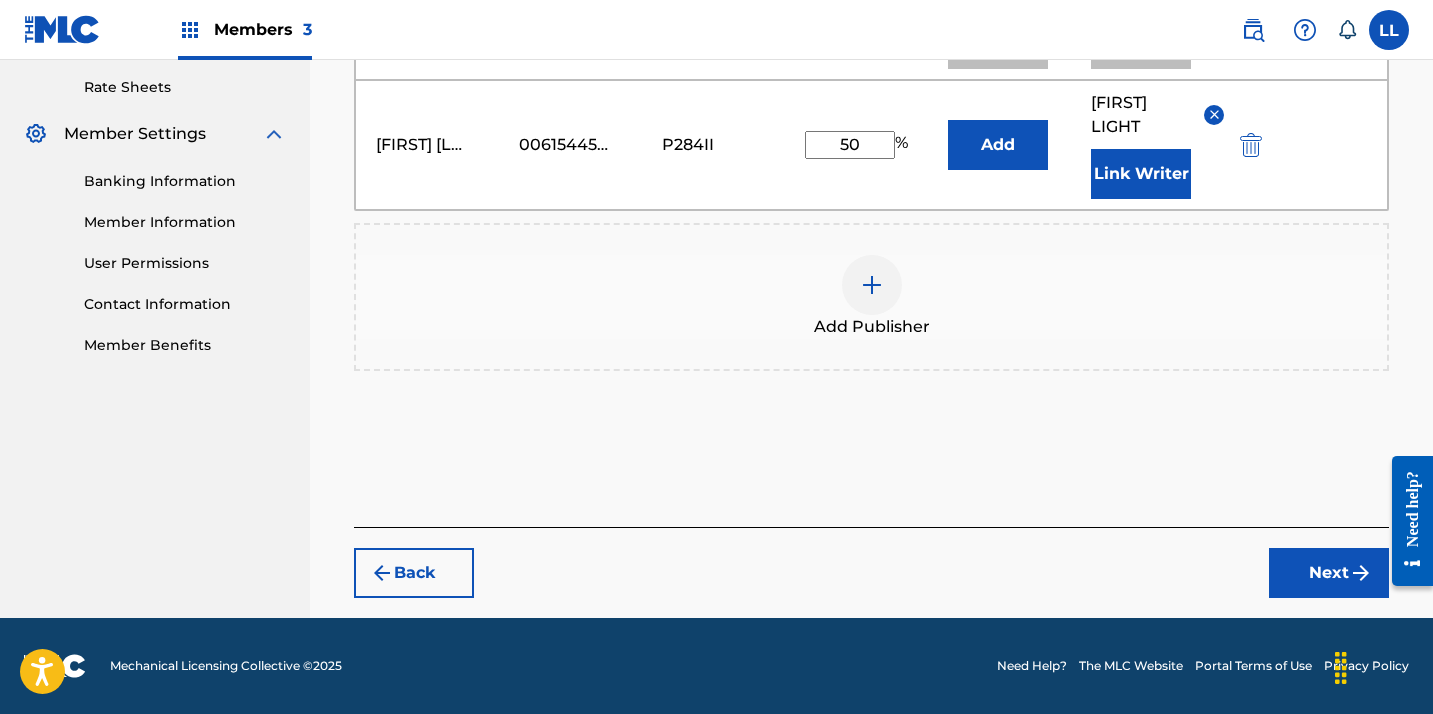 click on "Next" at bounding box center (1329, 573) 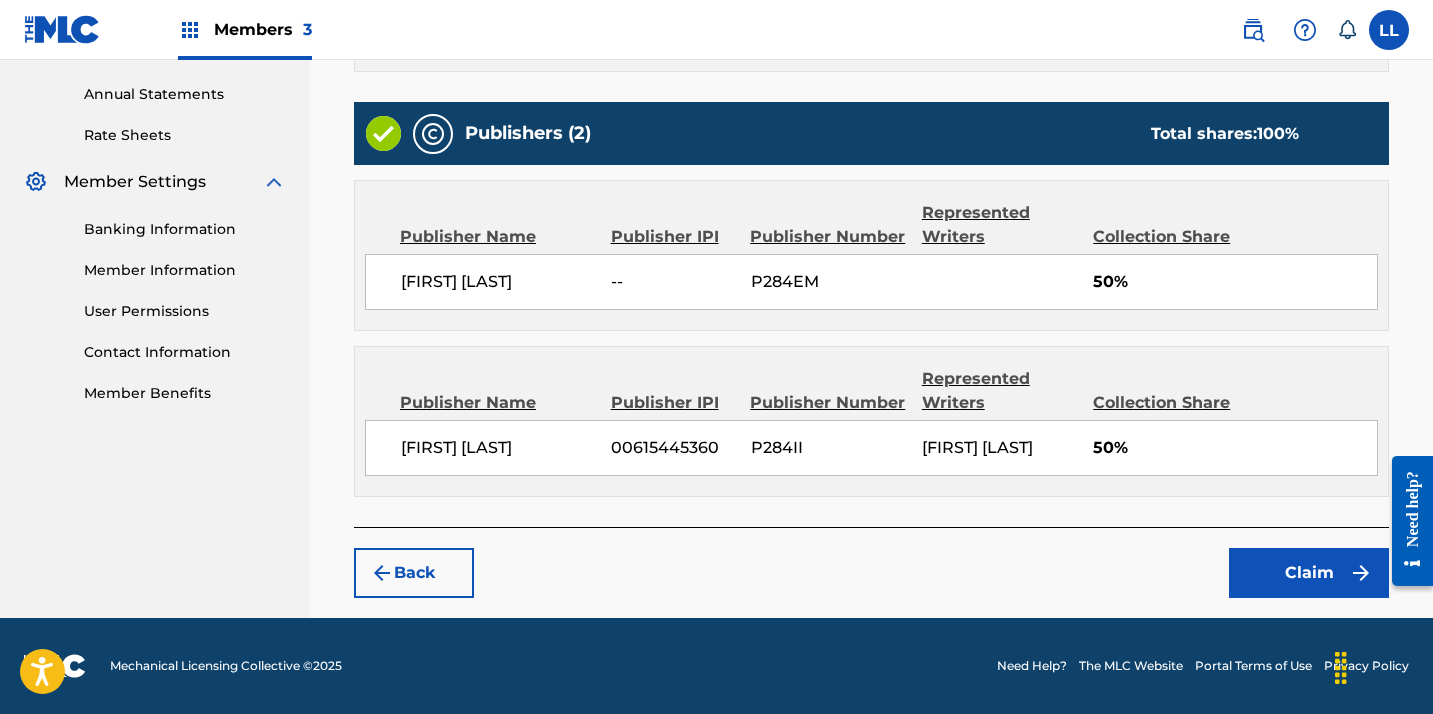 scroll, scrollTop: 713, scrollLeft: 0, axis: vertical 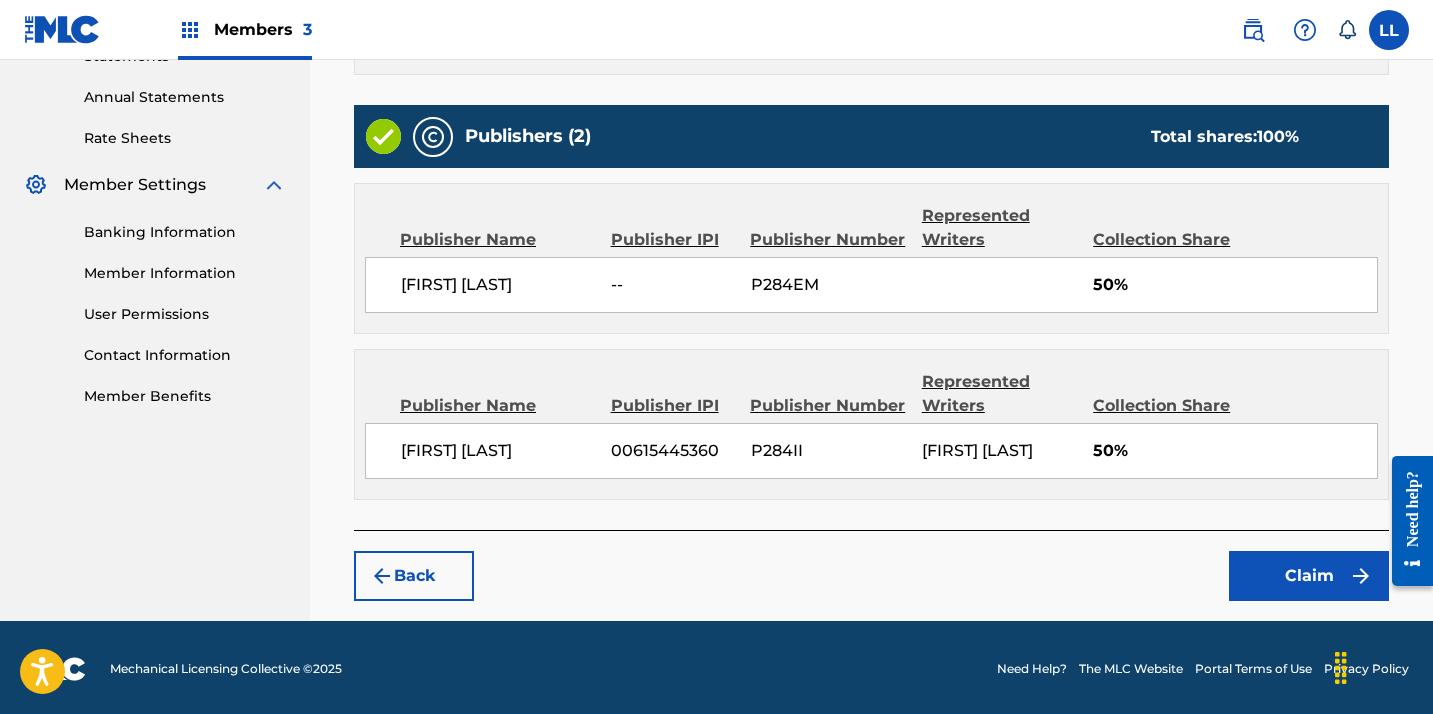 click on "Claim" at bounding box center [1309, 576] 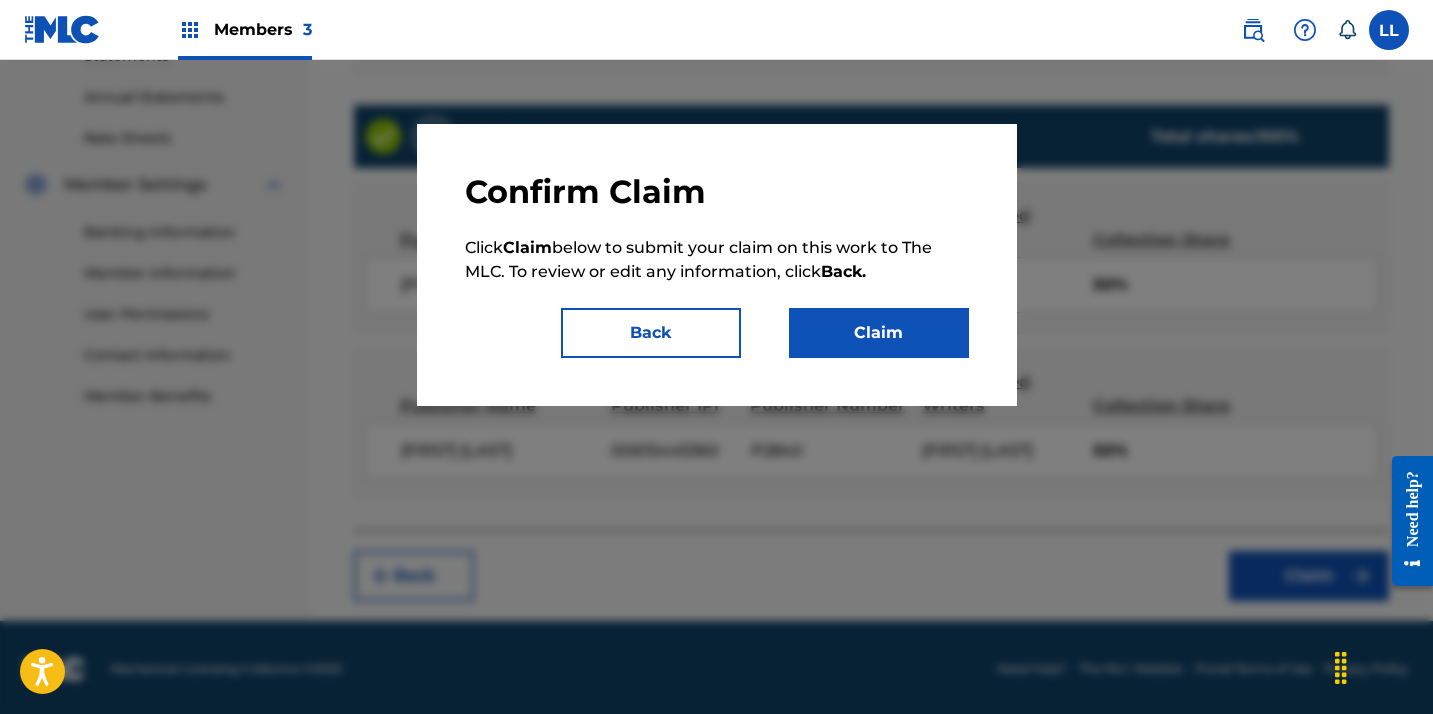 click on "Claim" at bounding box center (879, 333) 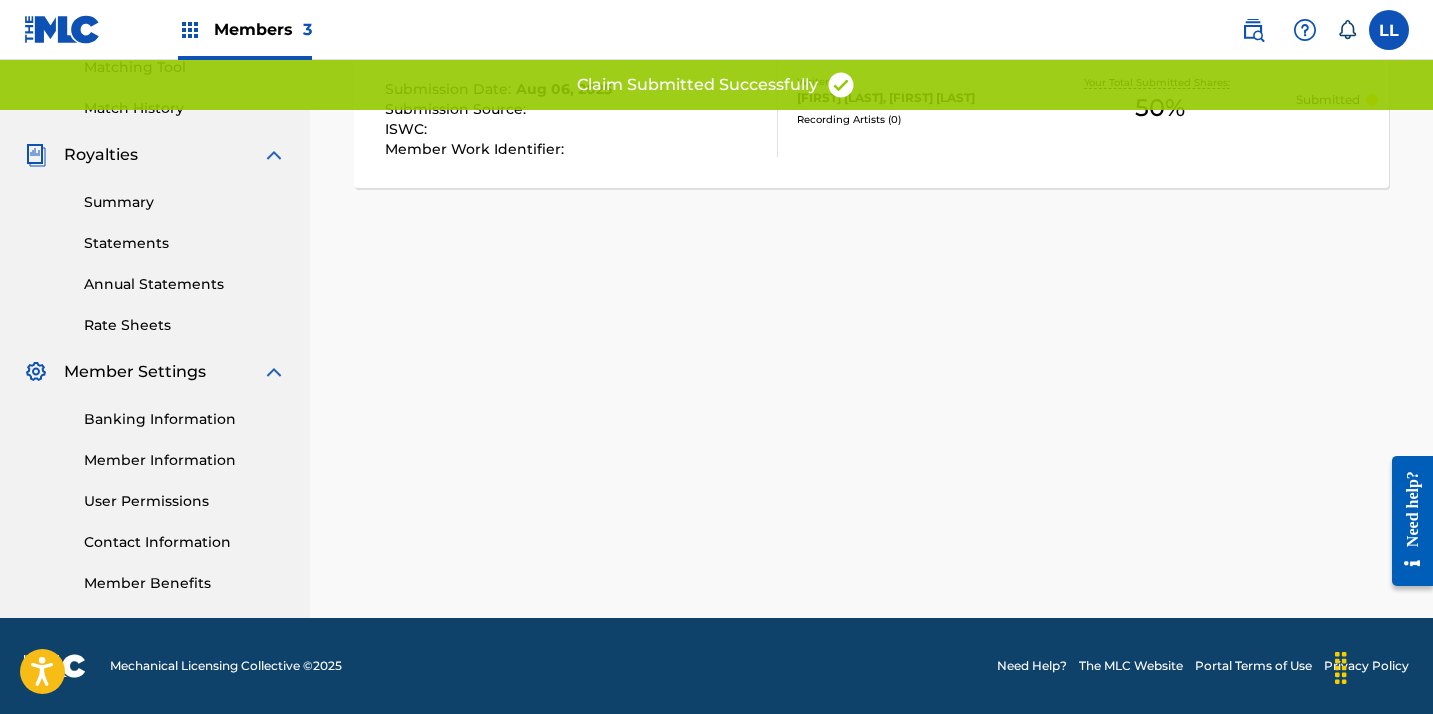 scroll, scrollTop: 526, scrollLeft: 0, axis: vertical 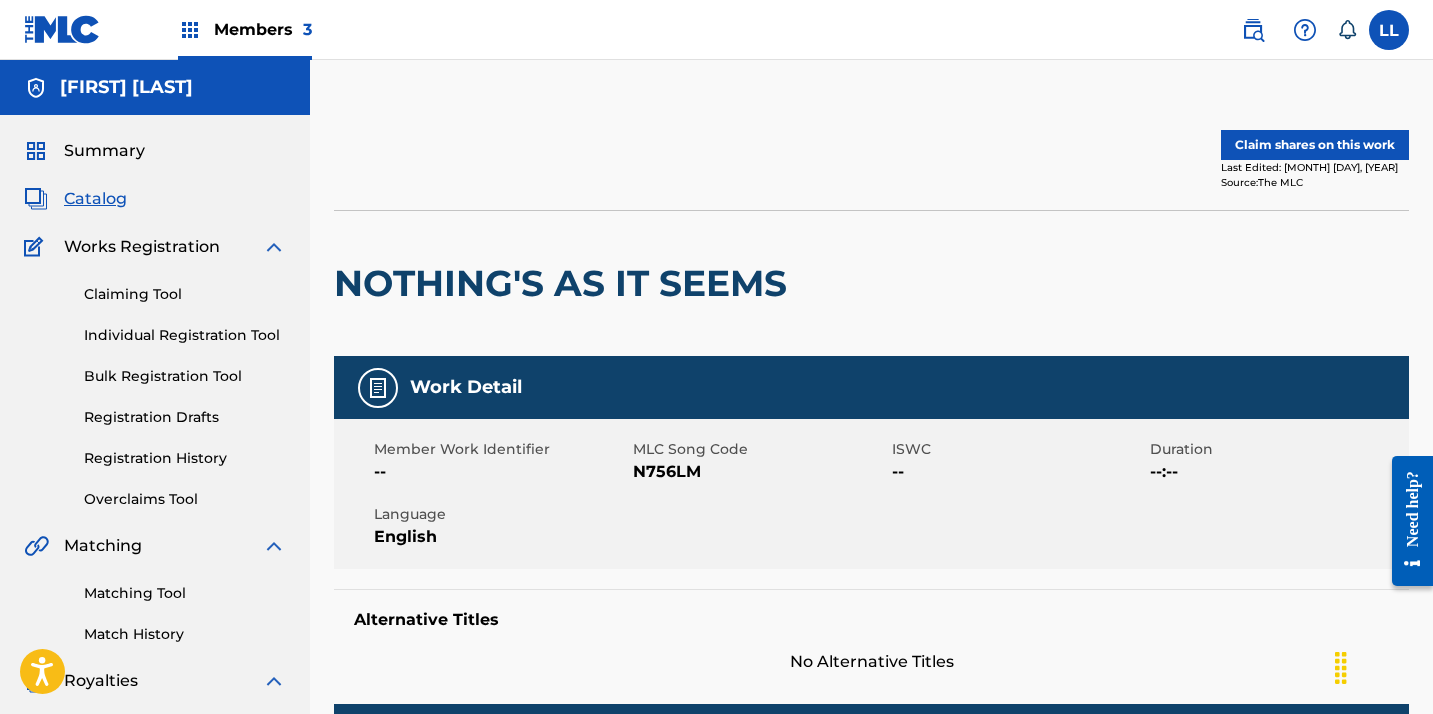 click on "Claim shares on this work" at bounding box center (1315, 145) 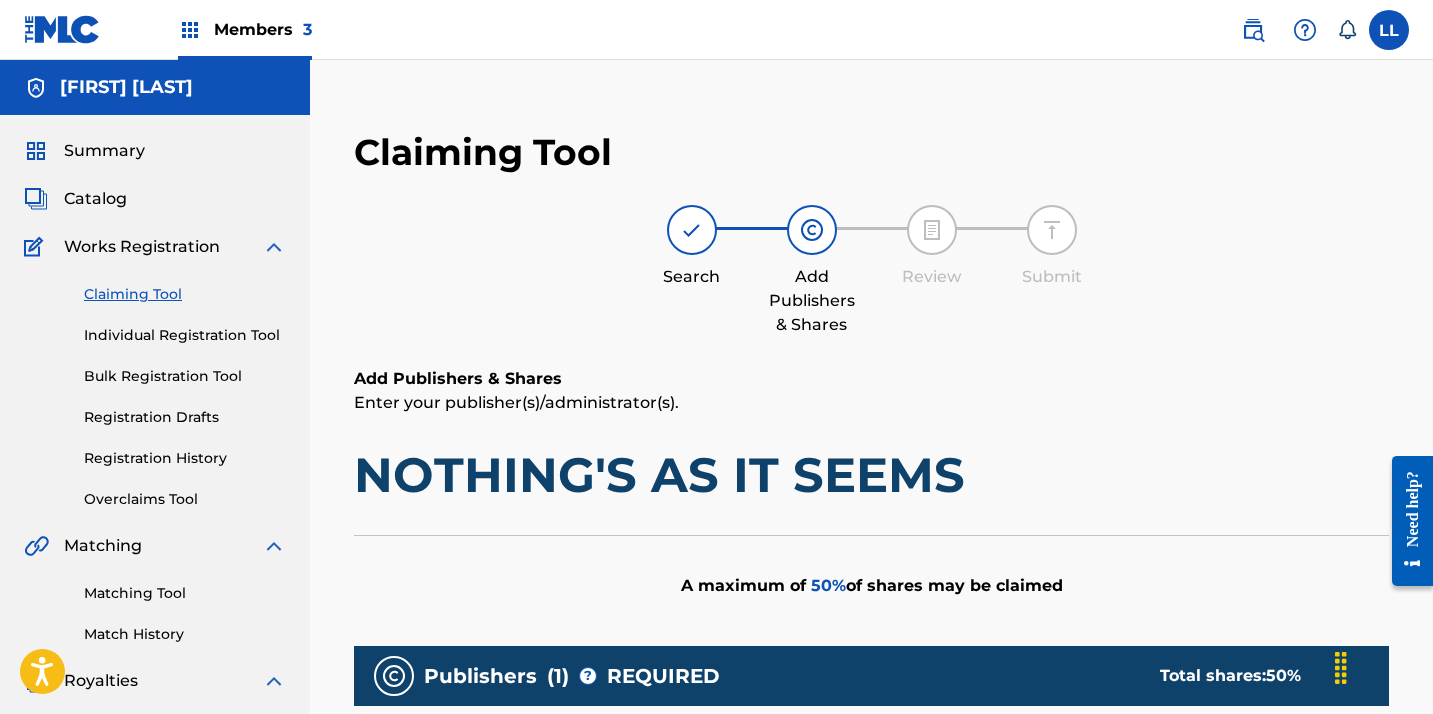scroll, scrollTop: 634, scrollLeft: 0, axis: vertical 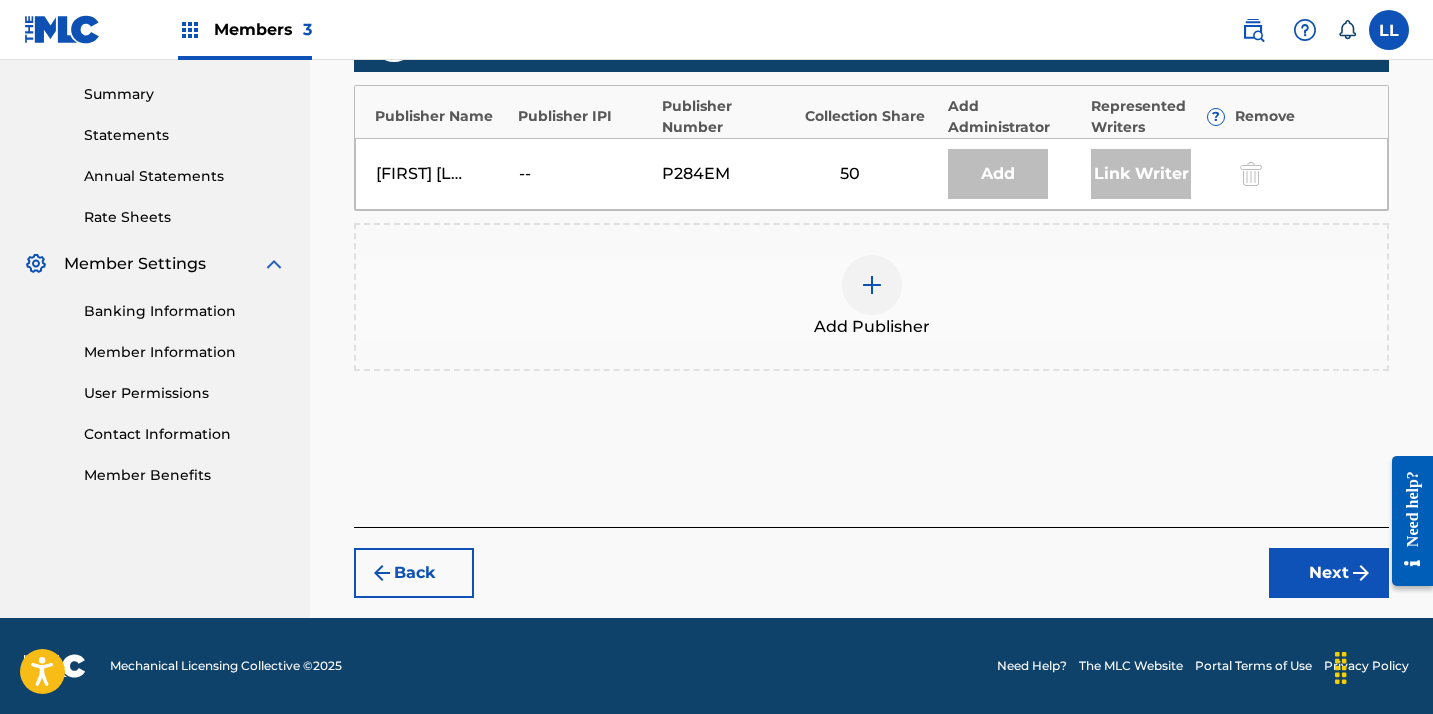 click at bounding box center (872, 285) 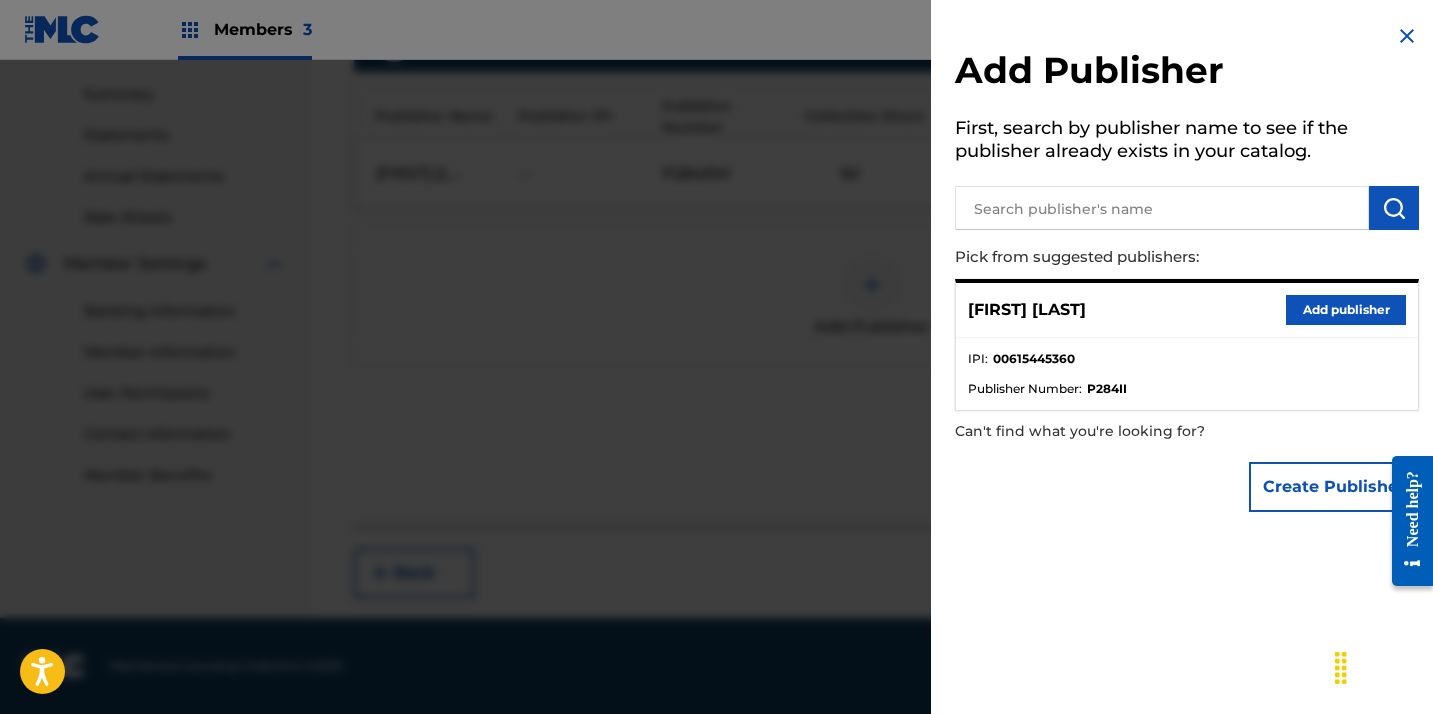 click on "Add publisher" at bounding box center [1346, 310] 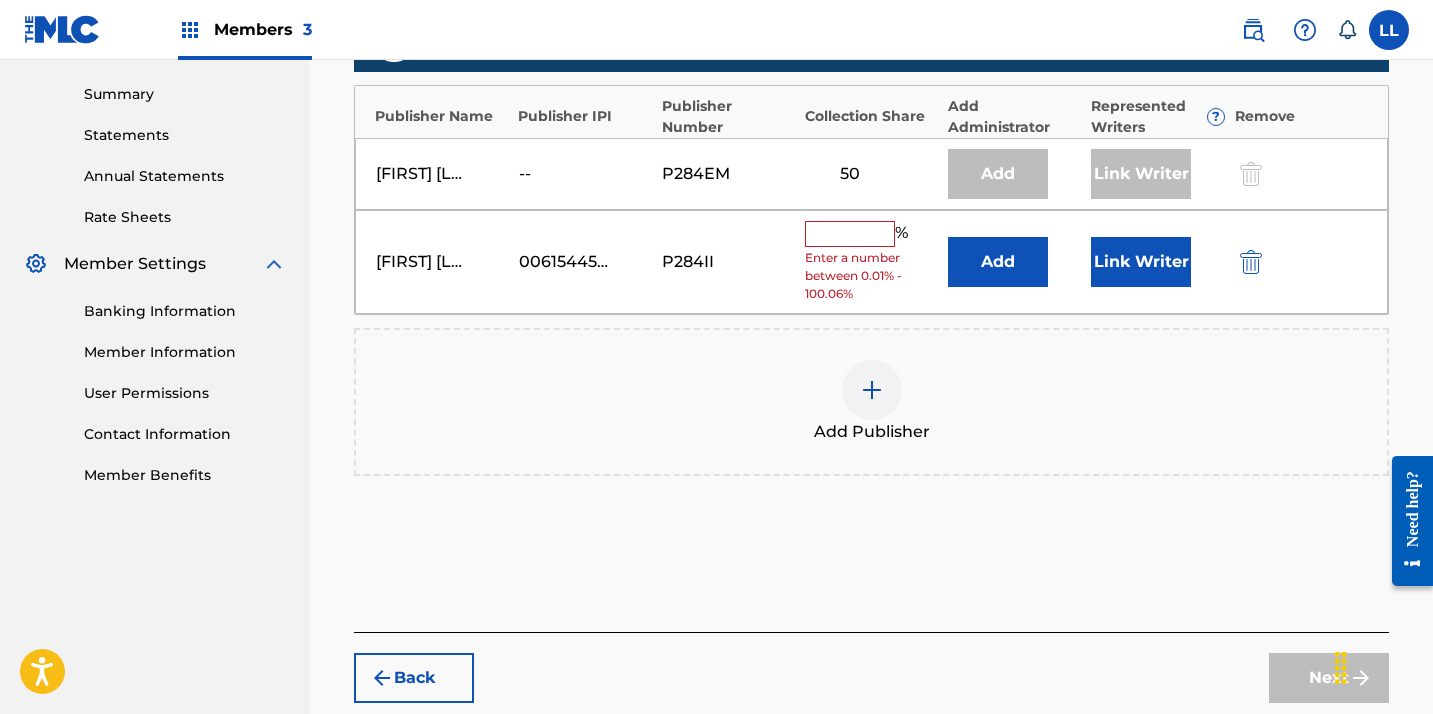 click on "% Enter a number between 0.01% - 100.06%" at bounding box center [871, 262] 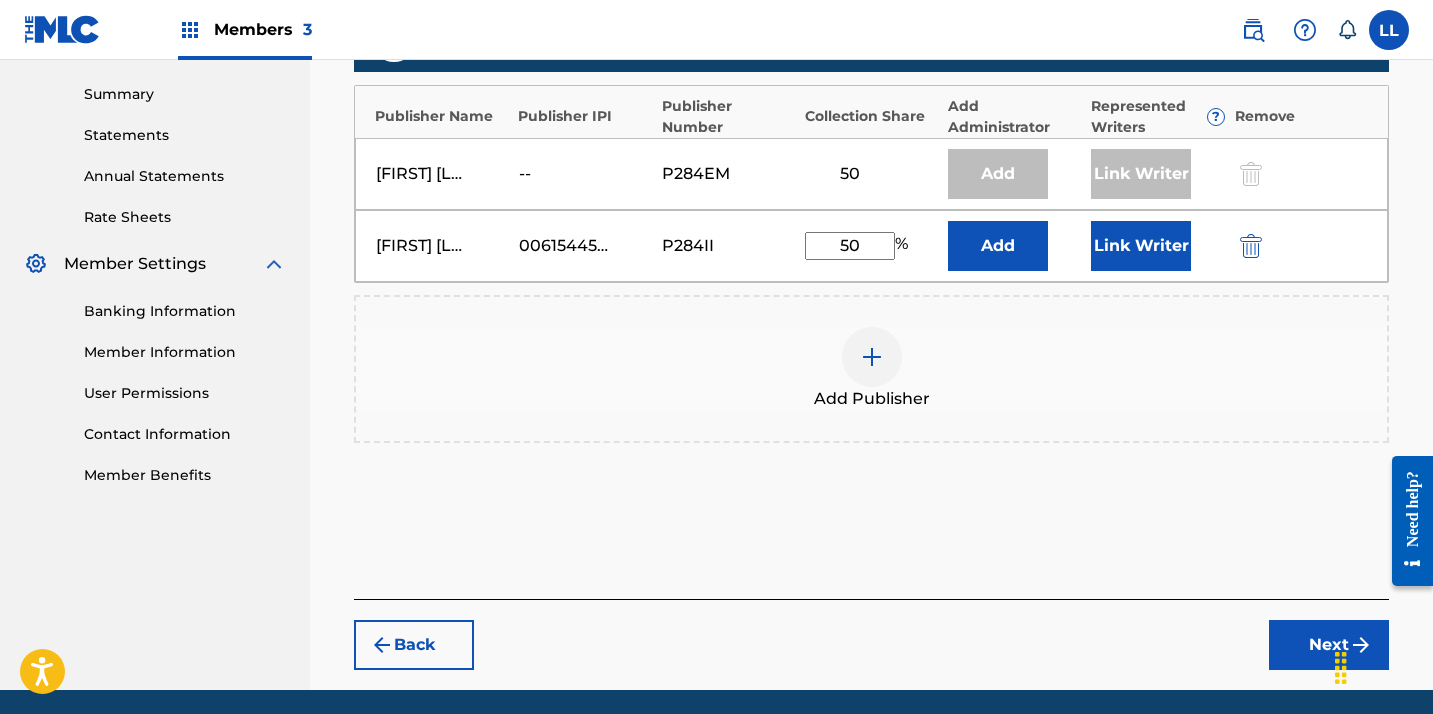 type on "50" 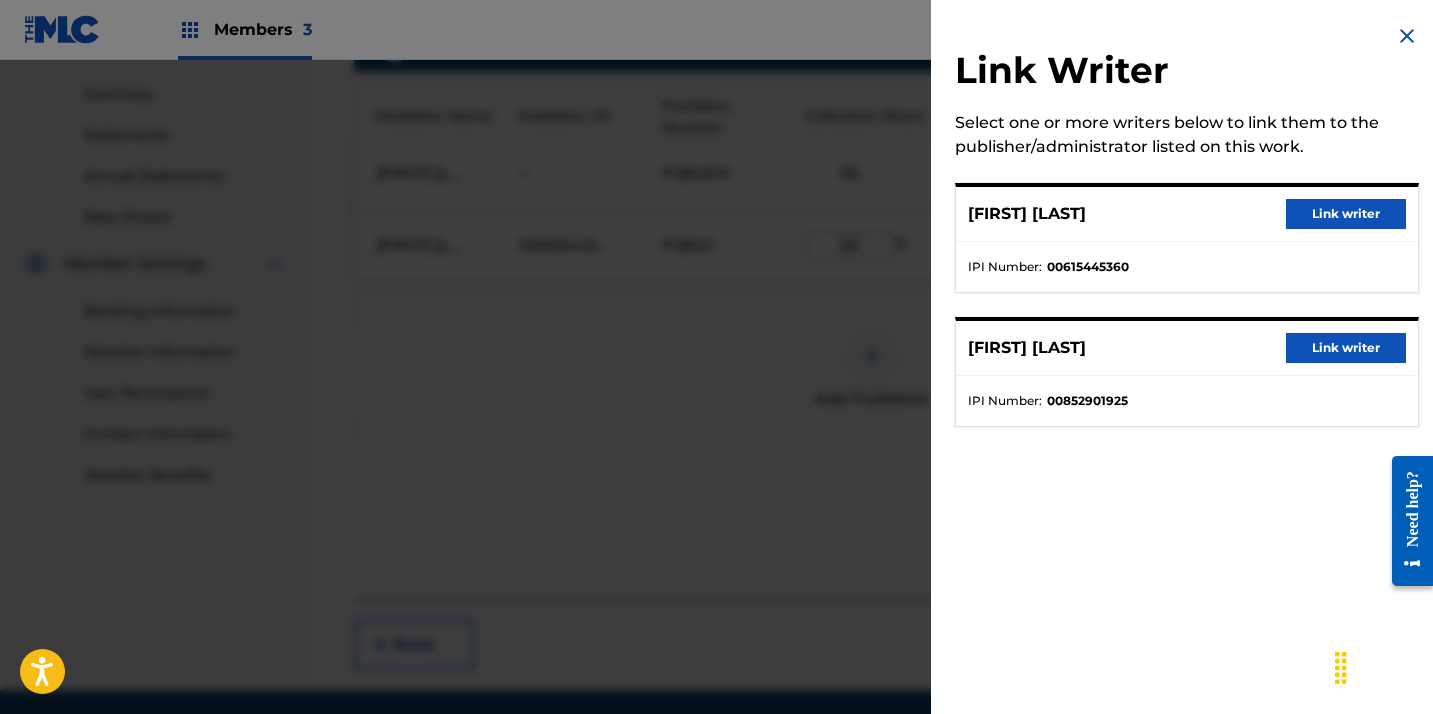 click on "Link writer" at bounding box center (1346, 214) 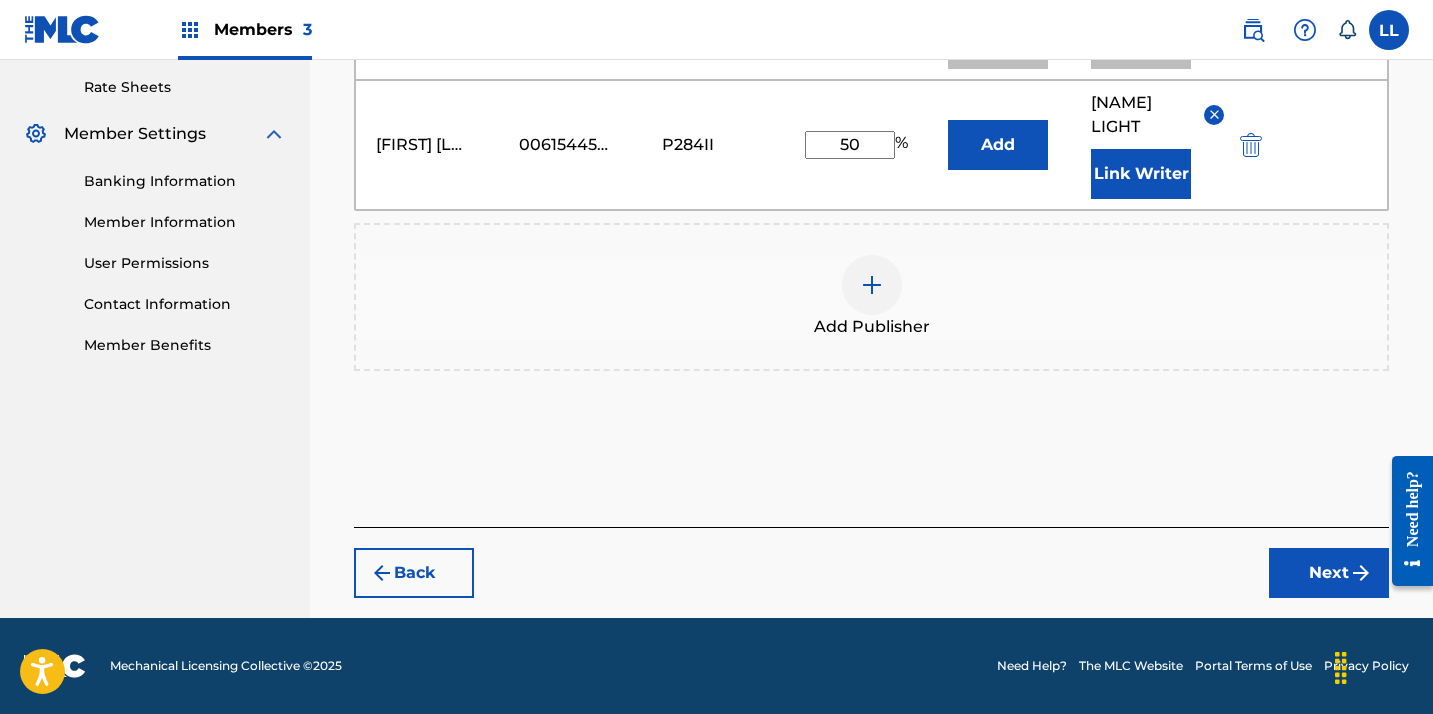 click on "Next" at bounding box center [1329, 573] 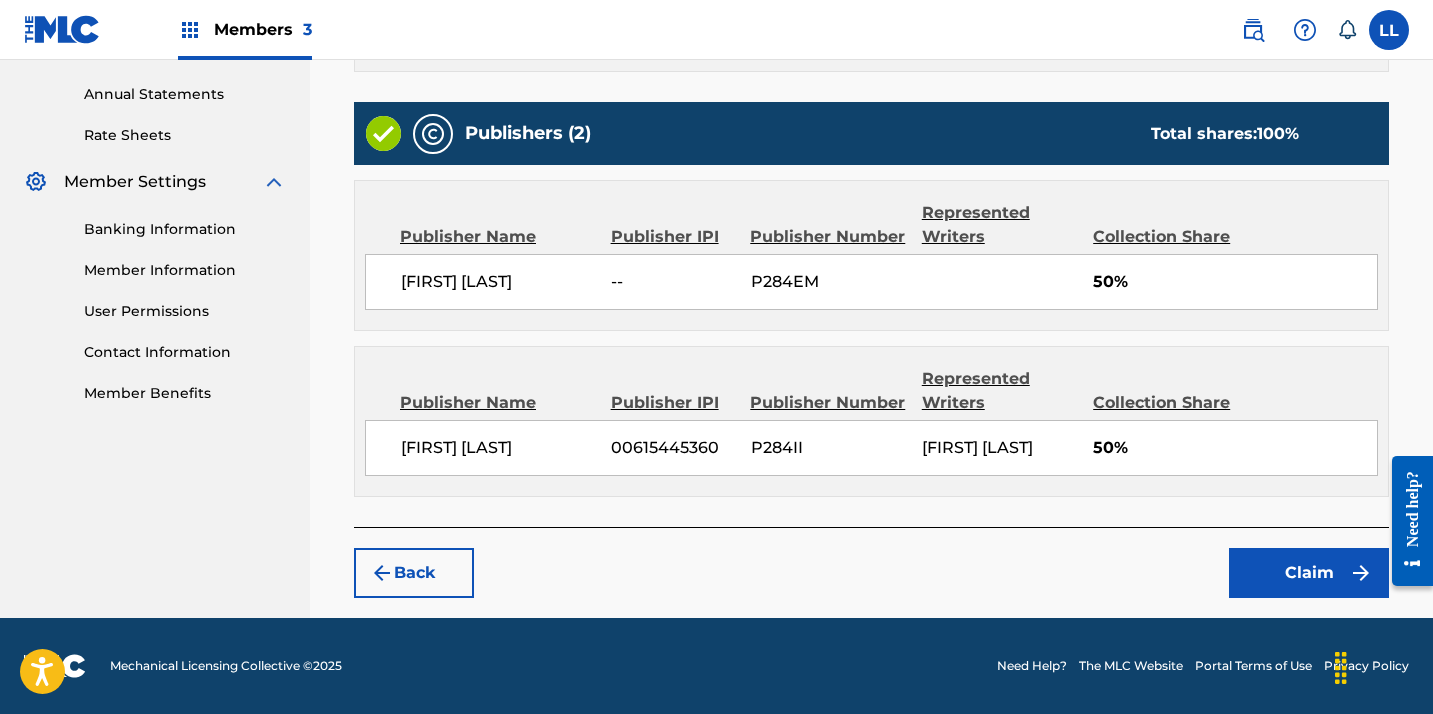 scroll, scrollTop: 713, scrollLeft: 0, axis: vertical 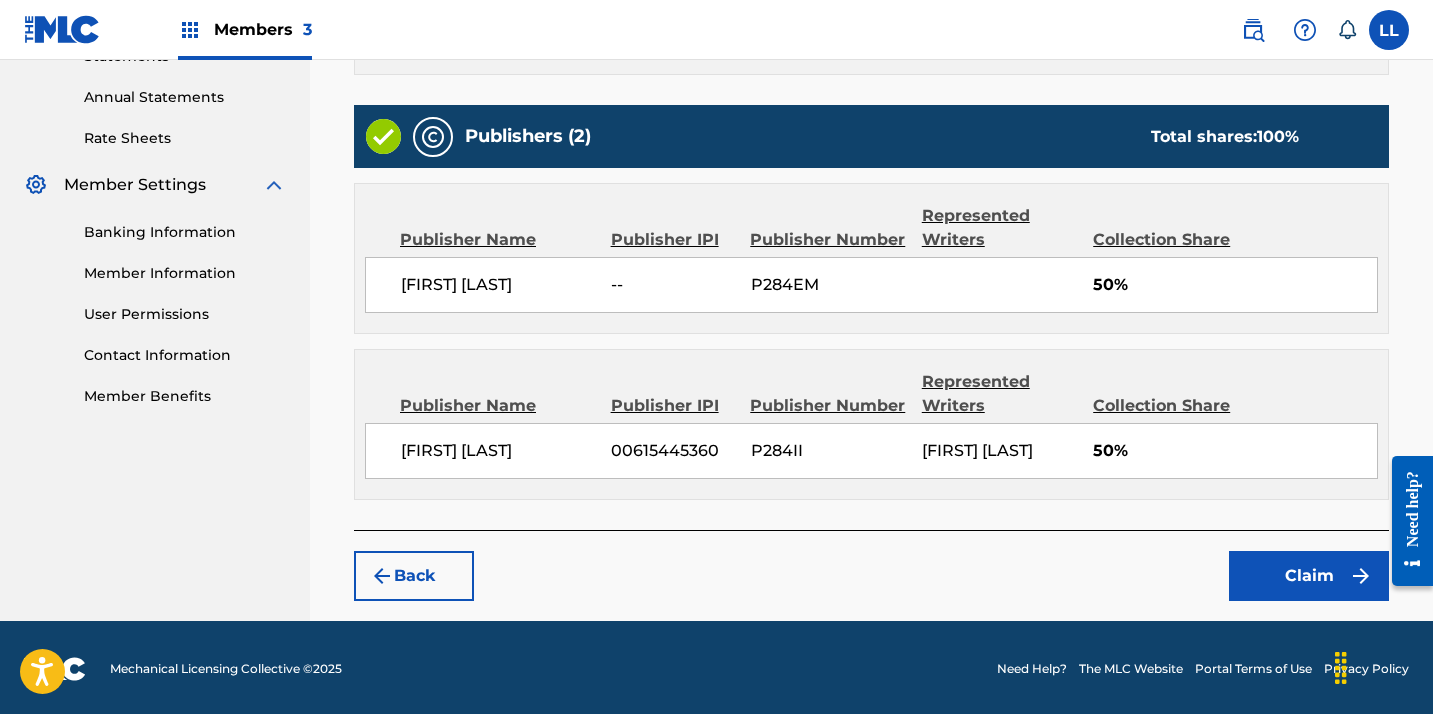 click on "Claim" at bounding box center [1309, 576] 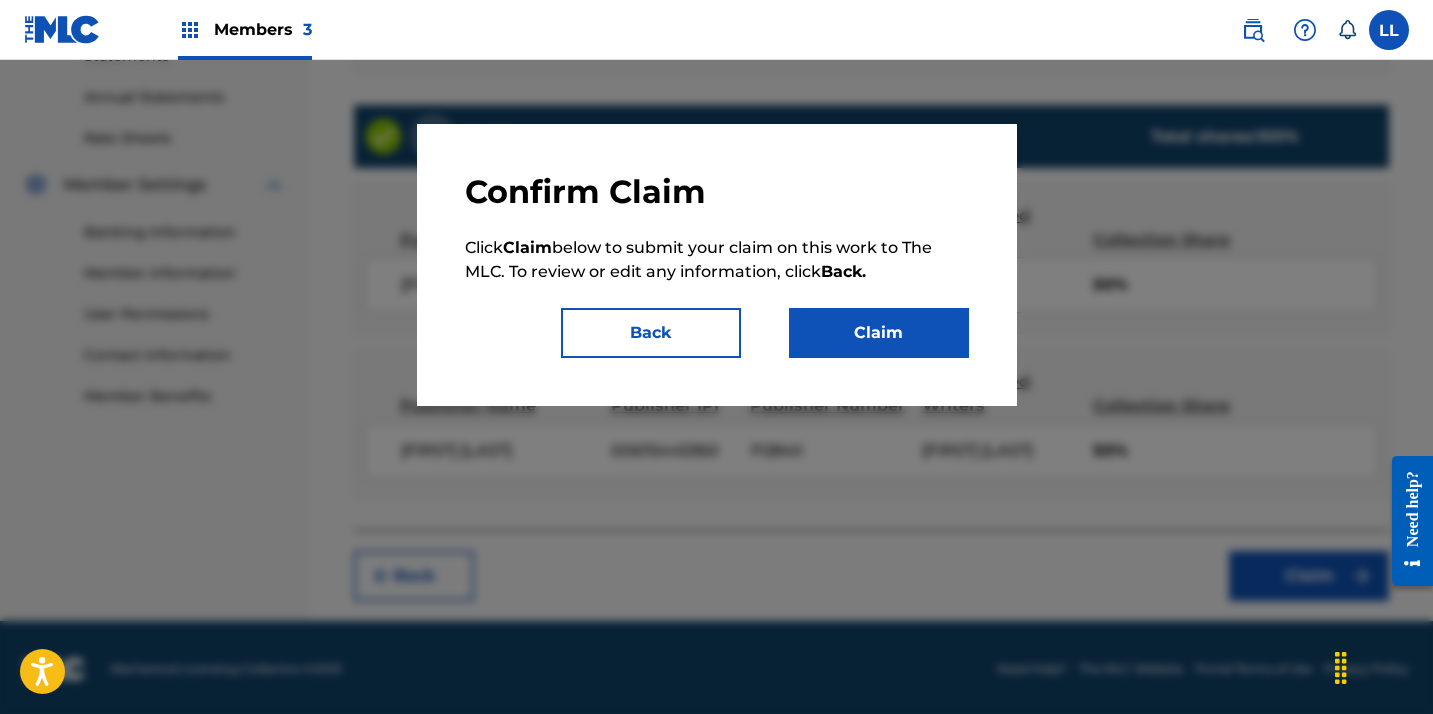 click on "Claim" at bounding box center [879, 333] 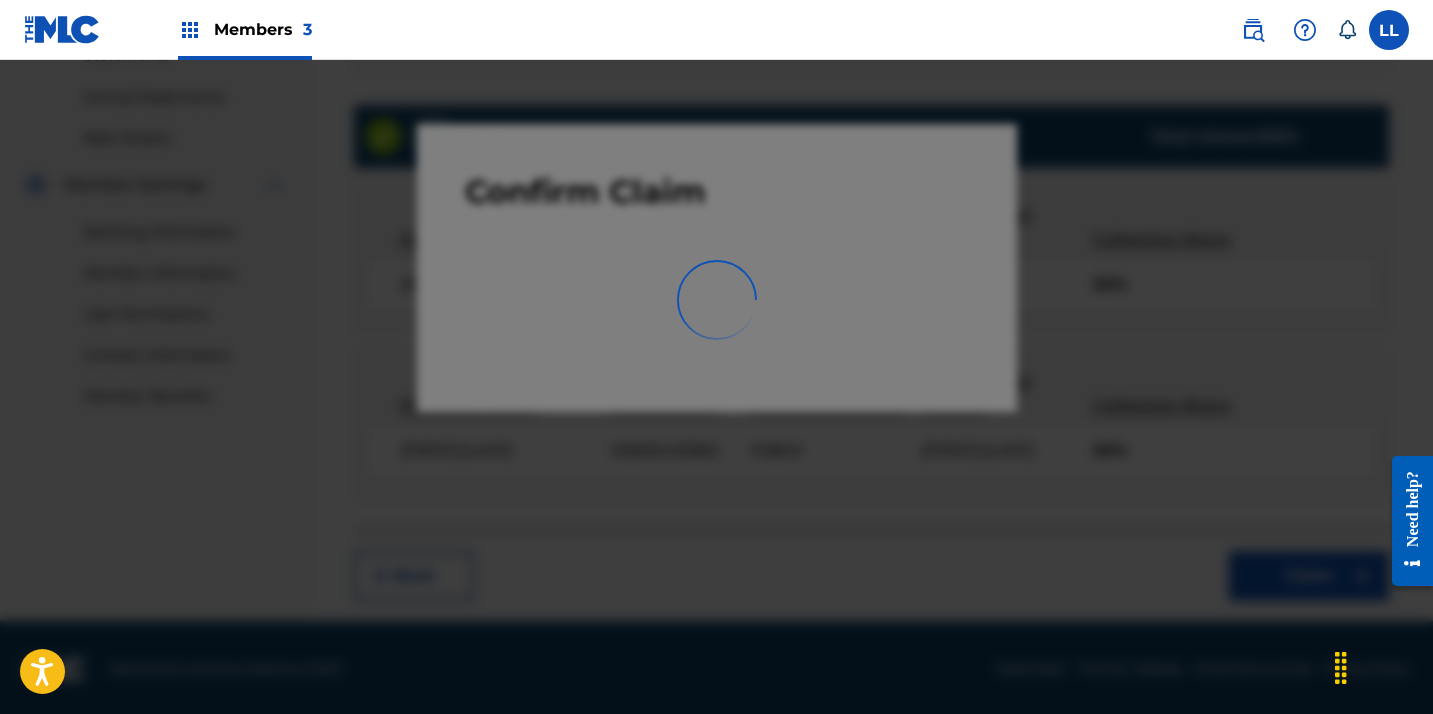 scroll, scrollTop: 526, scrollLeft: 0, axis: vertical 